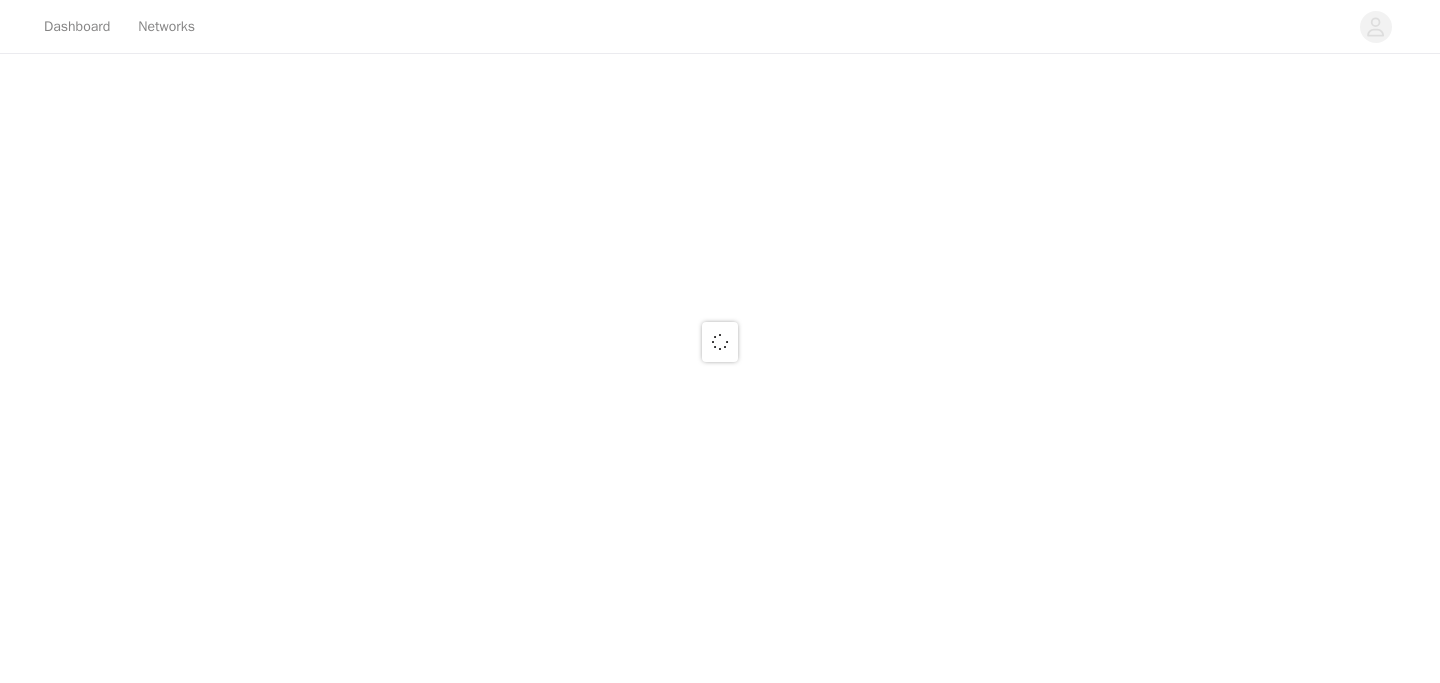 scroll, scrollTop: 0, scrollLeft: 0, axis: both 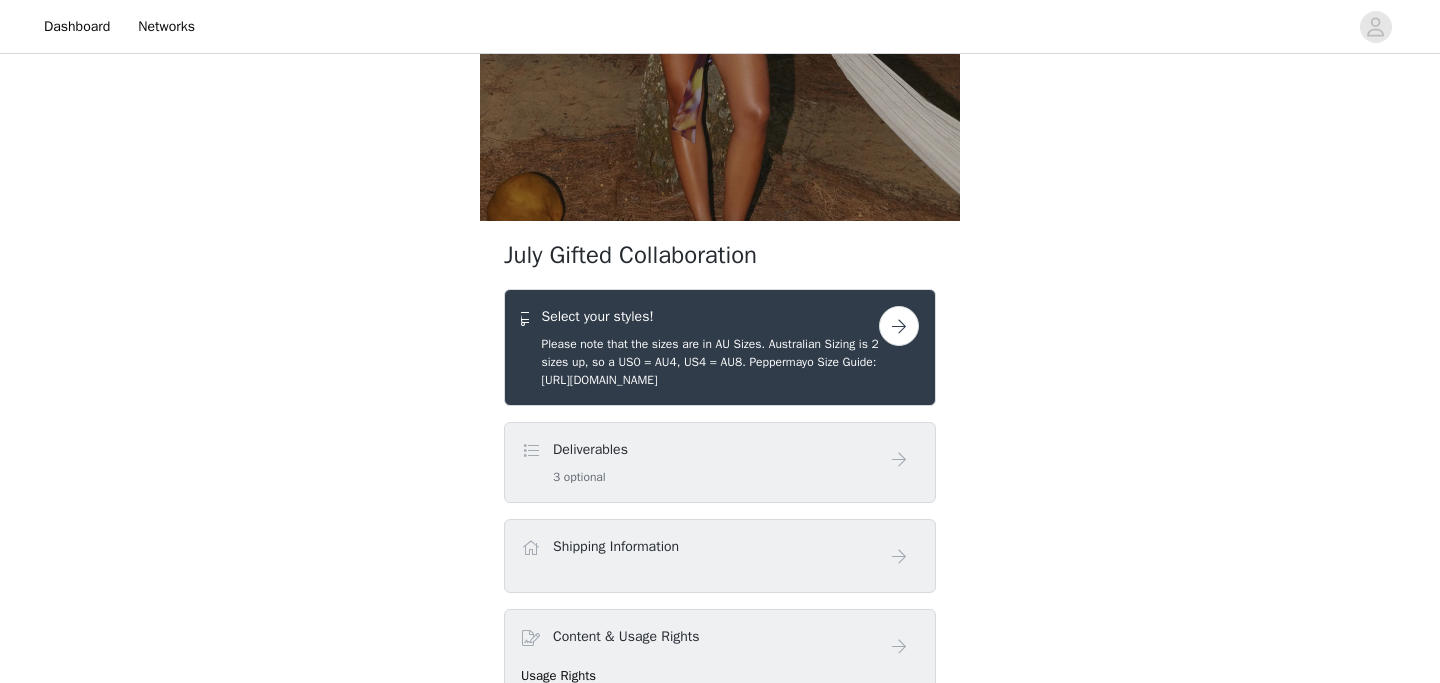 click at bounding box center (899, 326) 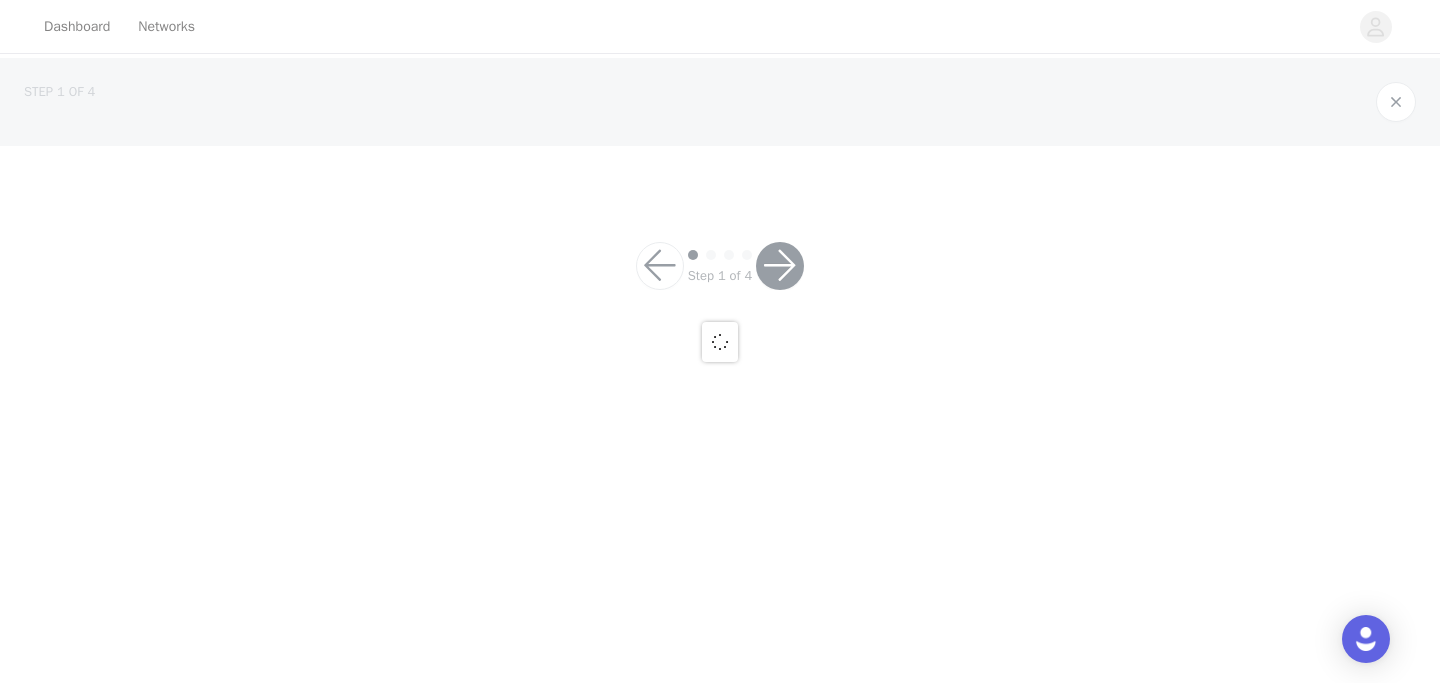 scroll, scrollTop: 0, scrollLeft: 0, axis: both 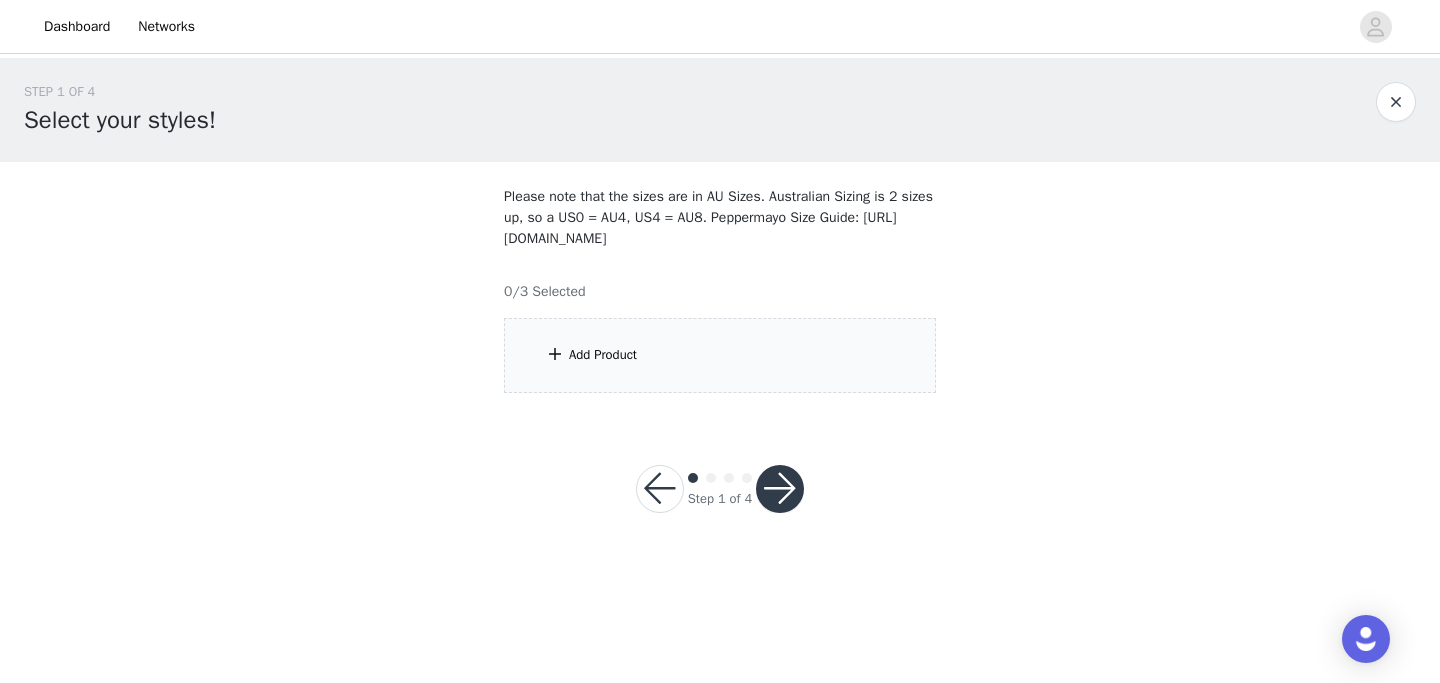 click on "Add Product" at bounding box center [720, 355] 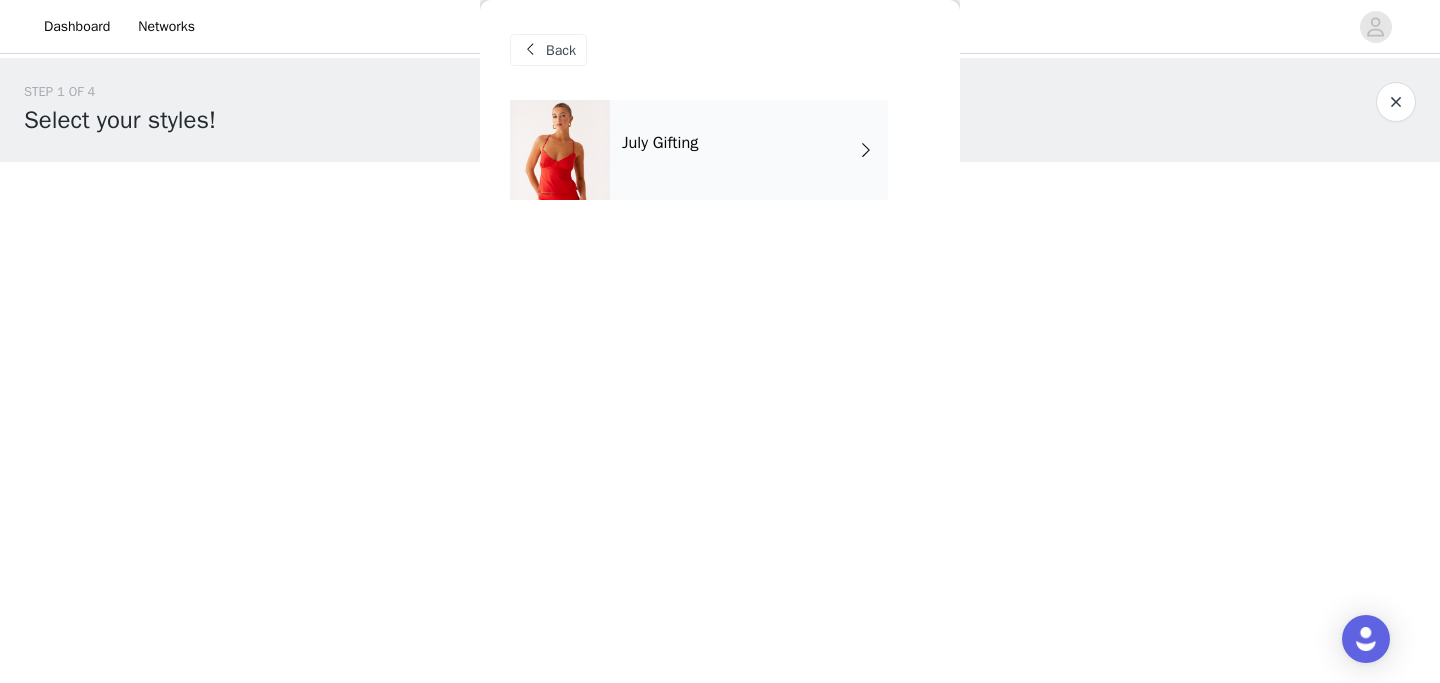 click on "July Gifting" at bounding box center [749, 150] 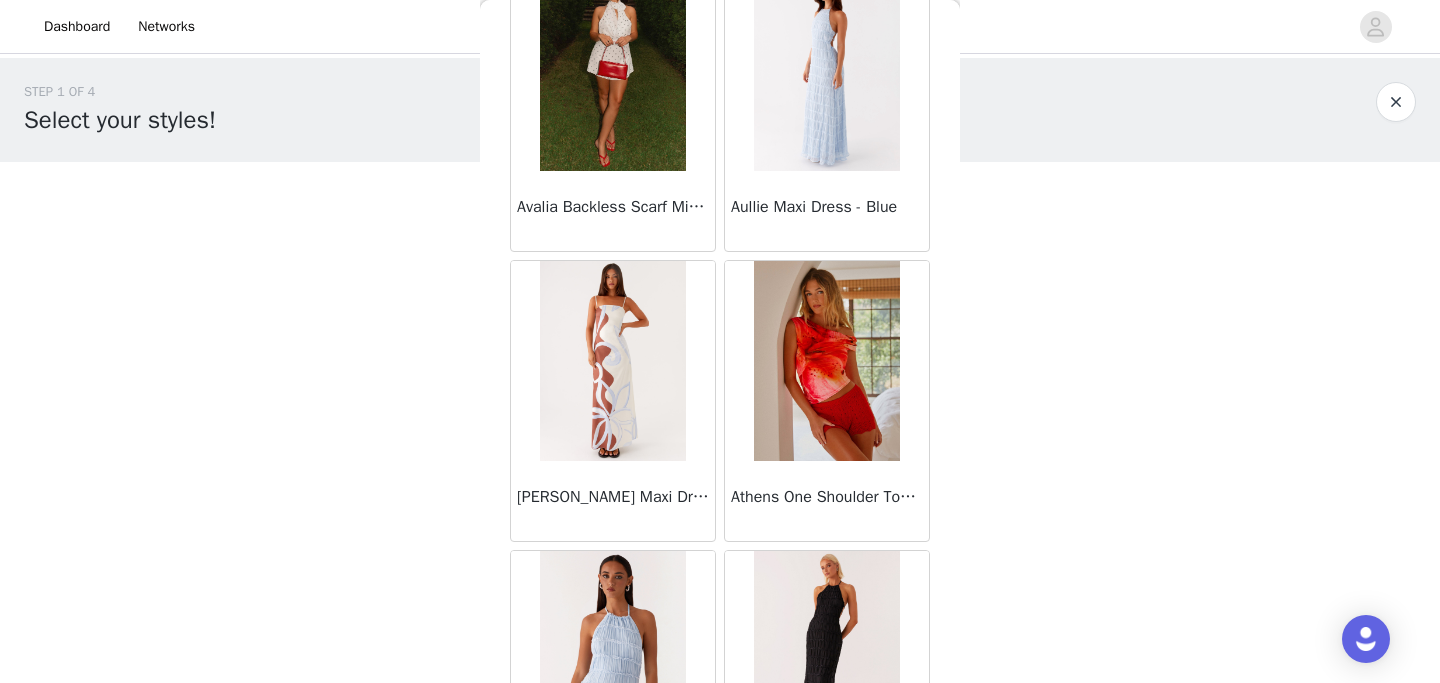 scroll, scrollTop: 1008, scrollLeft: 0, axis: vertical 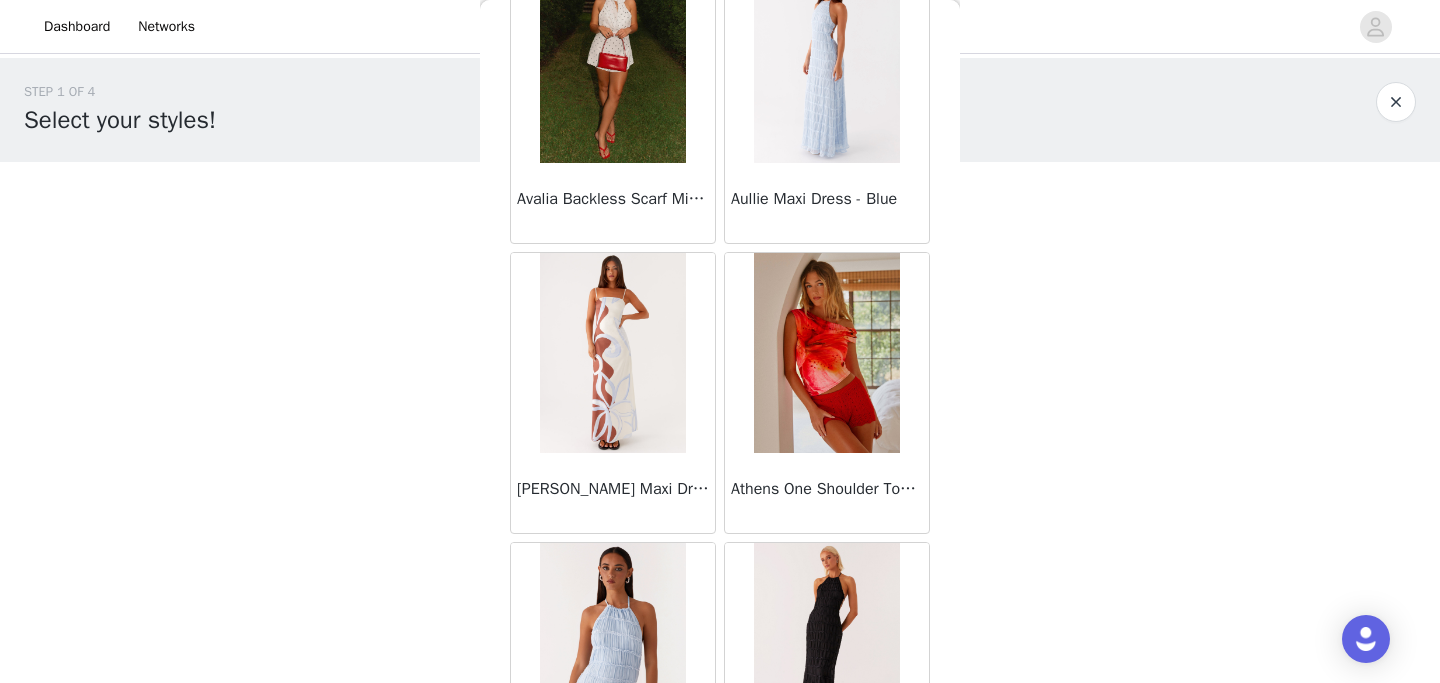 click on "Avalia Backless Scarf Mini Dress - White Polka Dot" at bounding box center [613, 199] 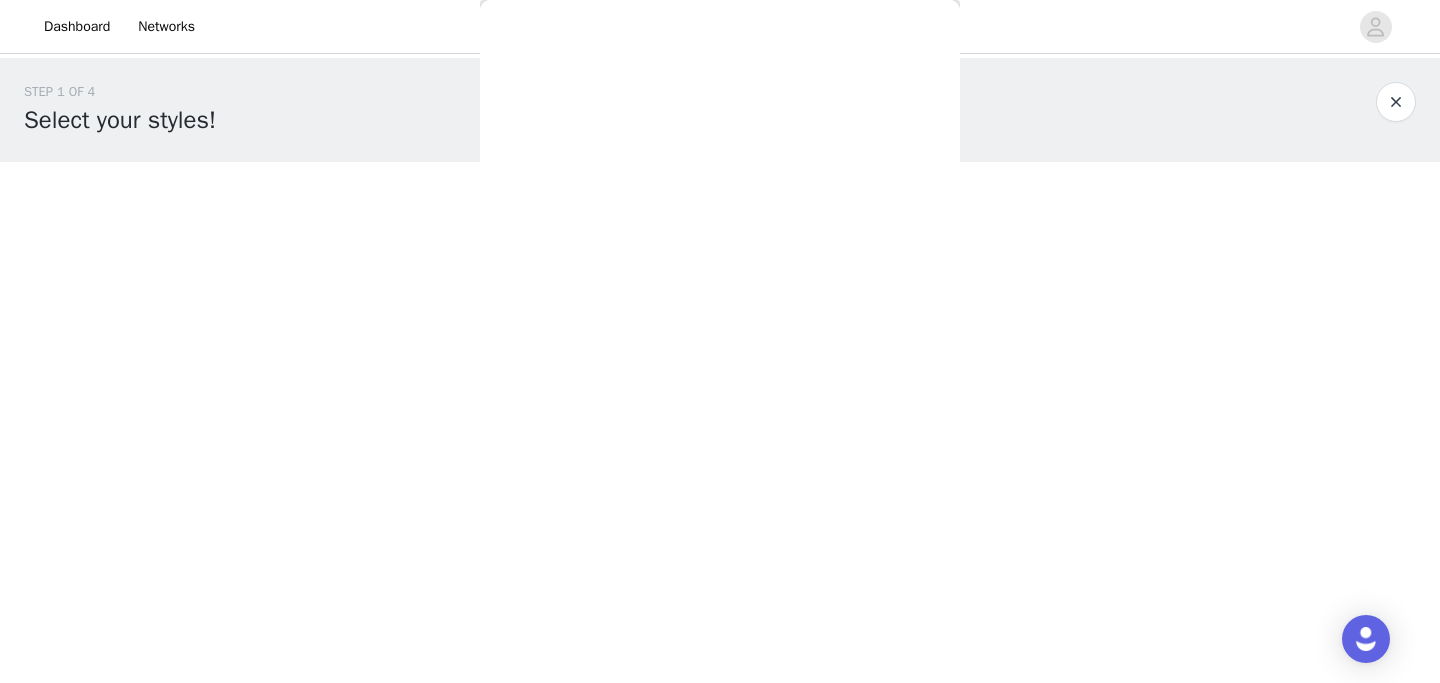 click on "Back       Ayanna Strapless Mini Dress - Yellow       Aster Bloom Maxi Dress - Orange Blue Floral       Avenue Mini Dress - Plum       Aullie Maxi Dress - Yellow       Aullie Maxi Dress - Ivory       Aullie Mini Dress - Black       Avalia Backless Scarf Mini Dress - White Polka Dot       Aullie Maxi Dress - Blue       Aster Bloom Maxi Dress - Bloom Wave Print       Athens One Shoulder Top - Floral       Aullie Mini Dress - Blue       Aullie Maxi Dress - Black       Ayanna Strapless Mini Dress - Cobalt       Atlantic Midi Dress - Yellow       Aullie Maxi Dress - Pink       Azura Halter Top - Yellow       Beki Beaded Mesh Maxi Dress - Deep Red       Bad News Mesh Maxi Dress - Turquoise Floral       Bad News Mesh Maxi Dress - Yellow Floral       Be Mine Satin Maxi Dress - Canary     Load More" at bounding box center [720, 341] 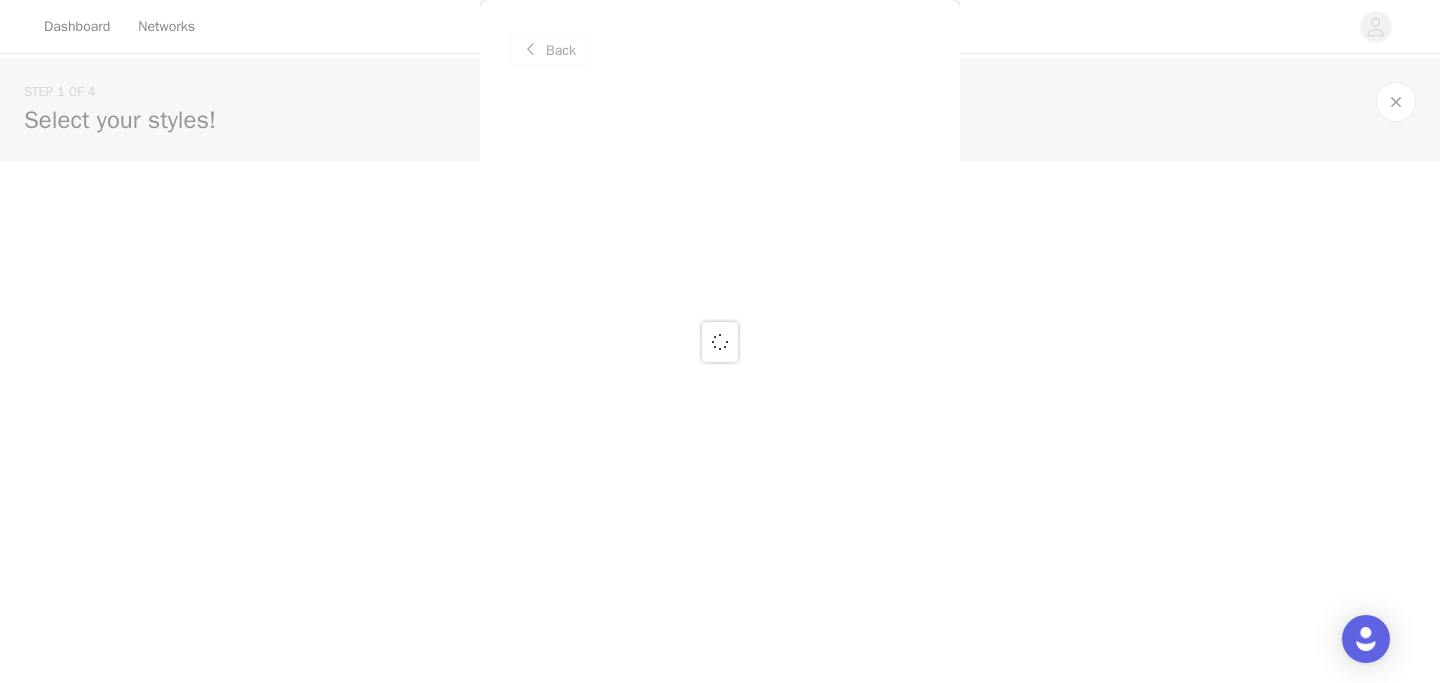 scroll, scrollTop: 0, scrollLeft: 0, axis: both 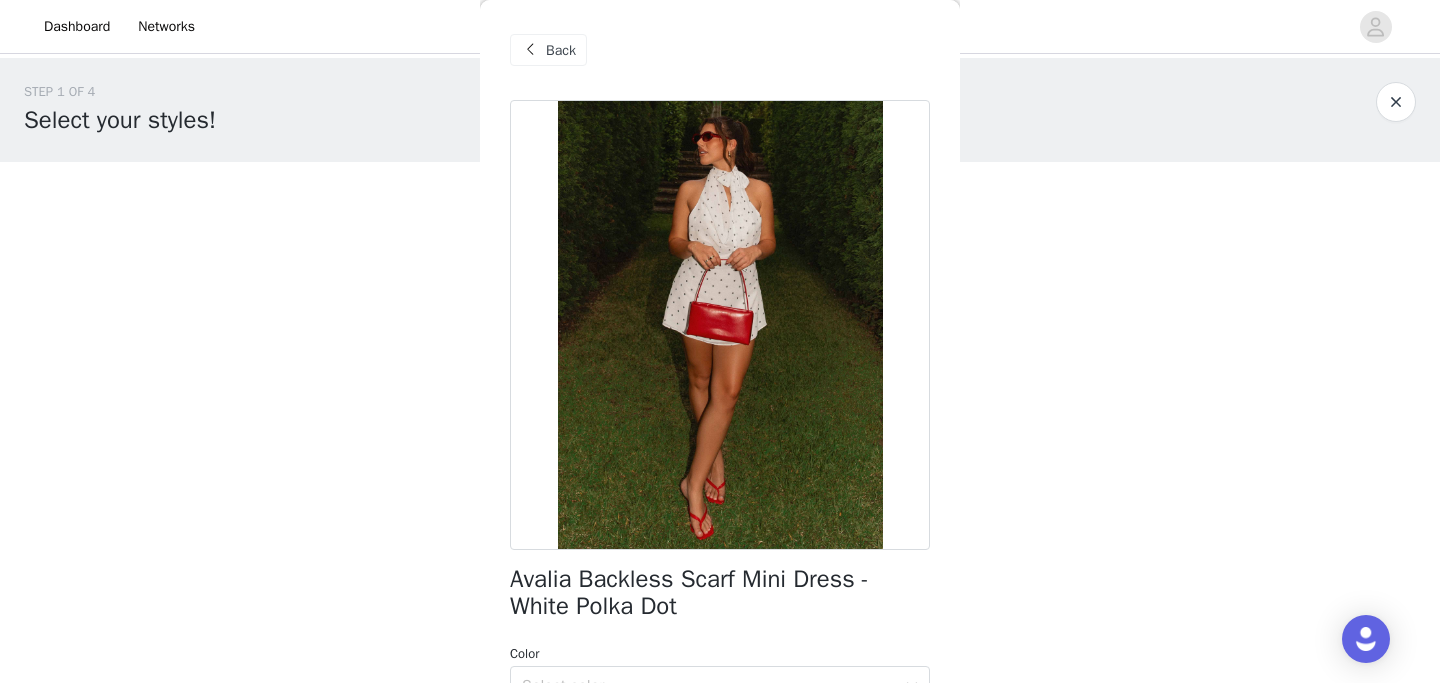 click on "Back" at bounding box center (548, 50) 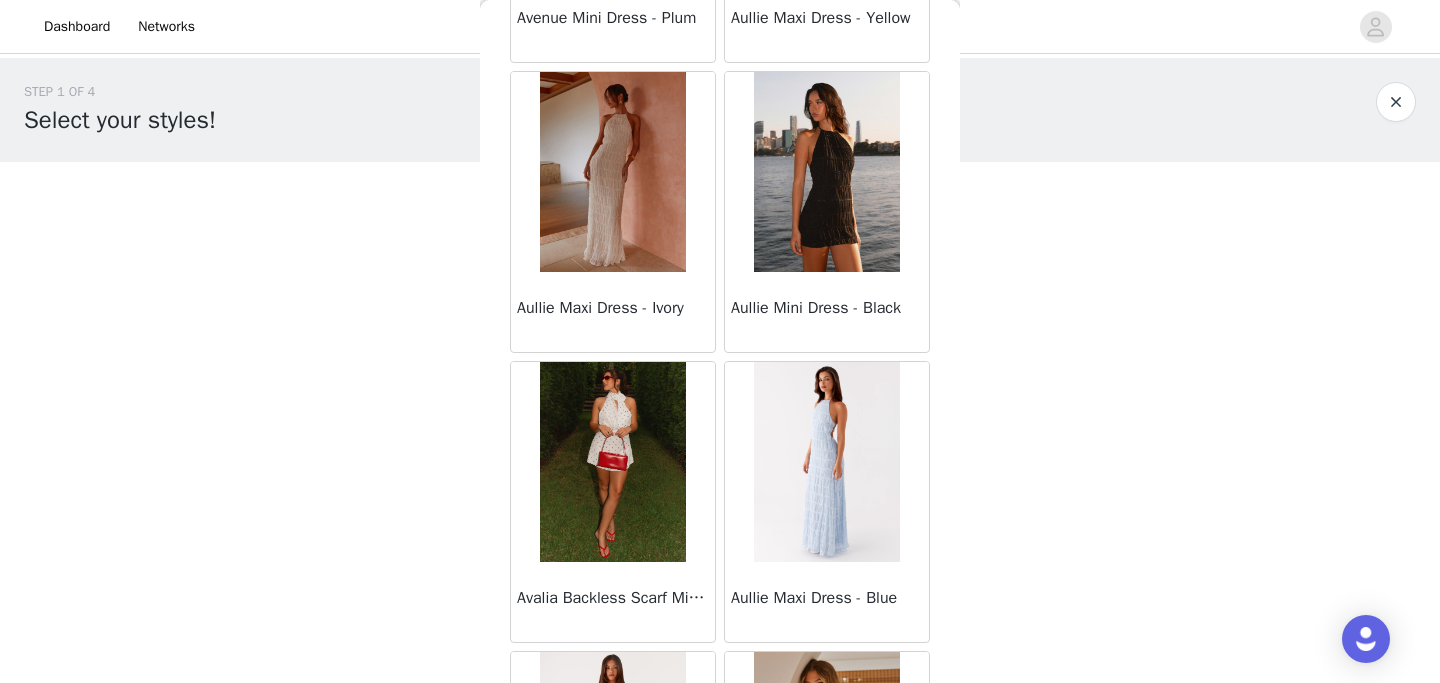 scroll, scrollTop: 665, scrollLeft: 0, axis: vertical 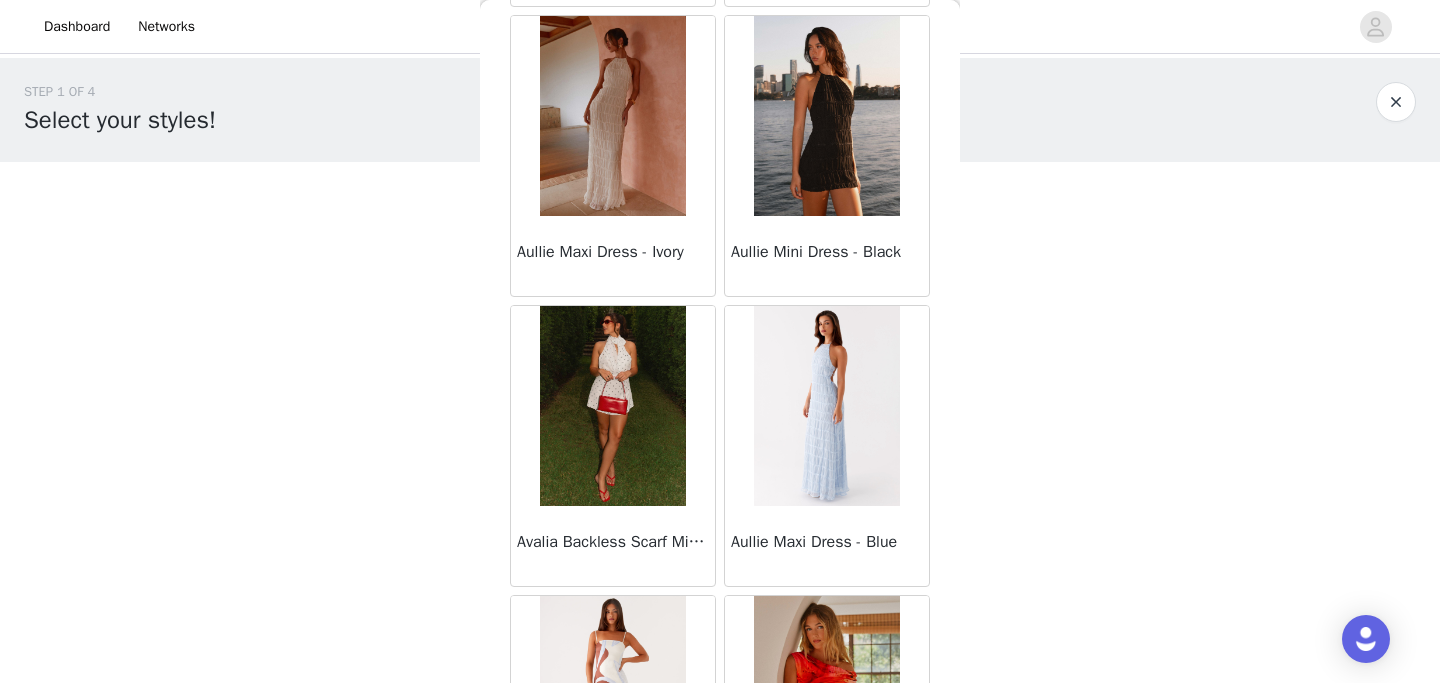 click at bounding box center [826, 406] 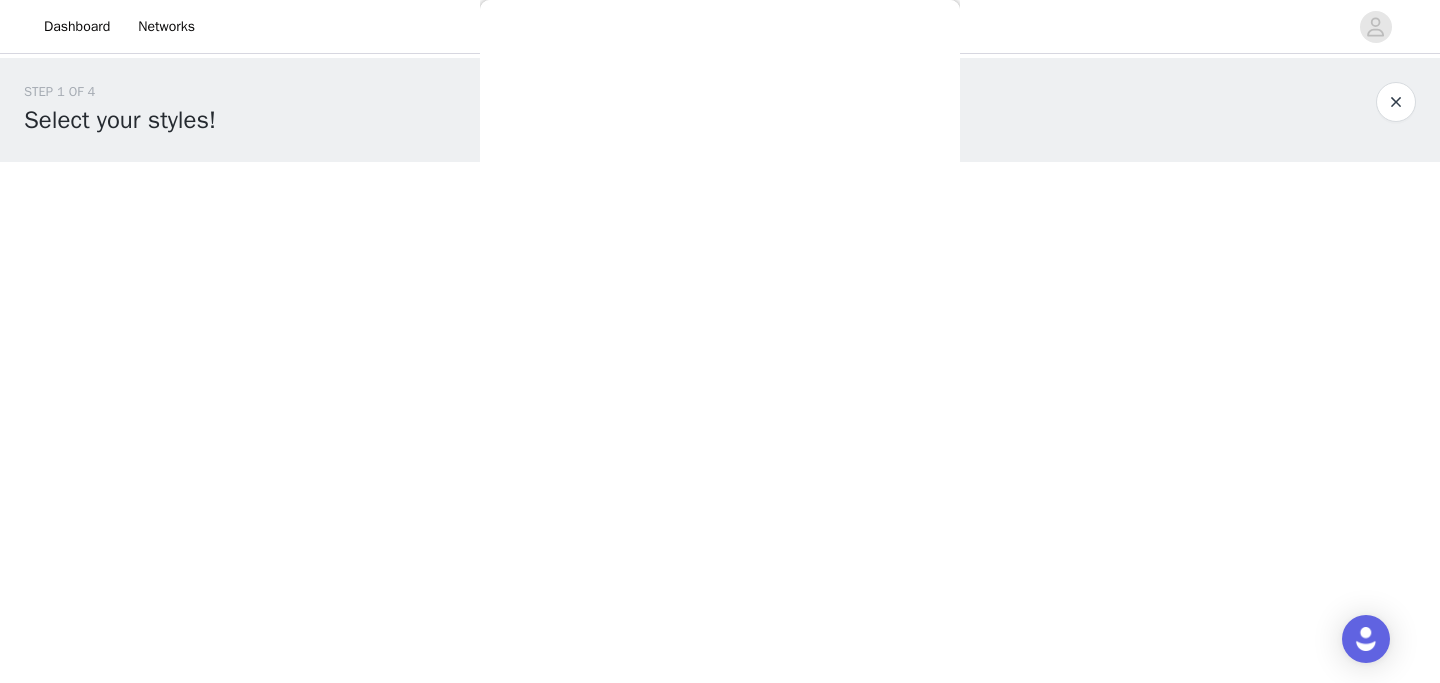 scroll, scrollTop: 0, scrollLeft: 0, axis: both 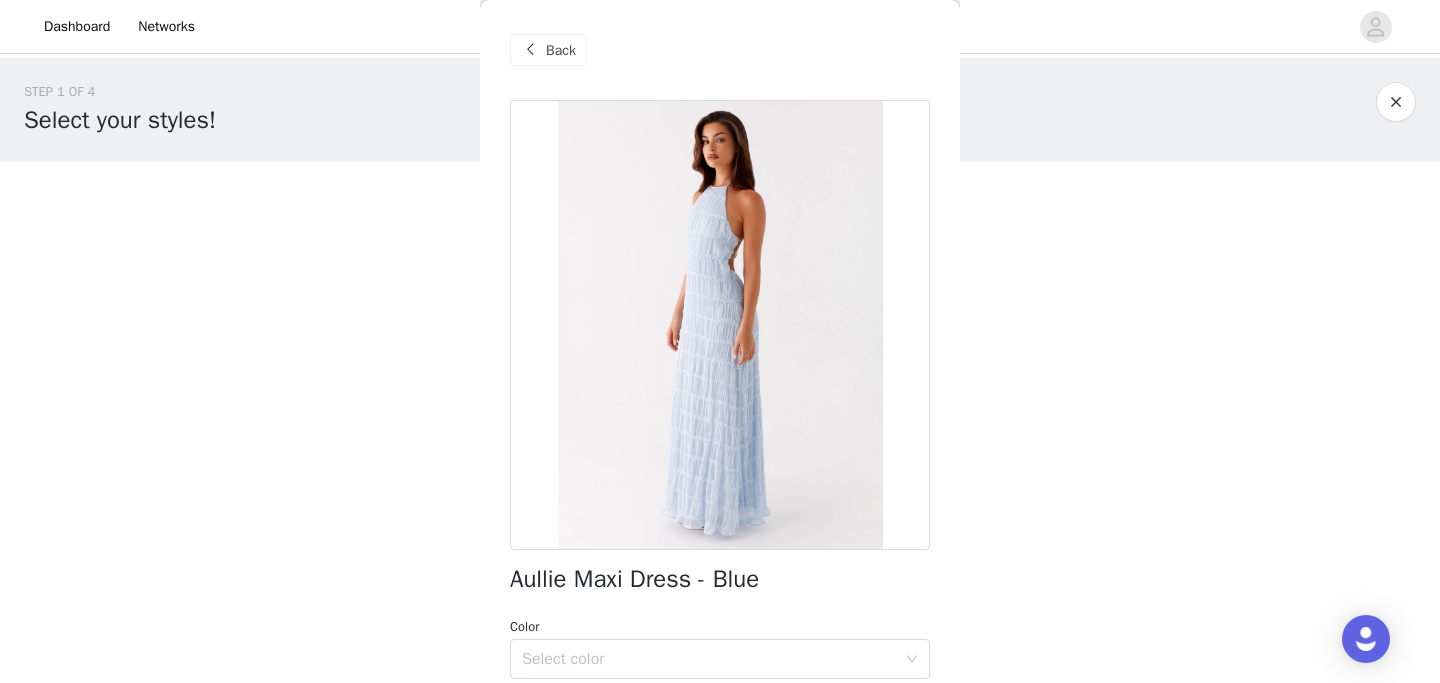 click on "Back" at bounding box center (561, 50) 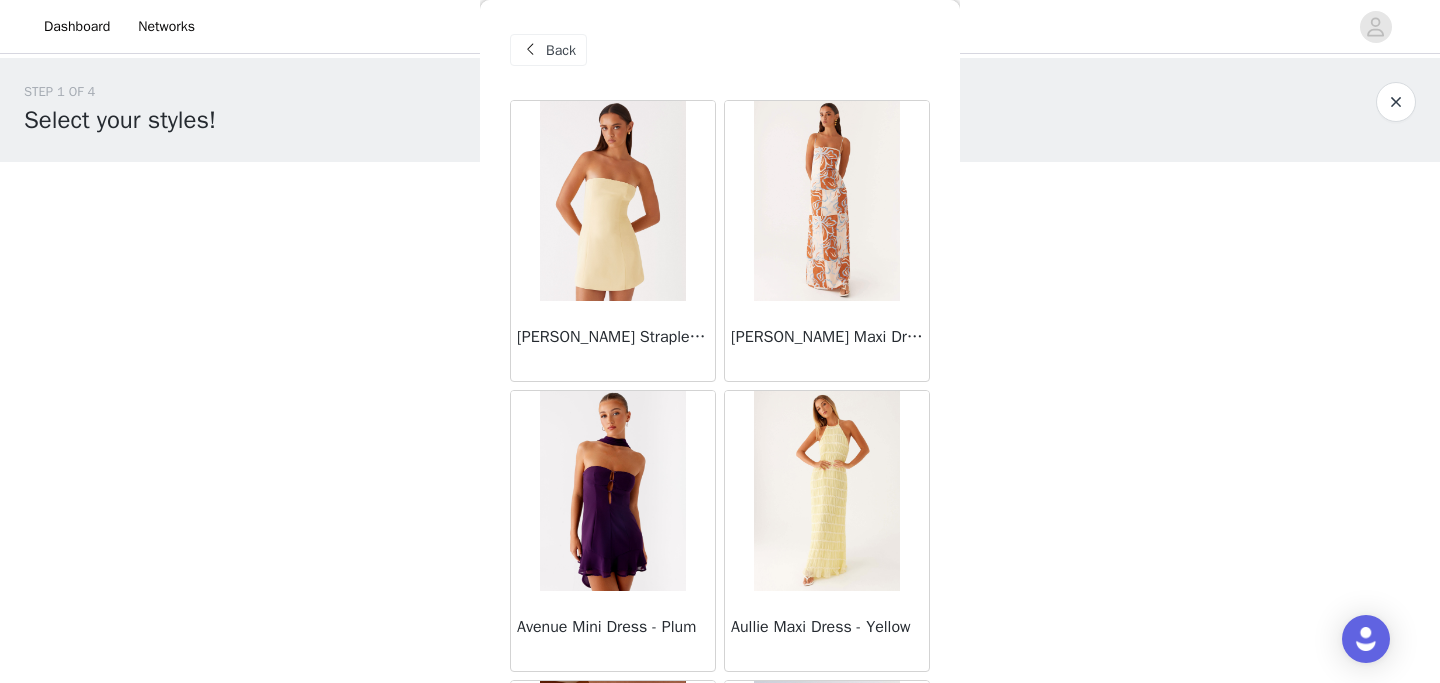 click at bounding box center (612, 201) 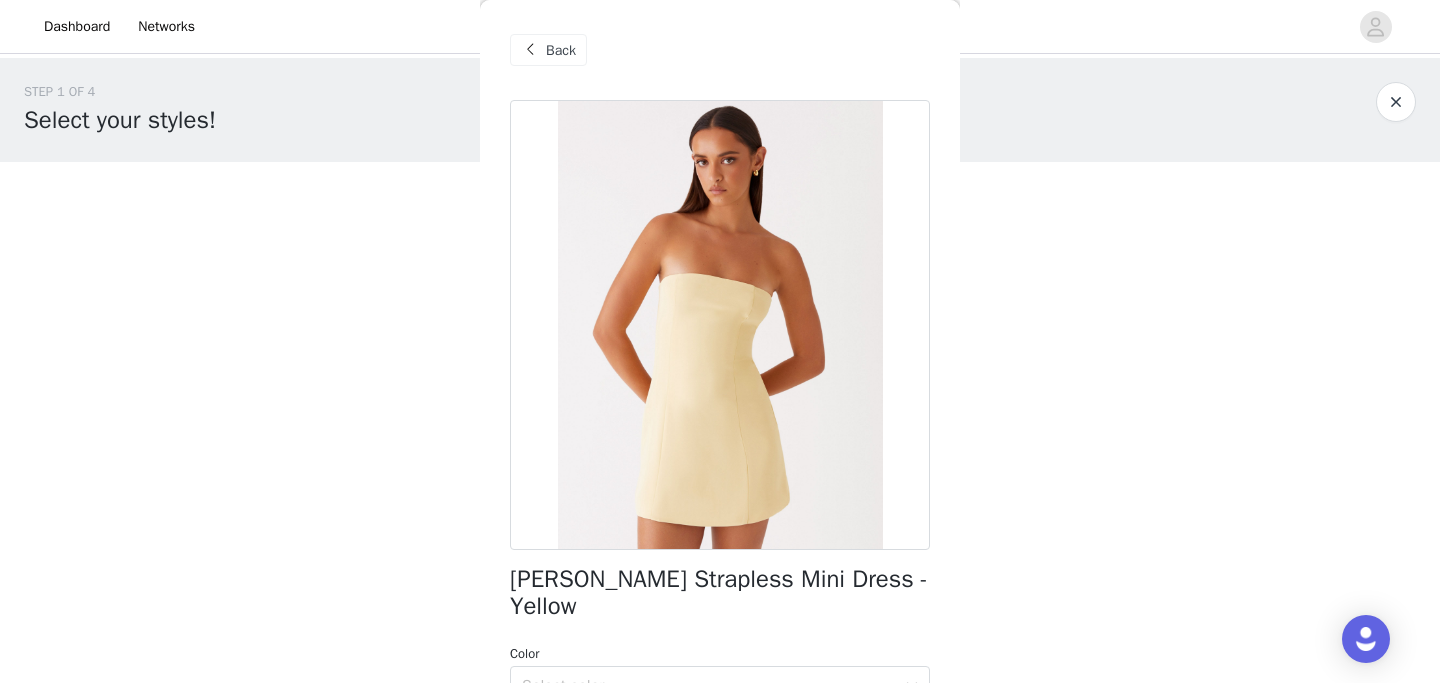 click on "Back" at bounding box center (561, 50) 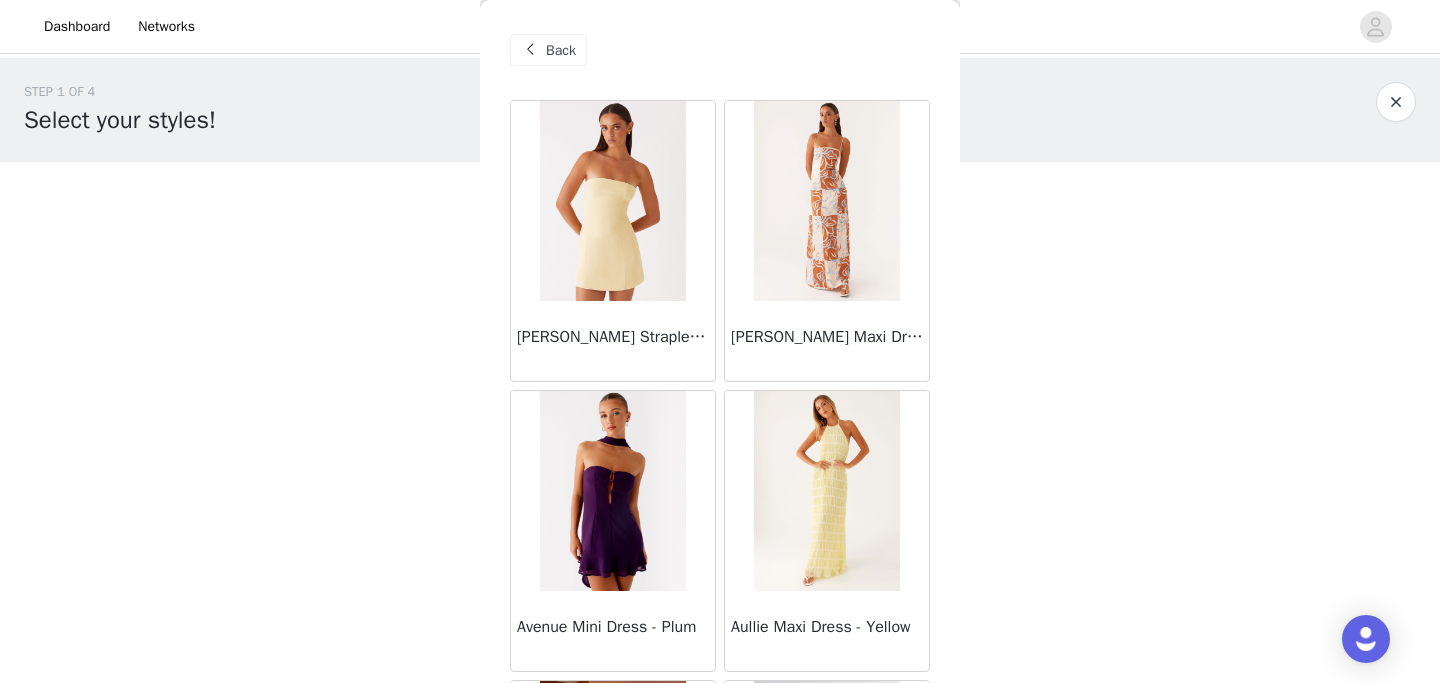 click at bounding box center [826, 201] 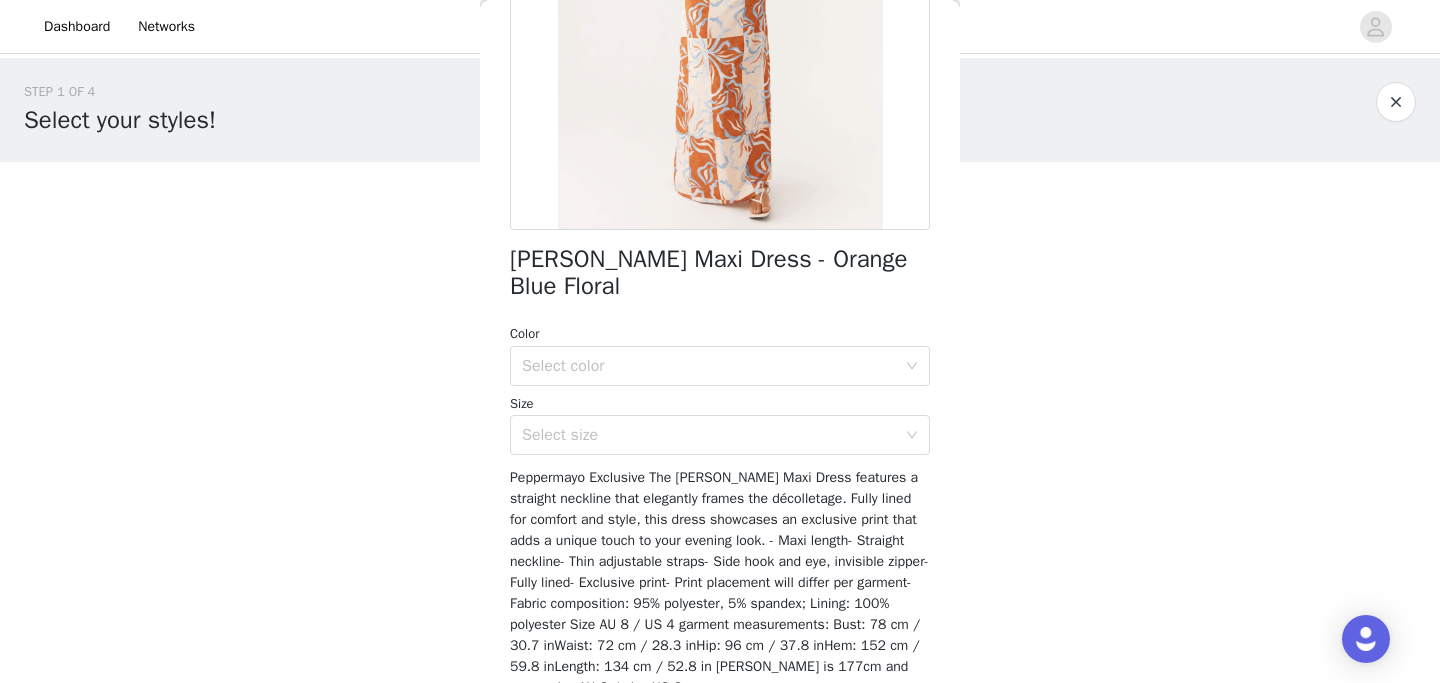 scroll, scrollTop: 0, scrollLeft: 0, axis: both 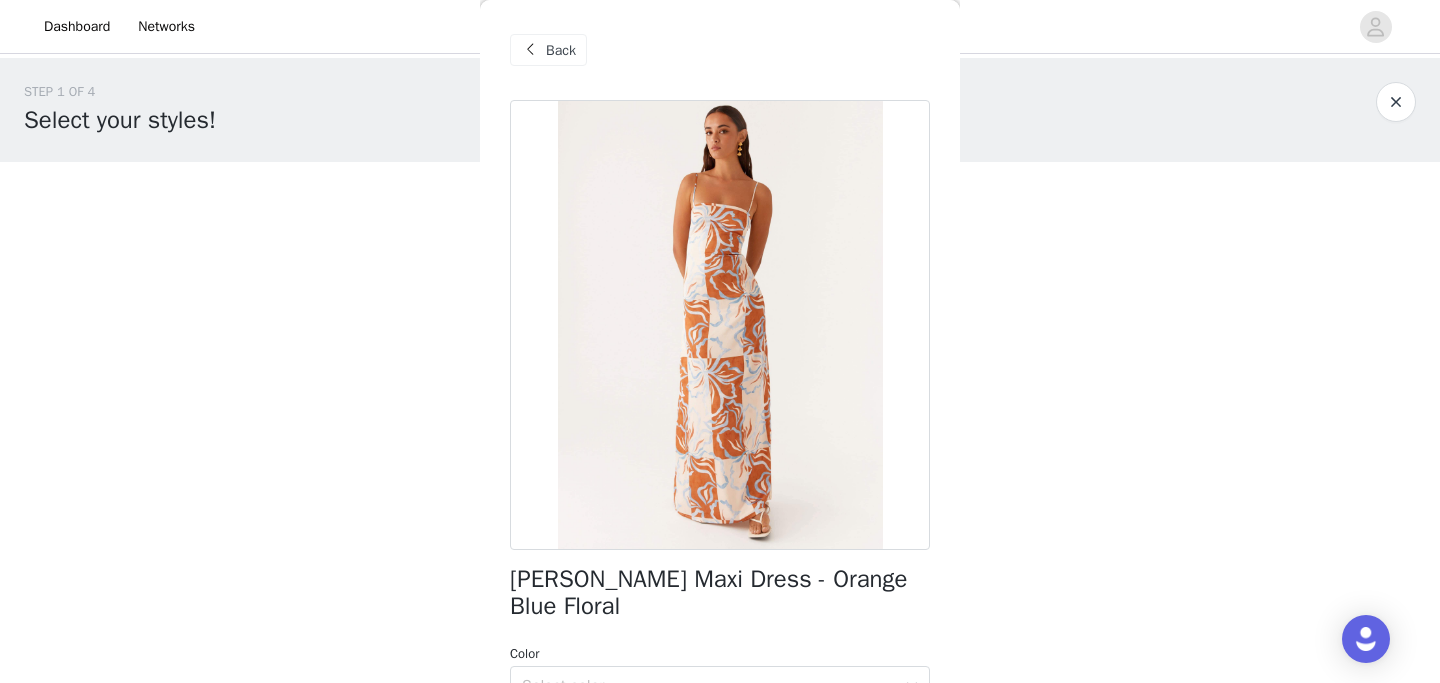 click on "Back" at bounding box center [561, 50] 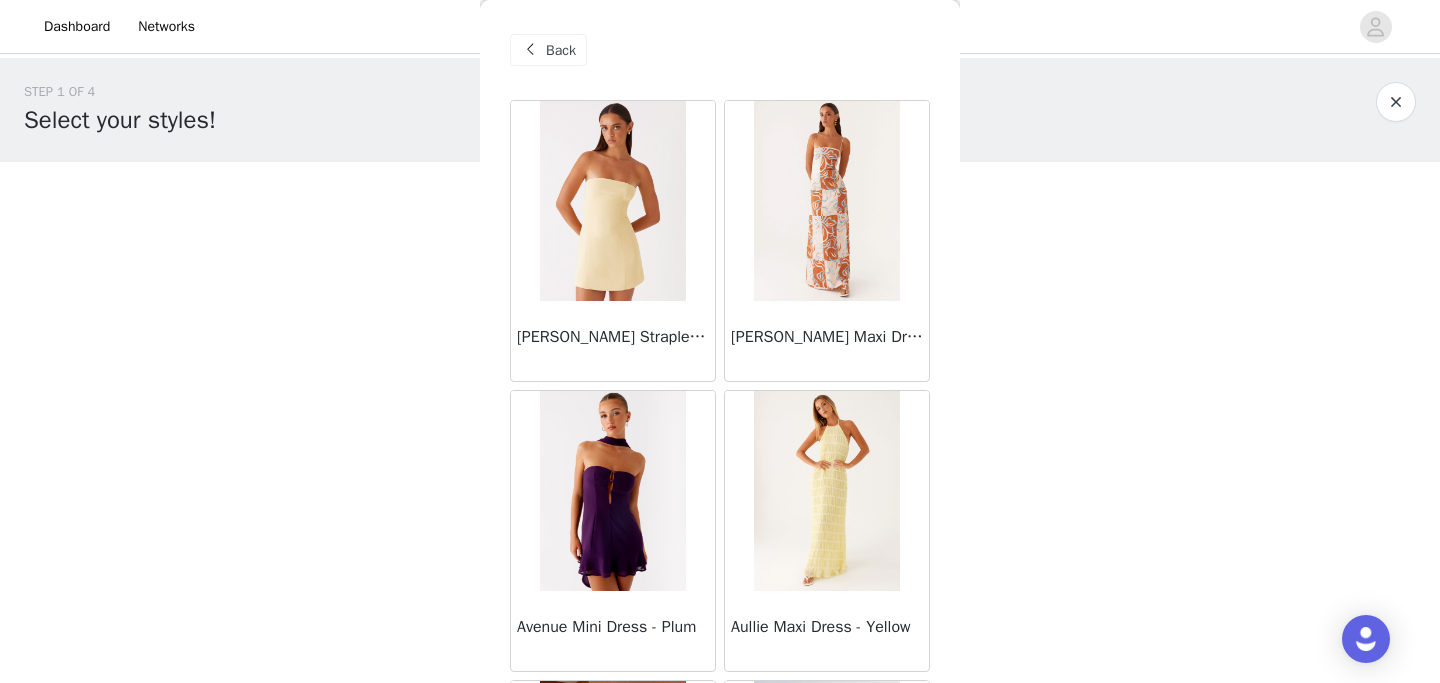 click at bounding box center [826, 201] 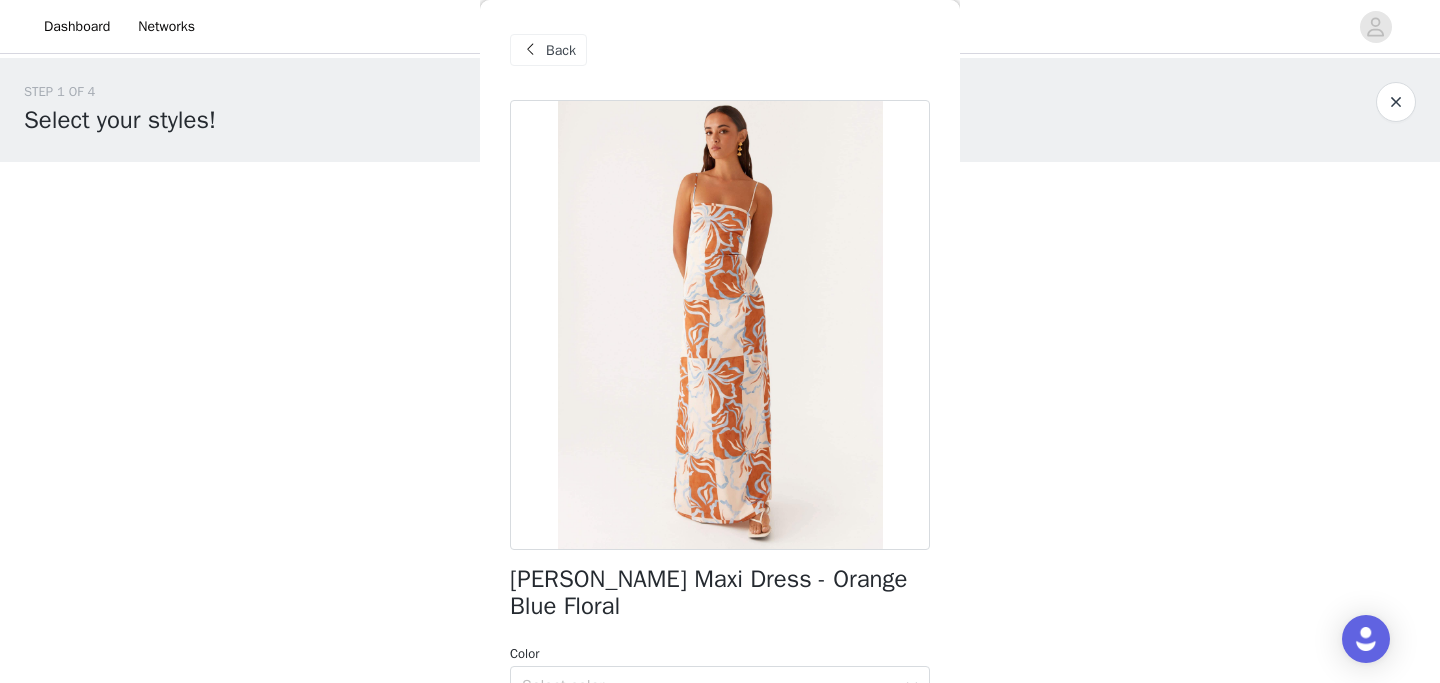 click on "Back" at bounding box center [561, 50] 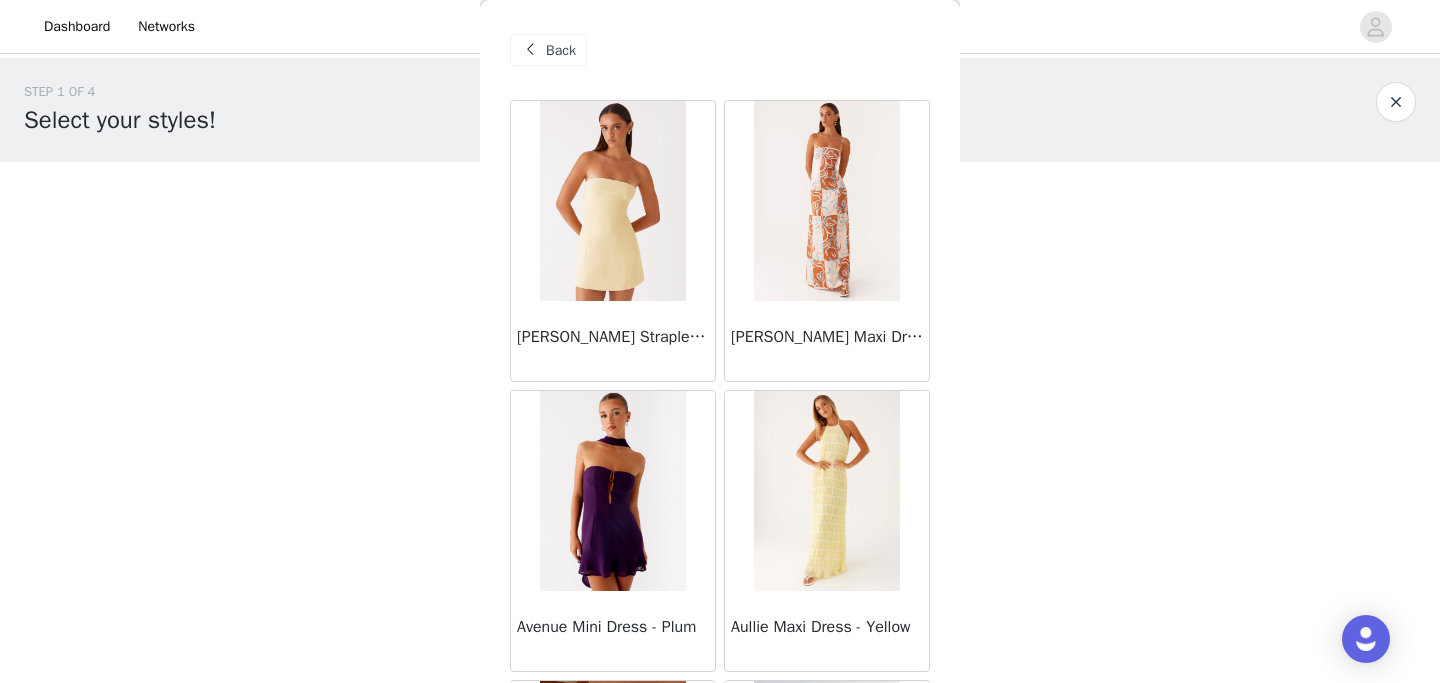 click at bounding box center [612, 491] 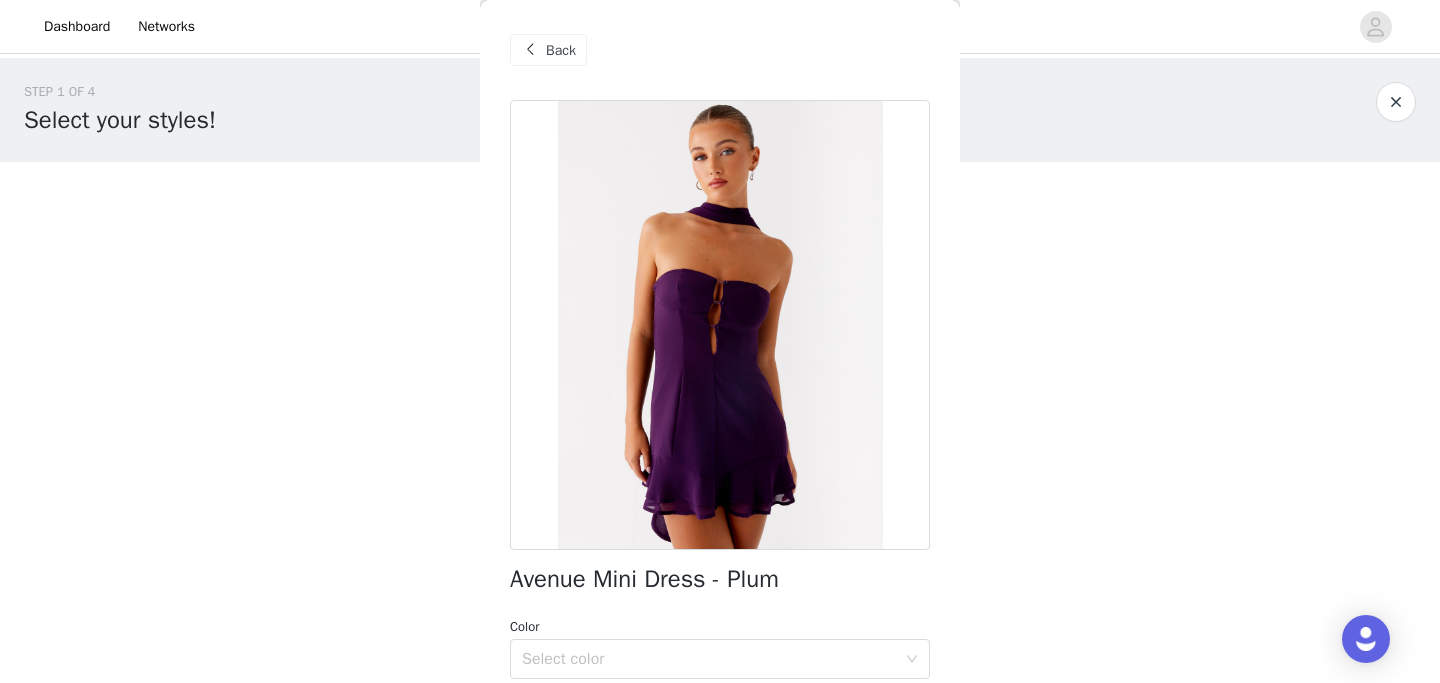 click on "Back" at bounding box center (561, 50) 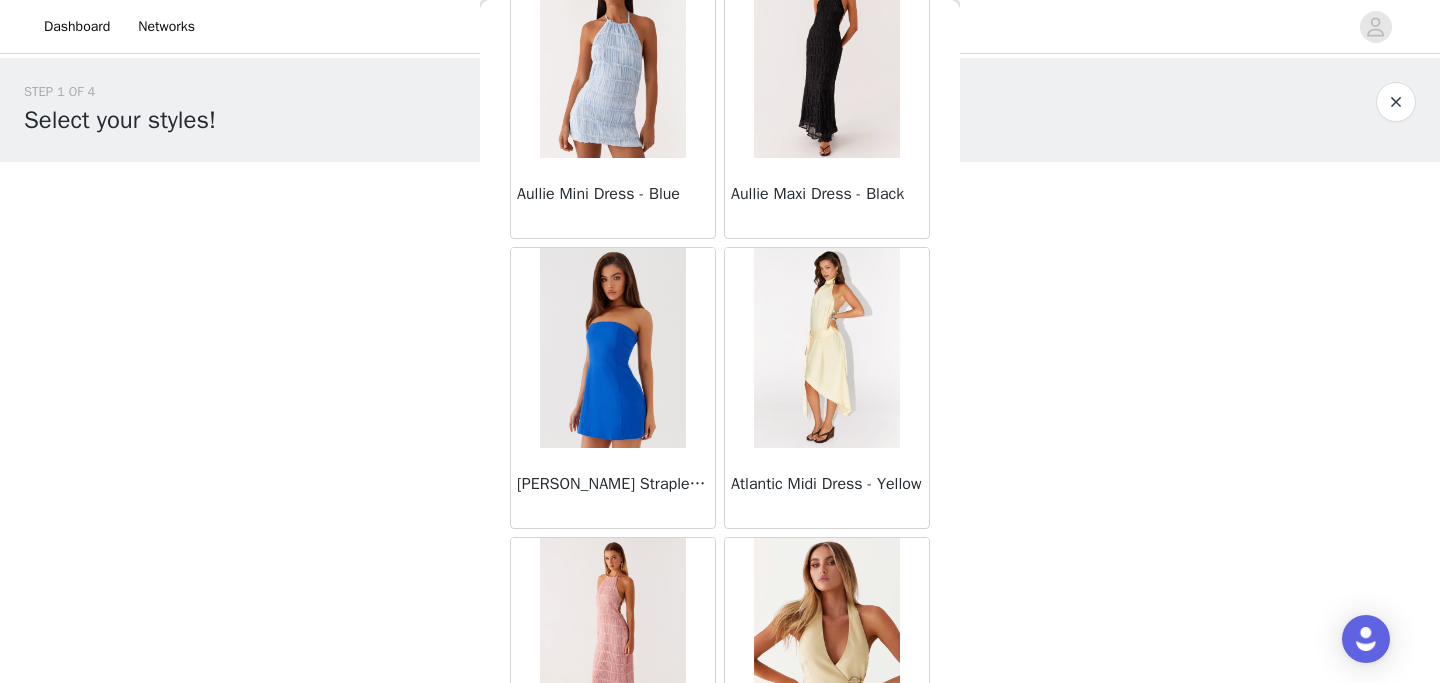 scroll, scrollTop: 1604, scrollLeft: 0, axis: vertical 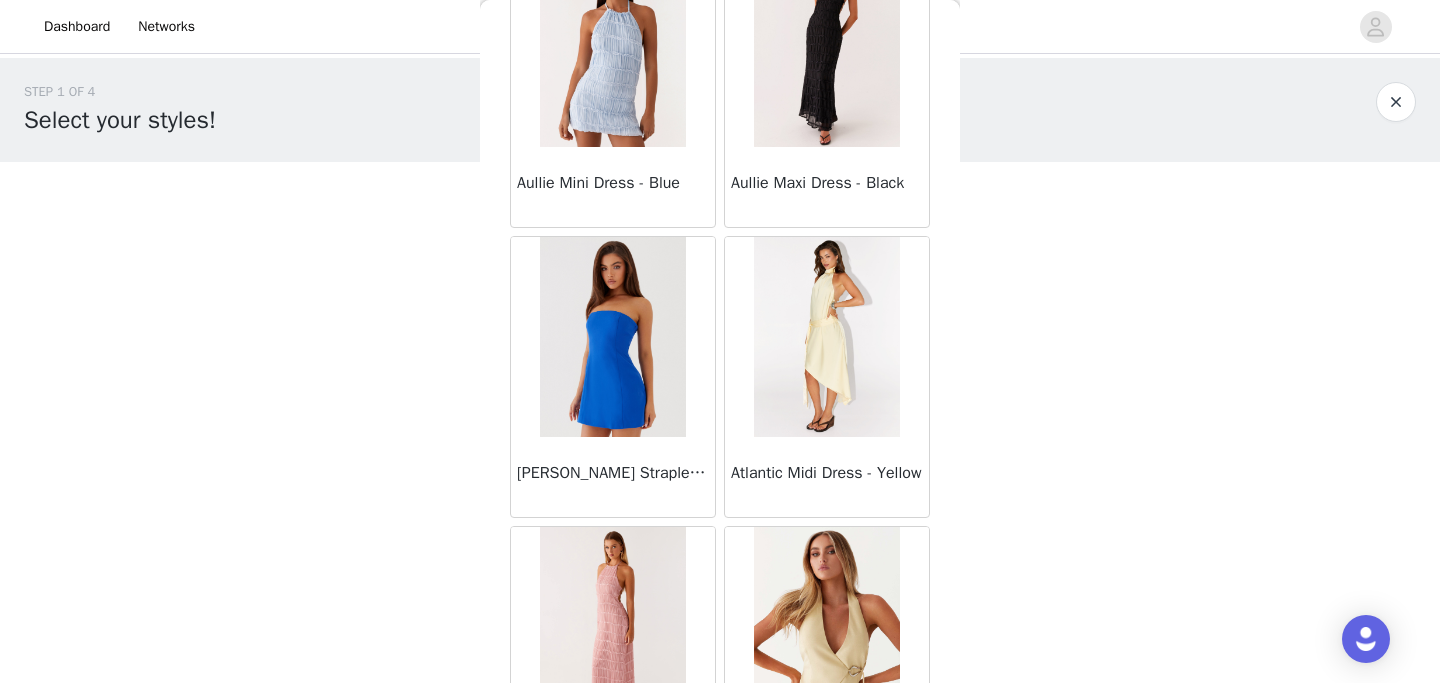 click at bounding box center [826, 337] 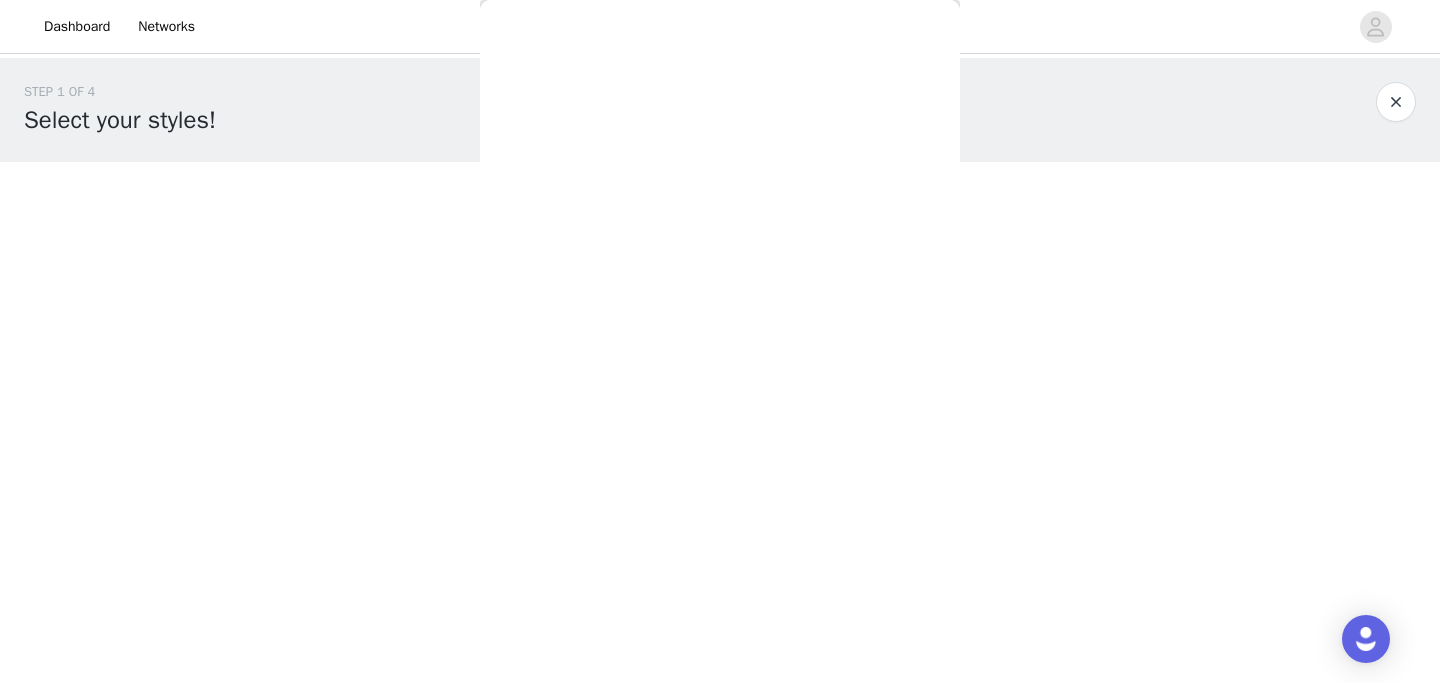 scroll, scrollTop: 0, scrollLeft: 0, axis: both 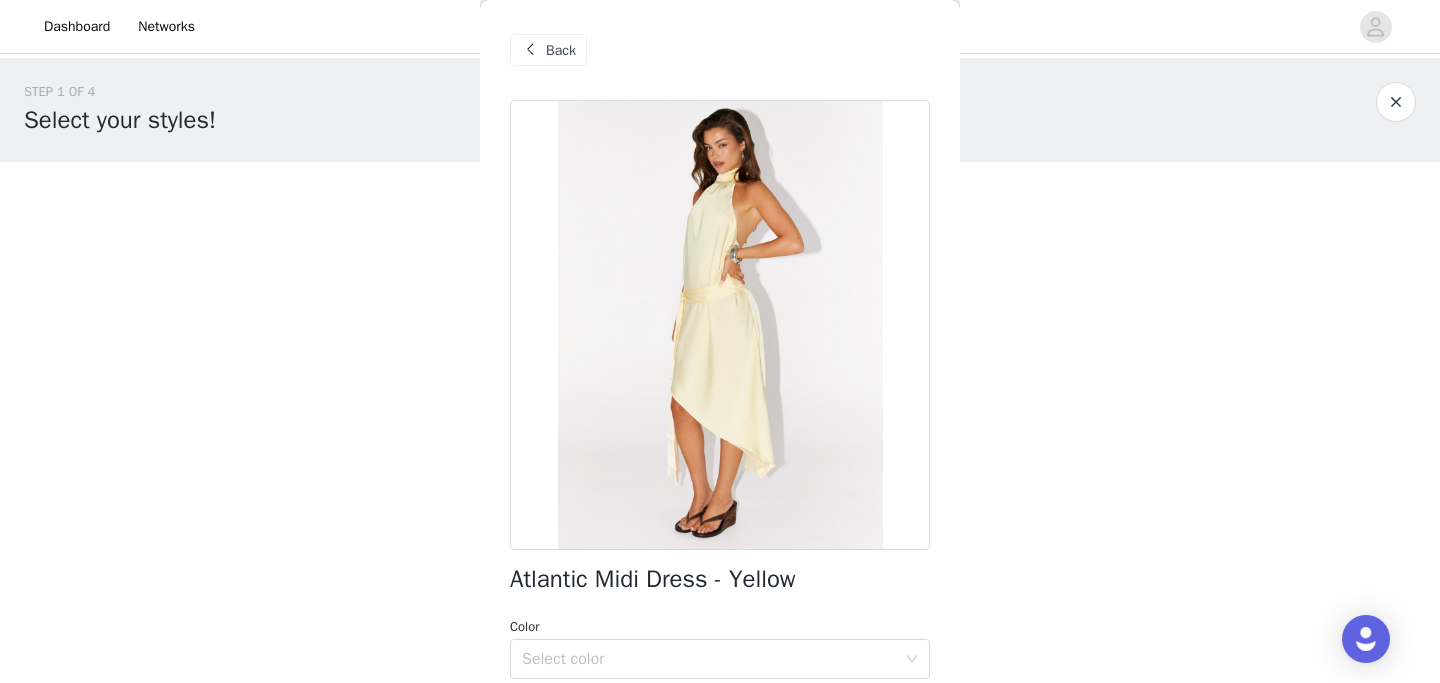 click at bounding box center [530, 50] 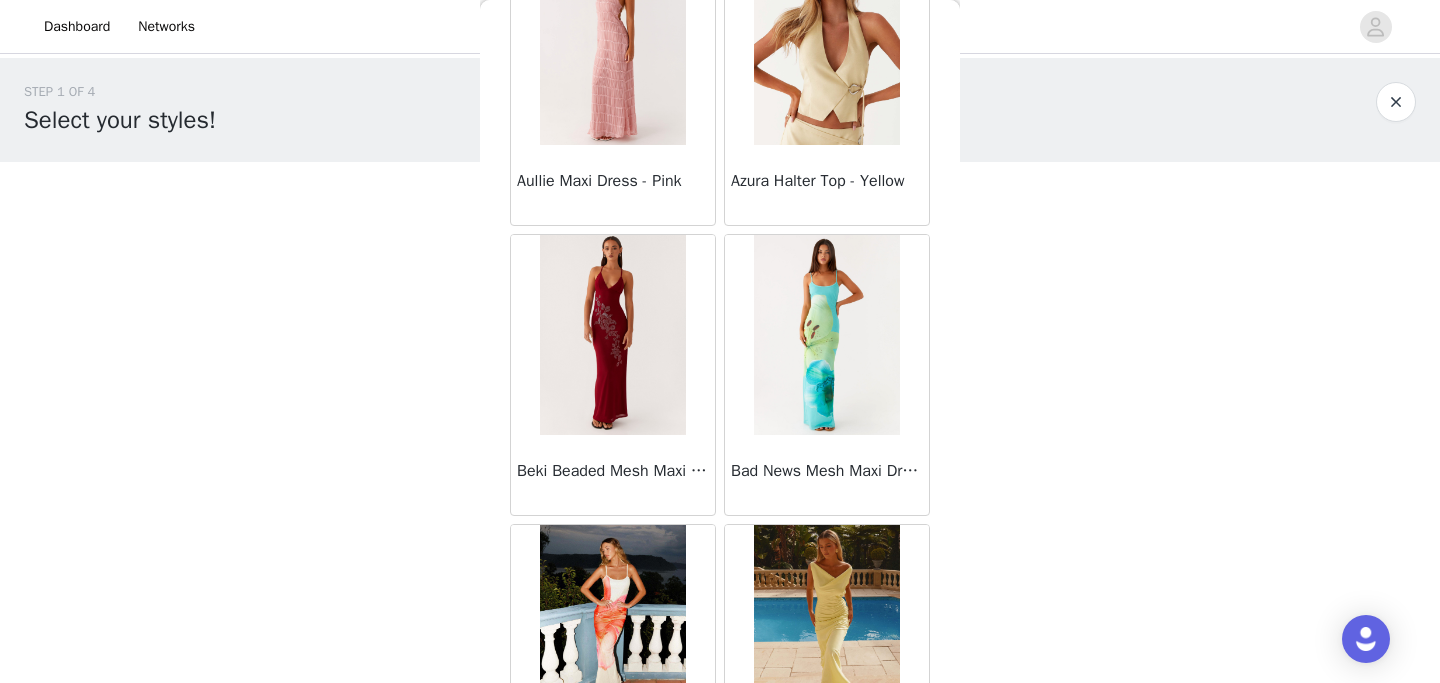 scroll, scrollTop: 2377, scrollLeft: 0, axis: vertical 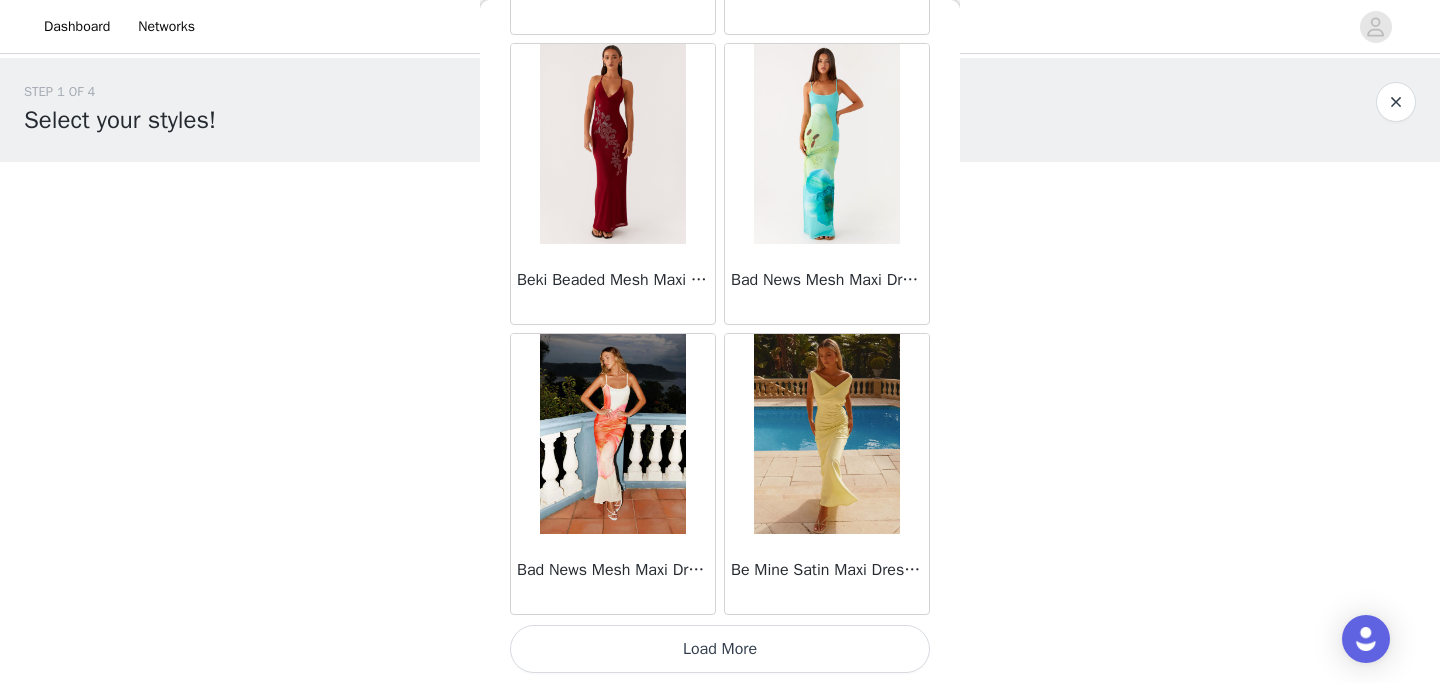 click on "Load More" at bounding box center [720, 649] 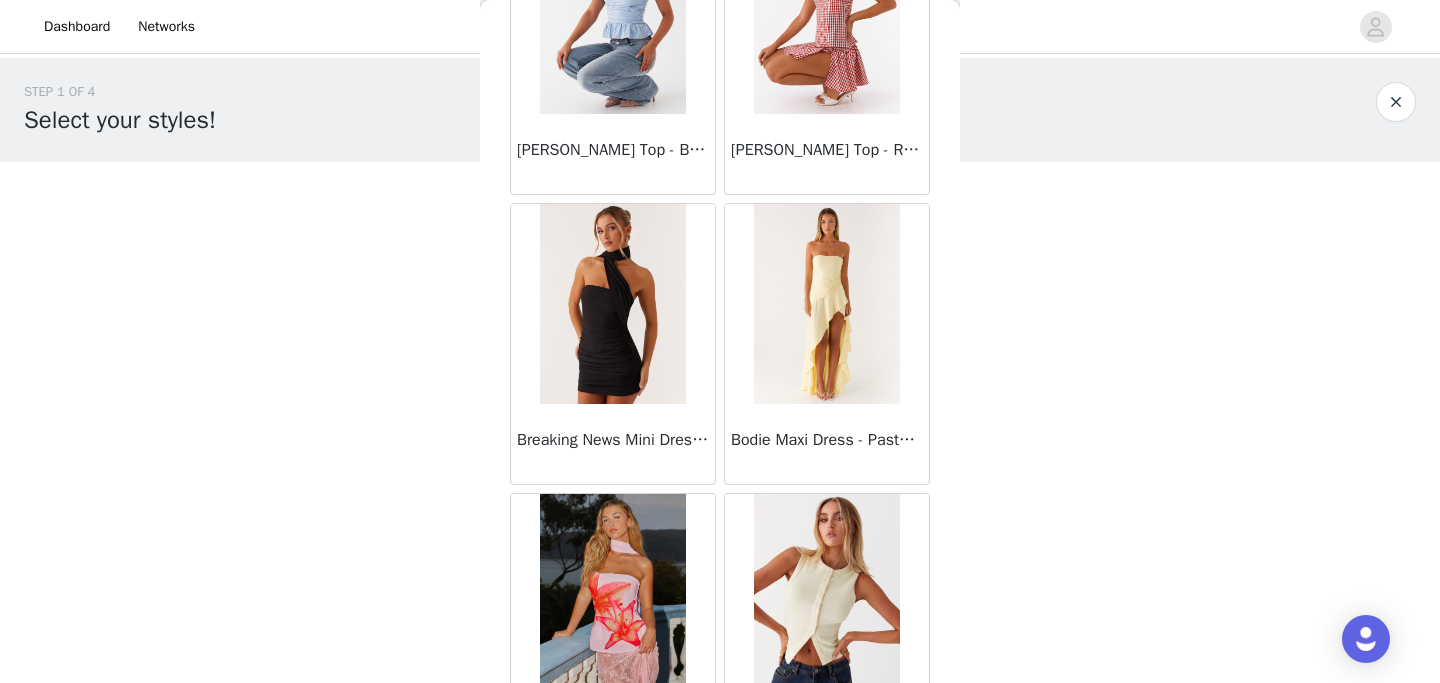 scroll, scrollTop: 3381, scrollLeft: 0, axis: vertical 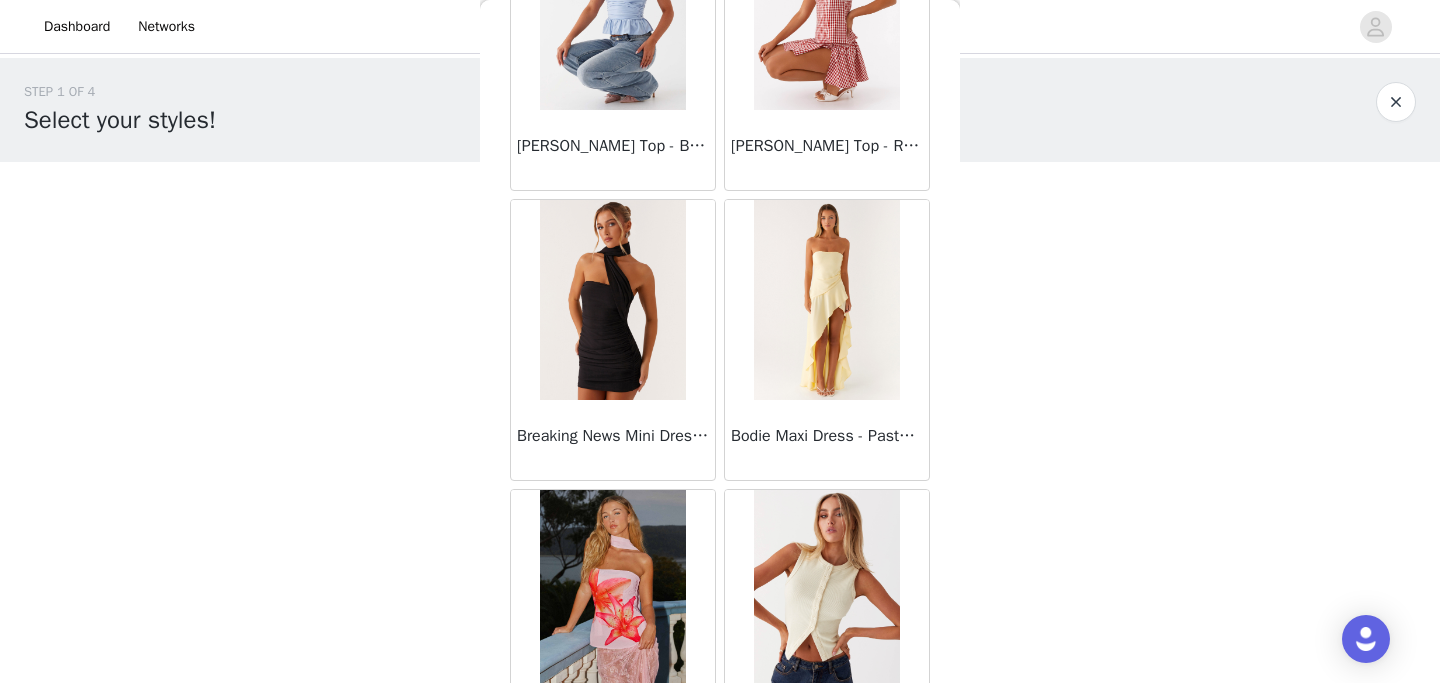 click at bounding box center (826, 300) 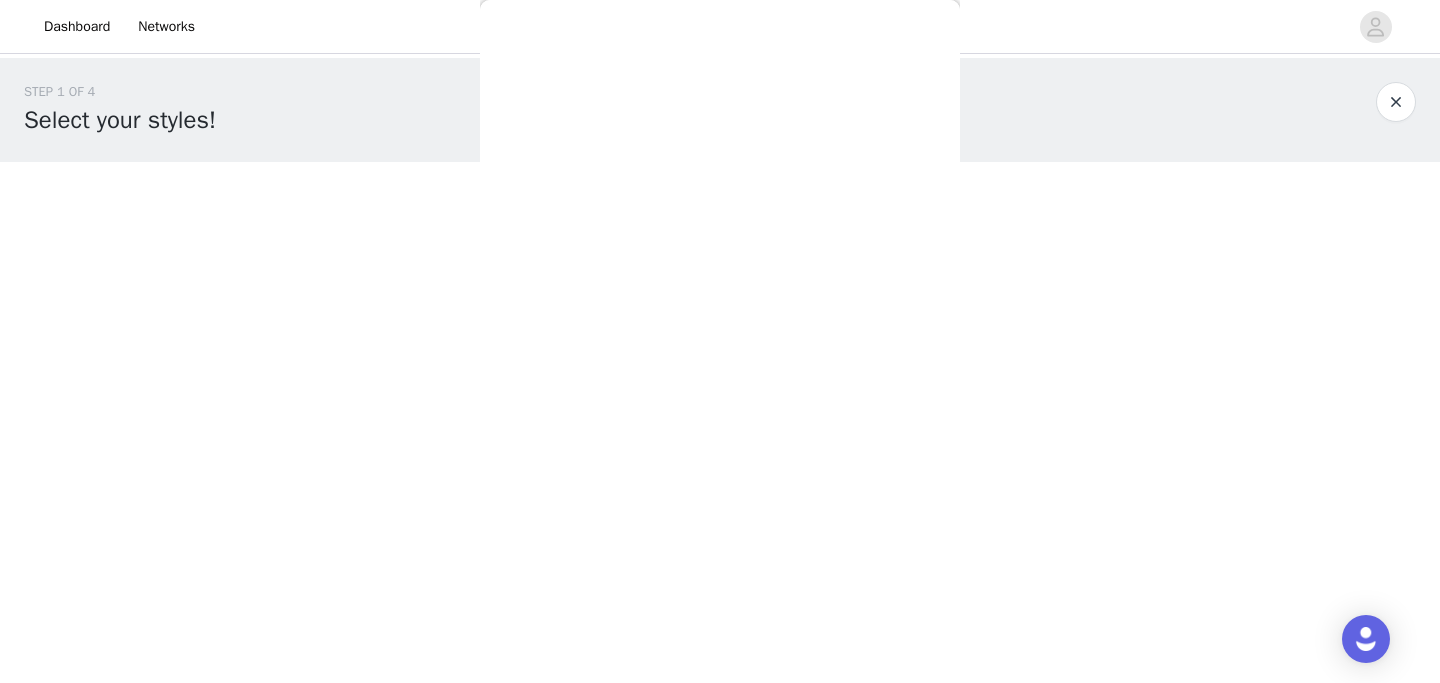 scroll, scrollTop: 0, scrollLeft: 0, axis: both 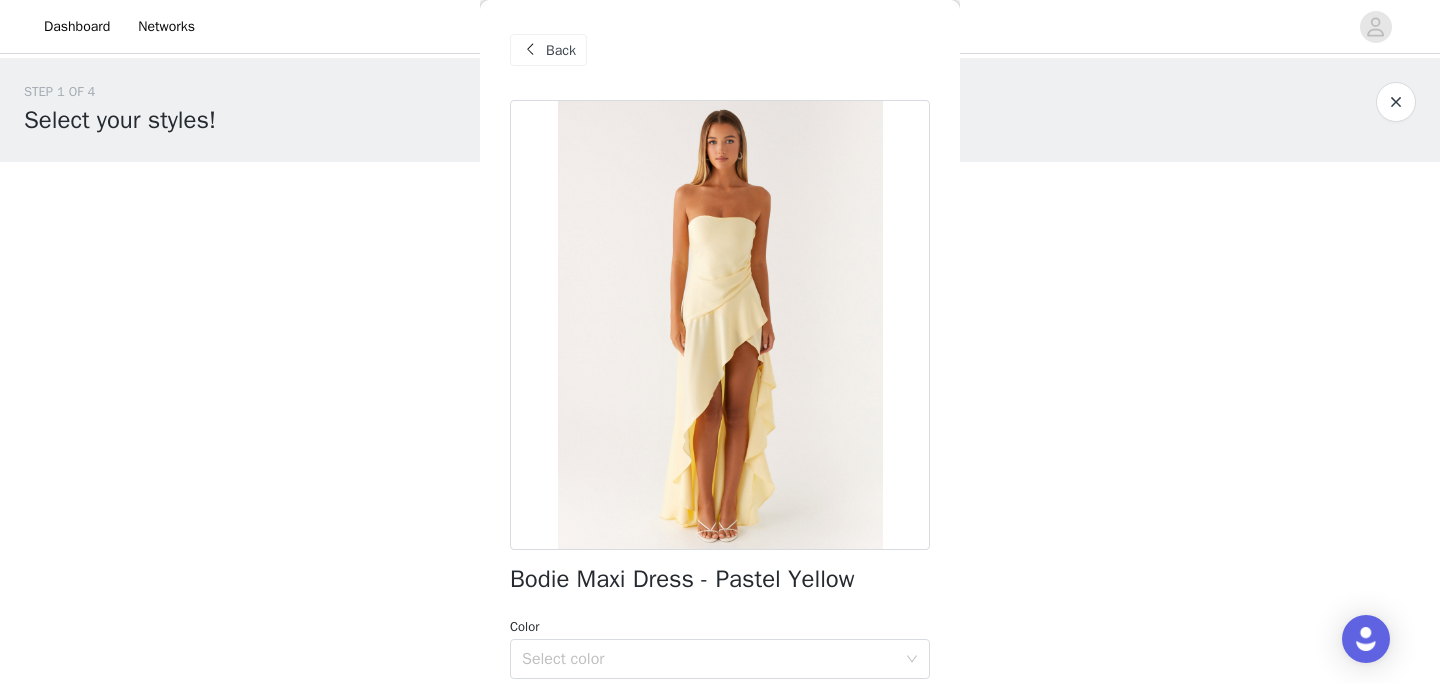click at bounding box center (530, 50) 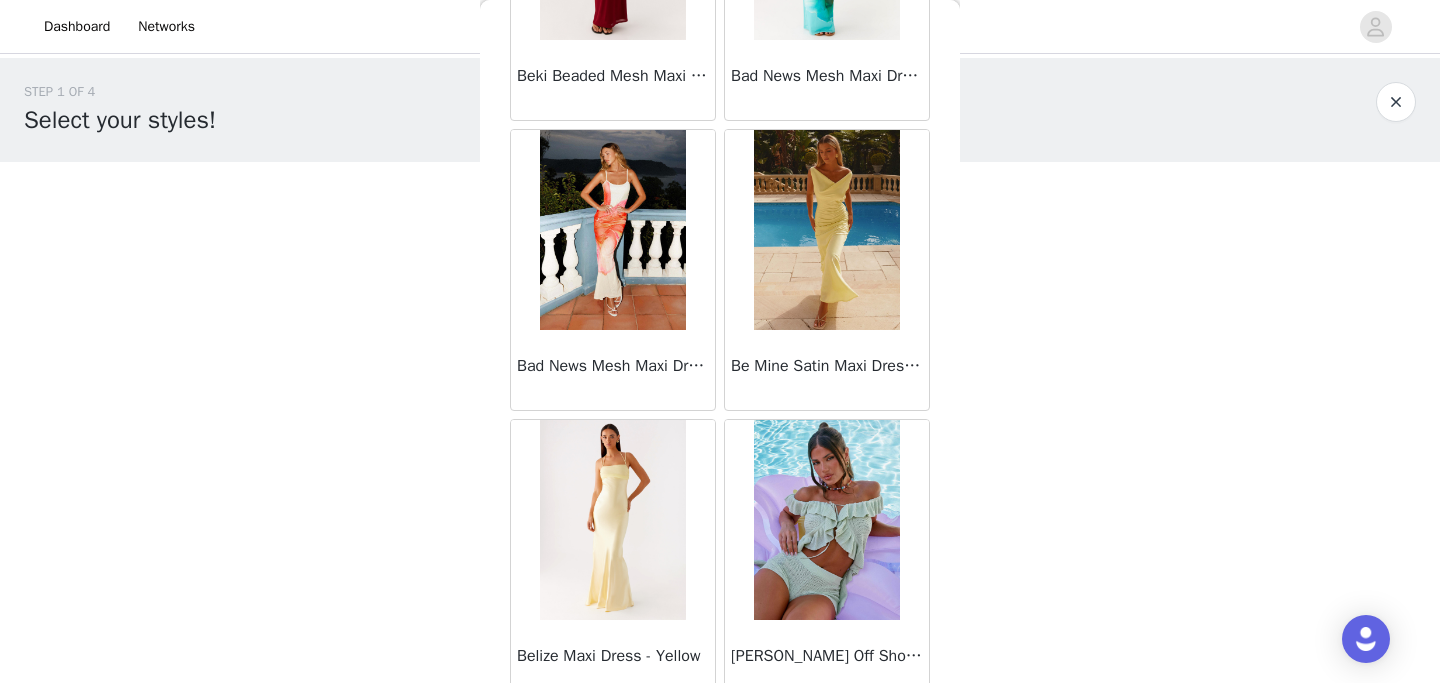 scroll, scrollTop: 2585, scrollLeft: 0, axis: vertical 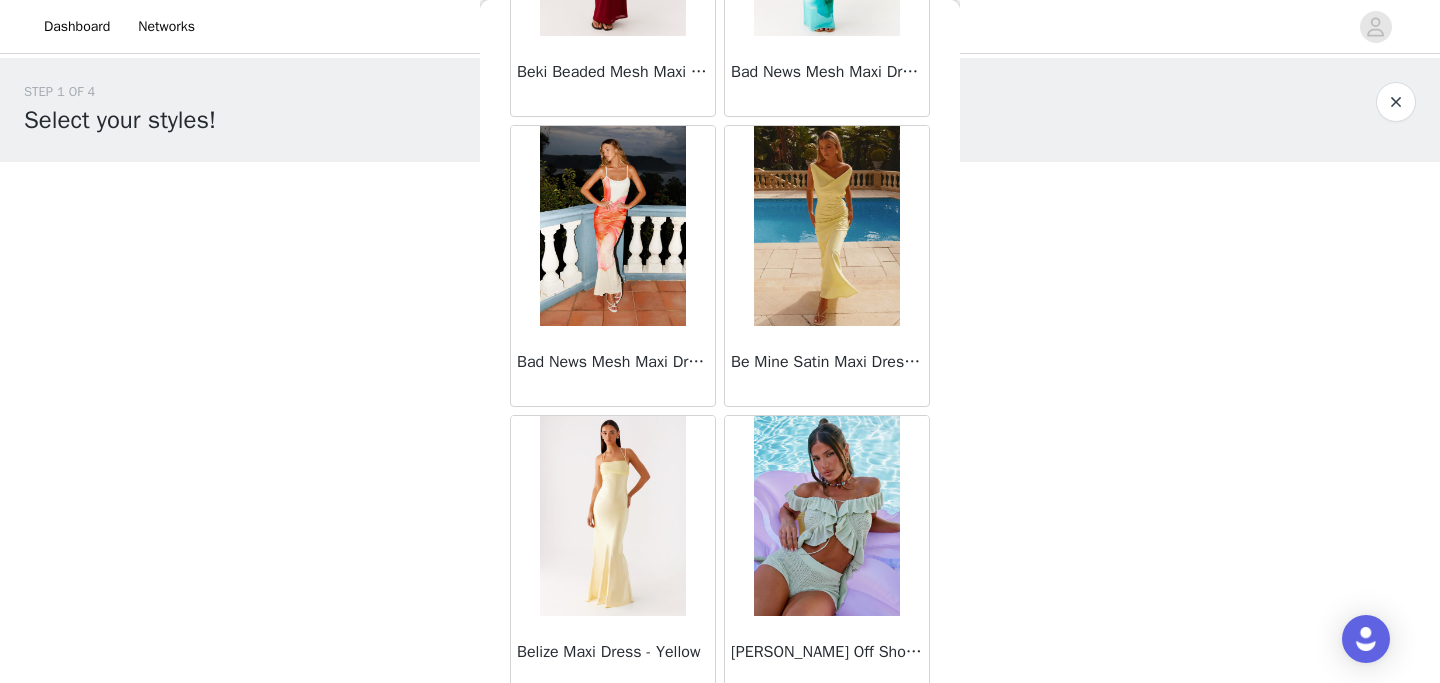 click at bounding box center [826, 226] 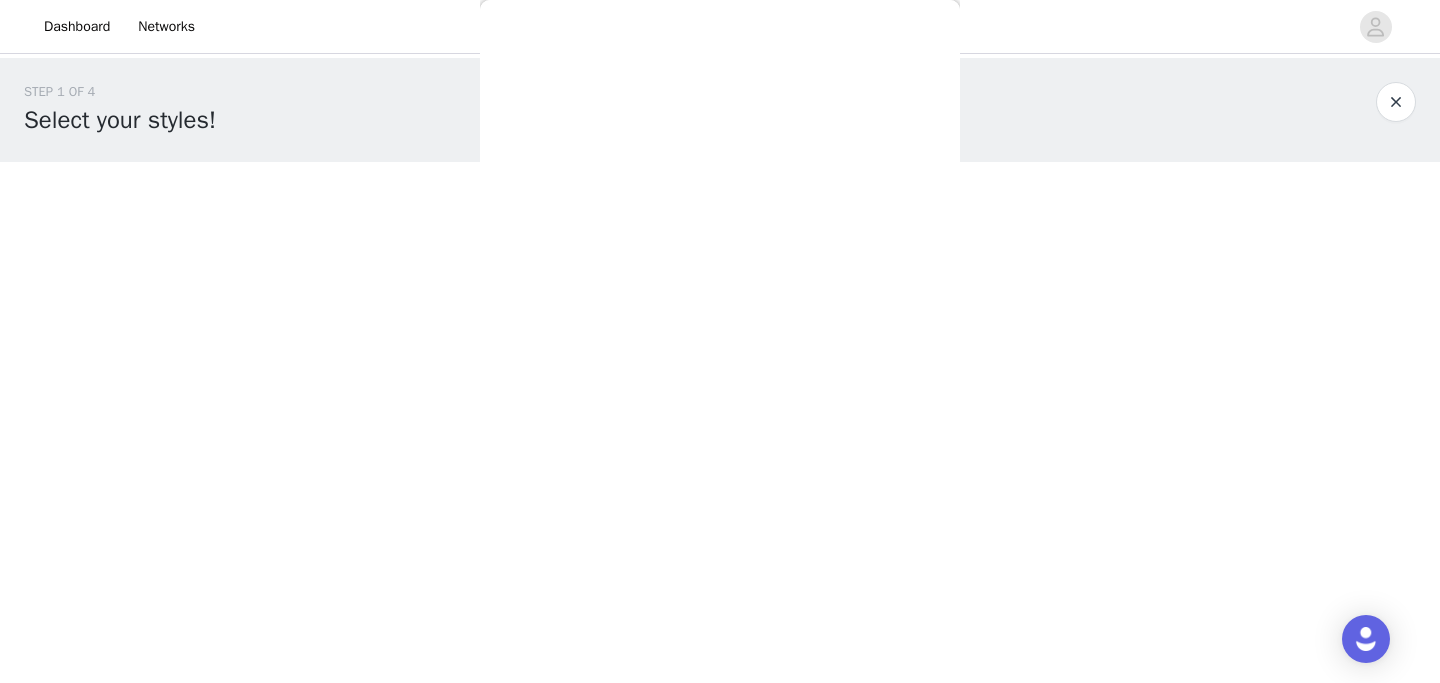 scroll, scrollTop: 0, scrollLeft: 0, axis: both 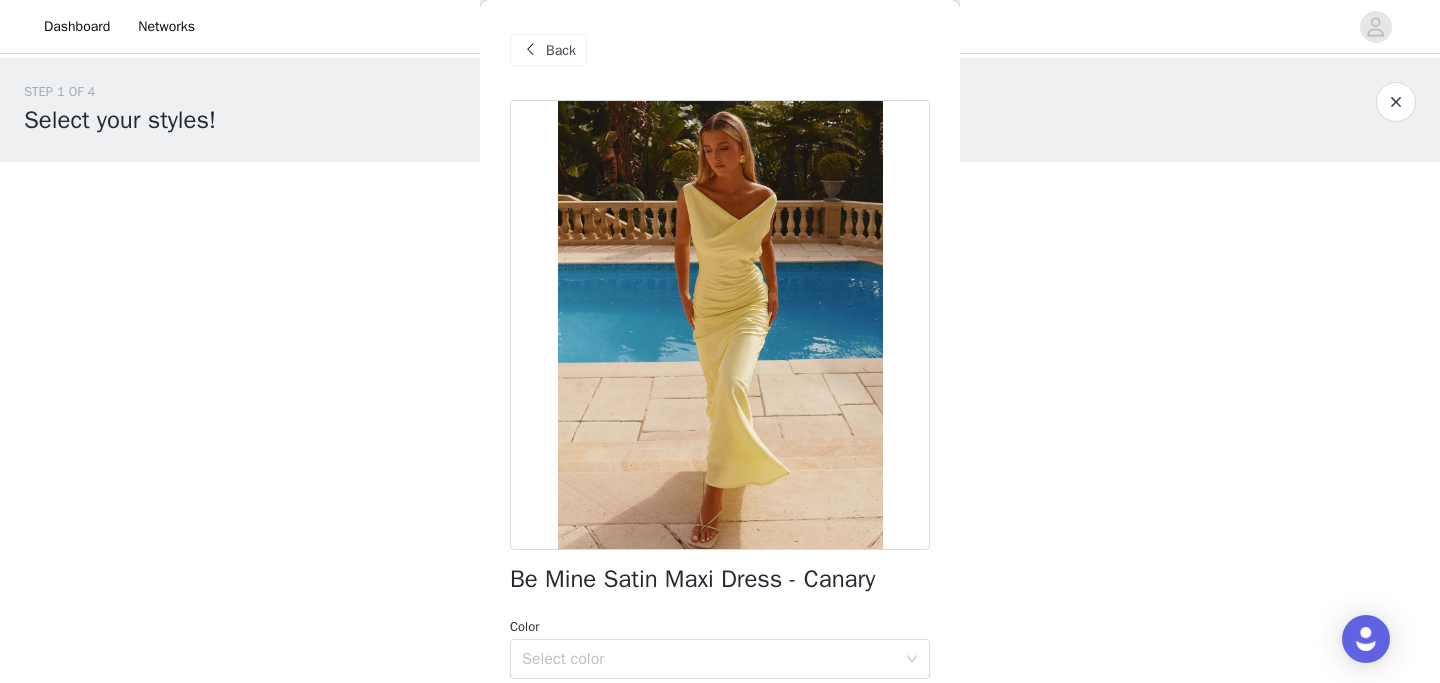 click on "Back" at bounding box center [561, 50] 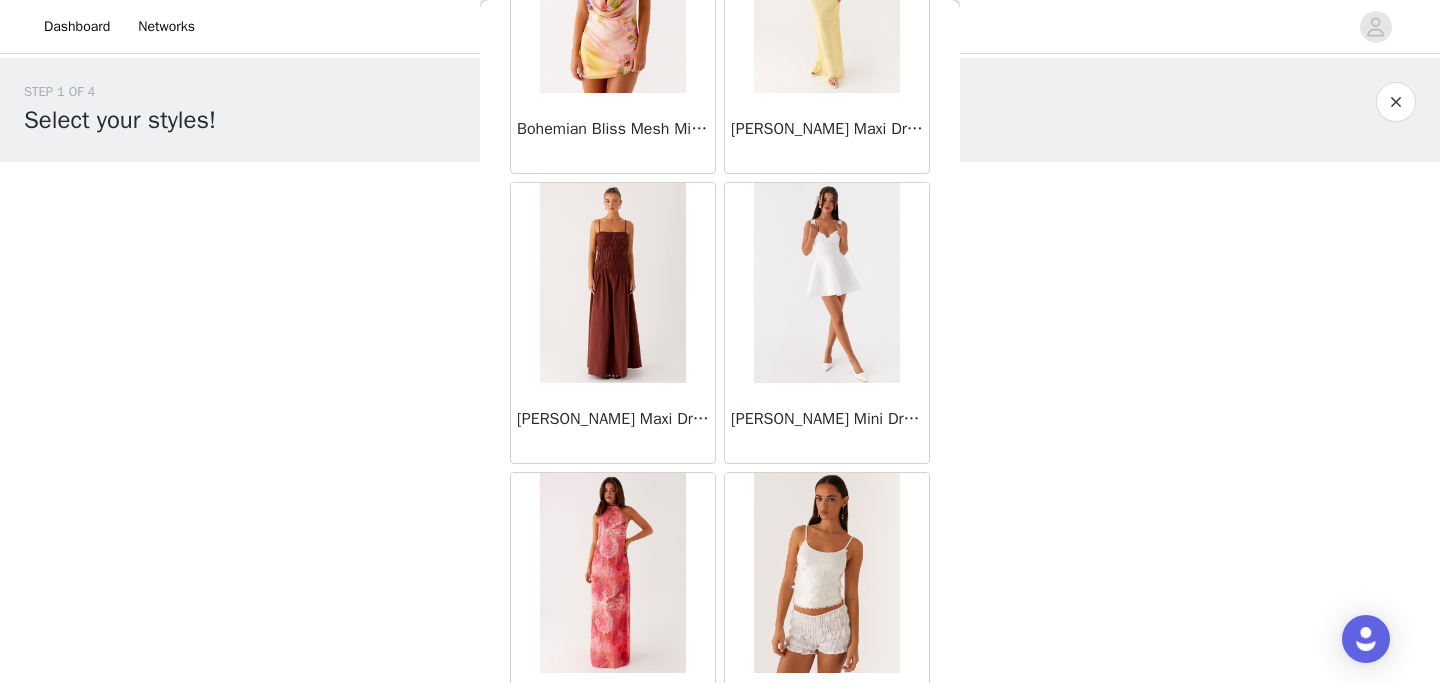 scroll, scrollTop: 5277, scrollLeft: 0, axis: vertical 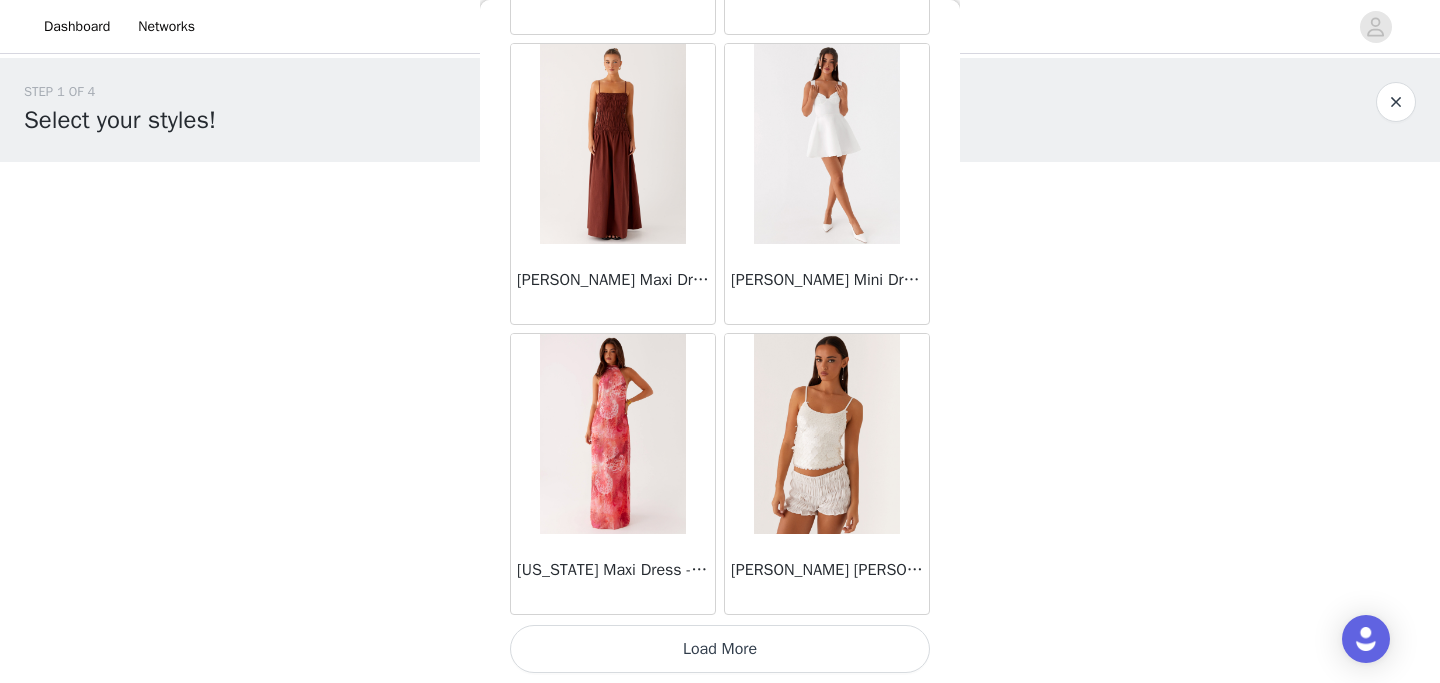 click on "Load More" at bounding box center [720, 649] 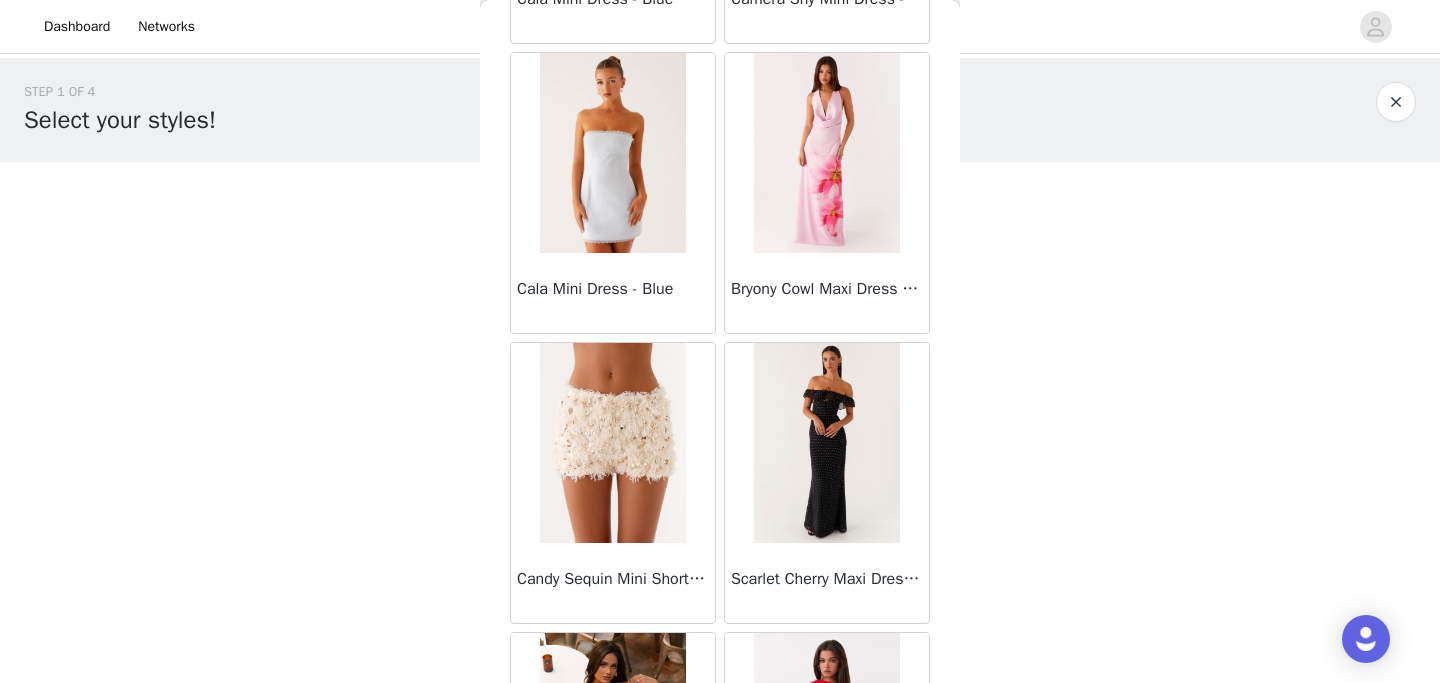 scroll, scrollTop: 6141, scrollLeft: 0, axis: vertical 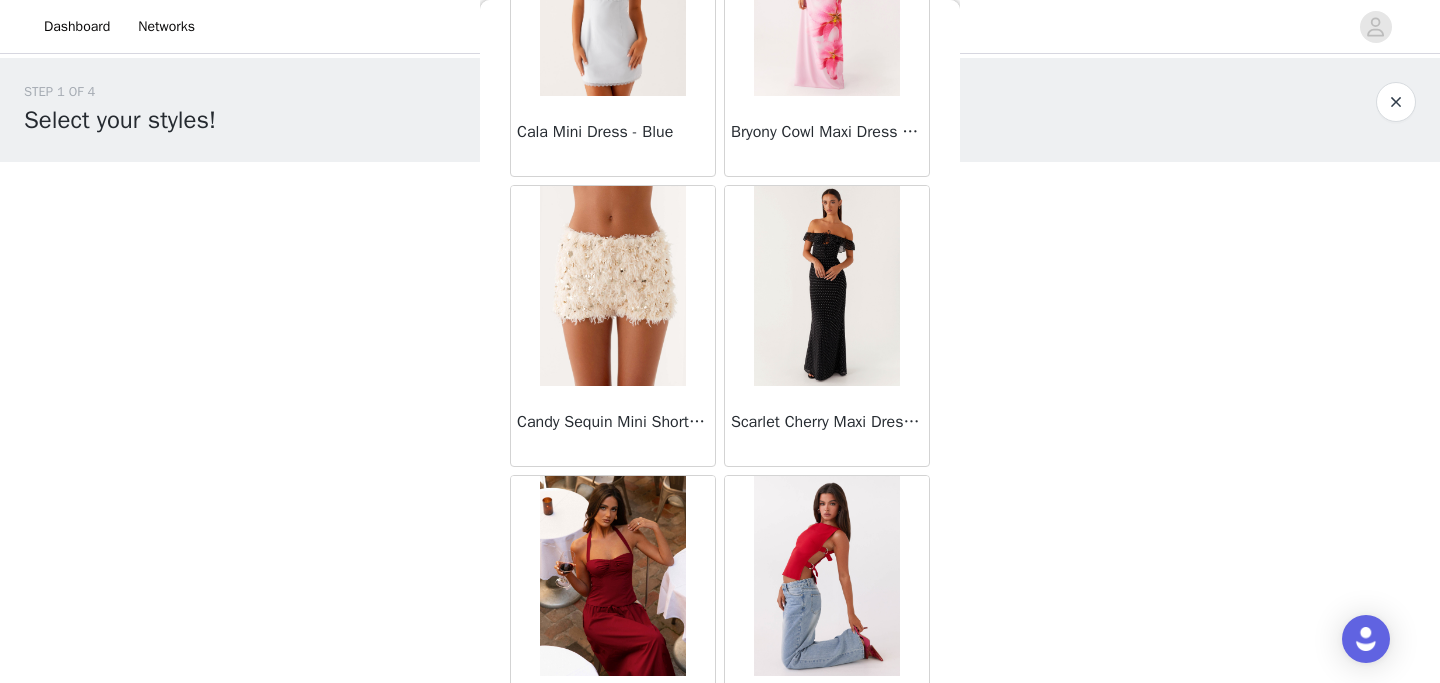 click at bounding box center [826, 286] 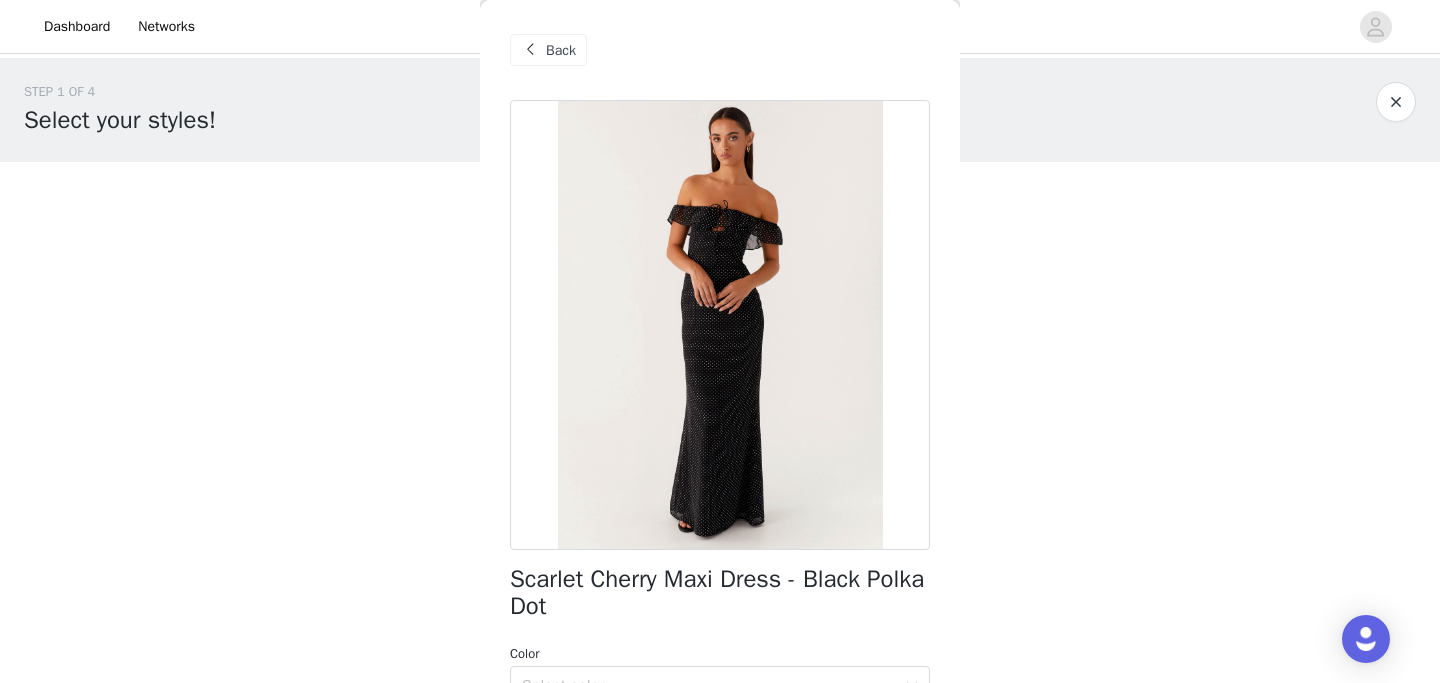 scroll, scrollTop: 285, scrollLeft: 0, axis: vertical 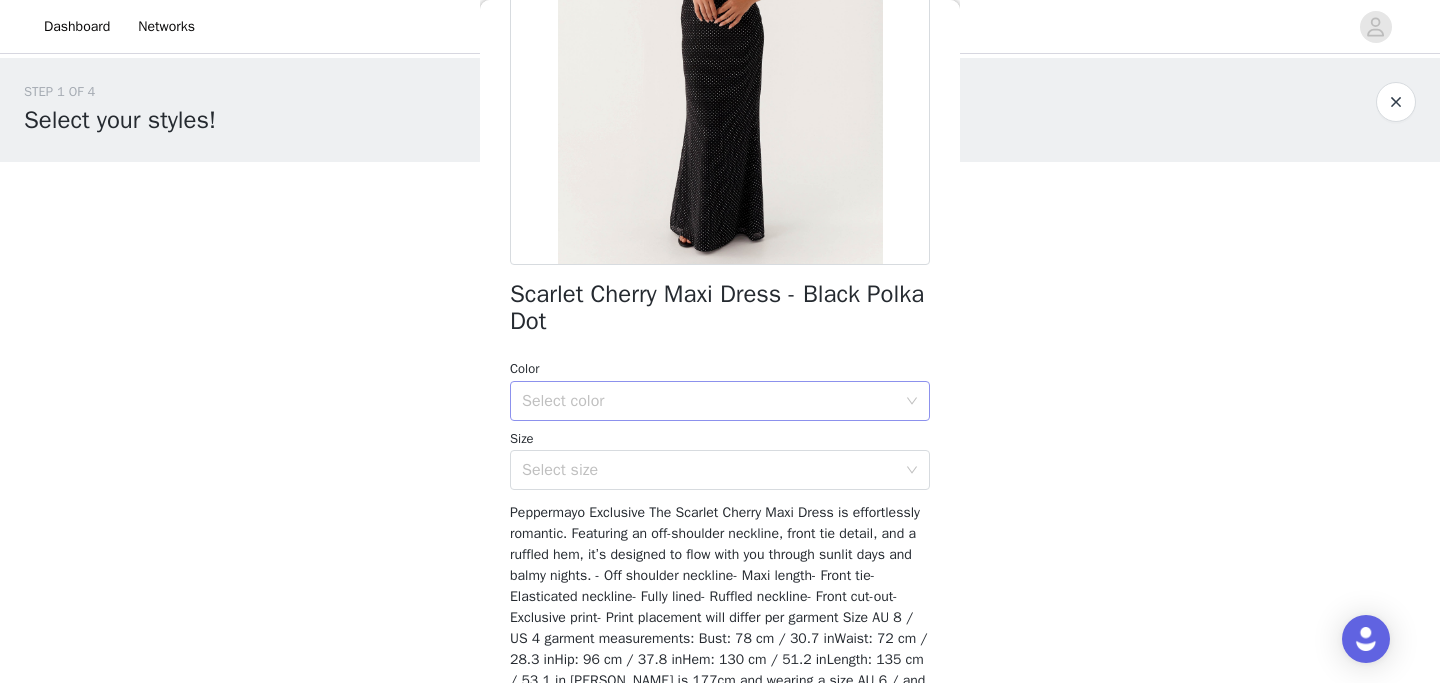 click on "Select color" at bounding box center [709, 401] 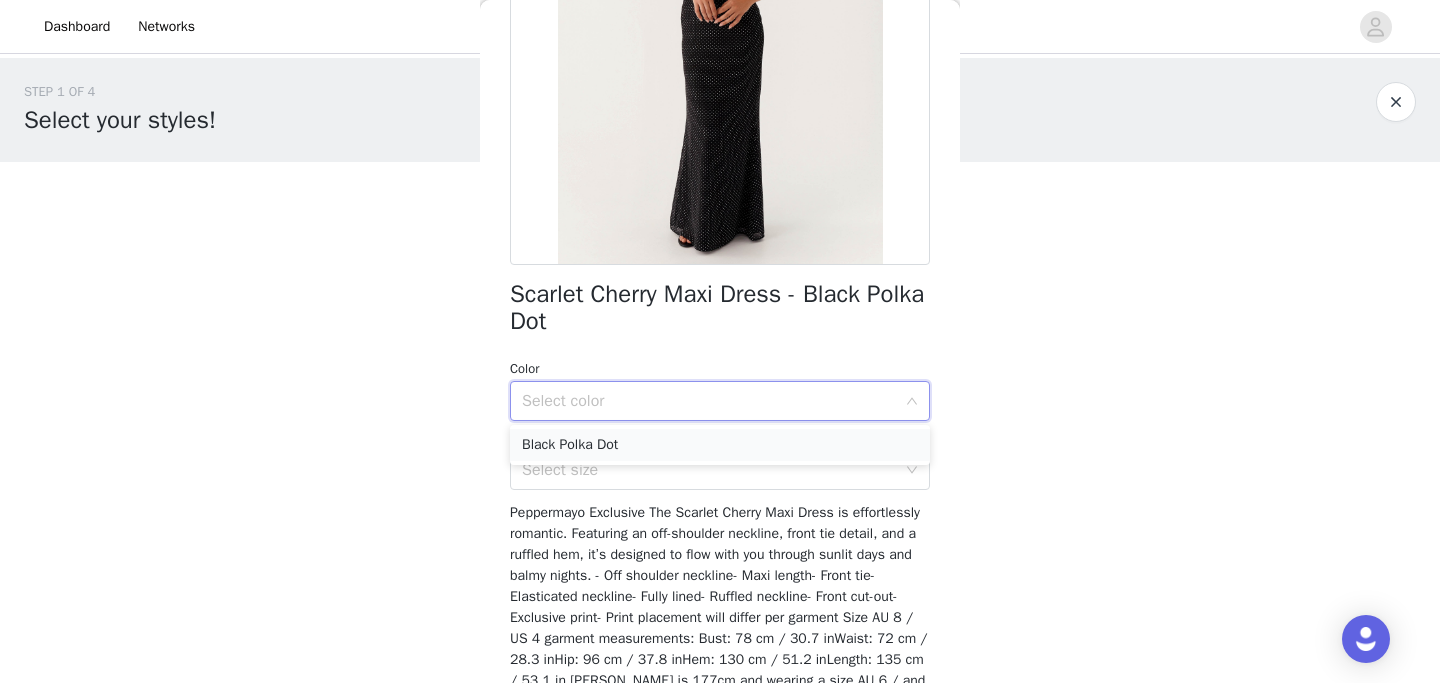 click on "Black Polka Dot" at bounding box center [720, 445] 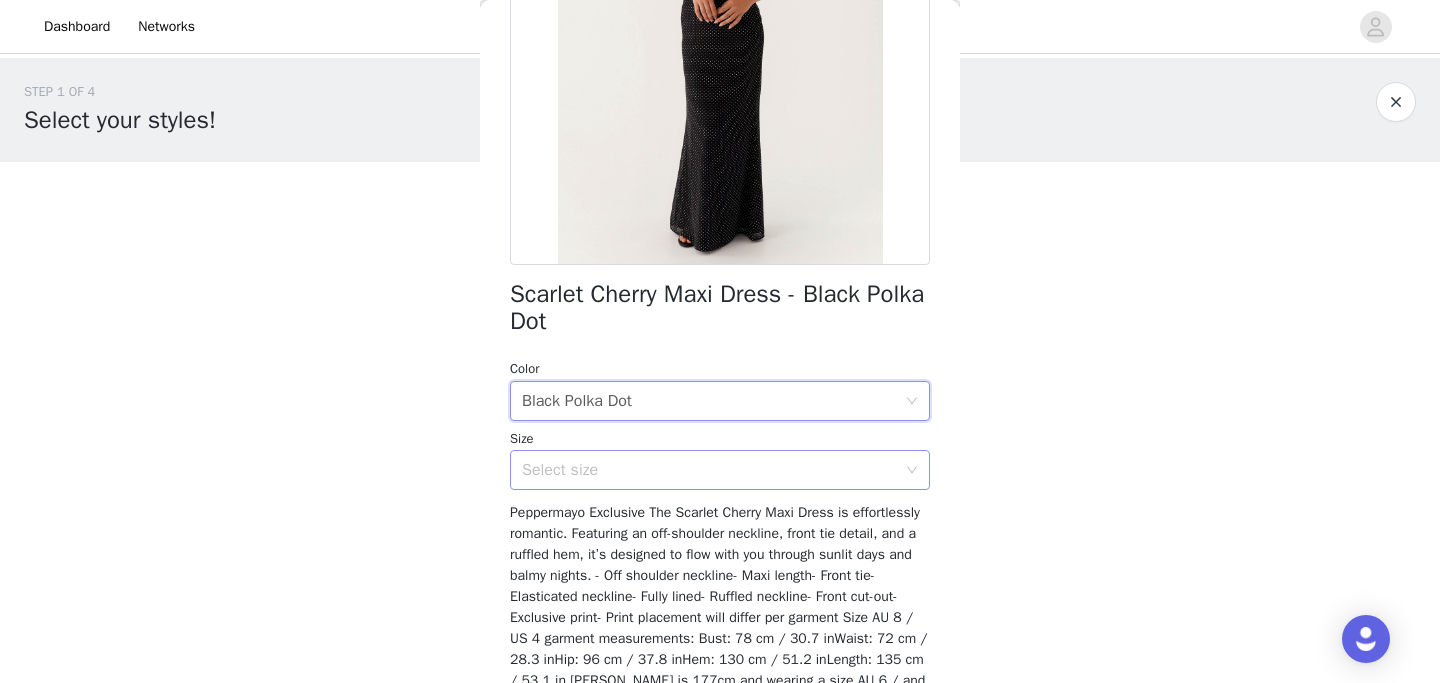 click on "Select size" at bounding box center [709, 470] 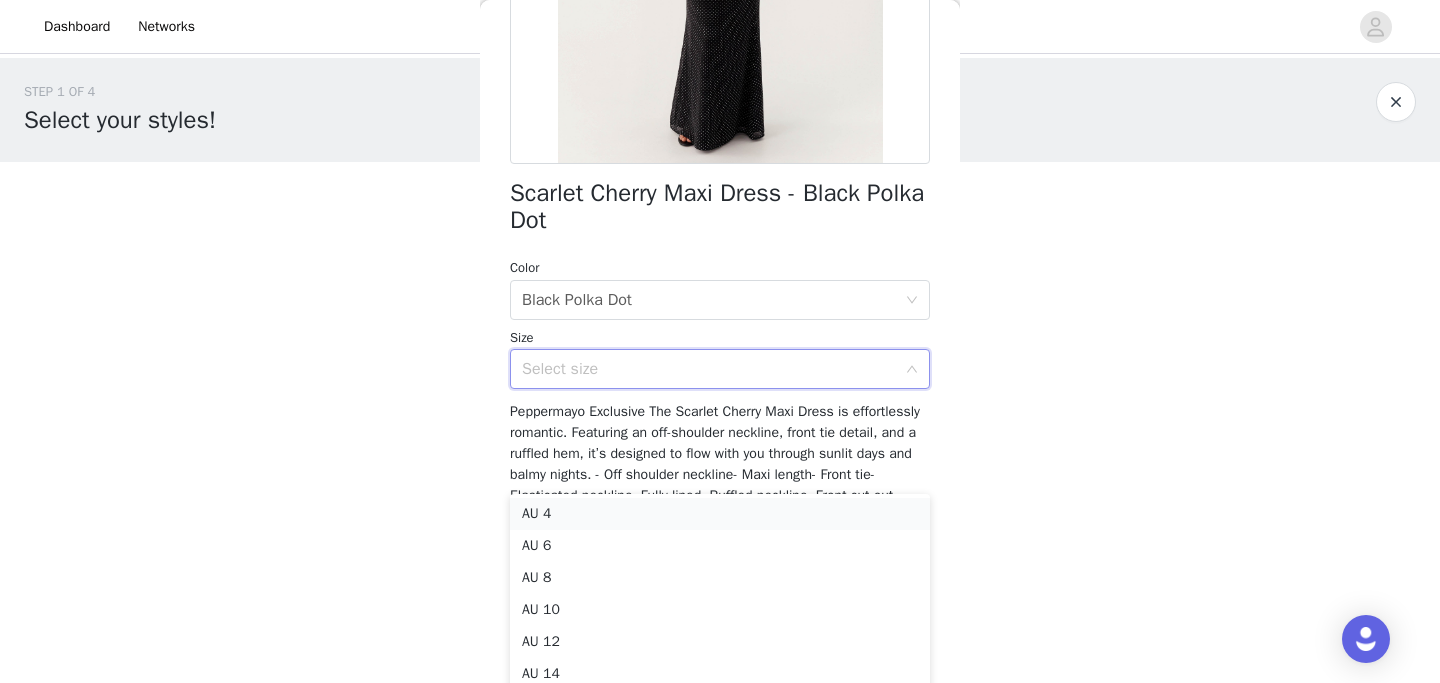 scroll, scrollTop: 385, scrollLeft: 0, axis: vertical 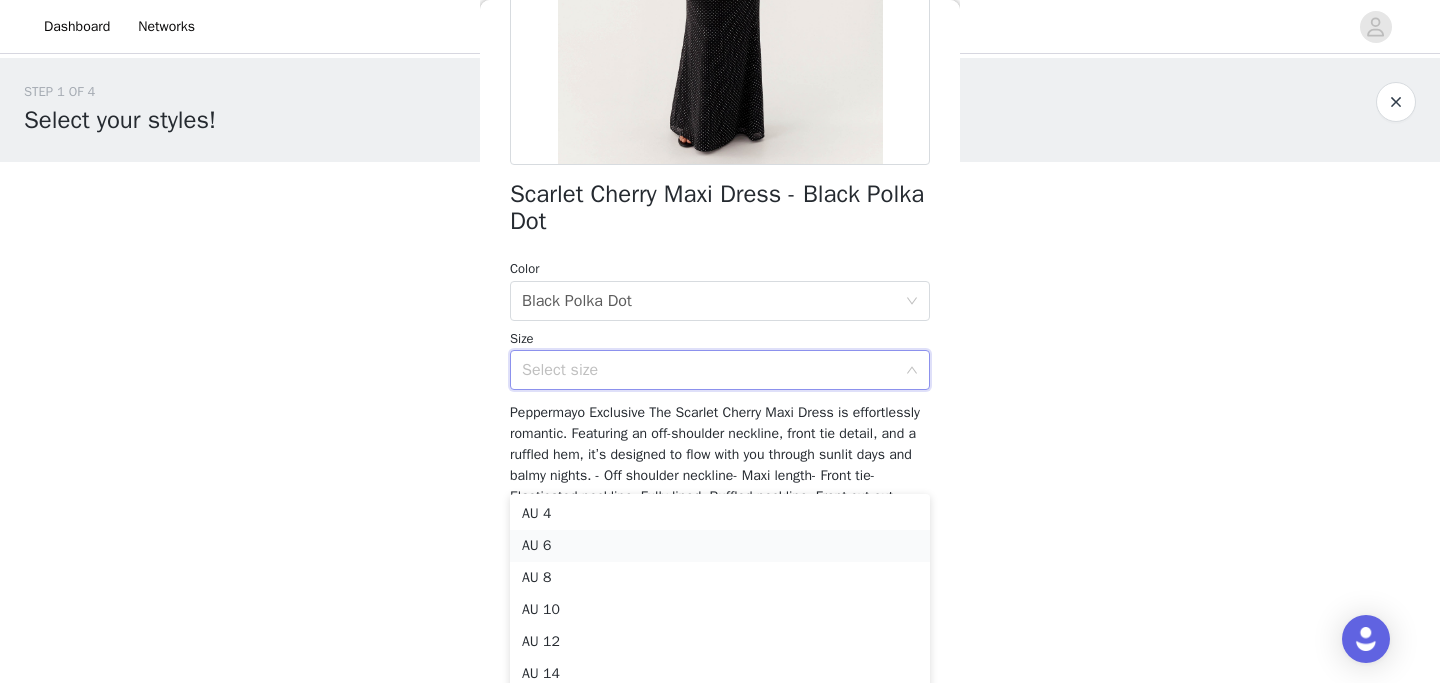 click on "AU 6" at bounding box center (720, 546) 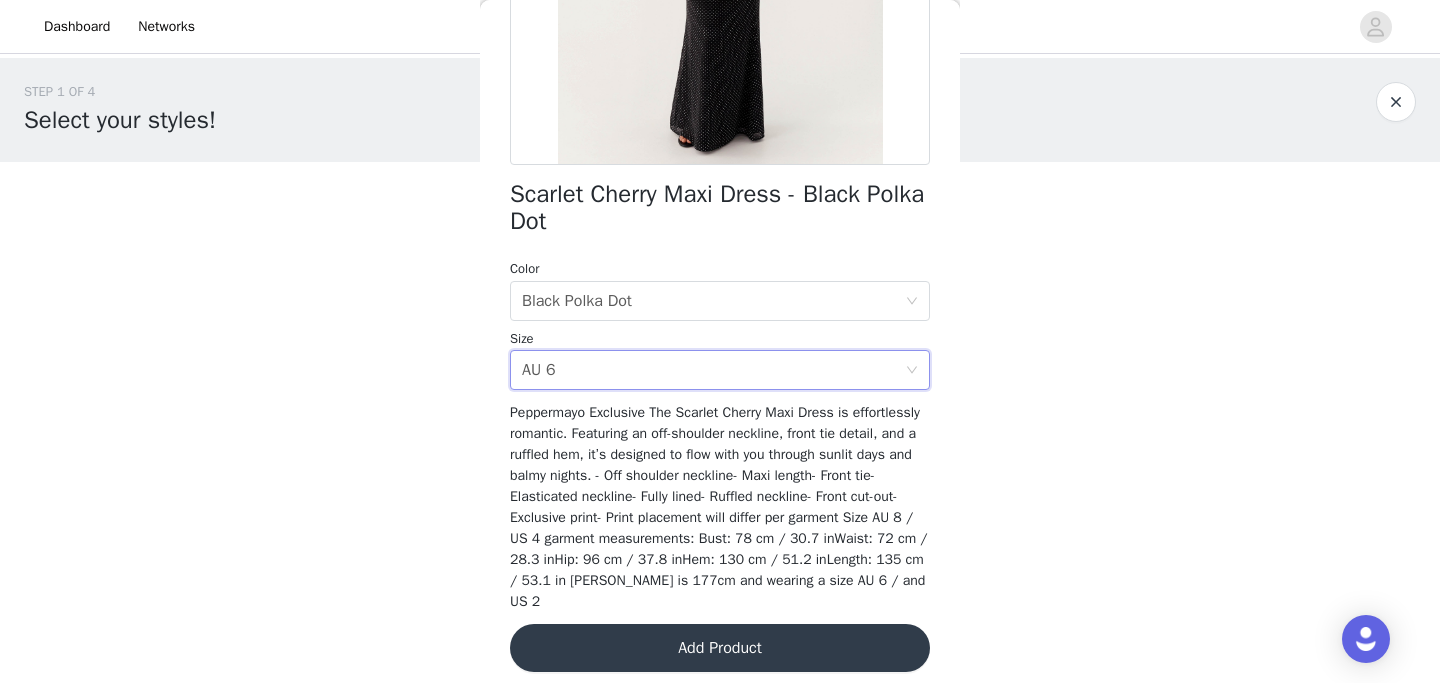 scroll, scrollTop: 398, scrollLeft: 0, axis: vertical 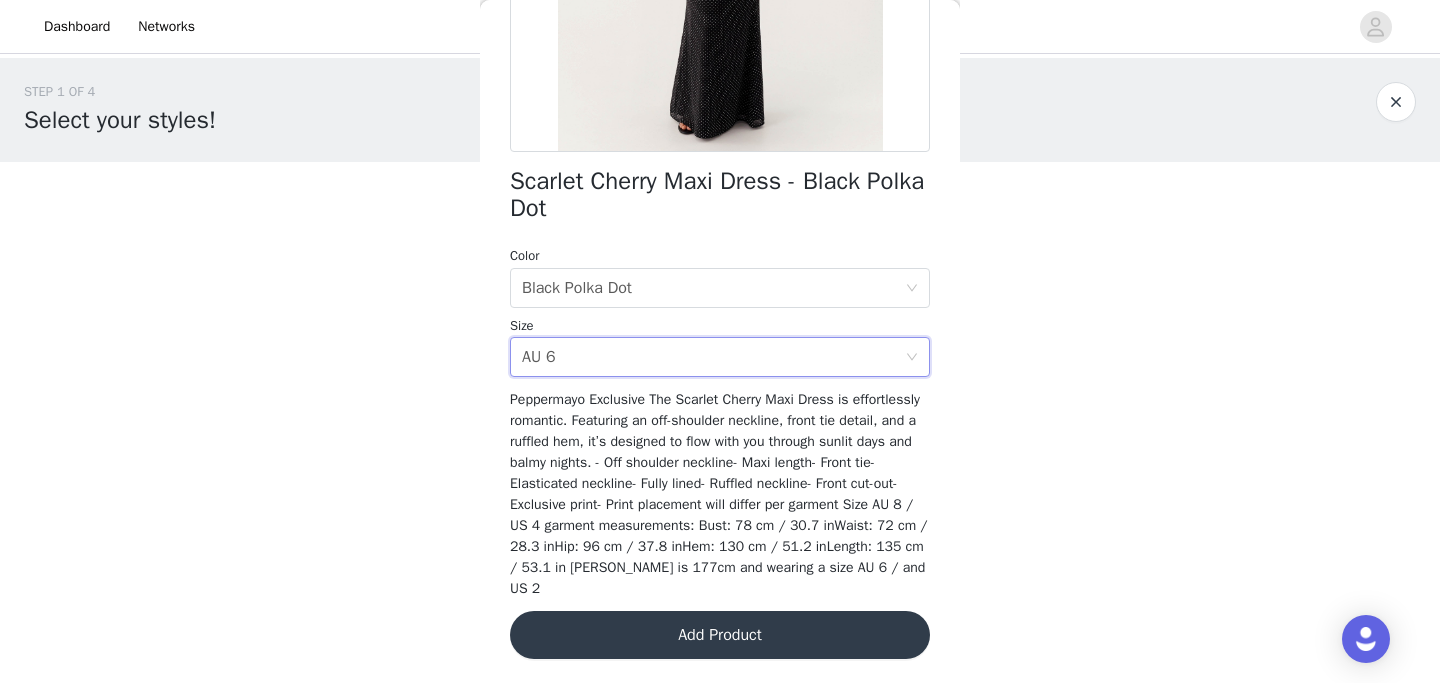 click on "Add Product" at bounding box center [720, 635] 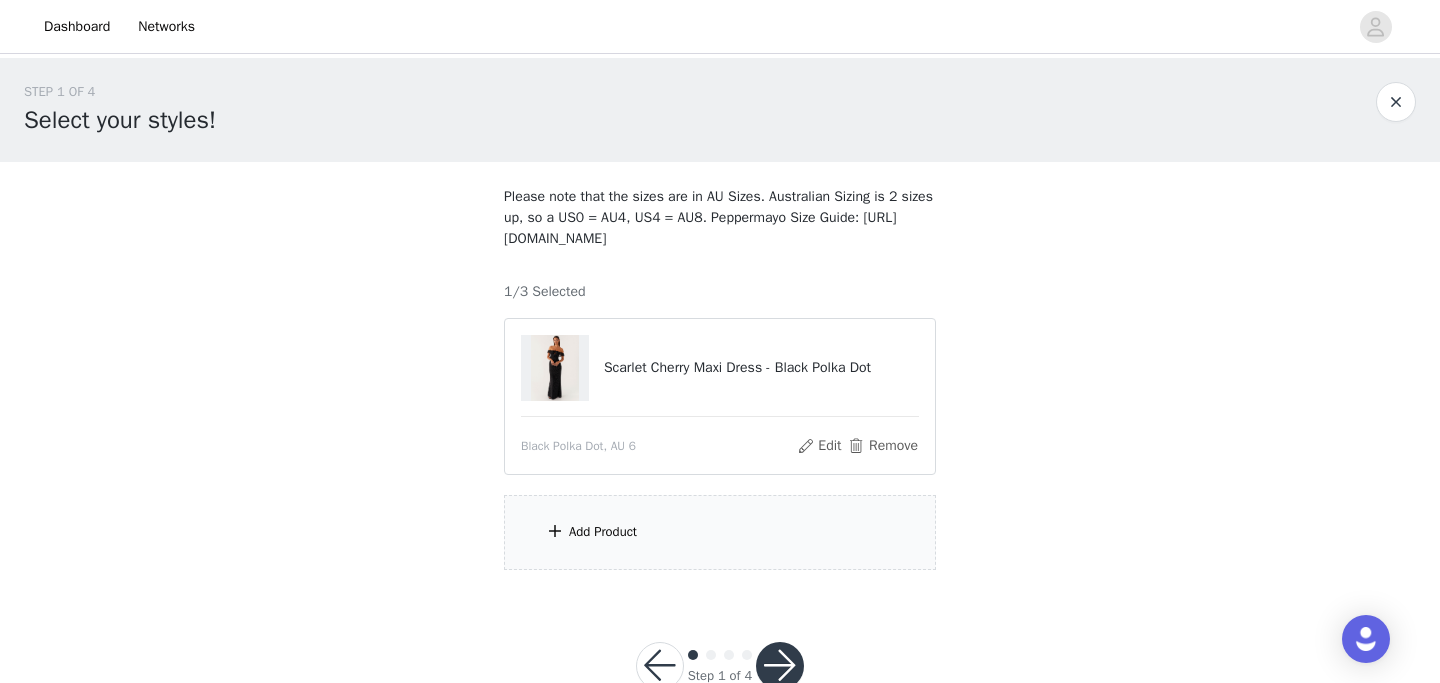 click on "Add Product" at bounding box center [720, 532] 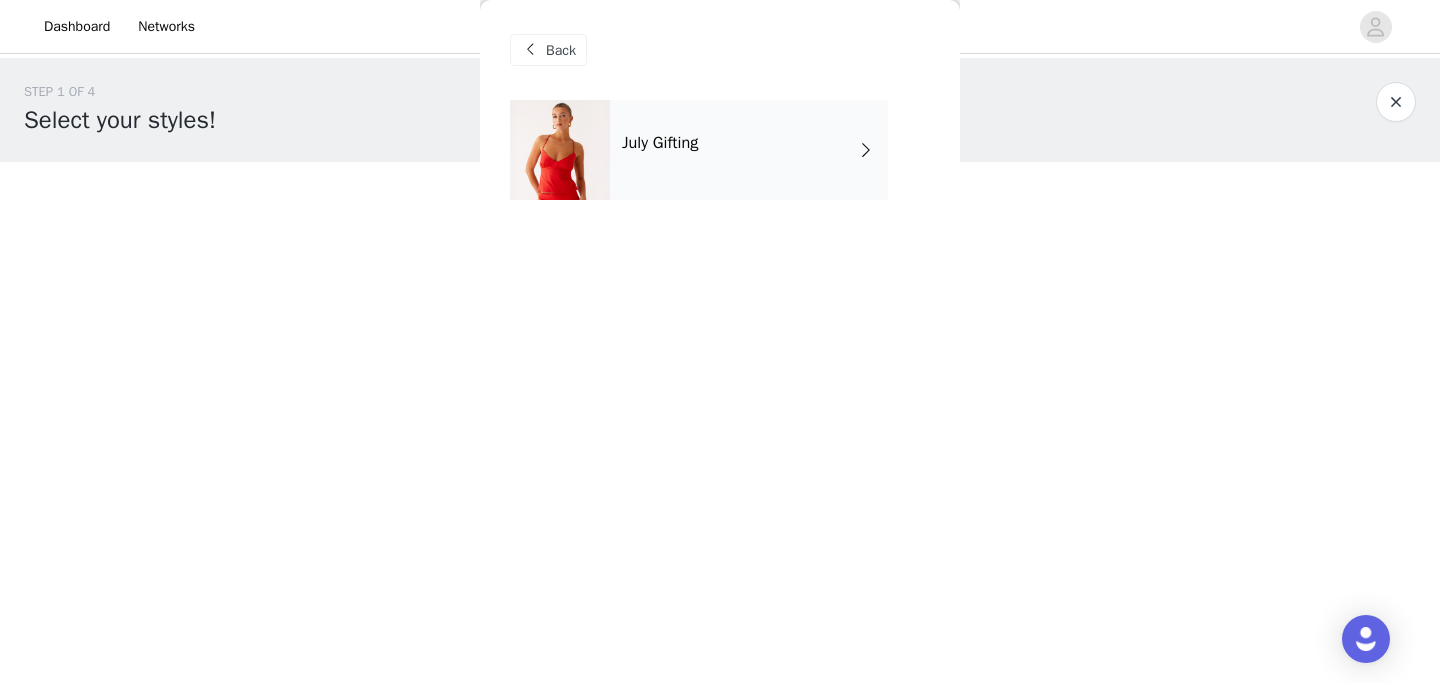 click on "July Gifting" at bounding box center [749, 150] 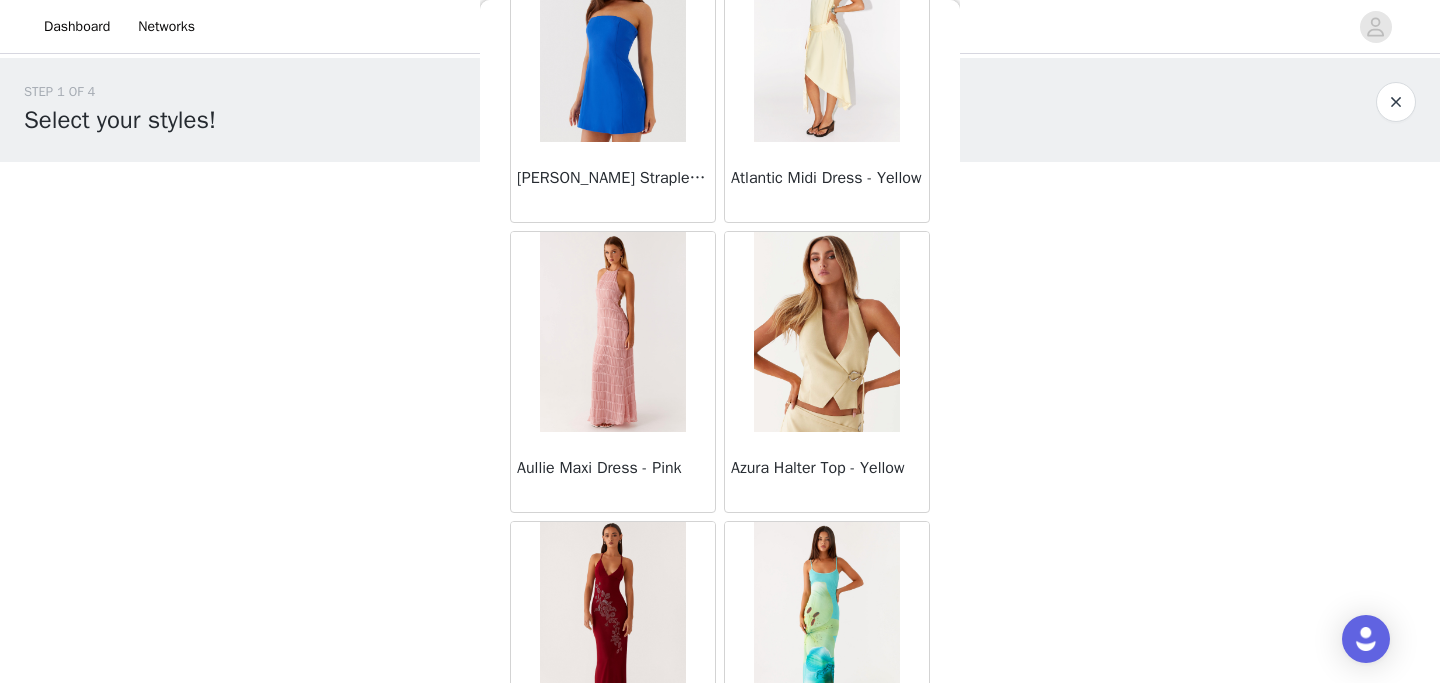 scroll, scrollTop: 2377, scrollLeft: 0, axis: vertical 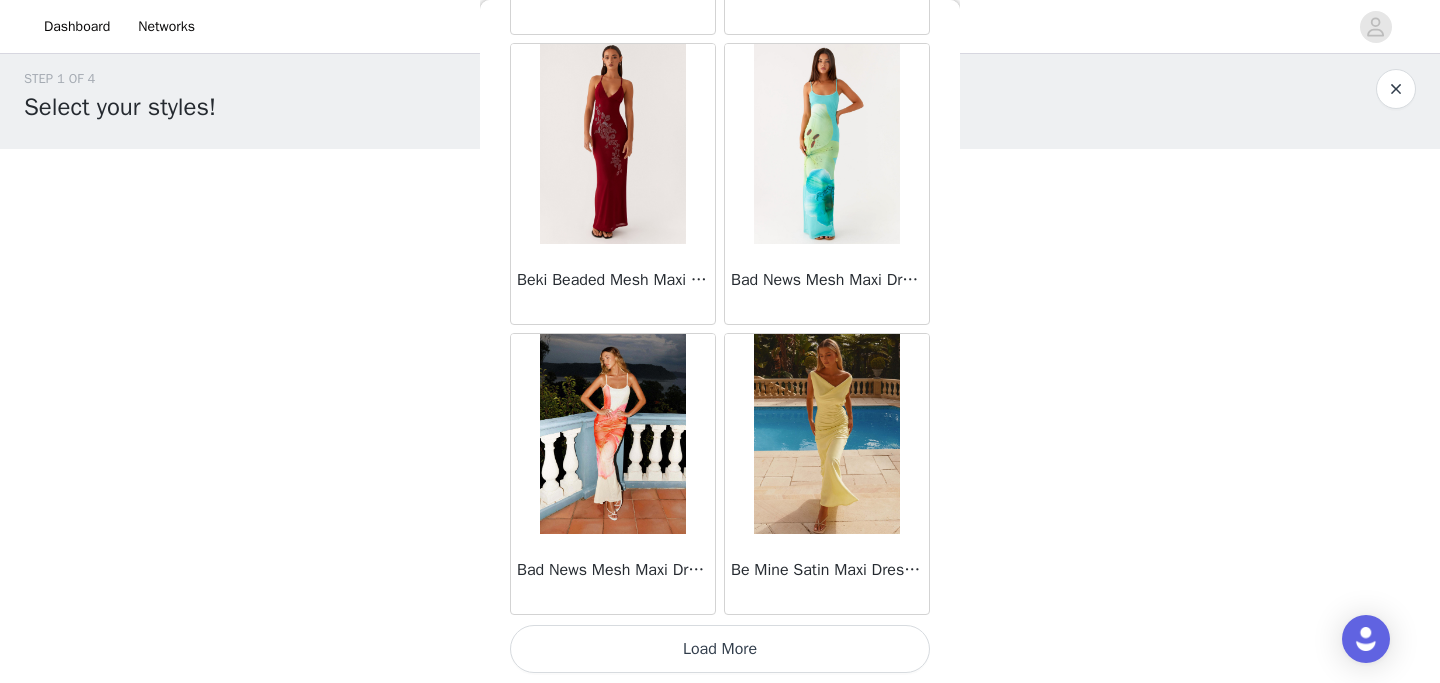 click on "Load More" at bounding box center [720, 649] 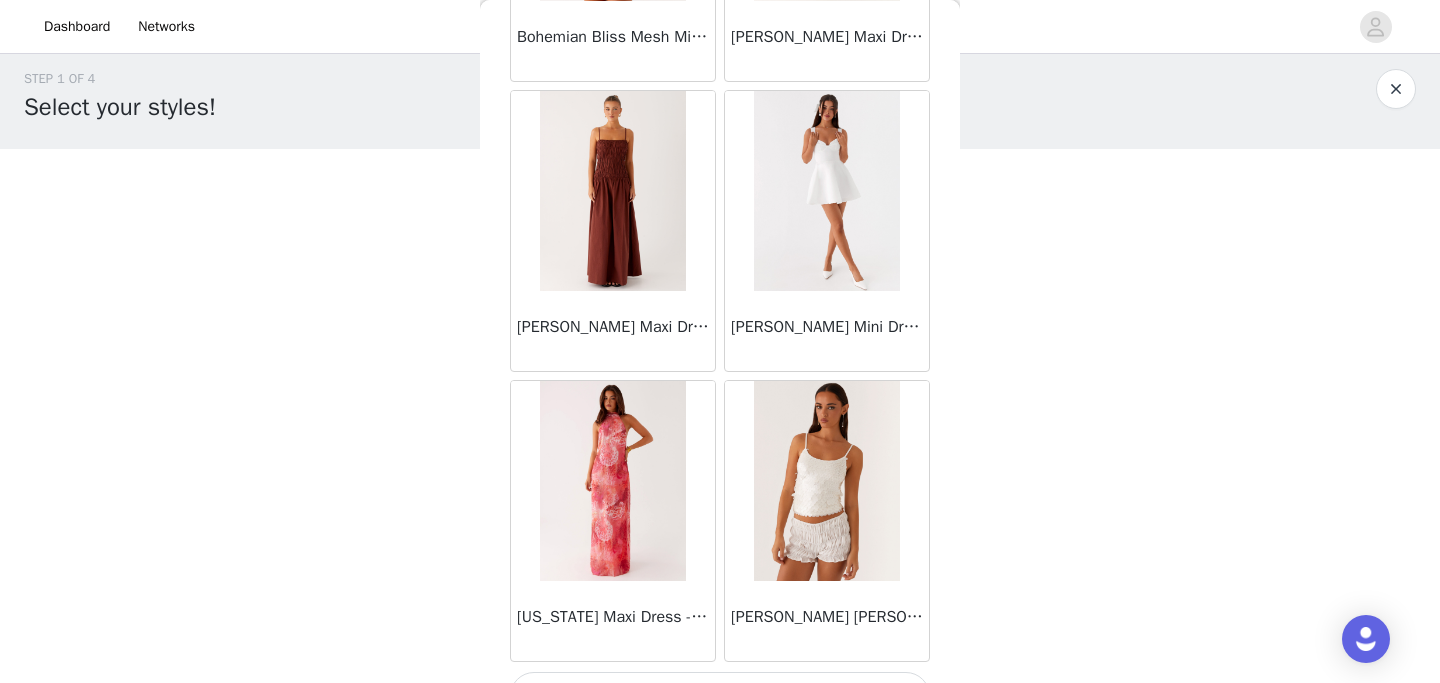 scroll, scrollTop: 5277, scrollLeft: 0, axis: vertical 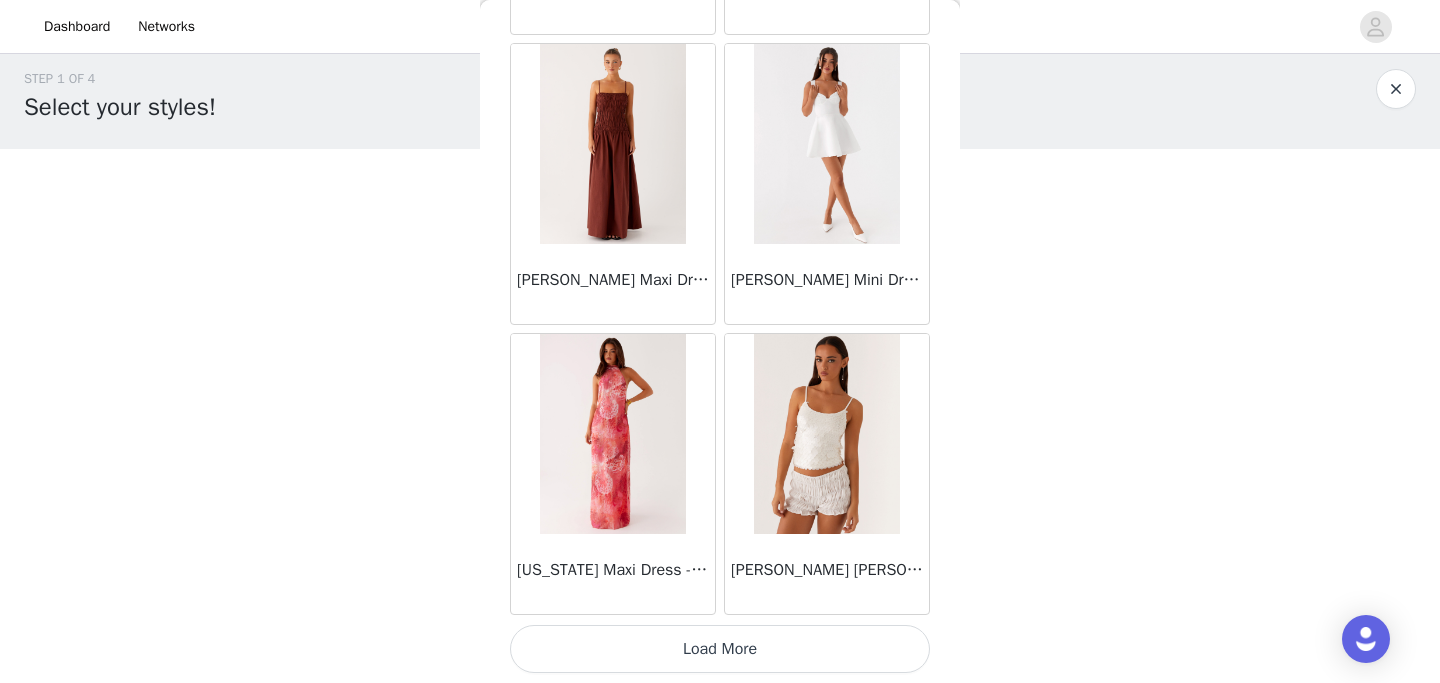 click on "Load More" at bounding box center [720, 649] 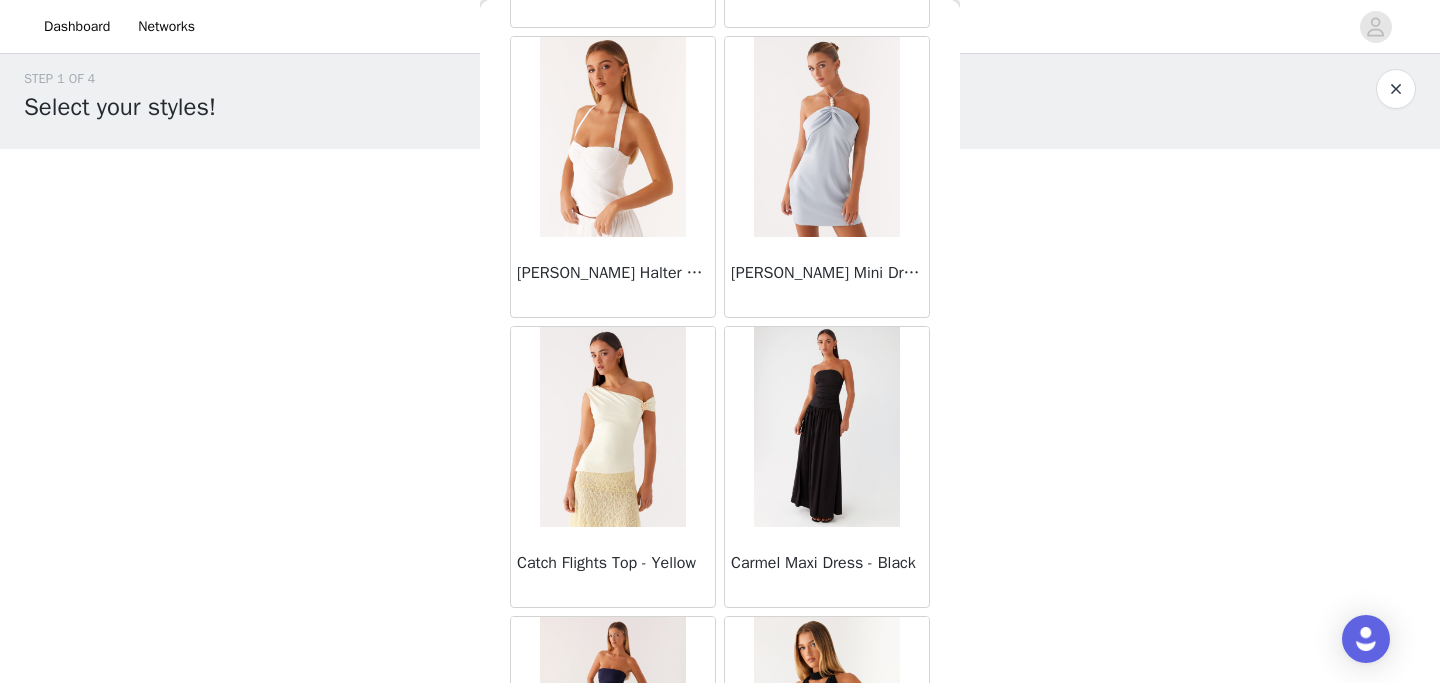 scroll, scrollTop: 7640, scrollLeft: 0, axis: vertical 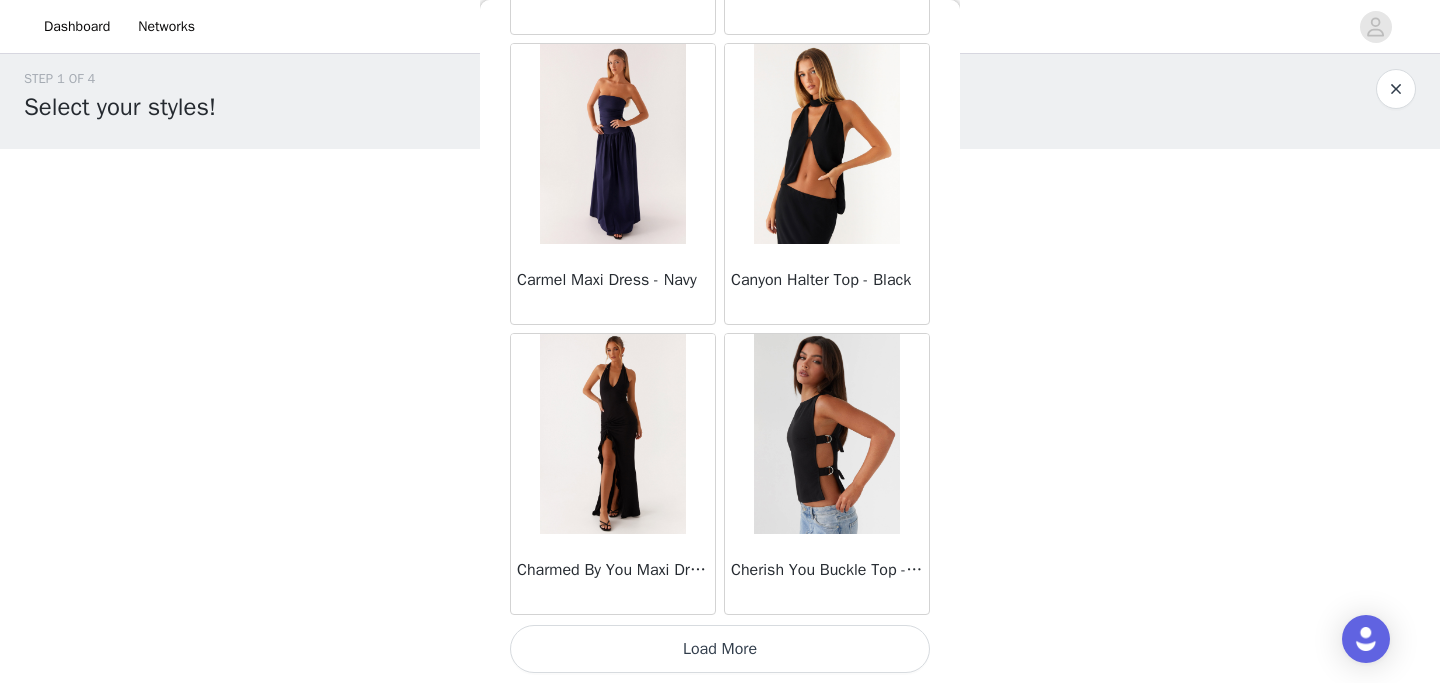 click on "Load More" at bounding box center [720, 649] 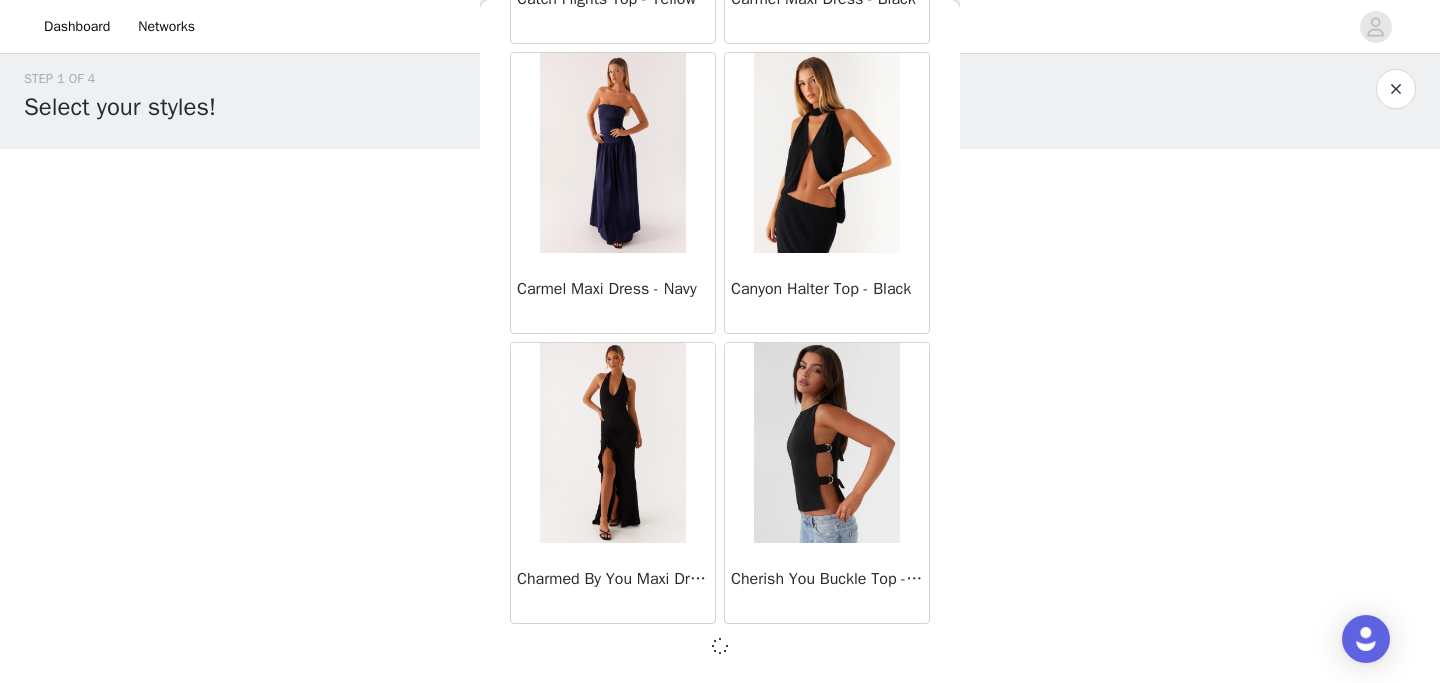 scroll, scrollTop: 54, scrollLeft: 0, axis: vertical 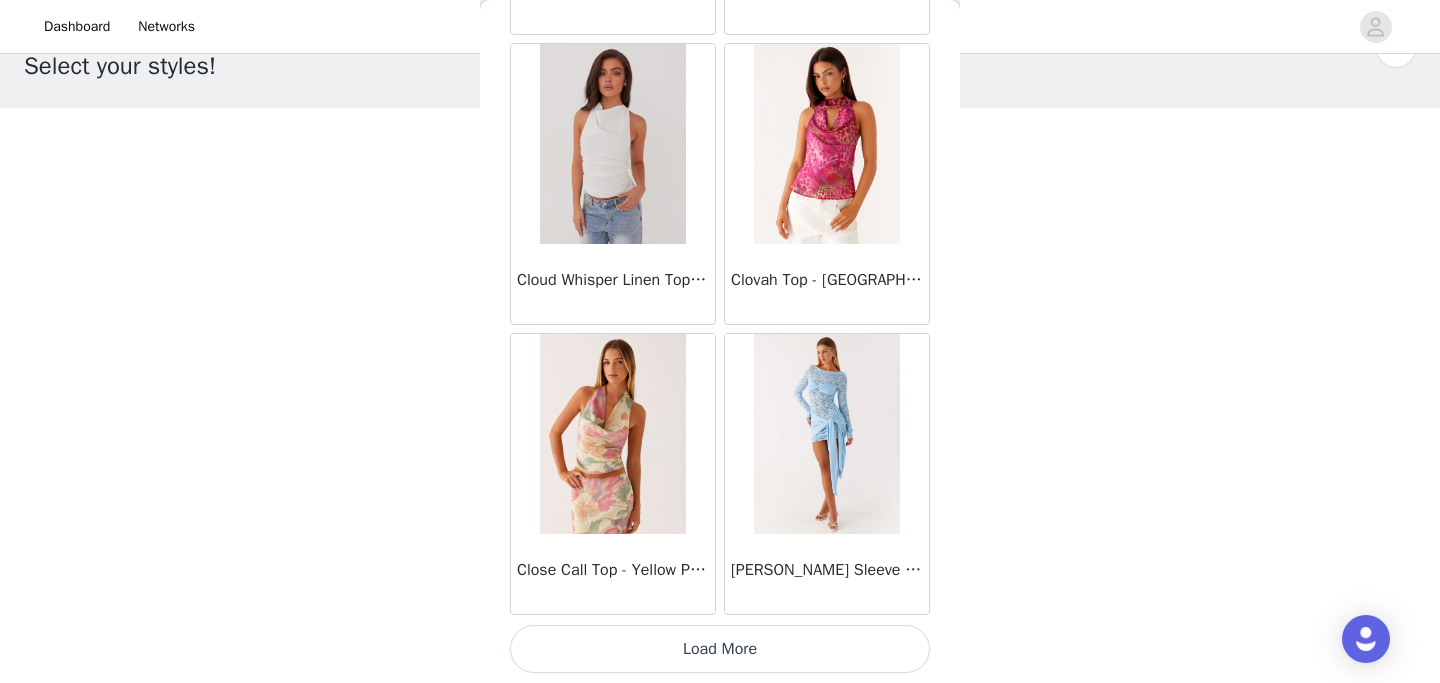 click on "Load More" at bounding box center [720, 649] 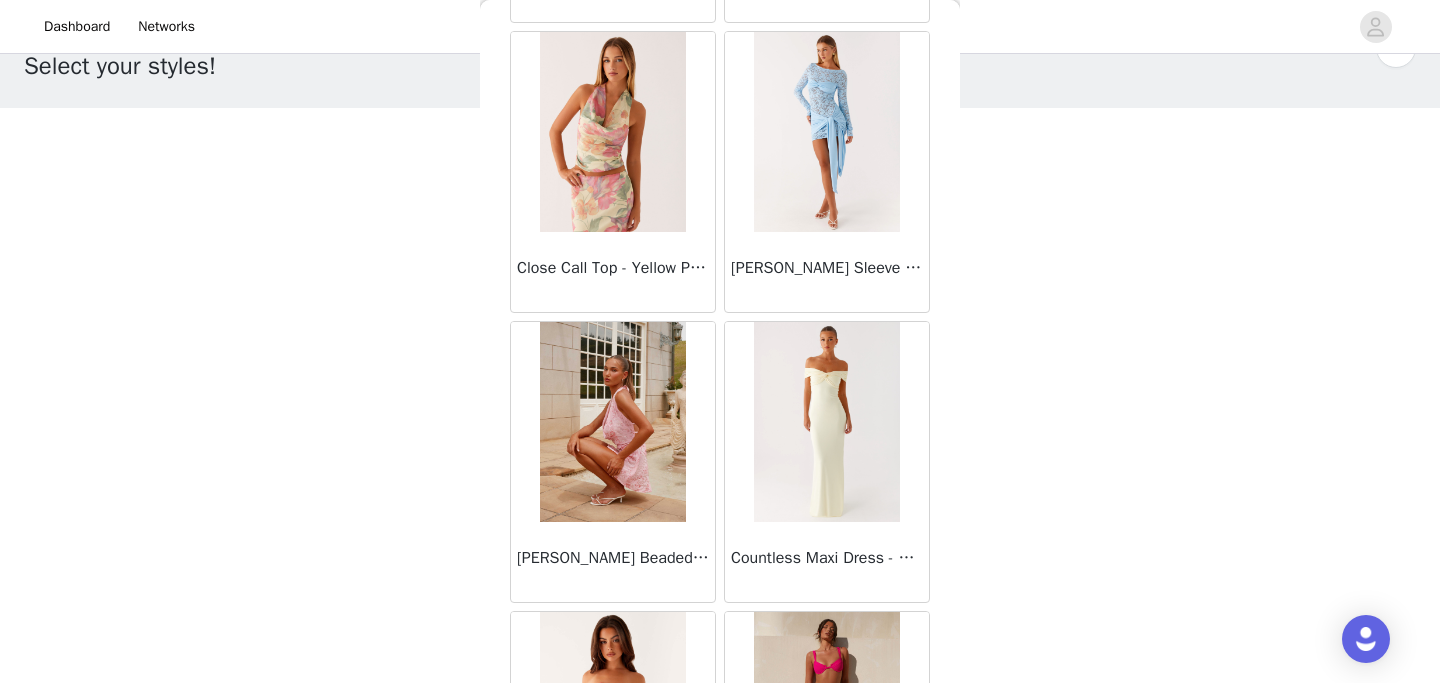 scroll, scrollTop: 11397, scrollLeft: 0, axis: vertical 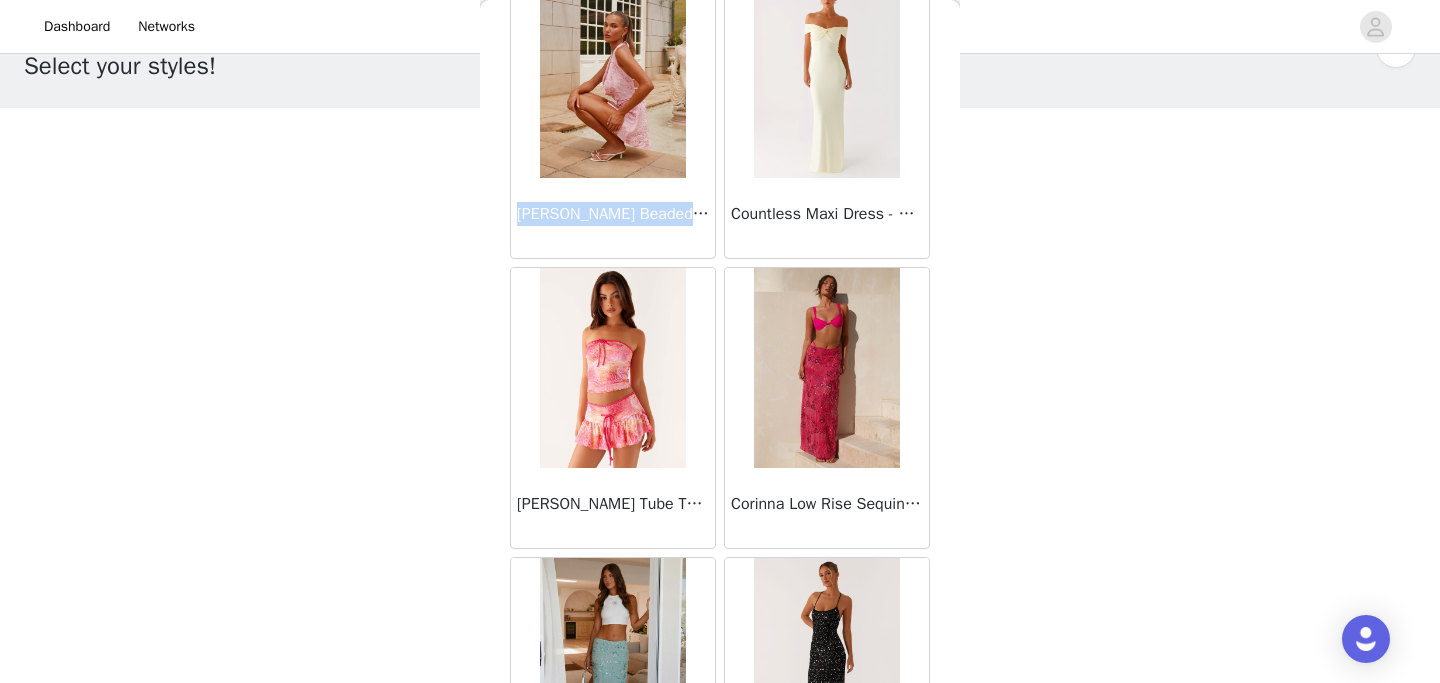 drag, startPoint x: 514, startPoint y: 214, endPoint x: 692, endPoint y: 210, distance: 178.04494 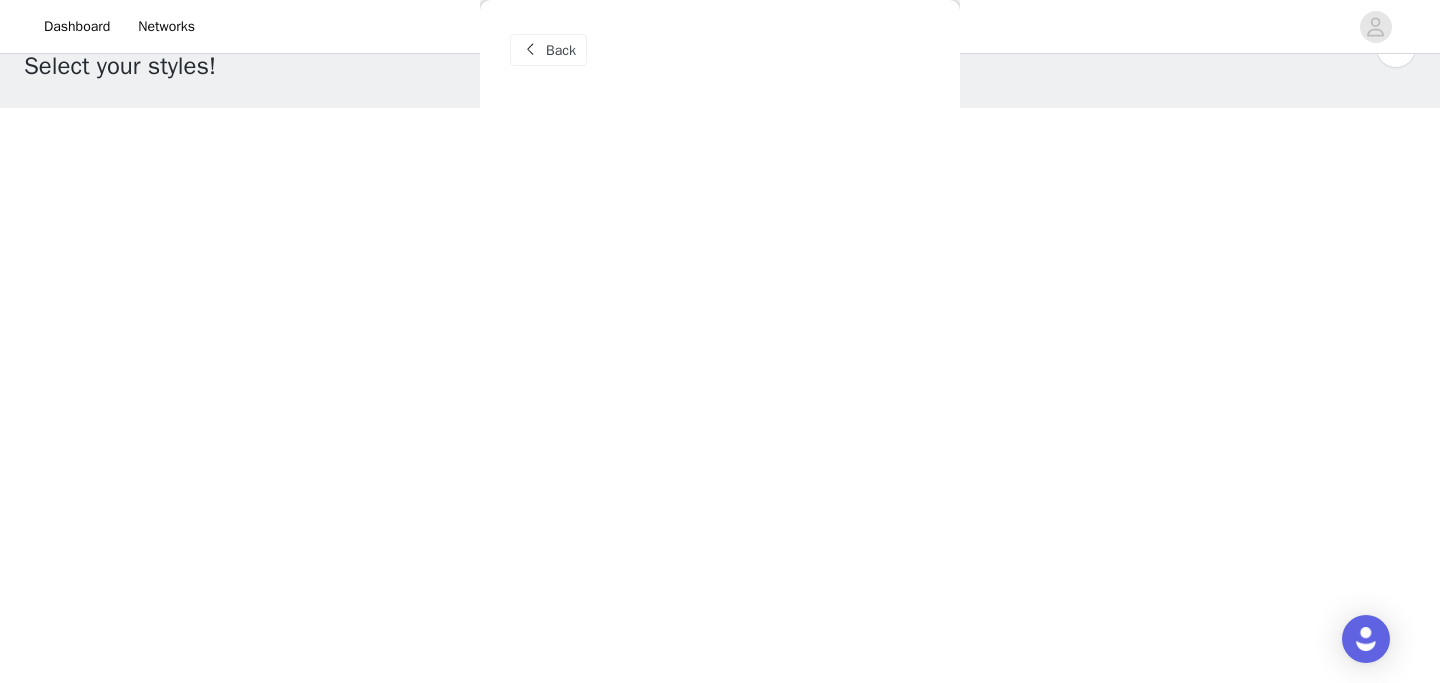 scroll, scrollTop: 0, scrollLeft: 0, axis: both 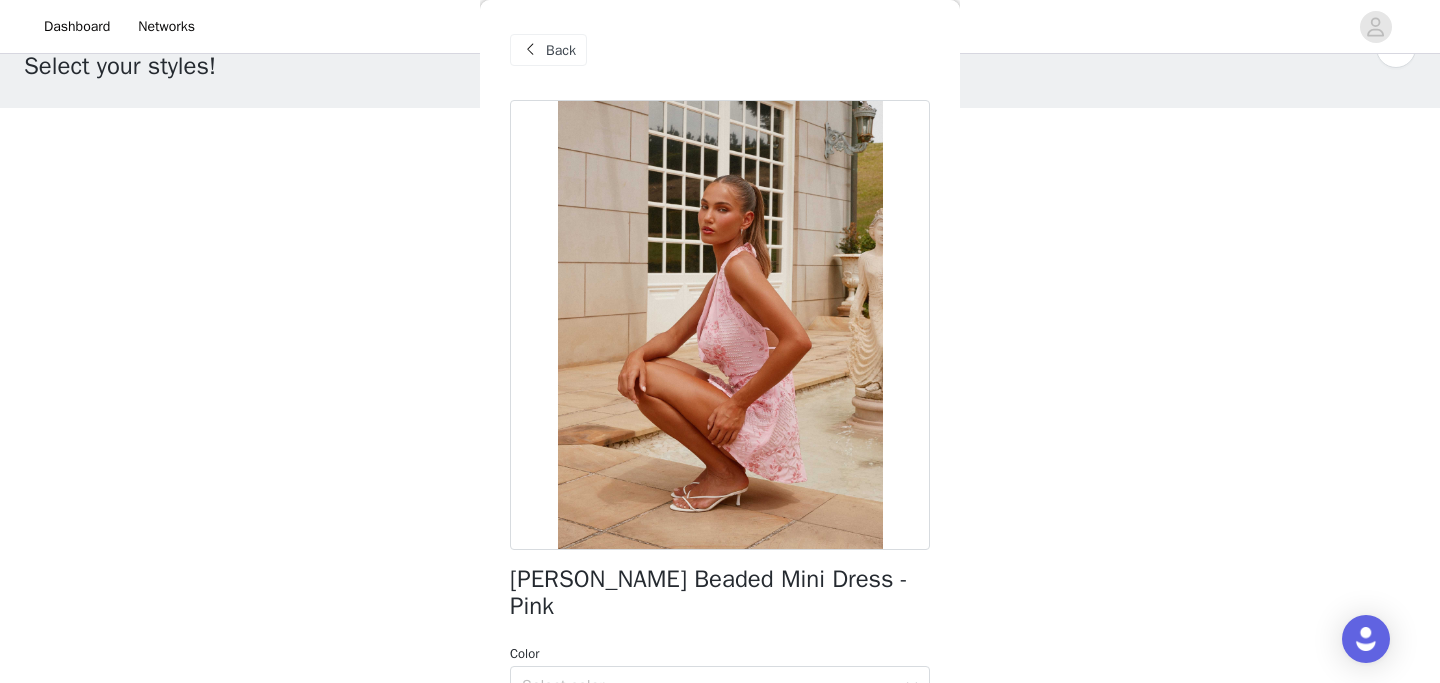 click on "Cinzia Beaded Mini Dress - Pink" at bounding box center [720, 593] 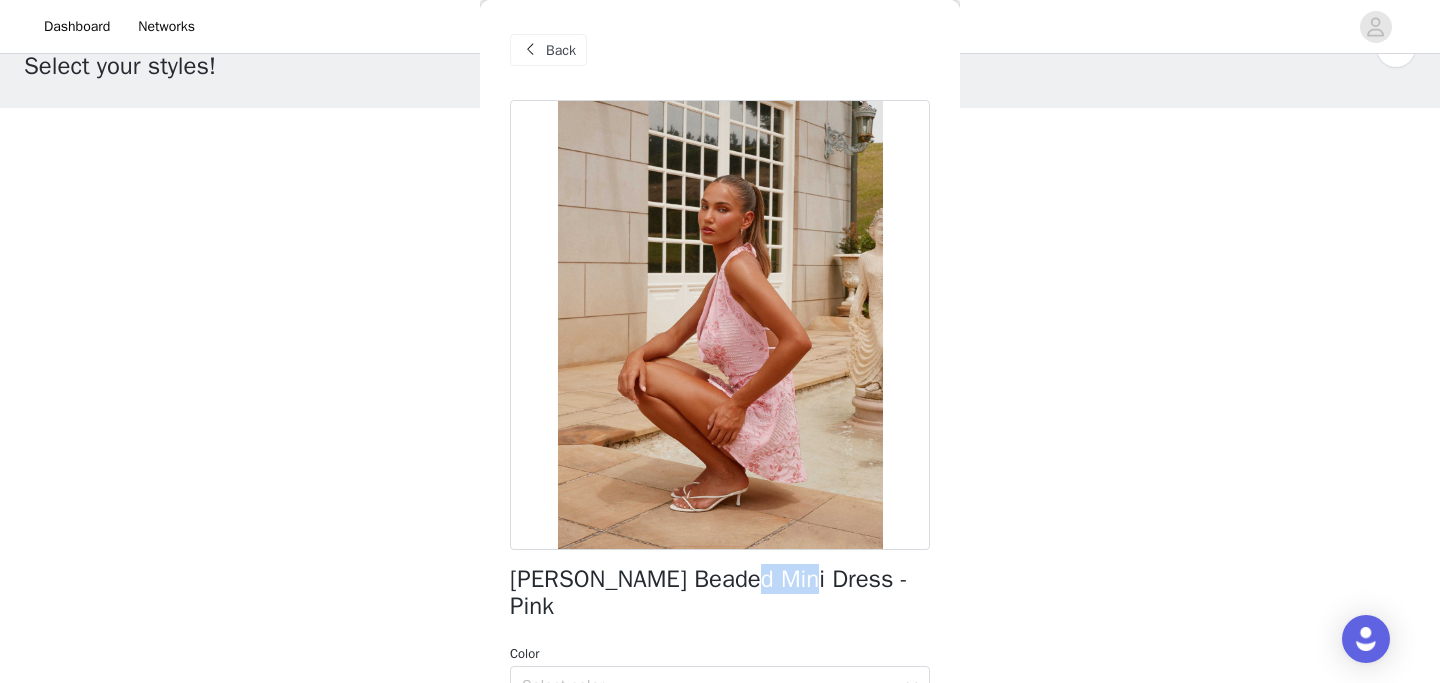 click on "Cinzia Beaded Mini Dress - Pink" at bounding box center (720, 593) 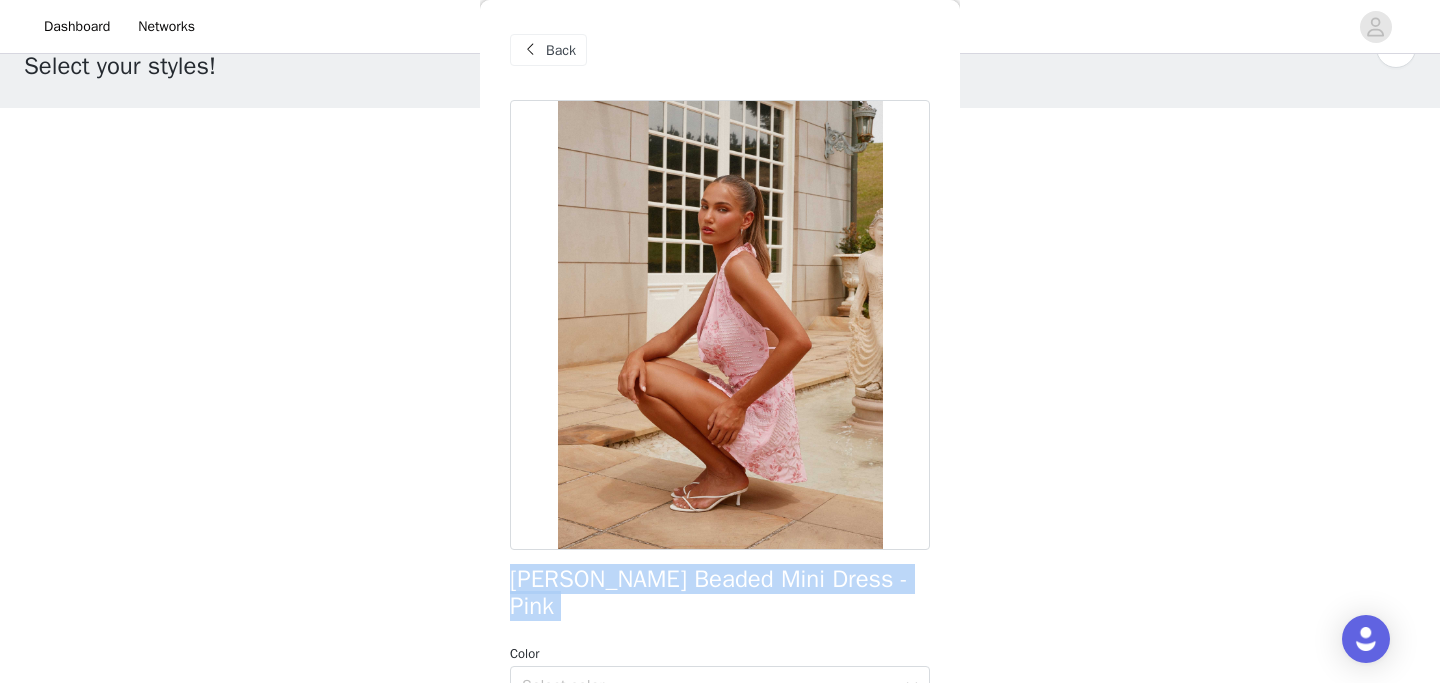 click on "Cinzia Beaded Mini Dress - Pink" at bounding box center [720, 593] 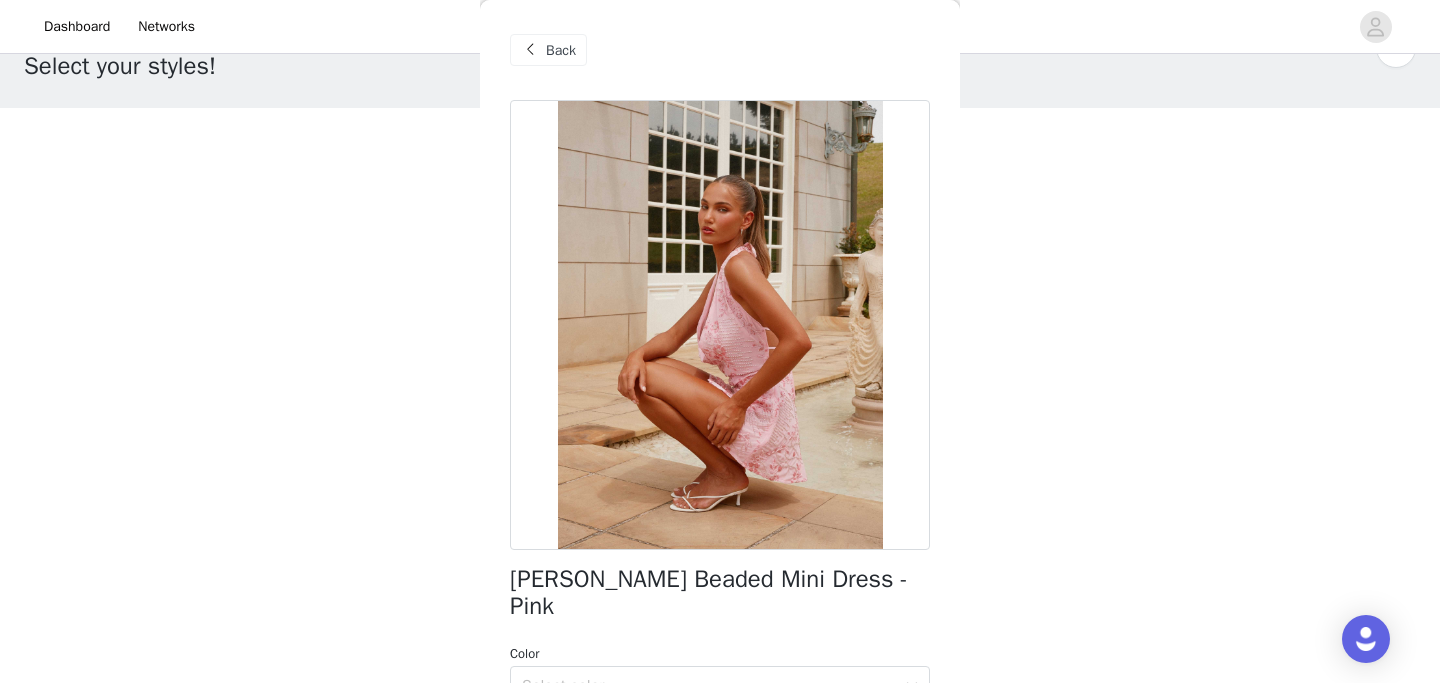 click on "Back" at bounding box center (548, 50) 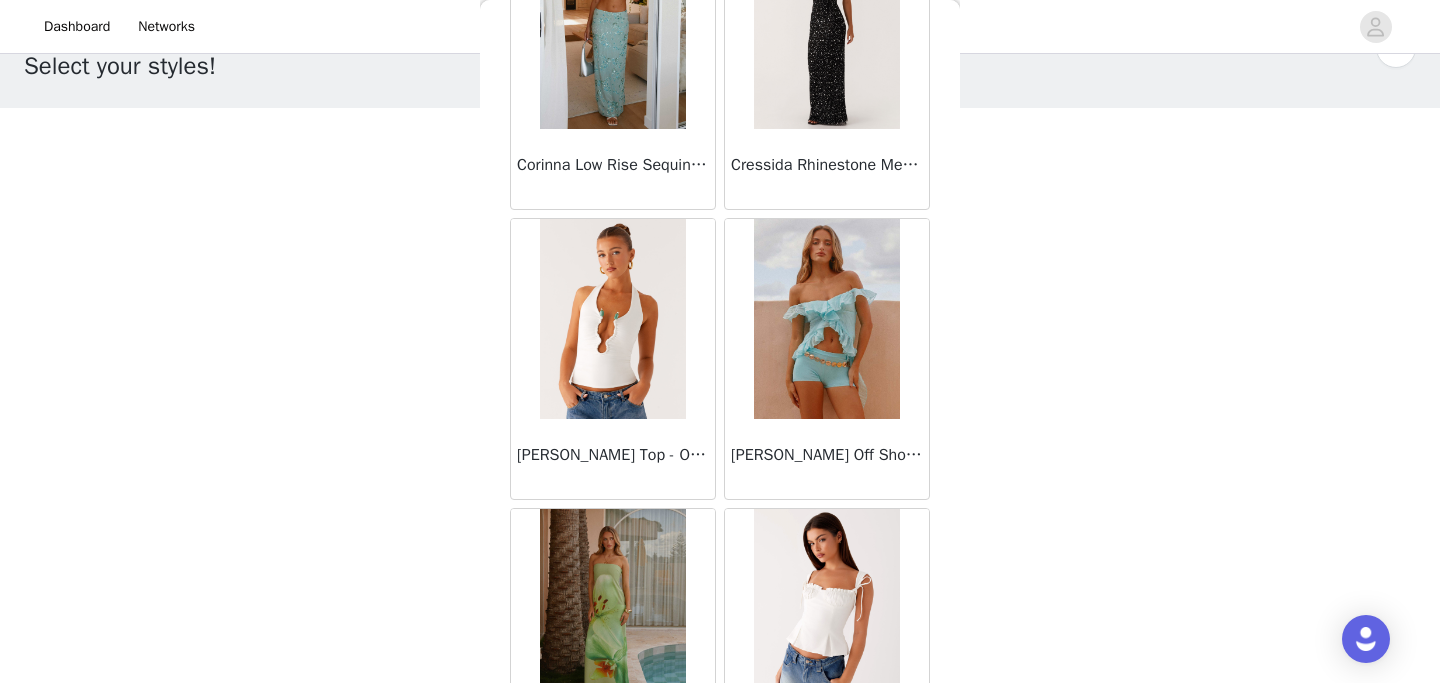 scroll, scrollTop: 12319, scrollLeft: 0, axis: vertical 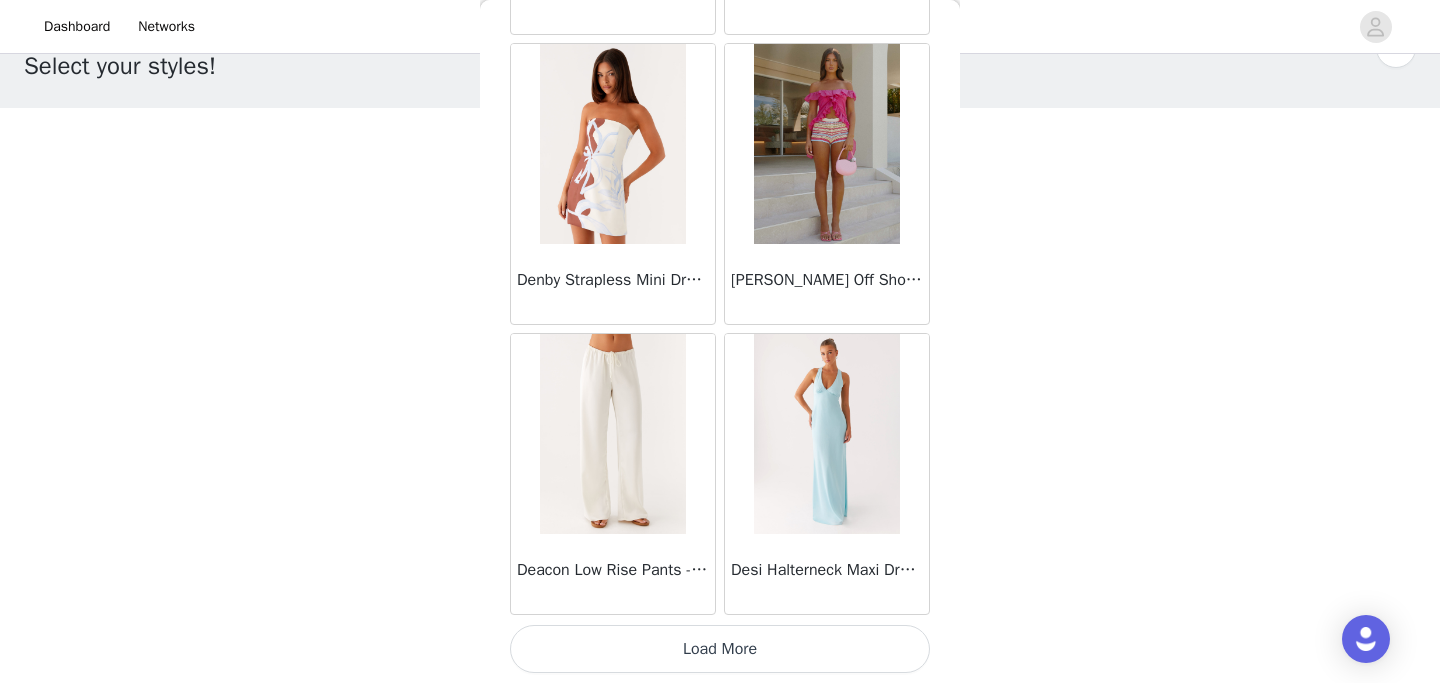 click on "Load More" at bounding box center (720, 649) 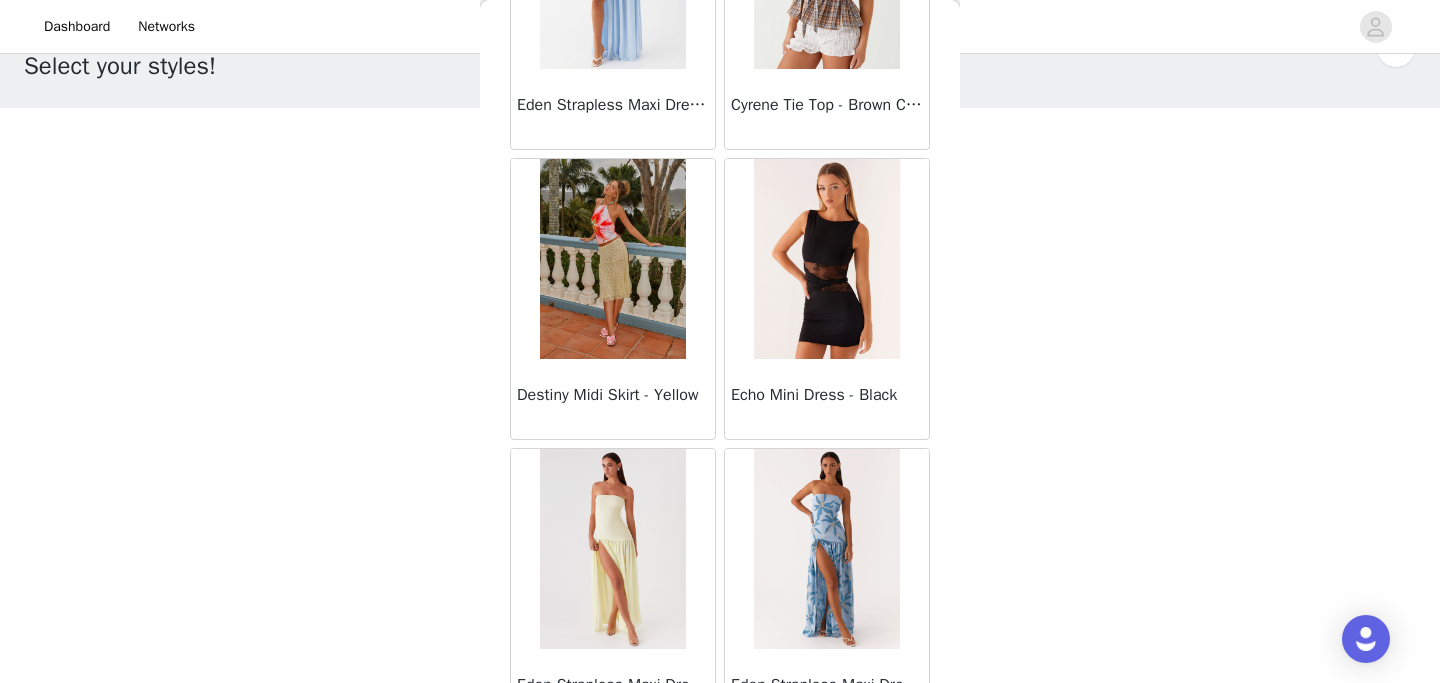 scroll, scrollTop: 14734, scrollLeft: 0, axis: vertical 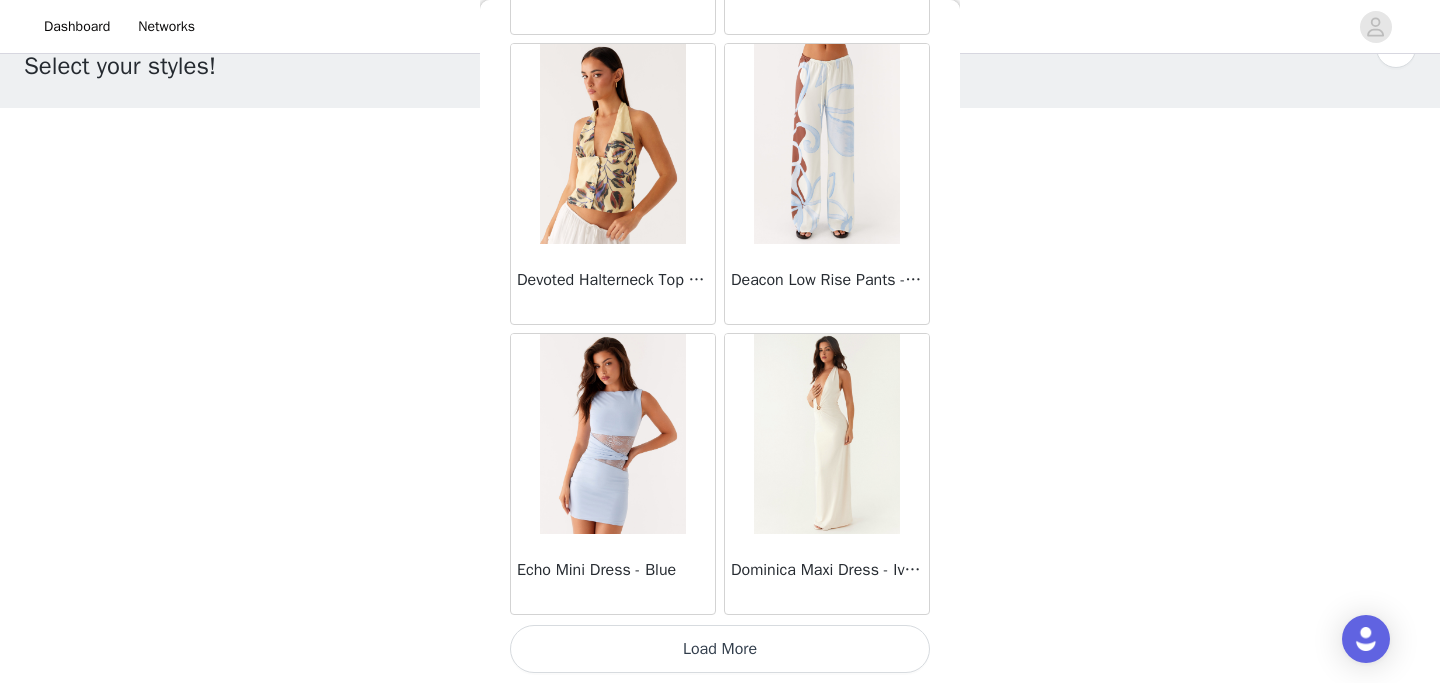 click on "Load More" at bounding box center [720, 649] 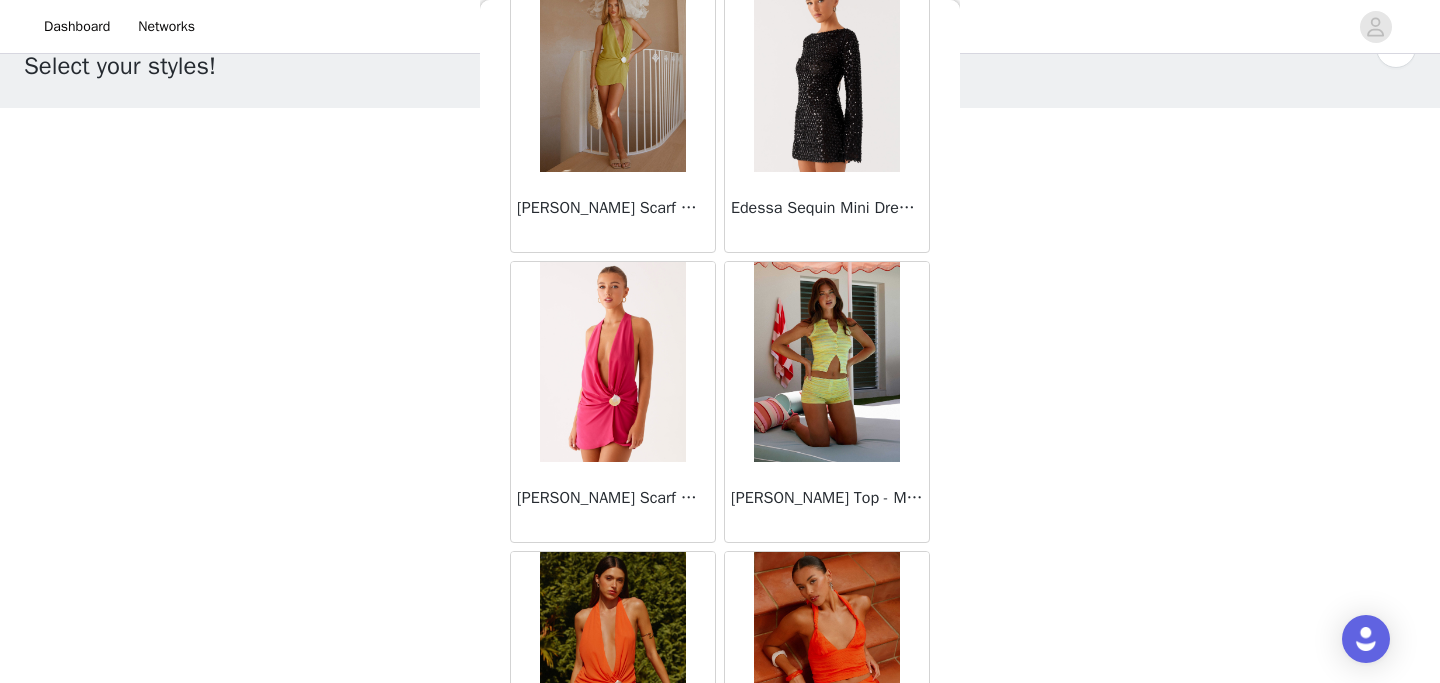 scroll, scrollTop: 19560, scrollLeft: 0, axis: vertical 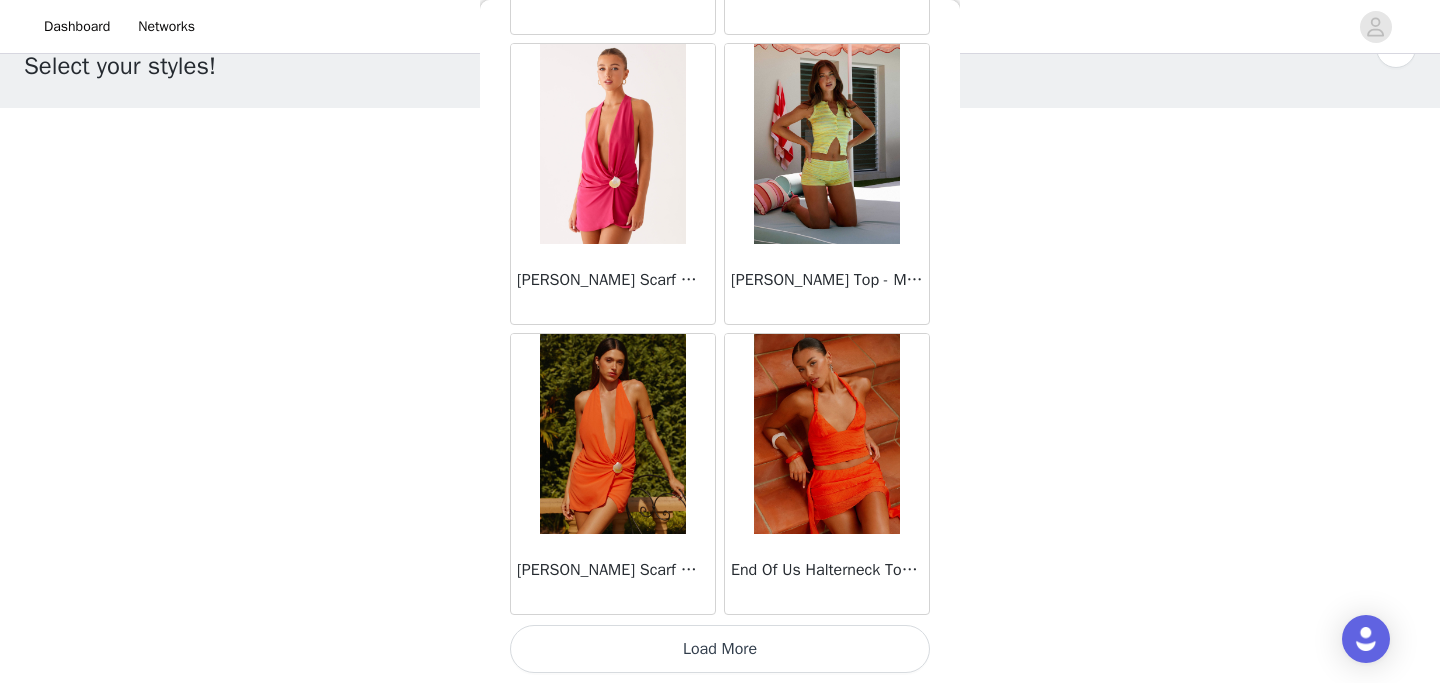 click on "Load More" at bounding box center (720, 649) 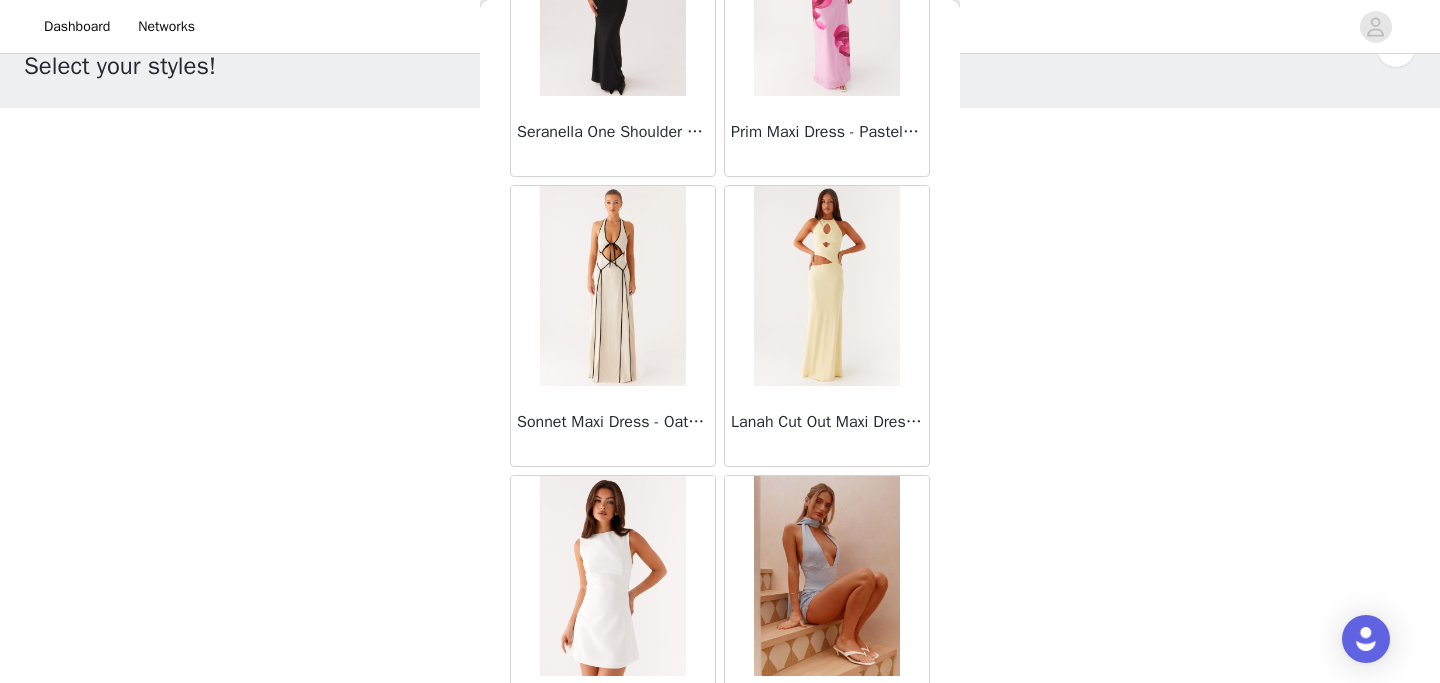 scroll, scrollTop: 20797, scrollLeft: 0, axis: vertical 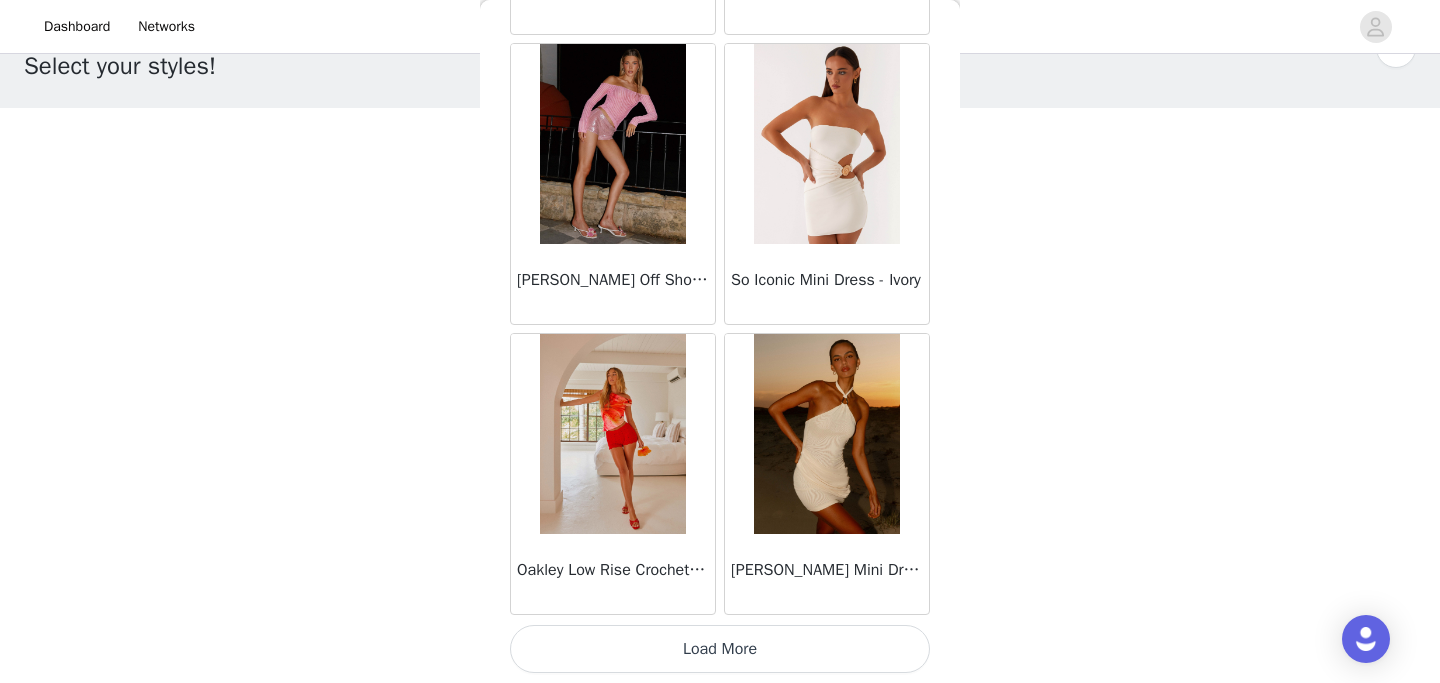 click on "Load More" at bounding box center (720, 649) 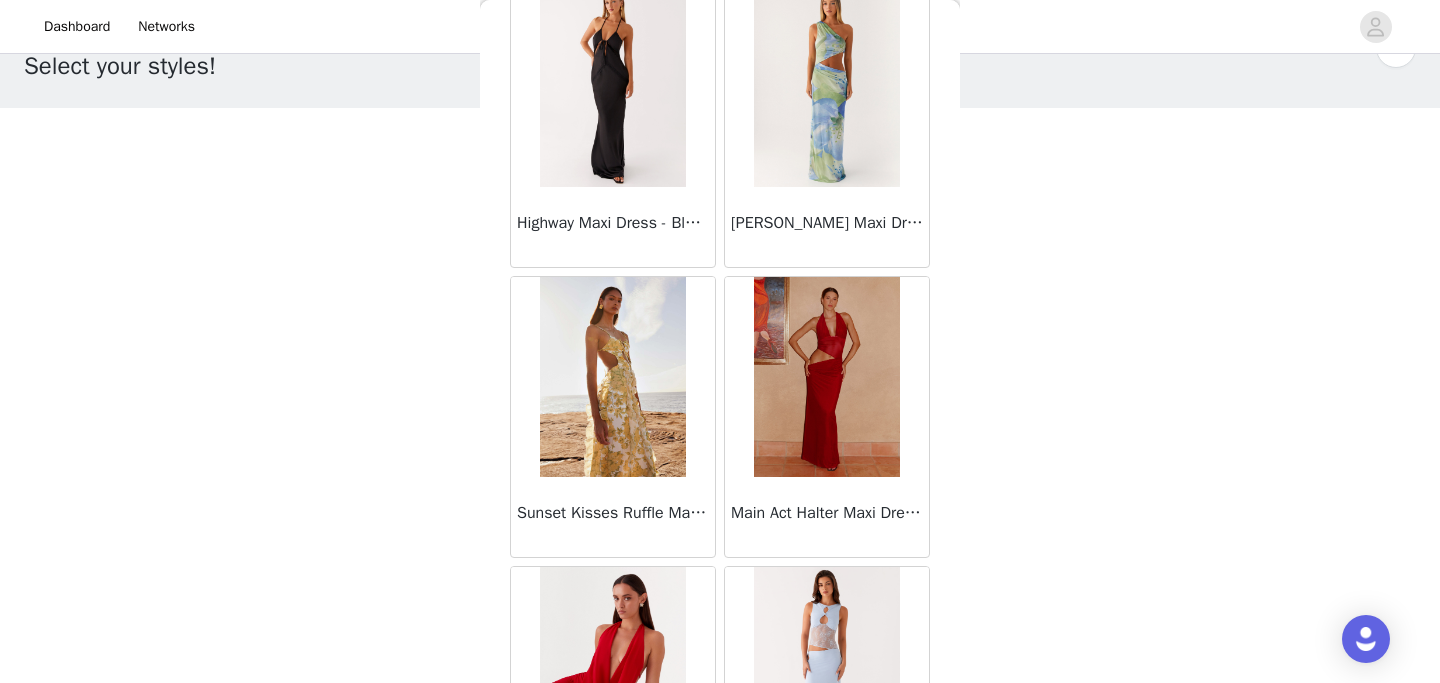 scroll, scrollTop: 24223, scrollLeft: 0, axis: vertical 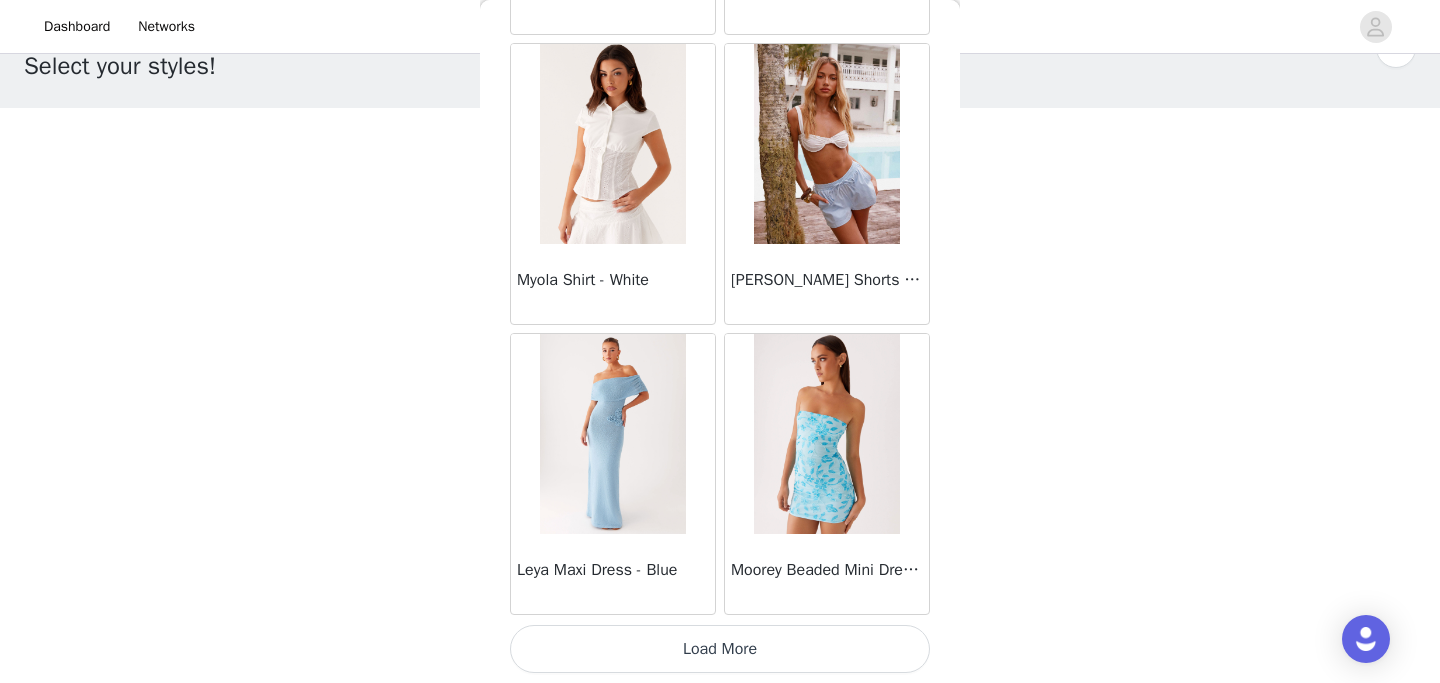 click on "Load More" at bounding box center (720, 649) 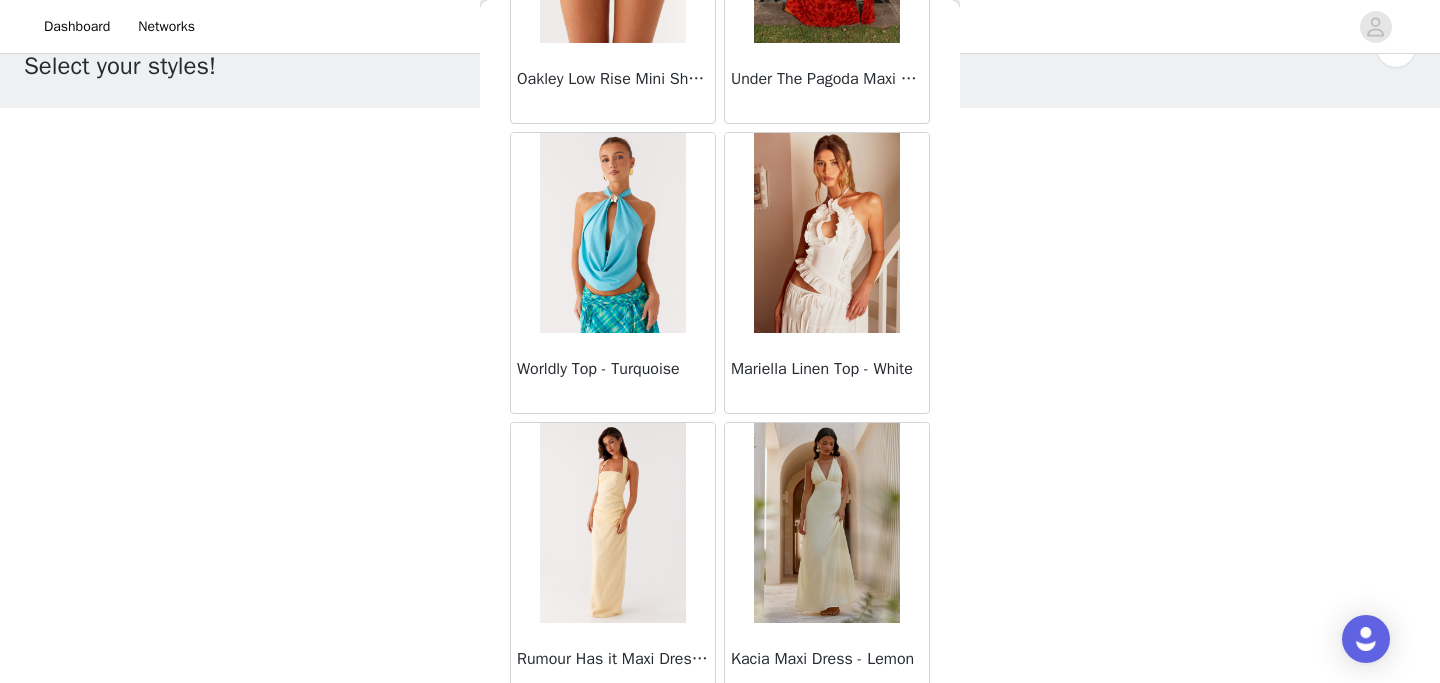scroll, scrollTop: 28477, scrollLeft: 0, axis: vertical 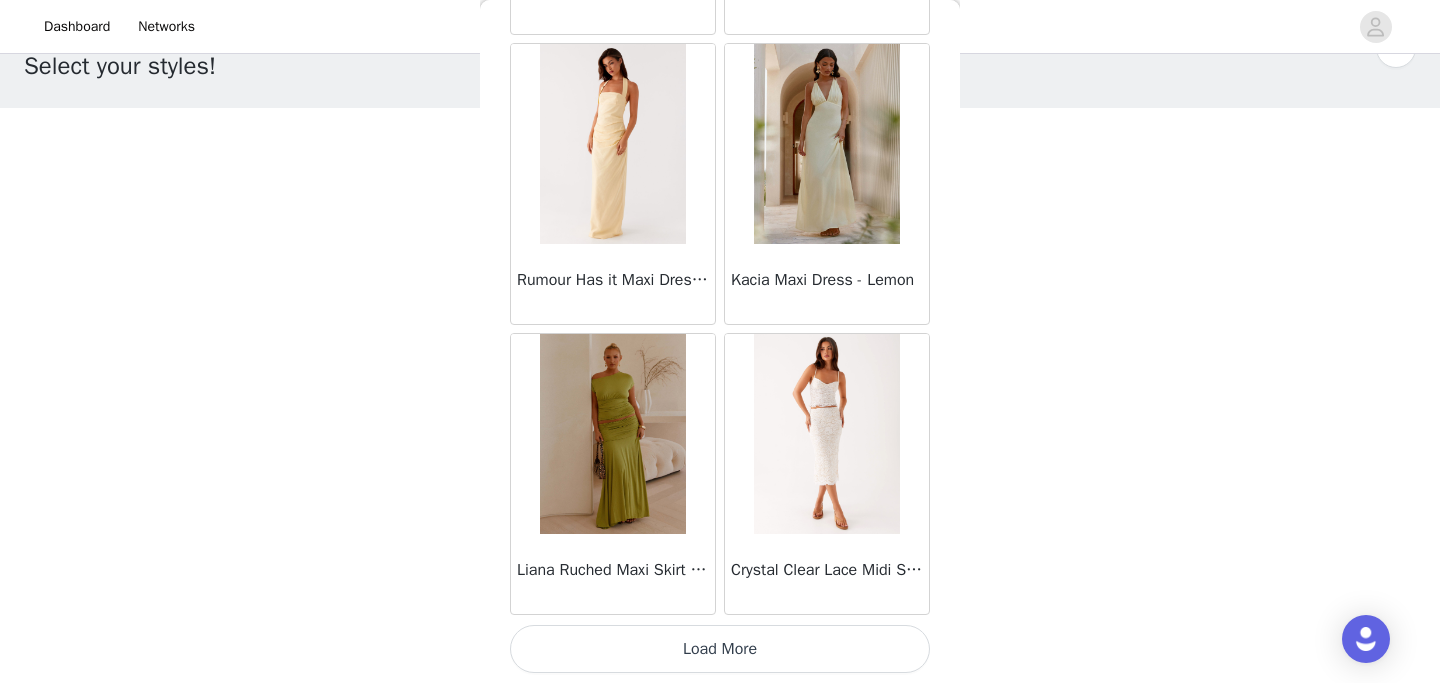 click on "Load More" at bounding box center [720, 649] 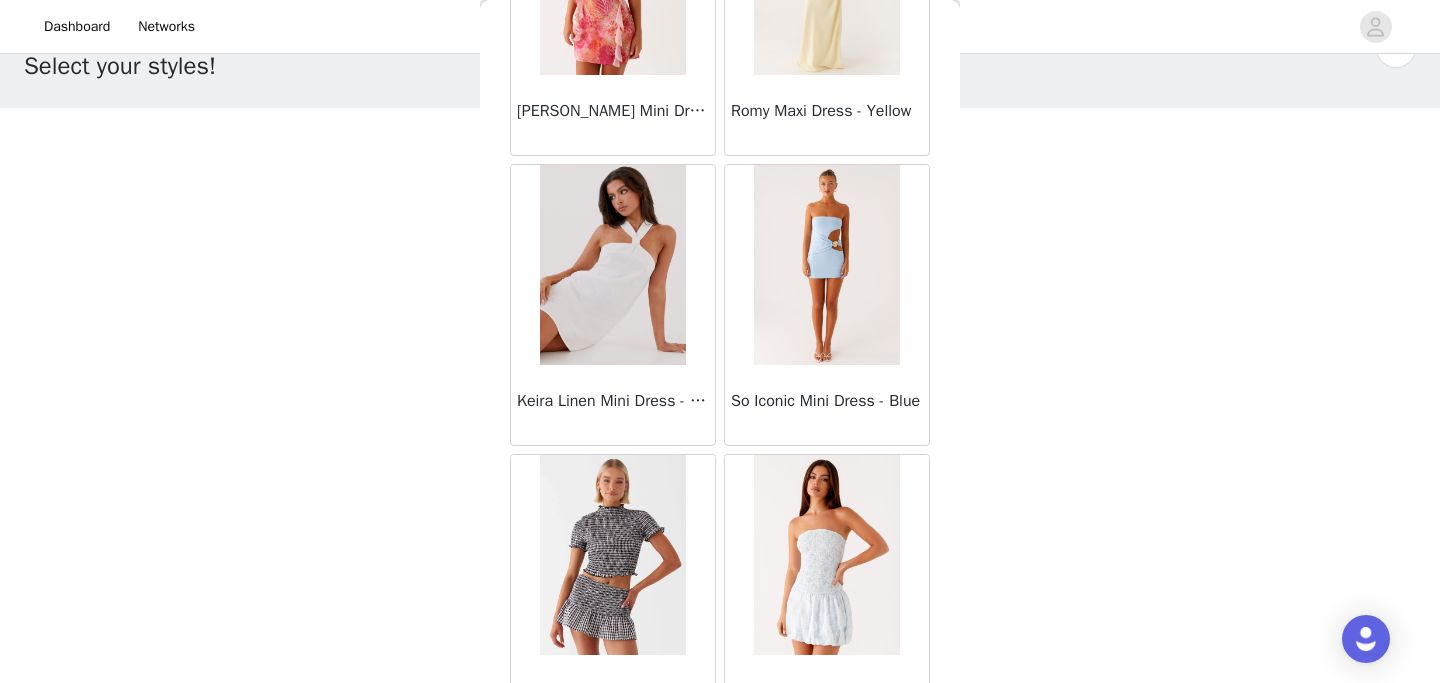 scroll, scrollTop: 29240, scrollLeft: 0, axis: vertical 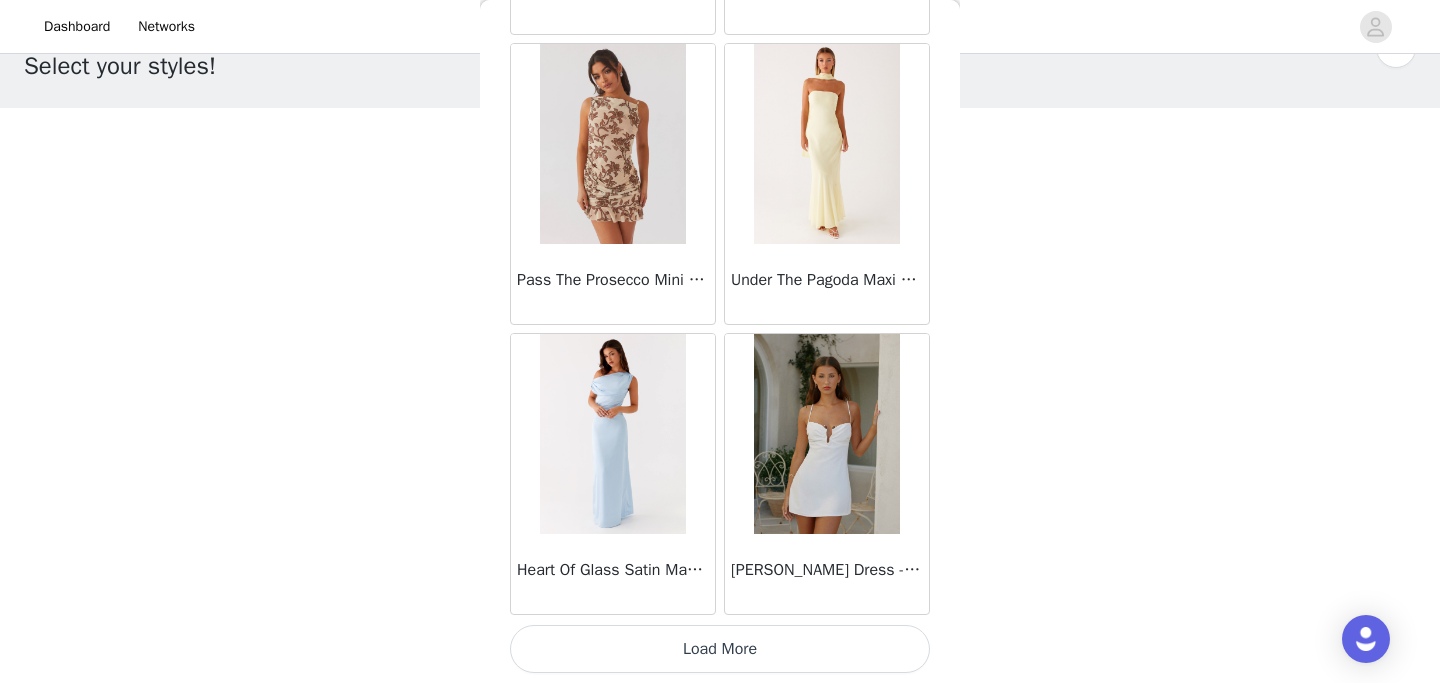 click on "Load More" at bounding box center [720, 649] 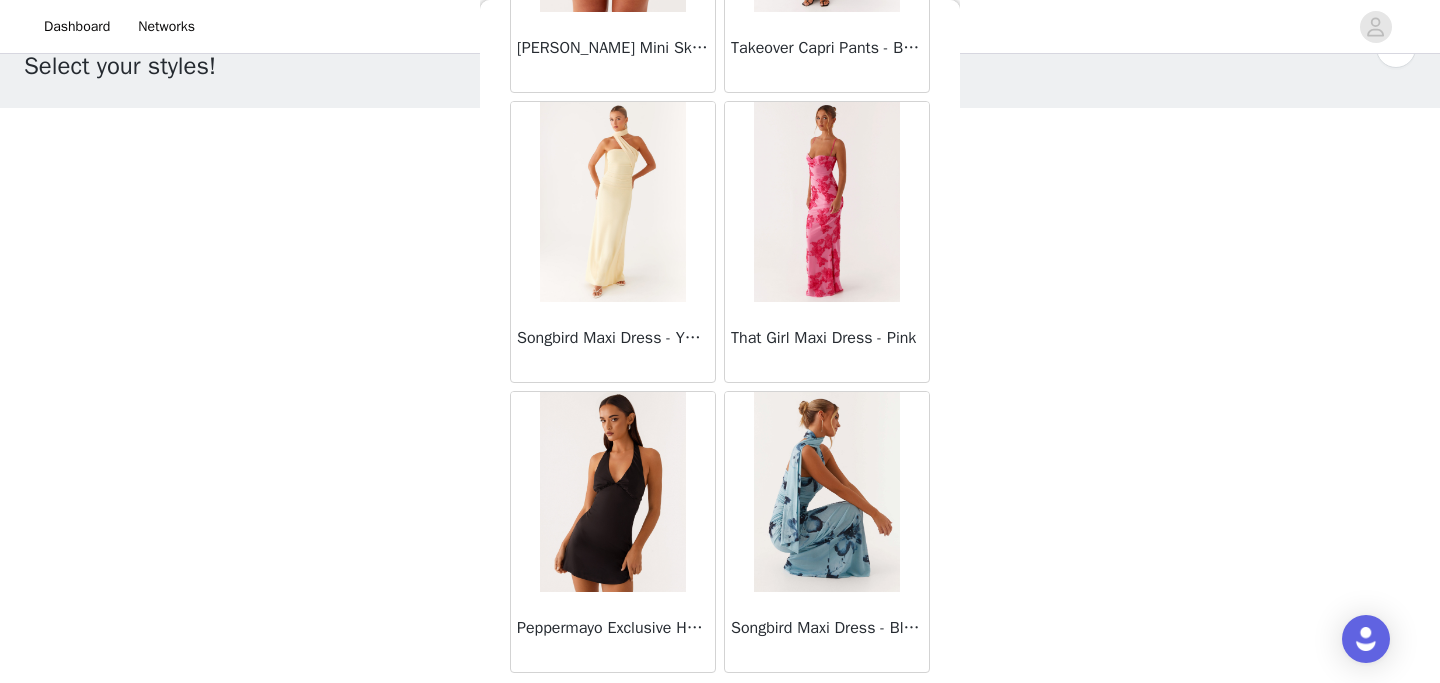 scroll, scrollTop: 34277, scrollLeft: 0, axis: vertical 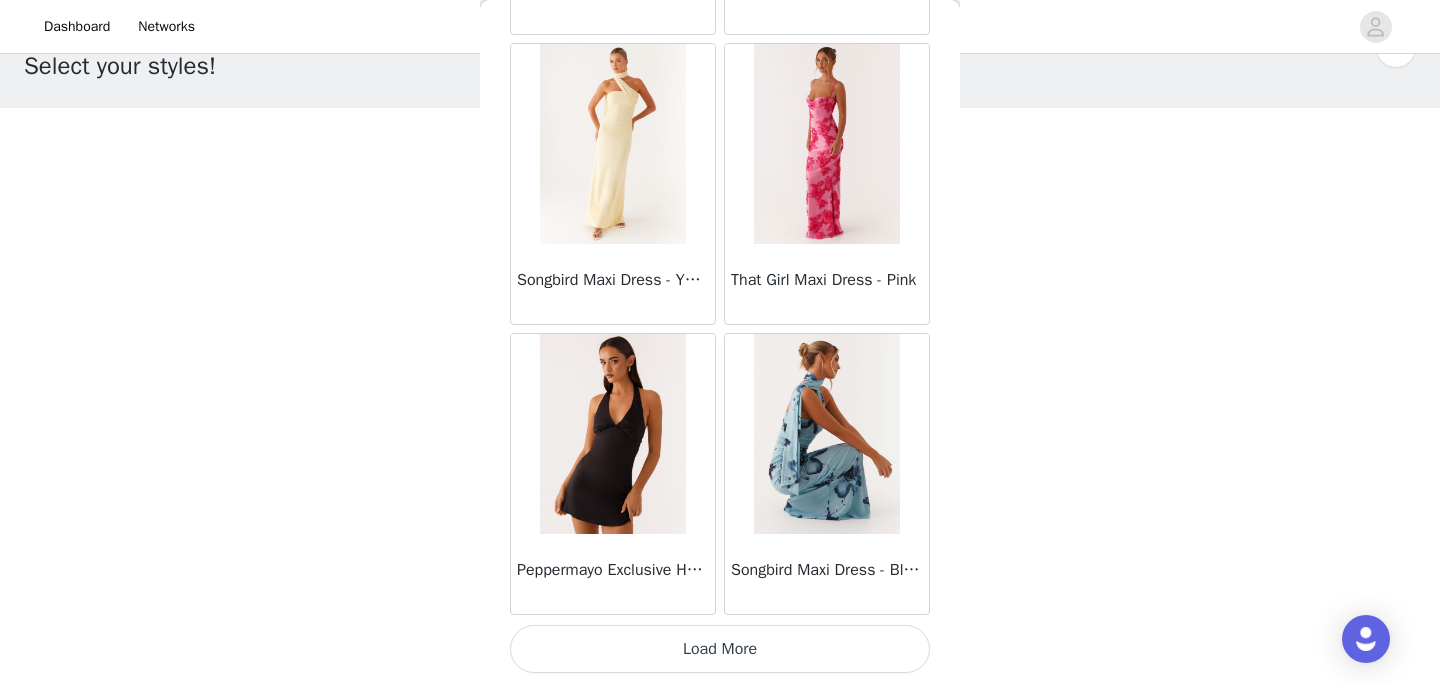 click on "Load More" at bounding box center (720, 649) 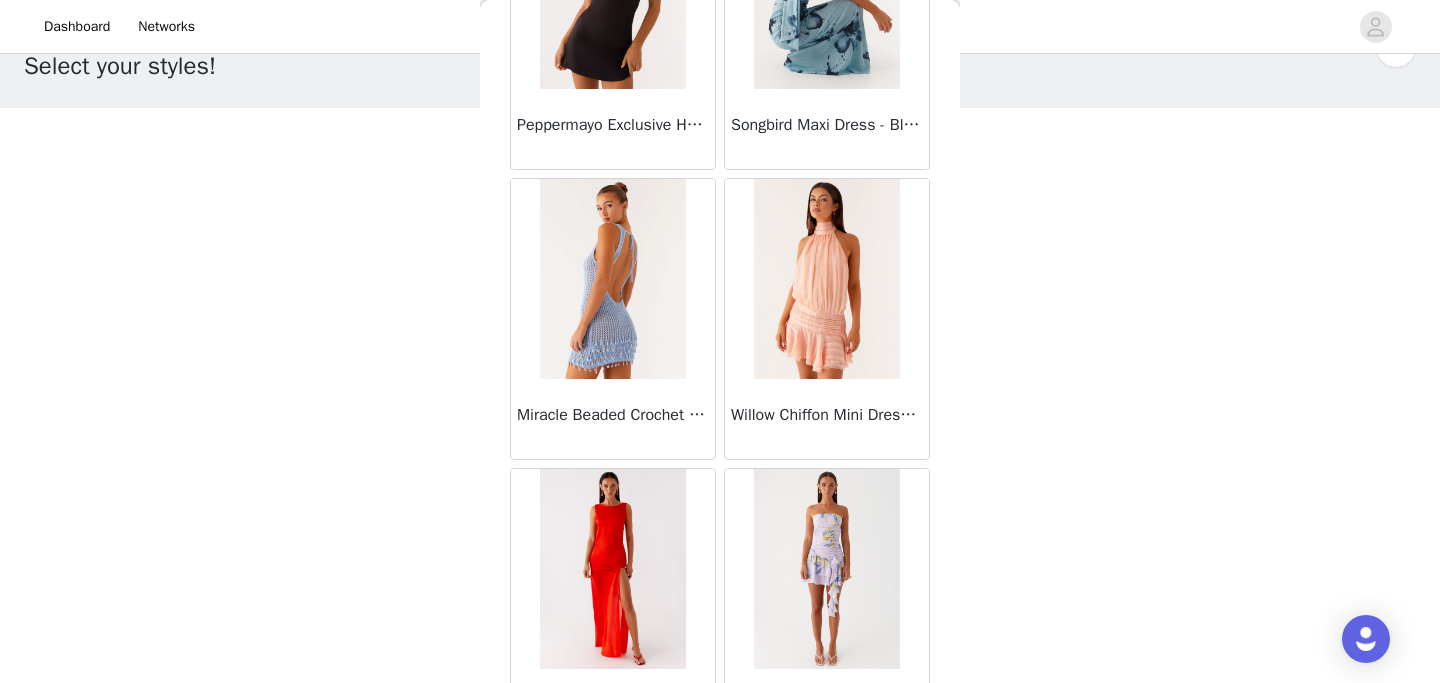 scroll, scrollTop: 34724, scrollLeft: 0, axis: vertical 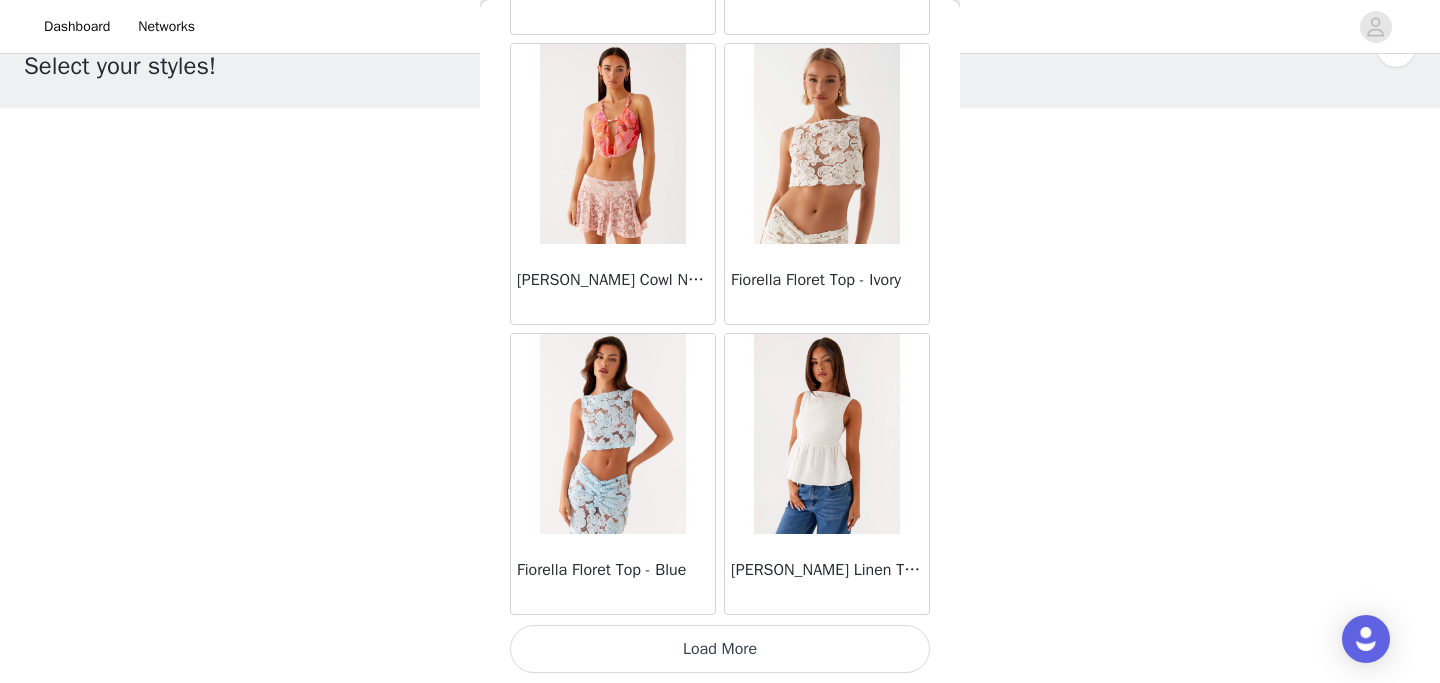 click on "Load More" at bounding box center [720, 649] 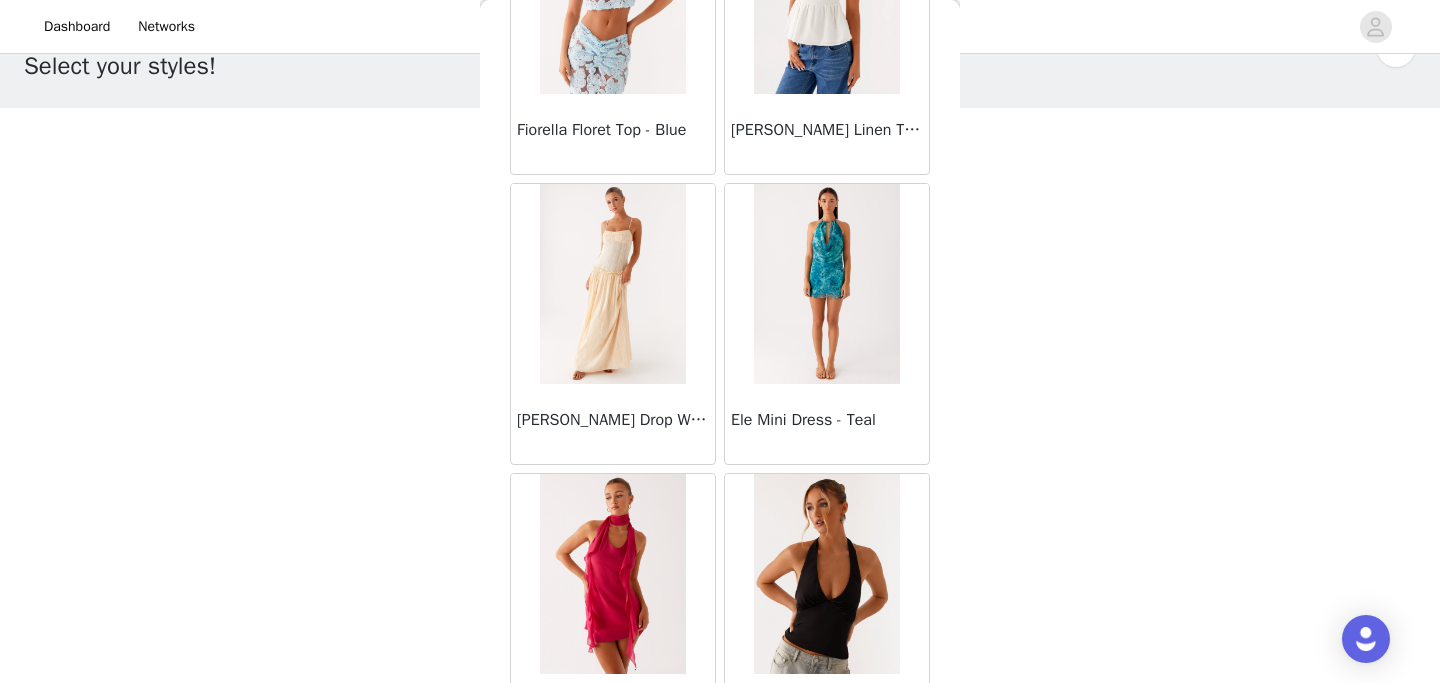 scroll, scrollTop: 37620, scrollLeft: 0, axis: vertical 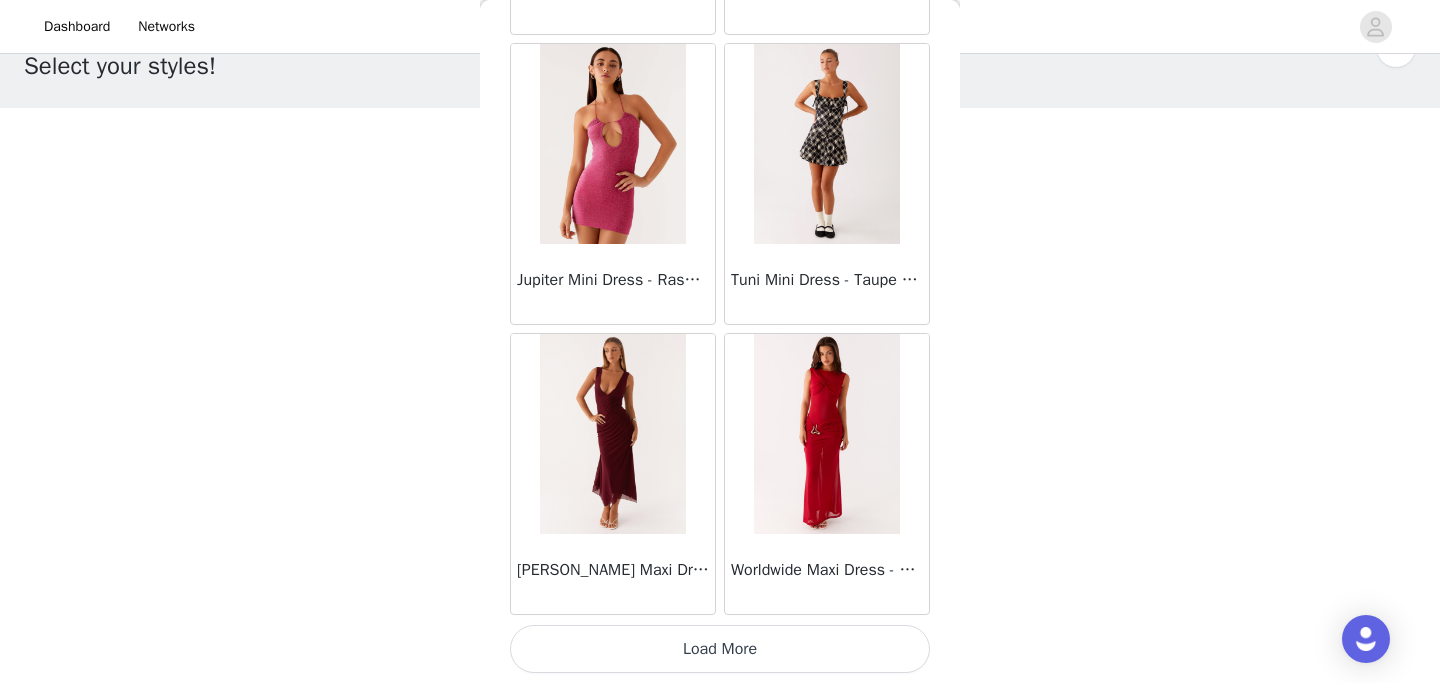 click on "Load More" at bounding box center [720, 649] 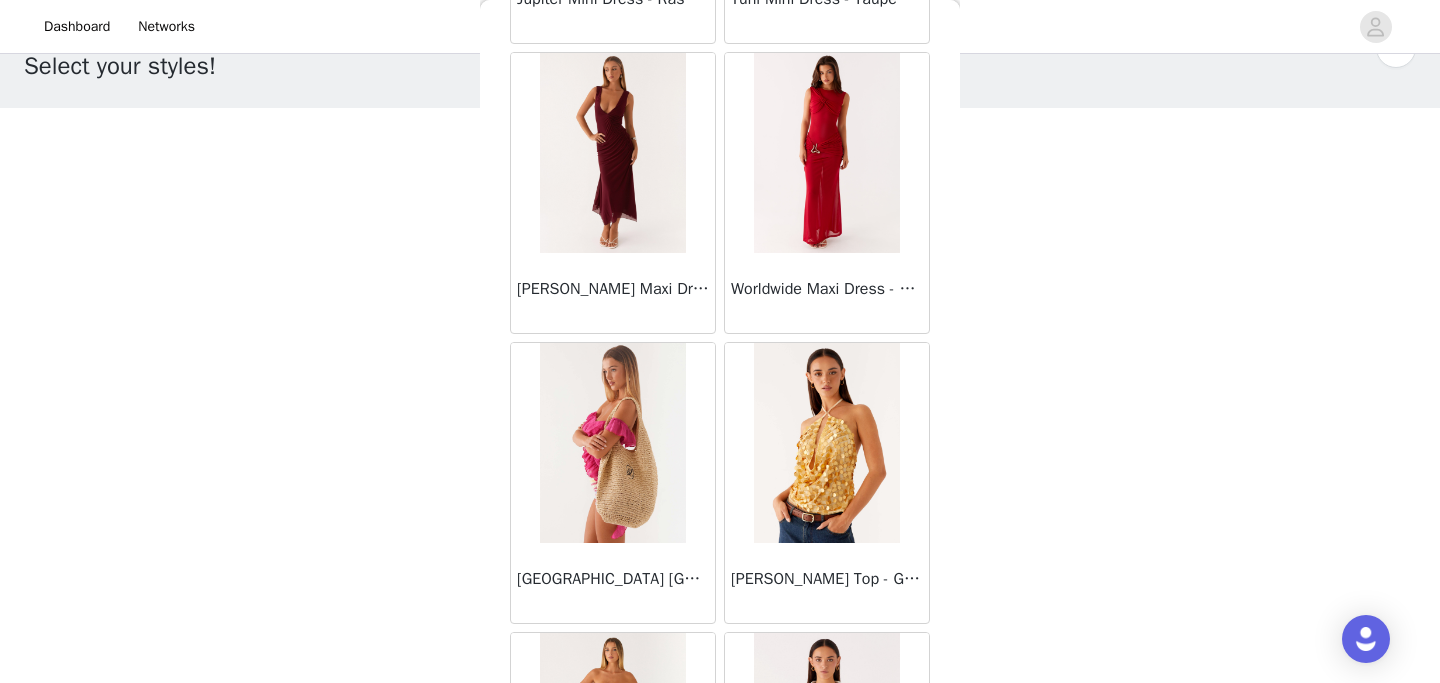 scroll, scrollTop: 40371, scrollLeft: 0, axis: vertical 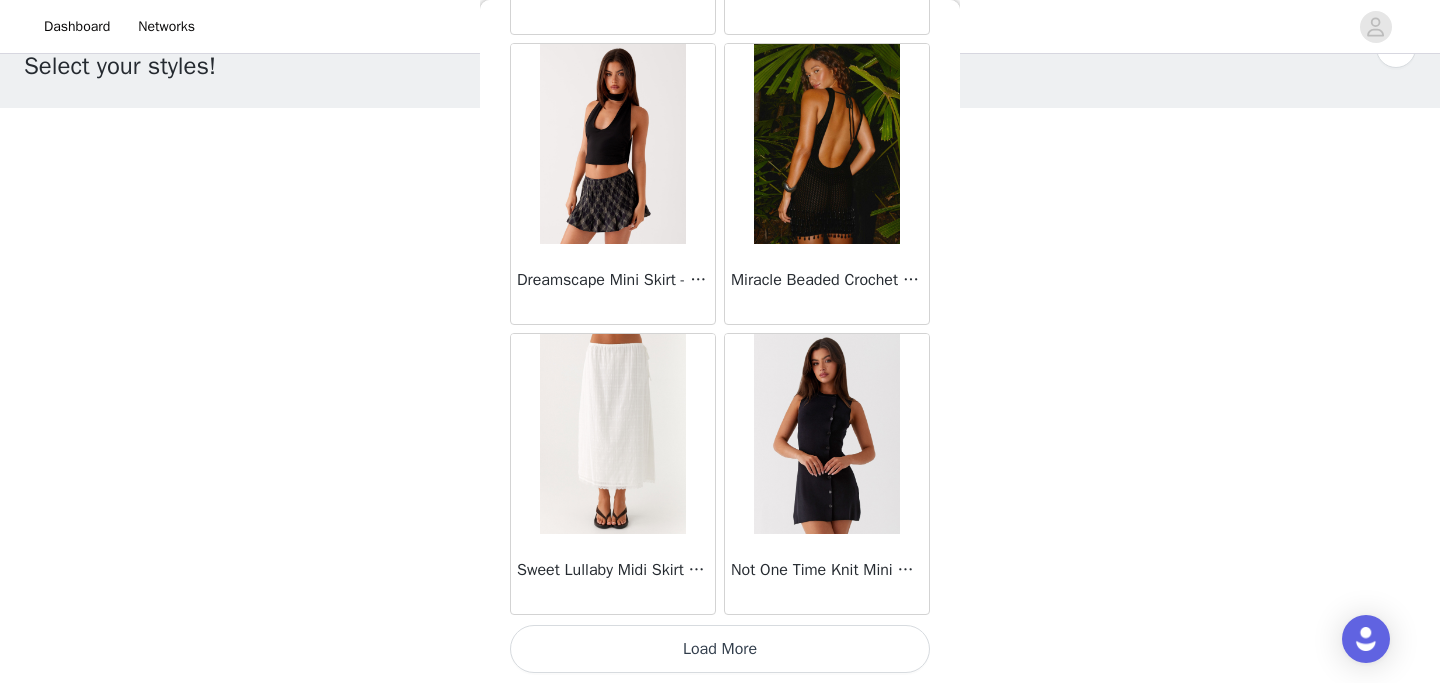 click on "Load More" at bounding box center [720, 649] 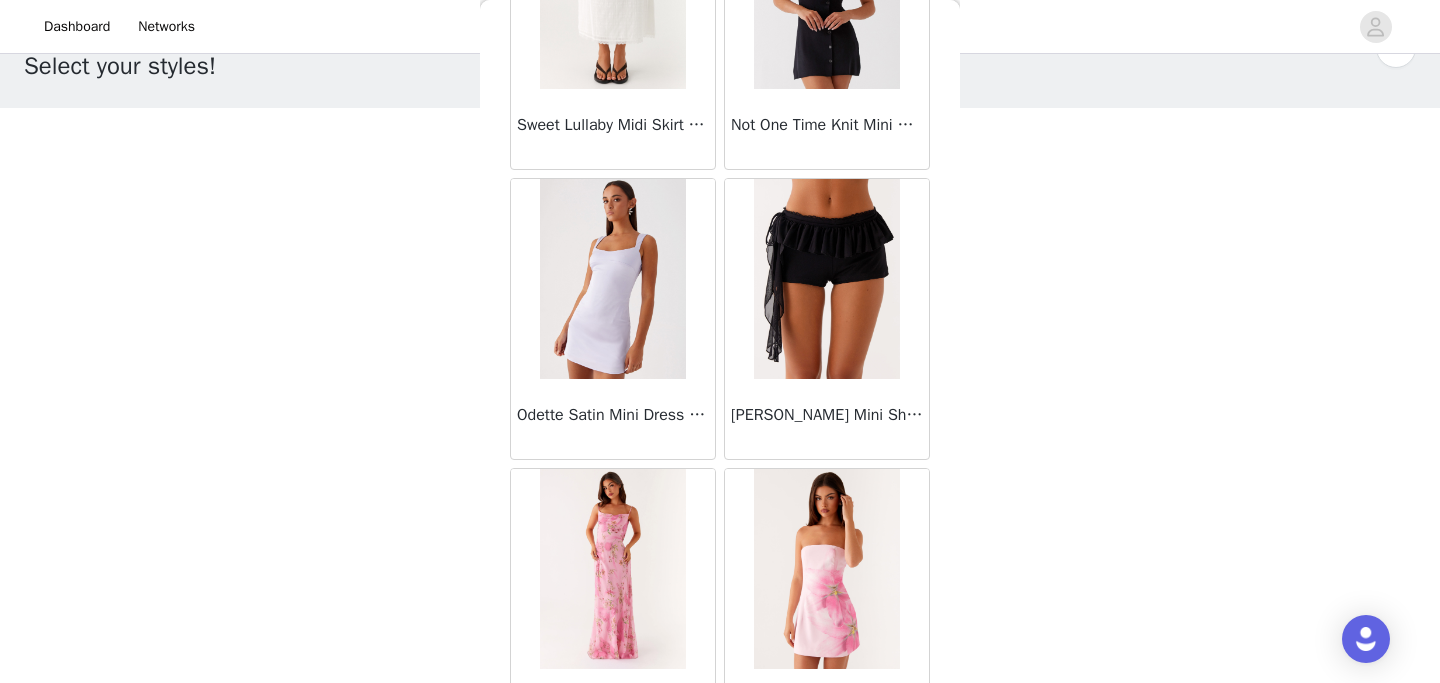 scroll, scrollTop: 43427, scrollLeft: 0, axis: vertical 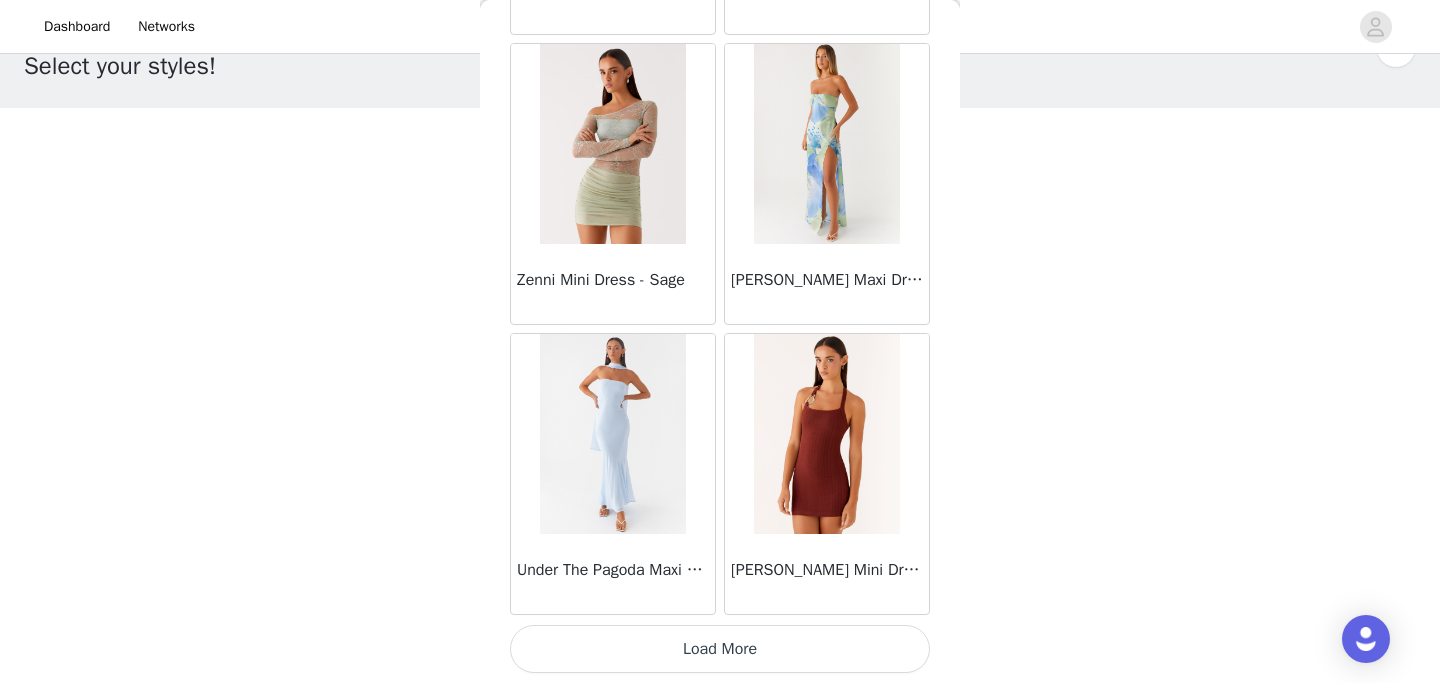 click on "Load More" at bounding box center (720, 649) 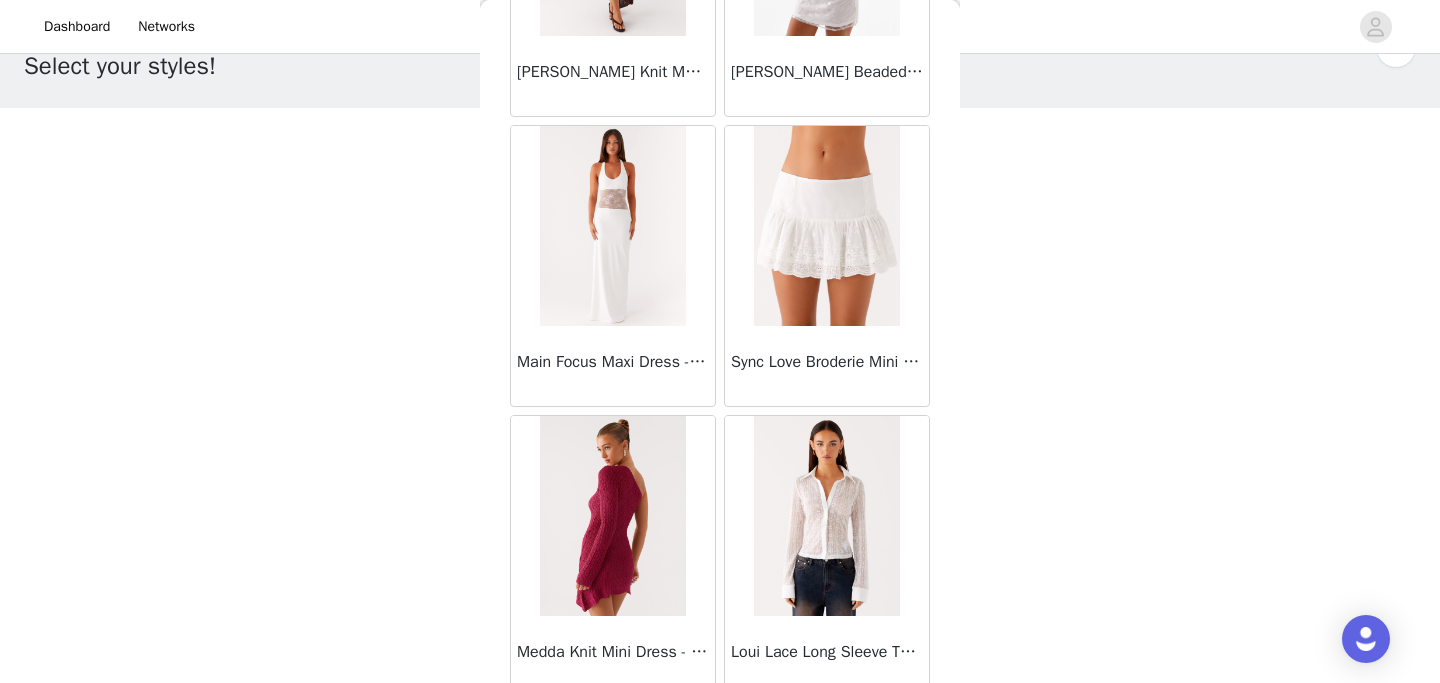scroll, scrollTop: 46670, scrollLeft: 0, axis: vertical 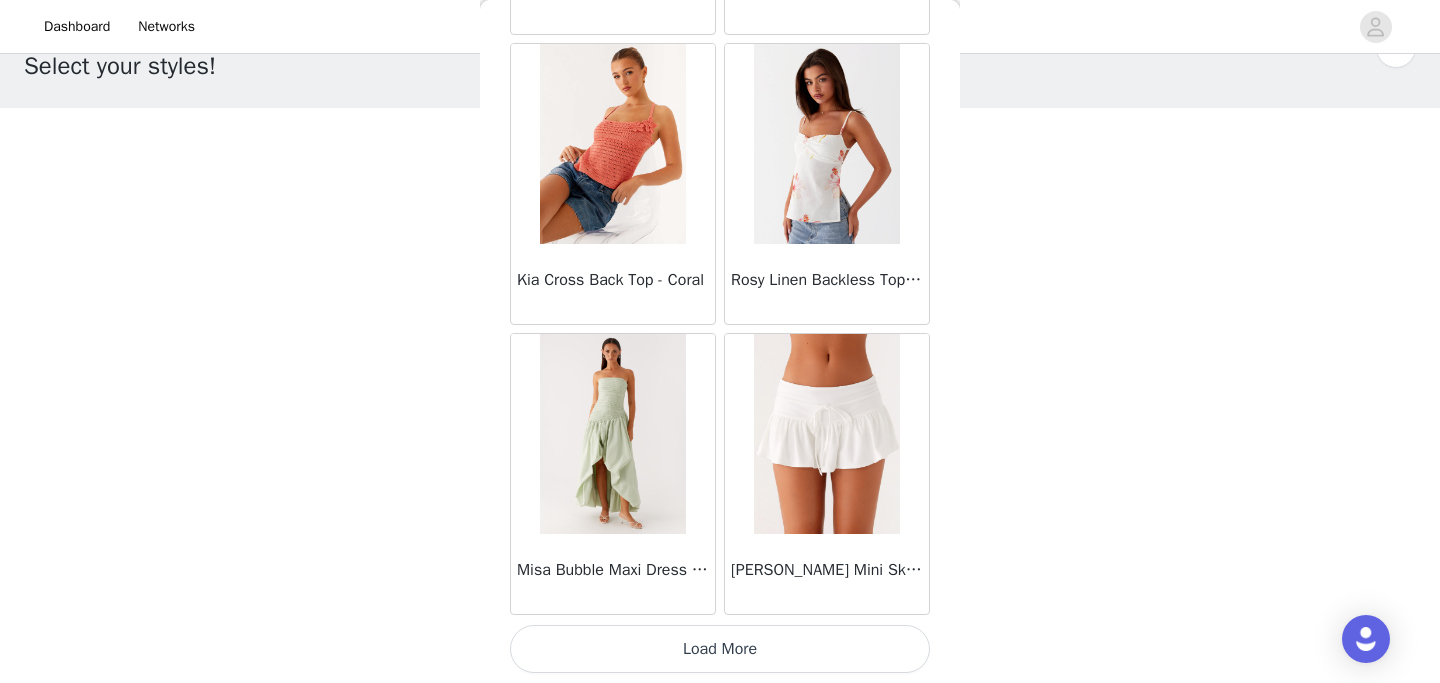 click on "Load More" at bounding box center (720, 649) 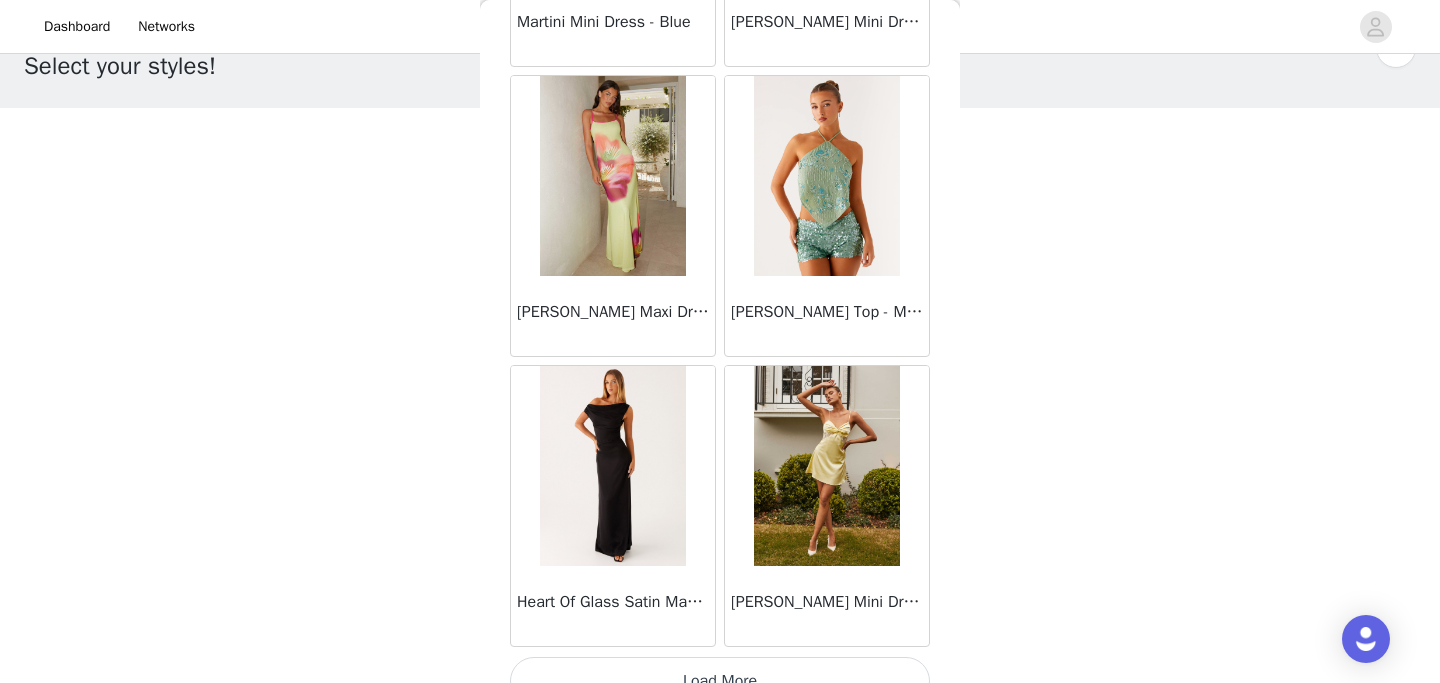 scroll, scrollTop: 51677, scrollLeft: 0, axis: vertical 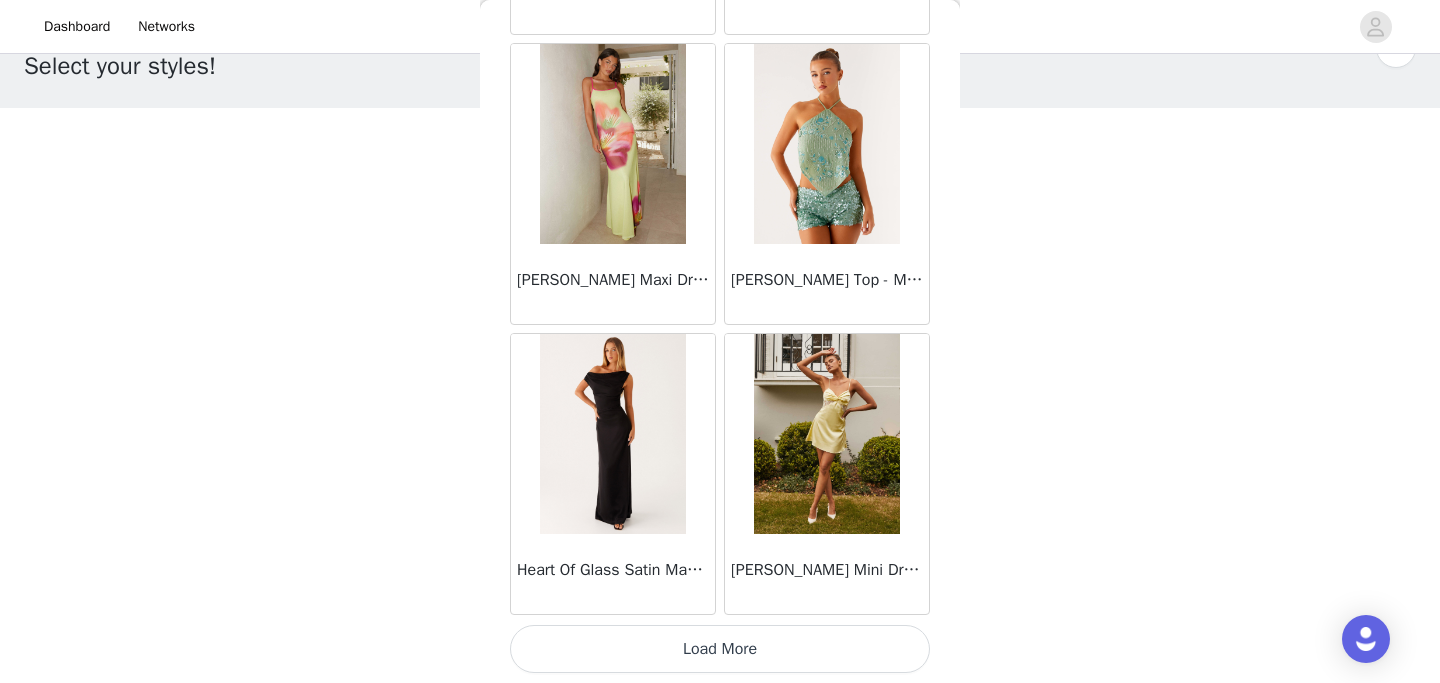 click on "Load More" at bounding box center [720, 649] 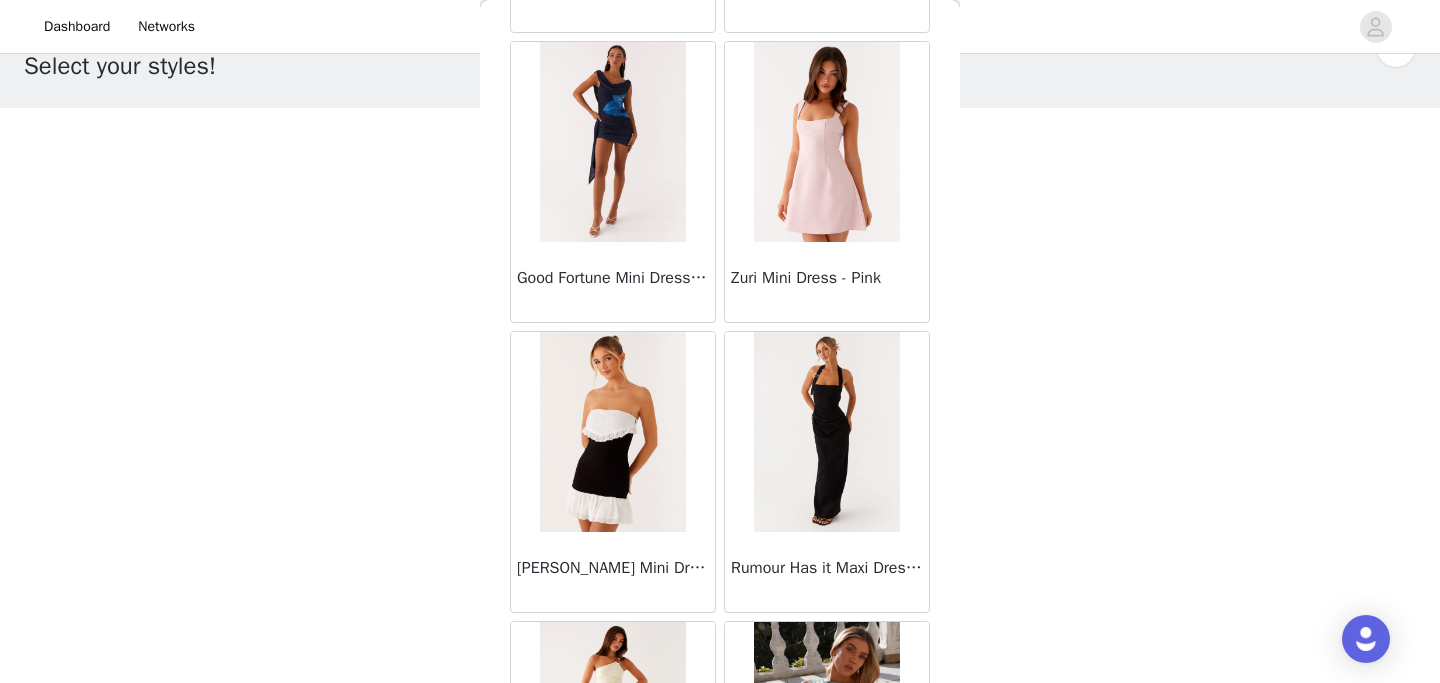 scroll, scrollTop: 54577, scrollLeft: 0, axis: vertical 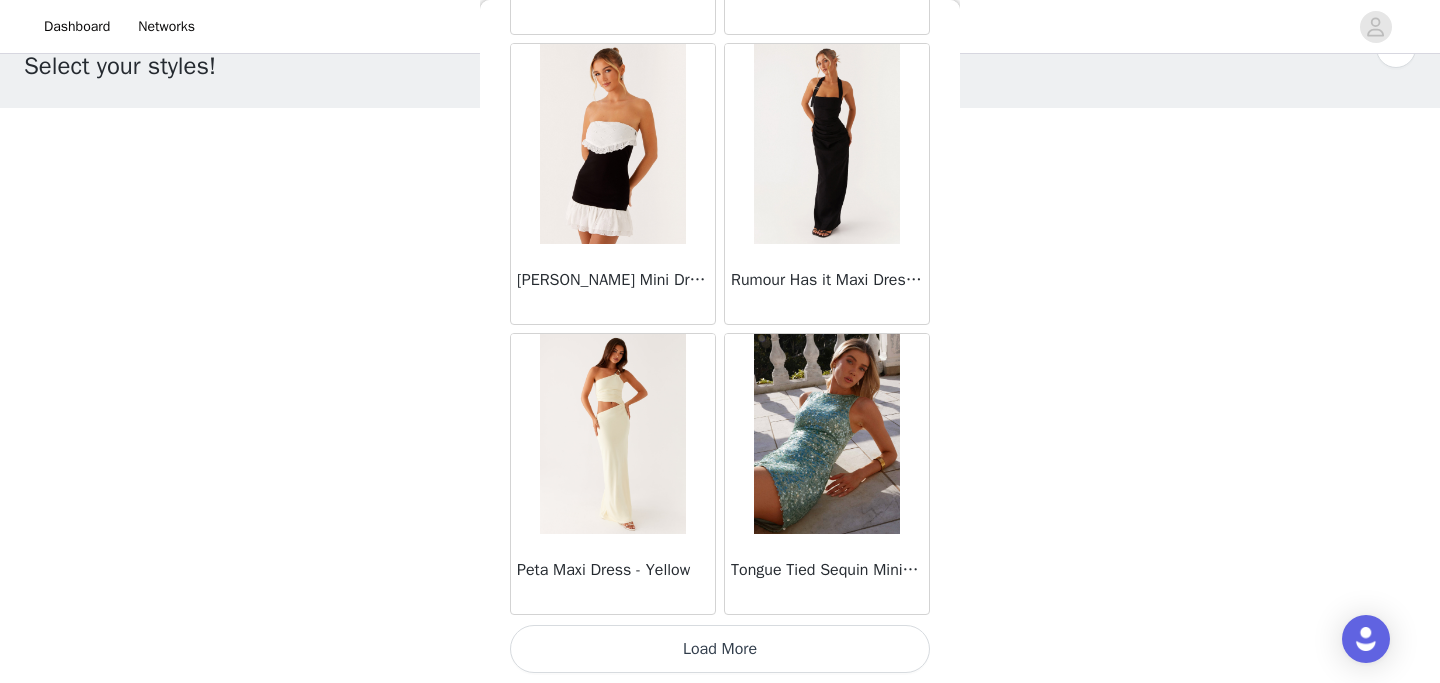 click on "Load More" at bounding box center (720, 649) 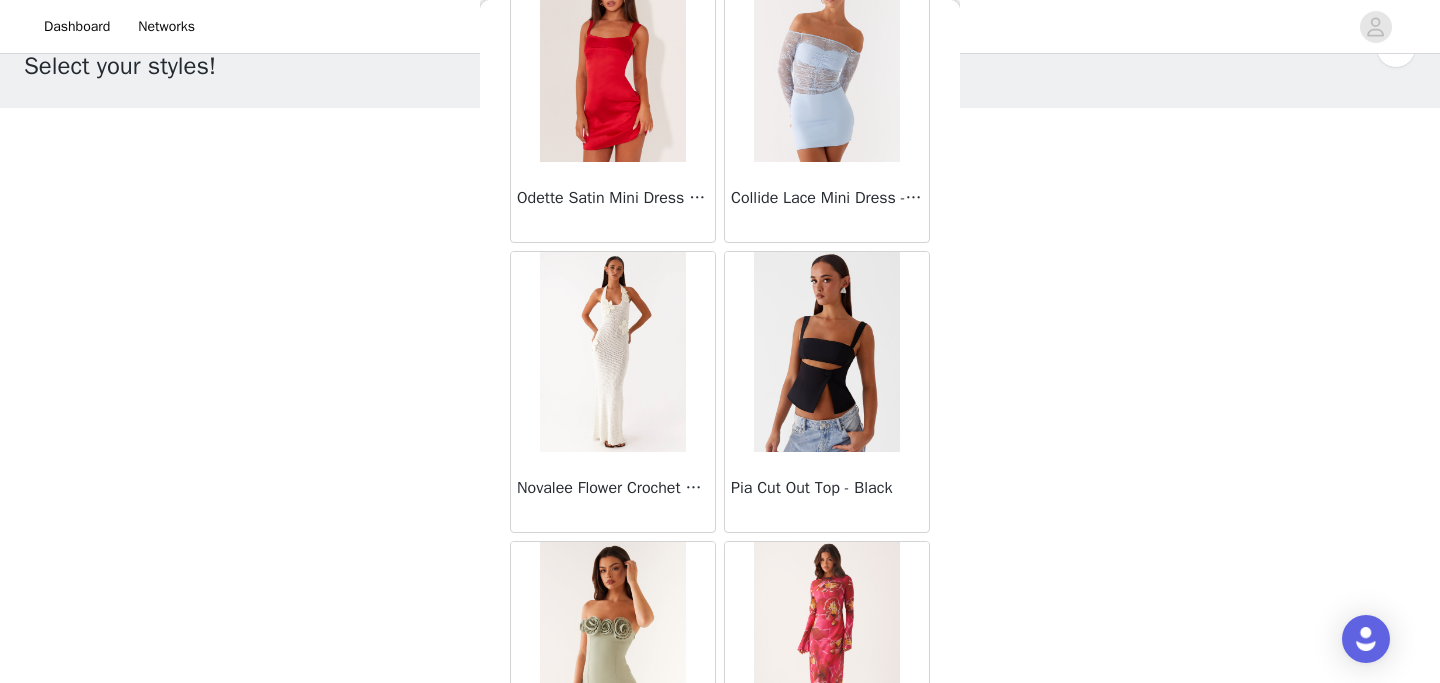 scroll, scrollTop: 57477, scrollLeft: 0, axis: vertical 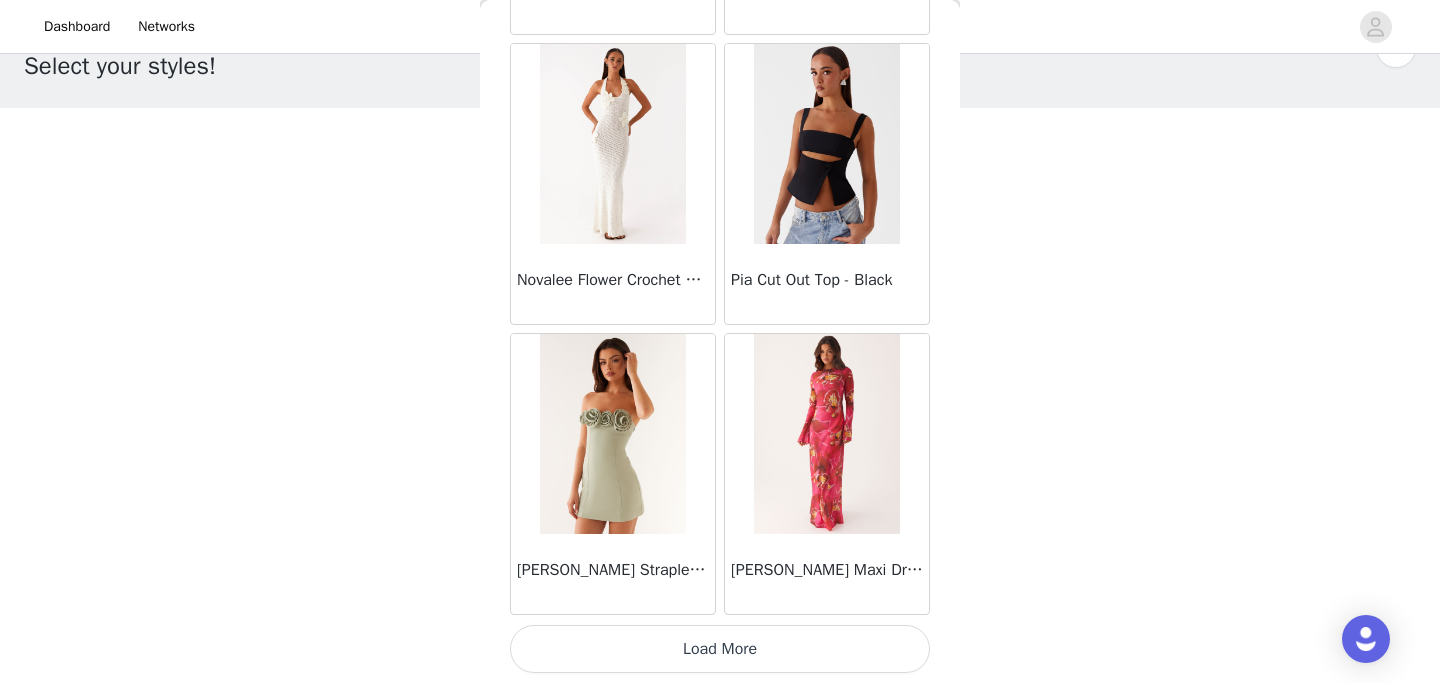 click on "Load More" at bounding box center [720, 649] 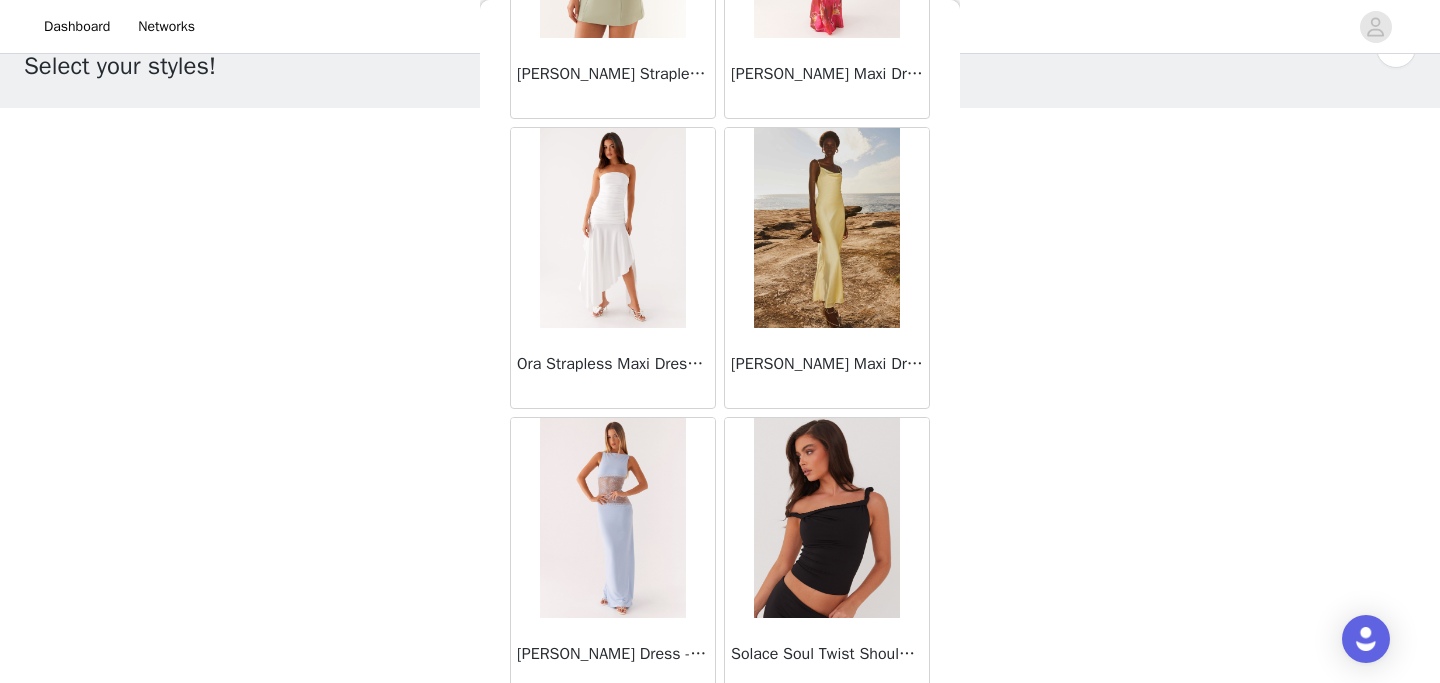 scroll, scrollTop: 58105, scrollLeft: 0, axis: vertical 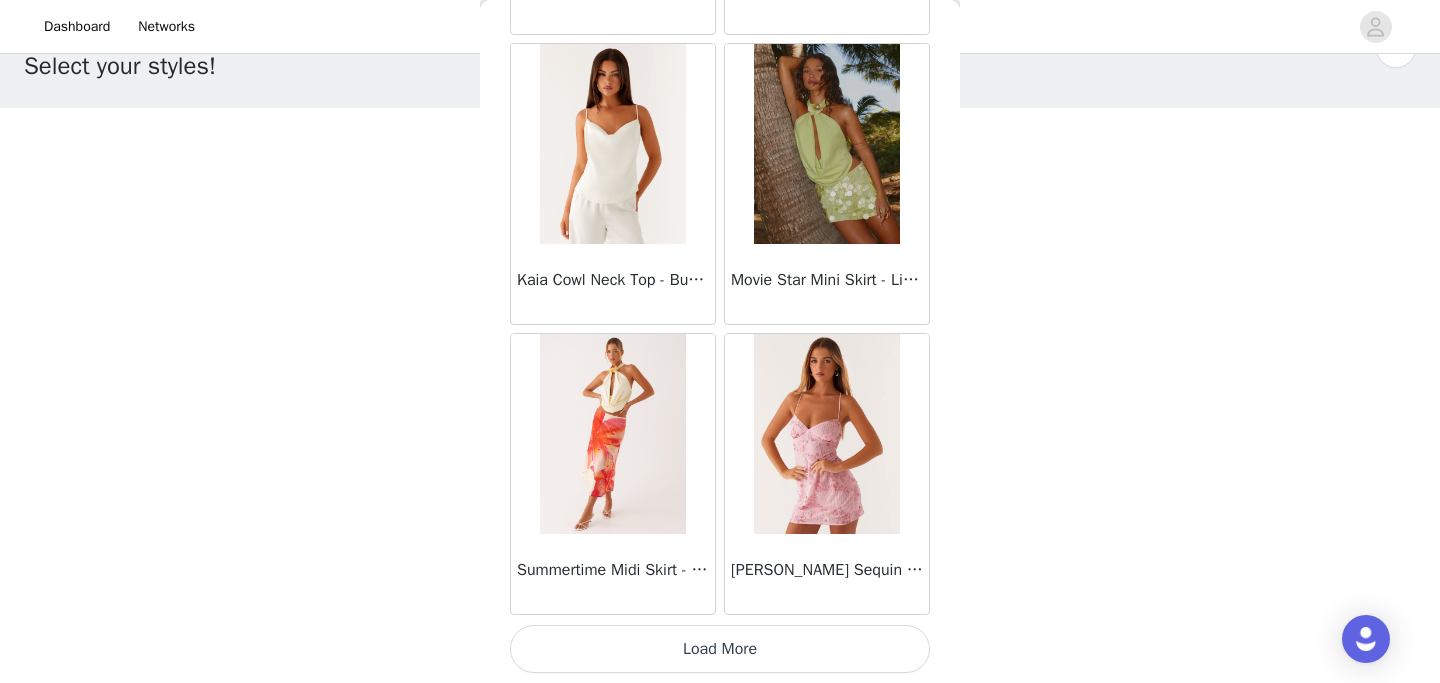 click on "Load More" at bounding box center (720, 649) 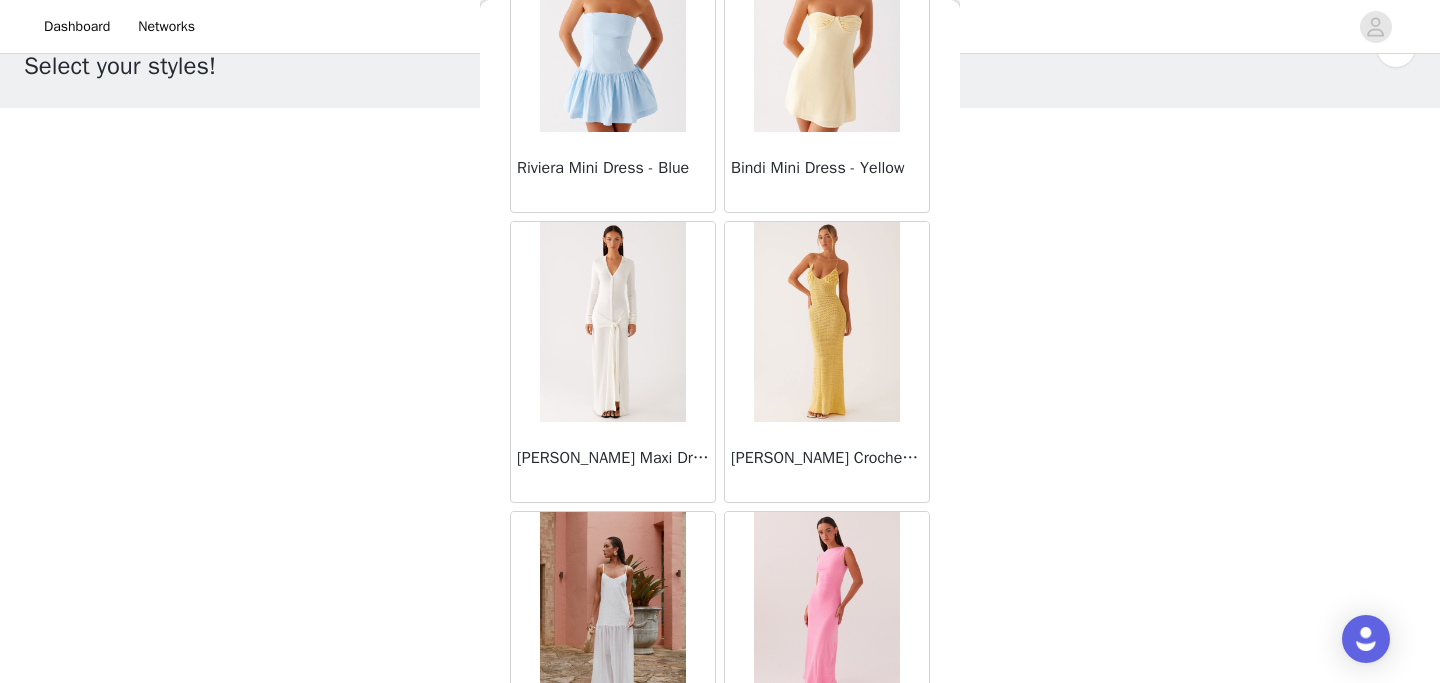 scroll, scrollTop: 62103, scrollLeft: 0, axis: vertical 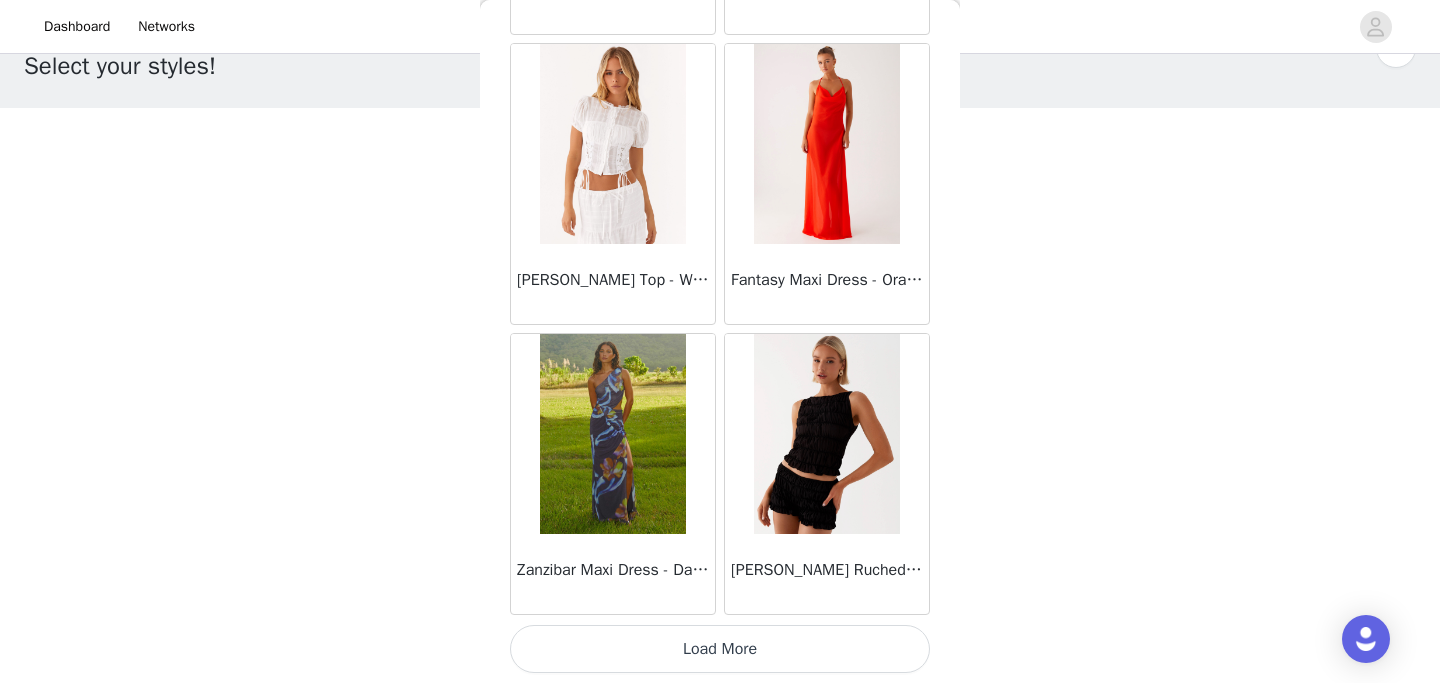 click on "Load More" at bounding box center [720, 649] 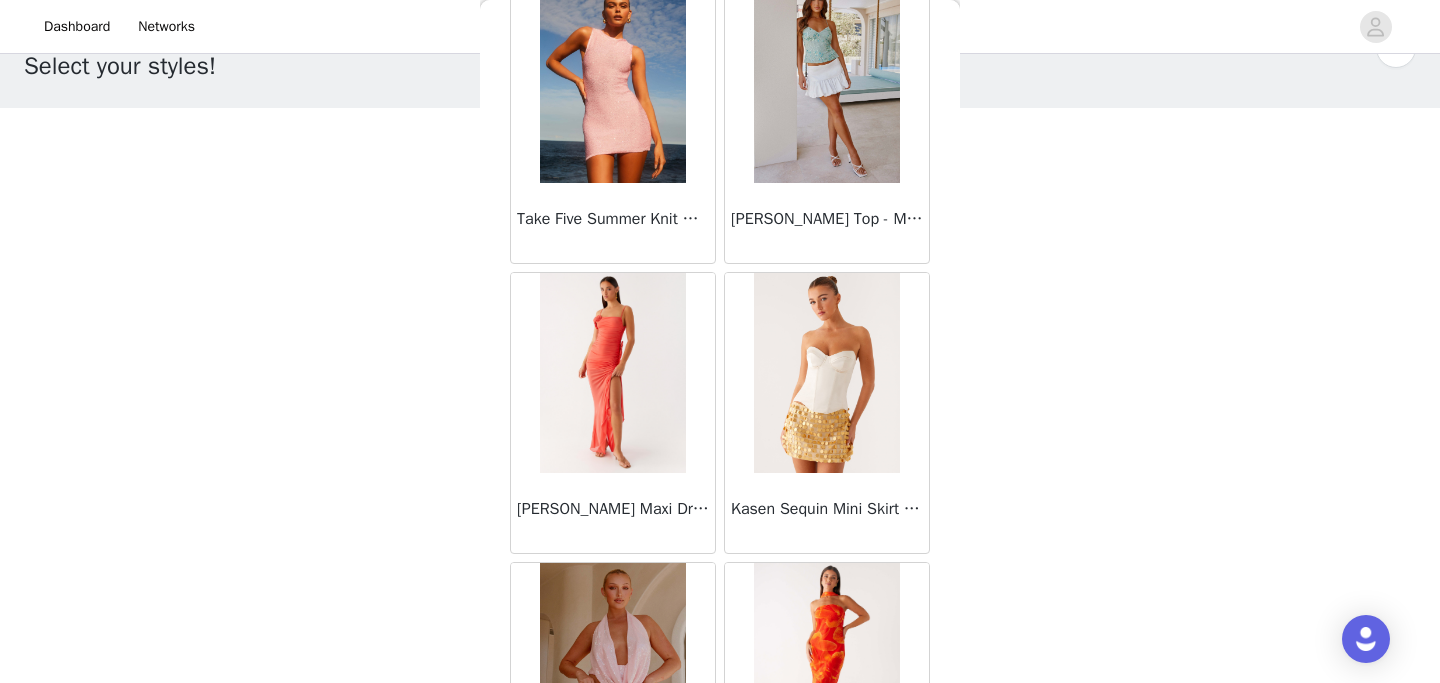 scroll, scrollTop: 66177, scrollLeft: 0, axis: vertical 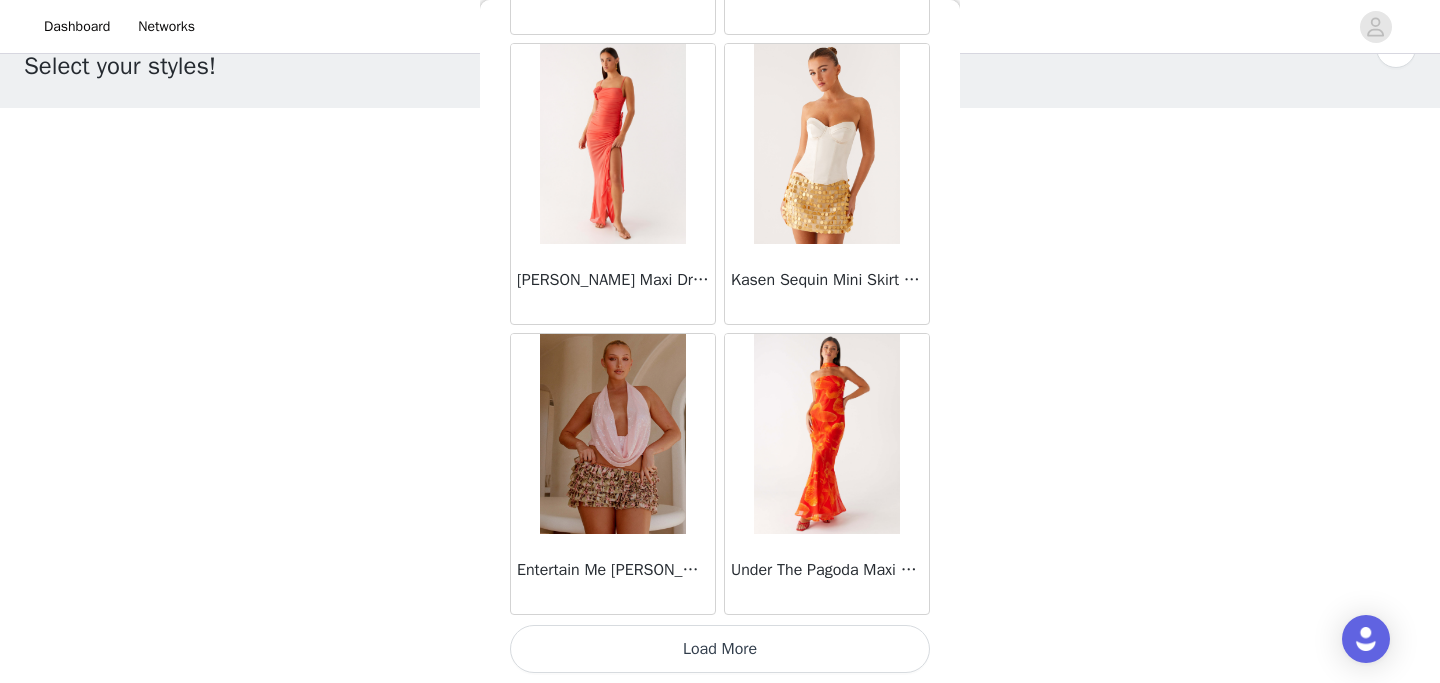 click on "Load More" at bounding box center (720, 649) 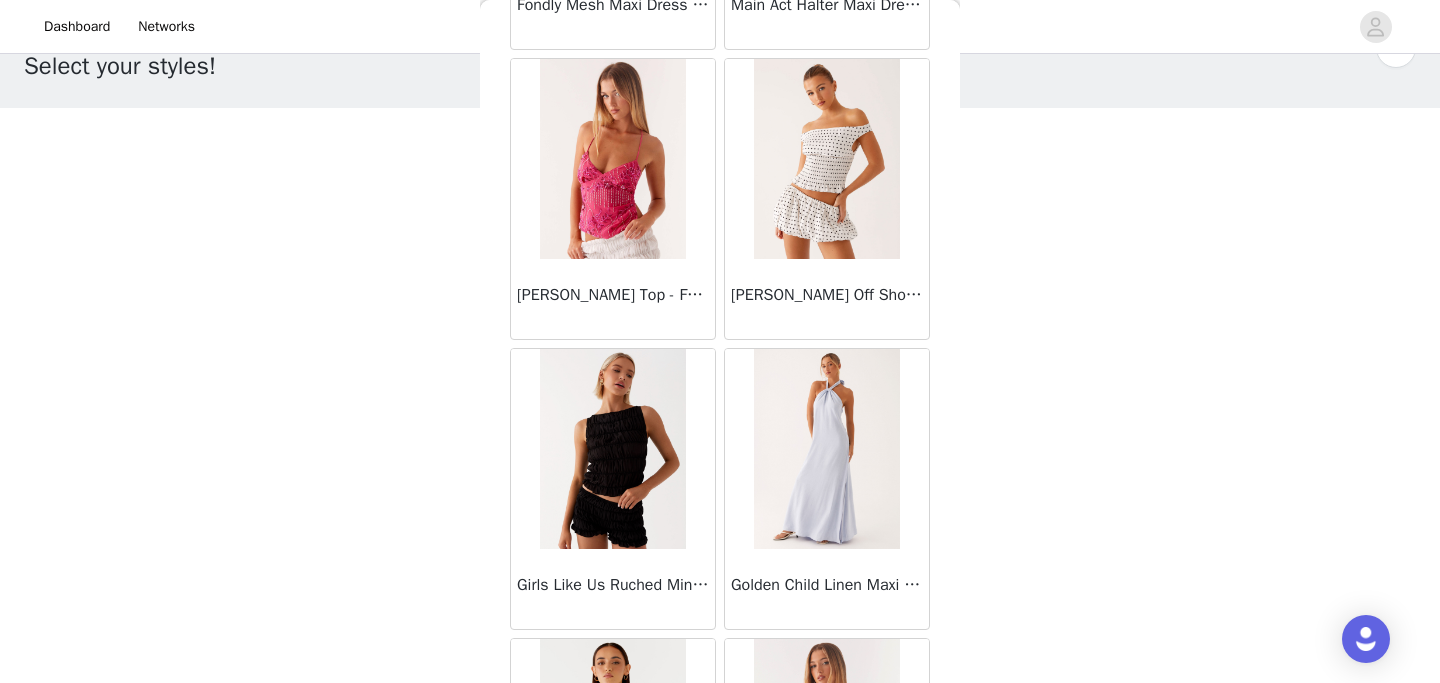 scroll, scrollTop: 67614, scrollLeft: 0, axis: vertical 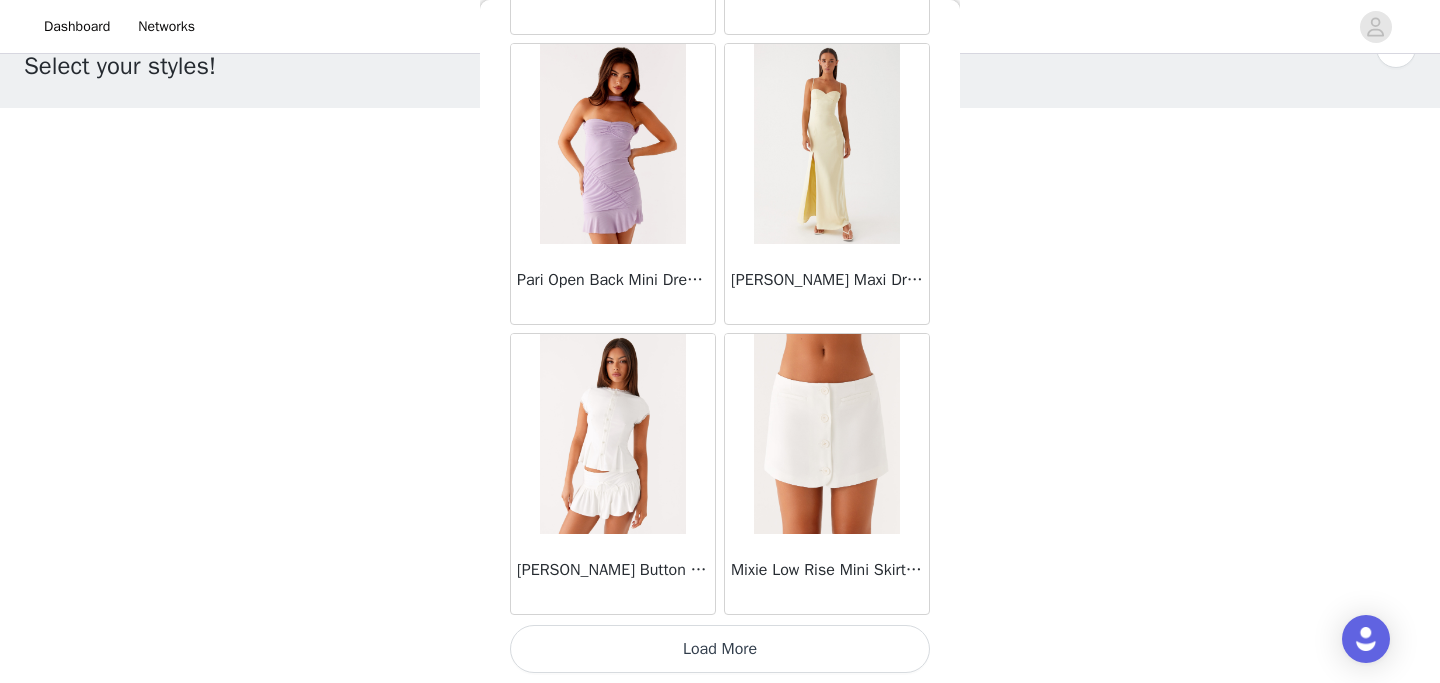 click on "Load More" at bounding box center (720, 649) 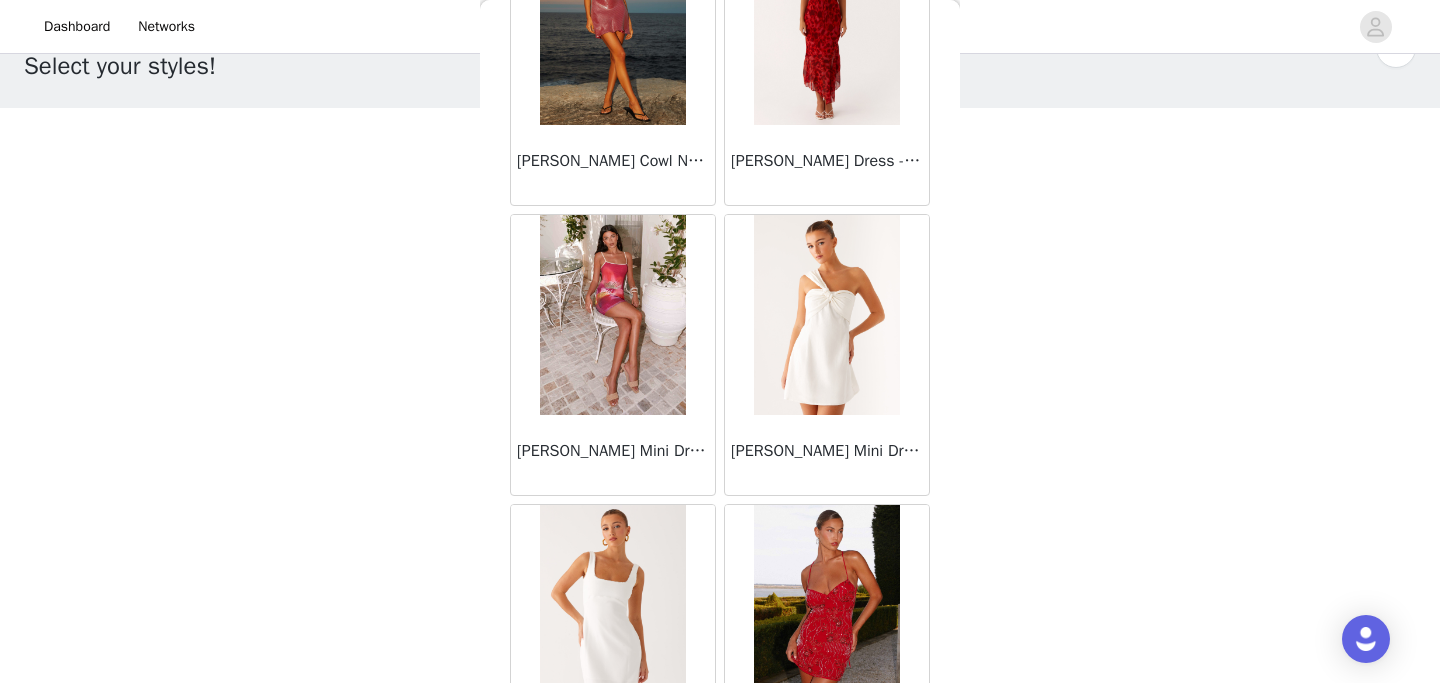 scroll, scrollTop: 71977, scrollLeft: 0, axis: vertical 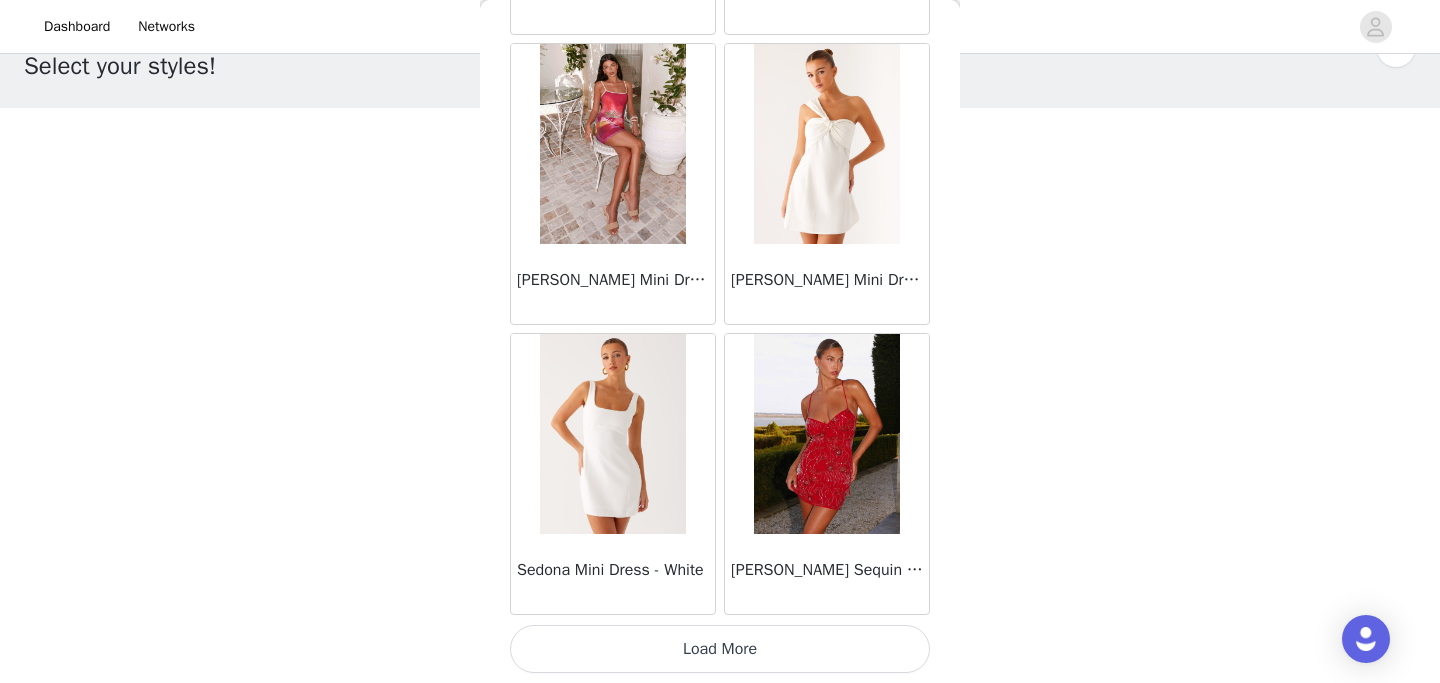 click on "Load More" at bounding box center [720, 649] 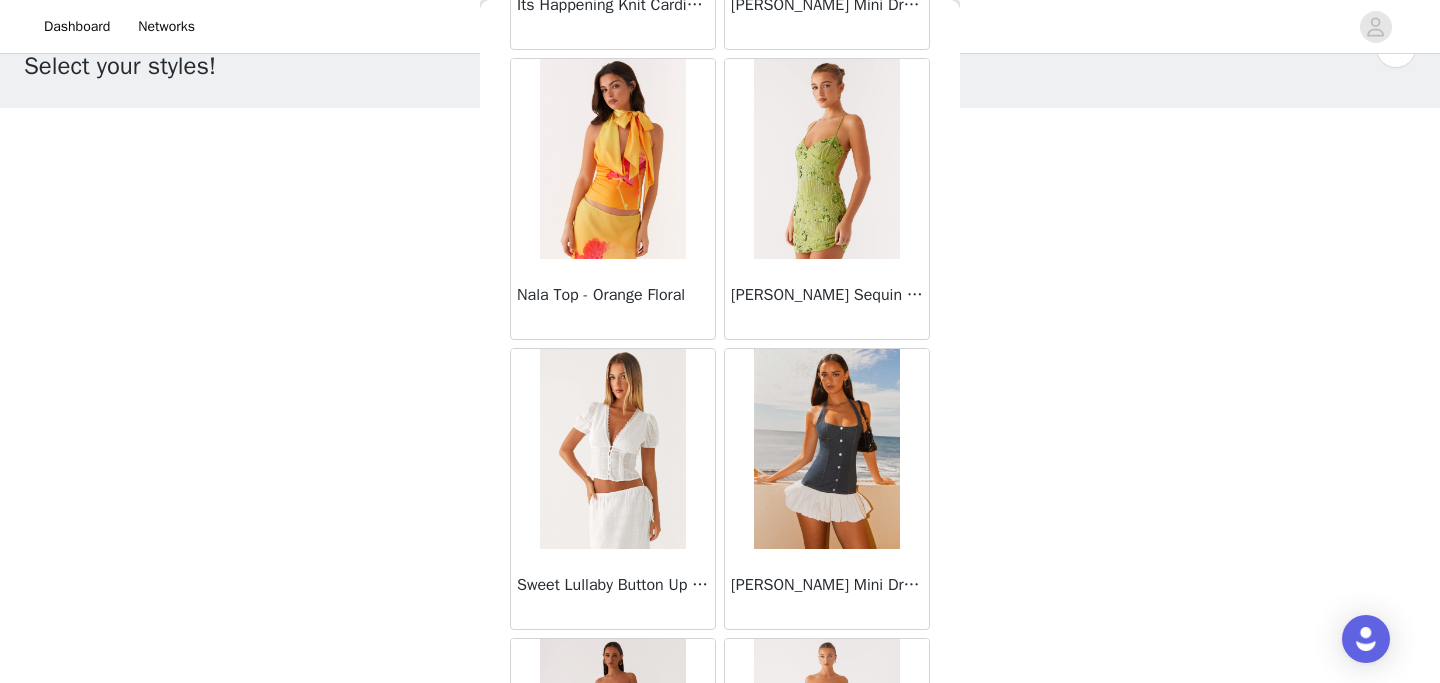 scroll, scrollTop: 73121, scrollLeft: 0, axis: vertical 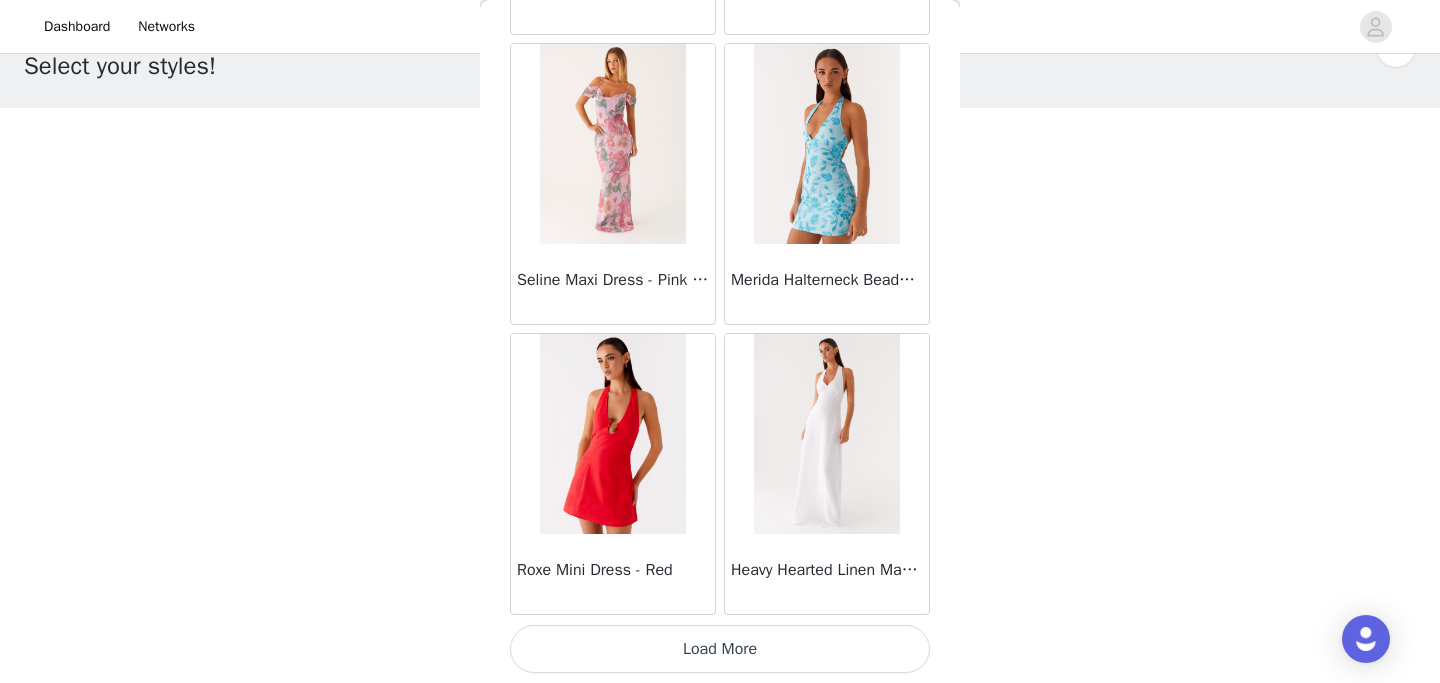 click on "Load More" at bounding box center (720, 649) 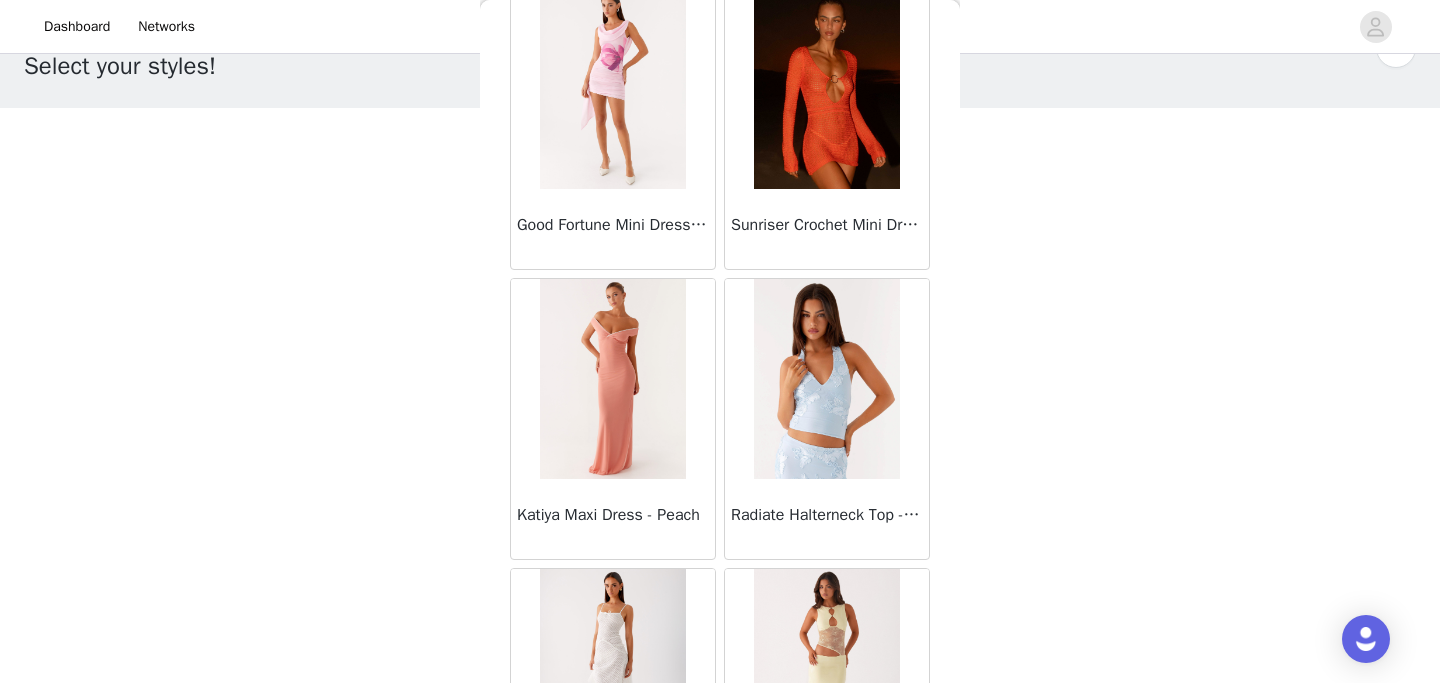 scroll, scrollTop: 76094, scrollLeft: 0, axis: vertical 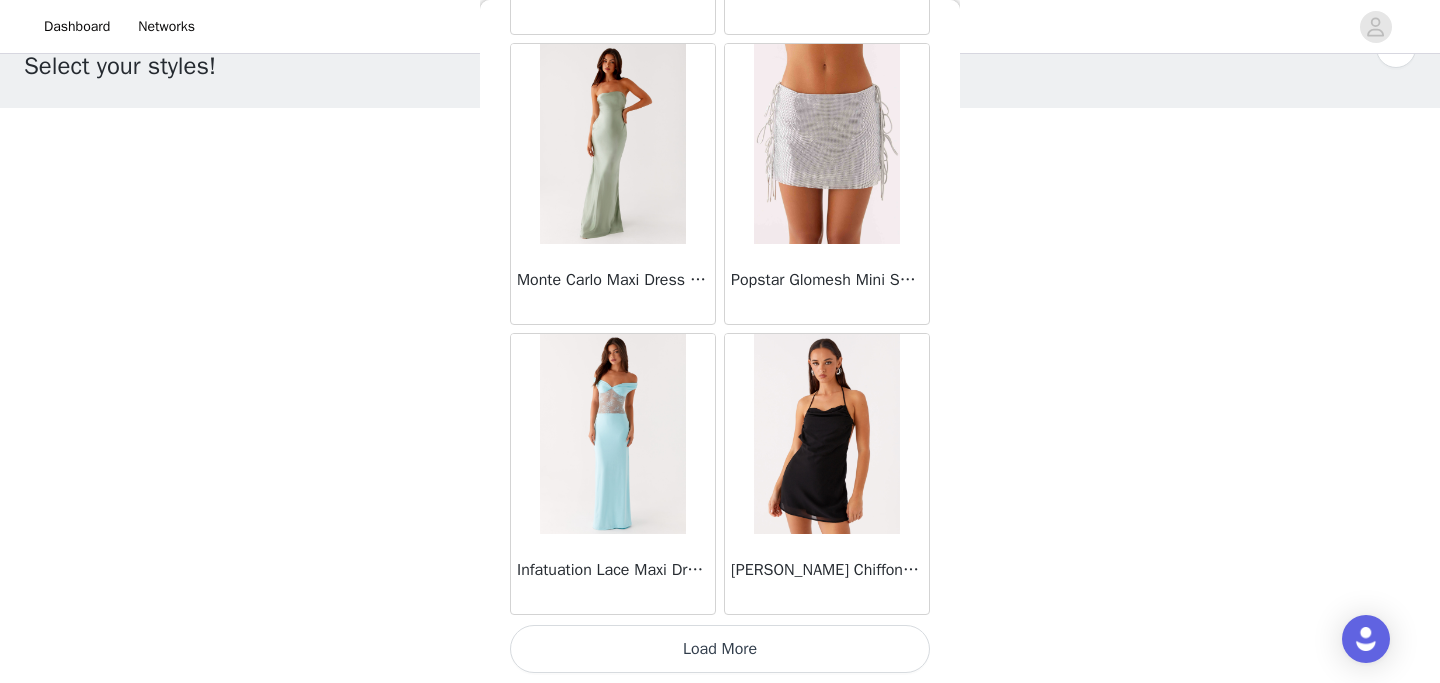click on "Load More" at bounding box center [720, 649] 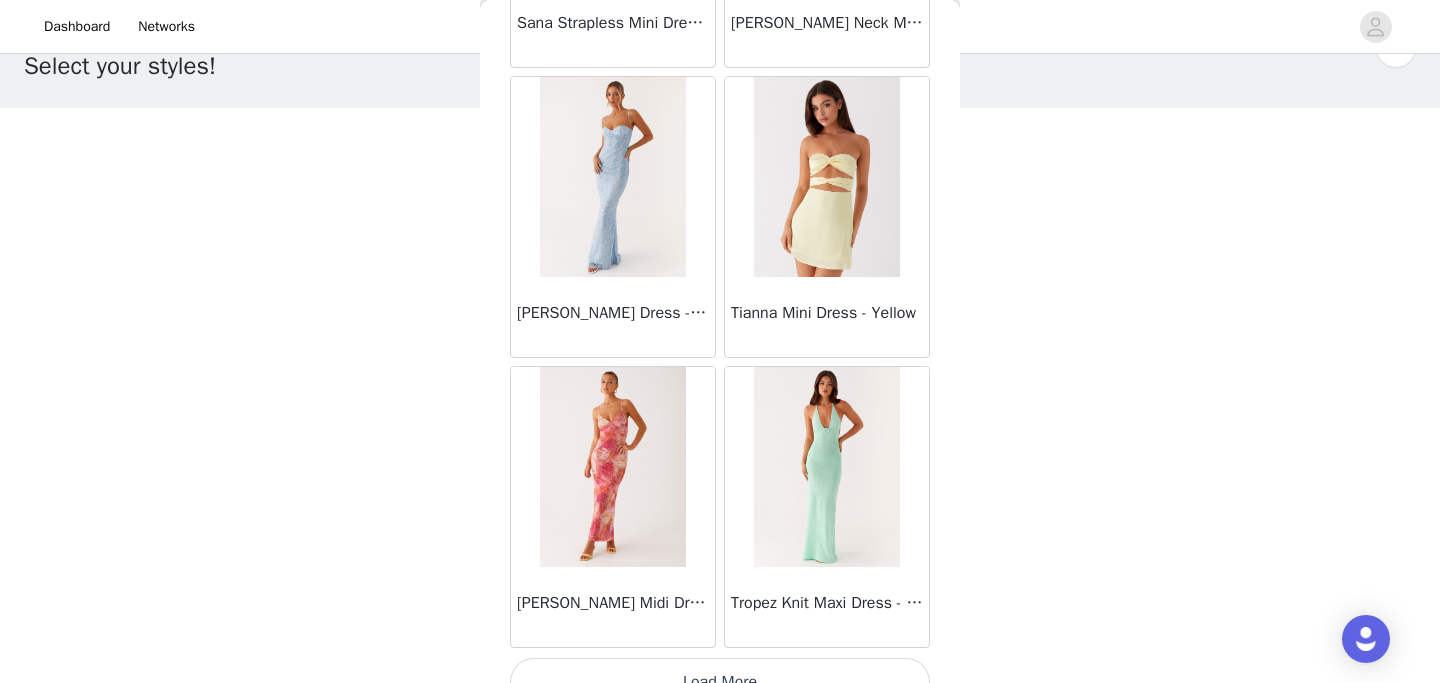 scroll, scrollTop: 80677, scrollLeft: 0, axis: vertical 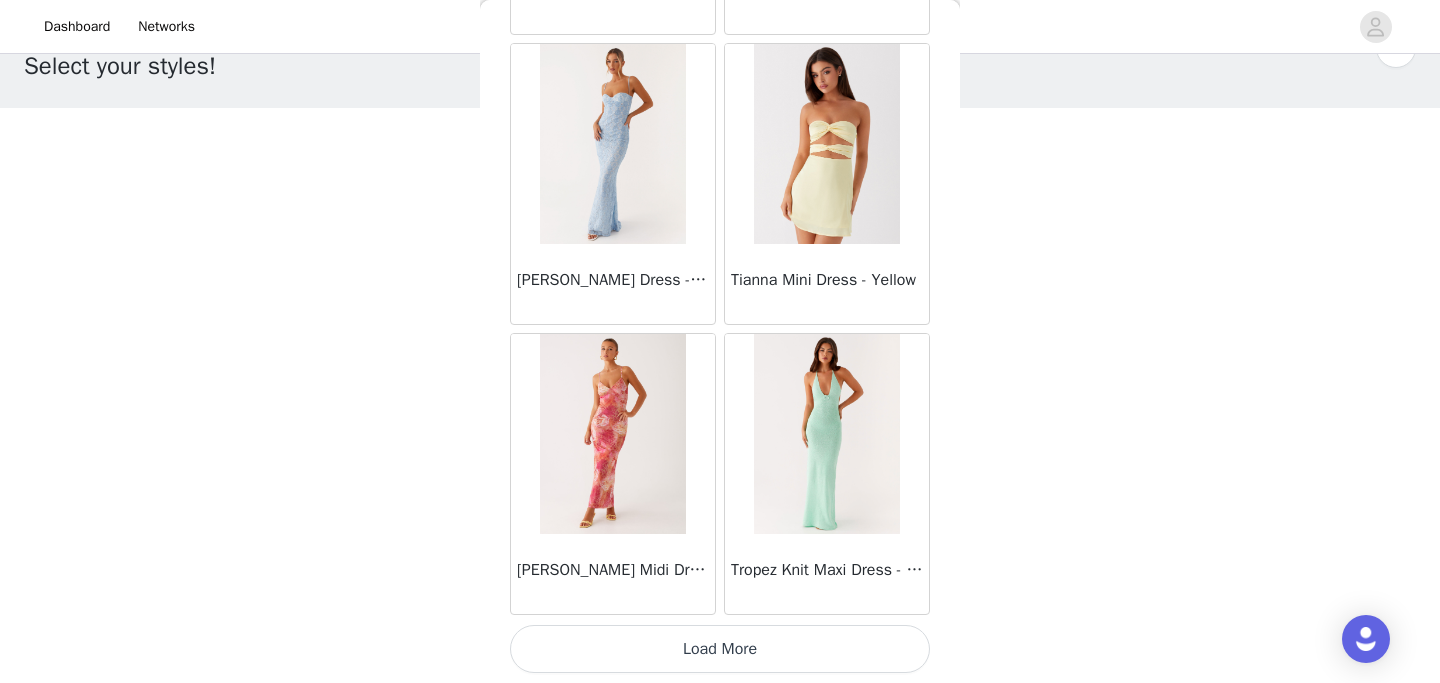 click on "Load More" at bounding box center (720, 649) 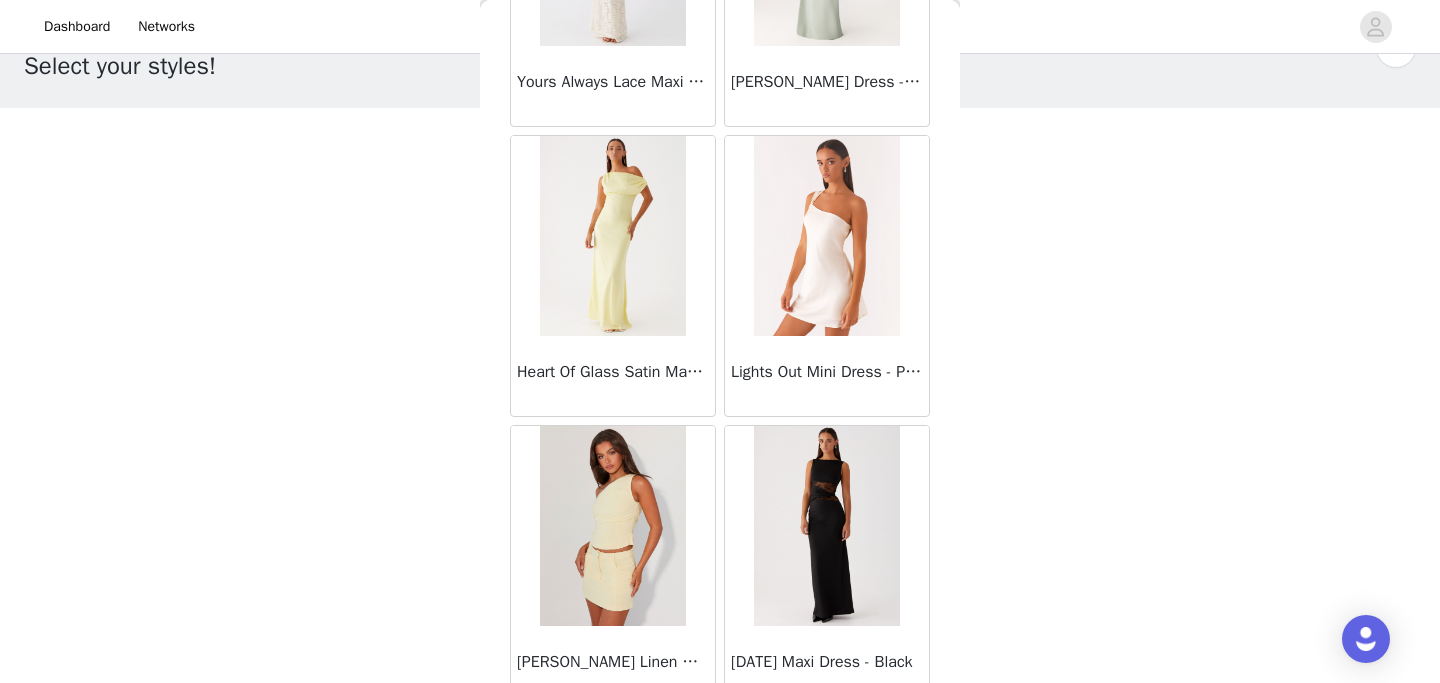 scroll, scrollTop: 83577, scrollLeft: 0, axis: vertical 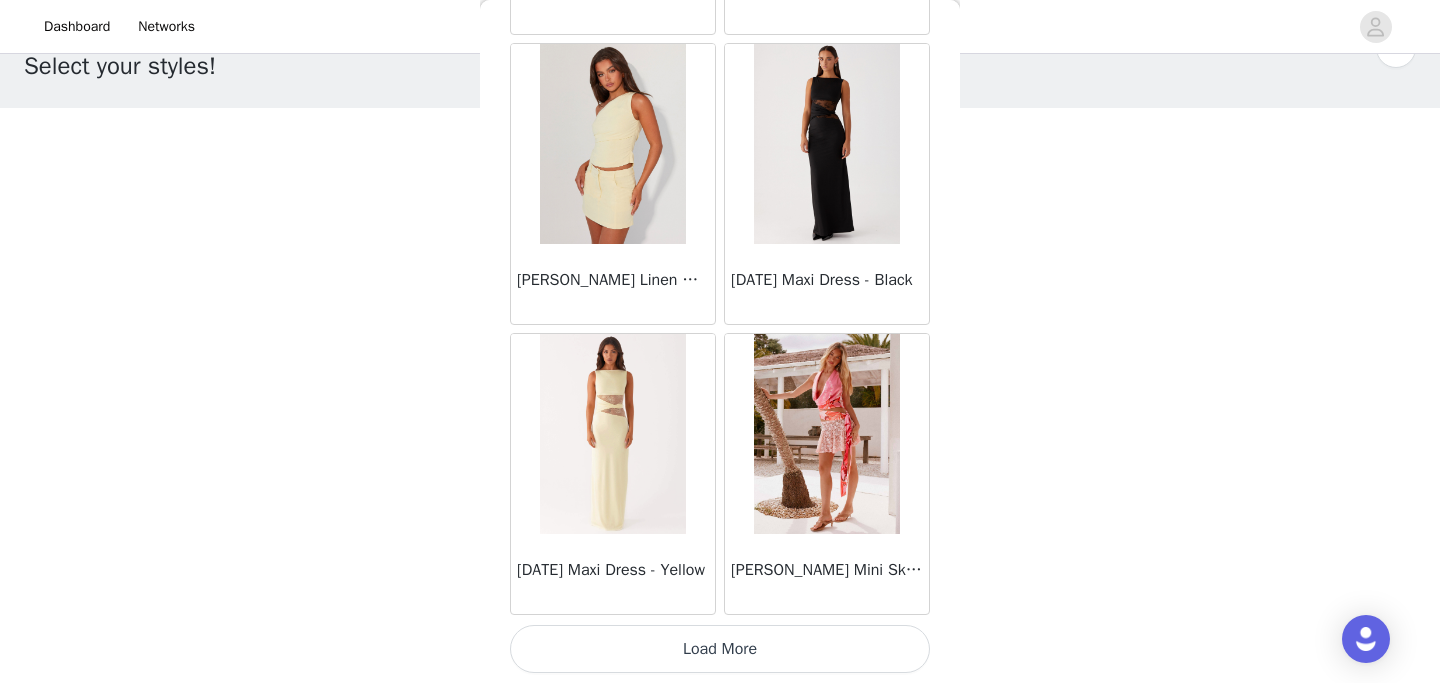 click on "Load More" at bounding box center [720, 649] 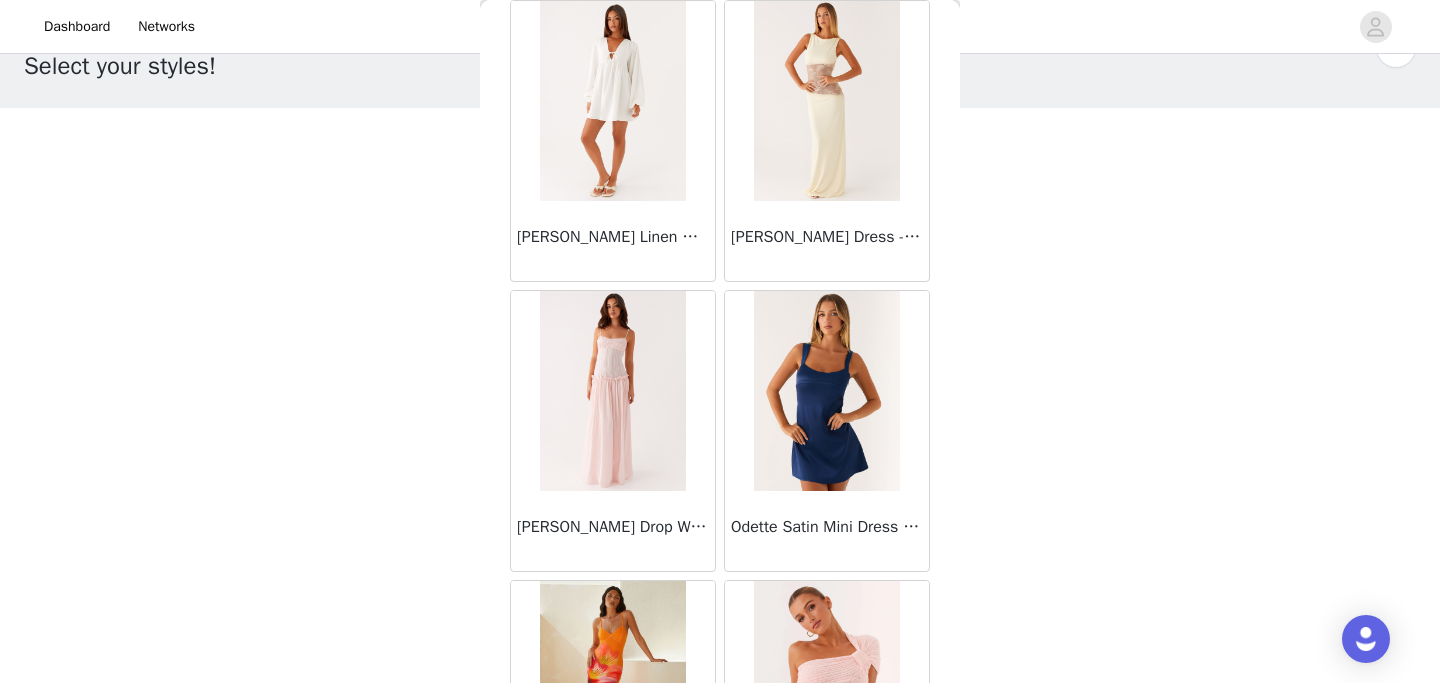 scroll, scrollTop: 85653, scrollLeft: 0, axis: vertical 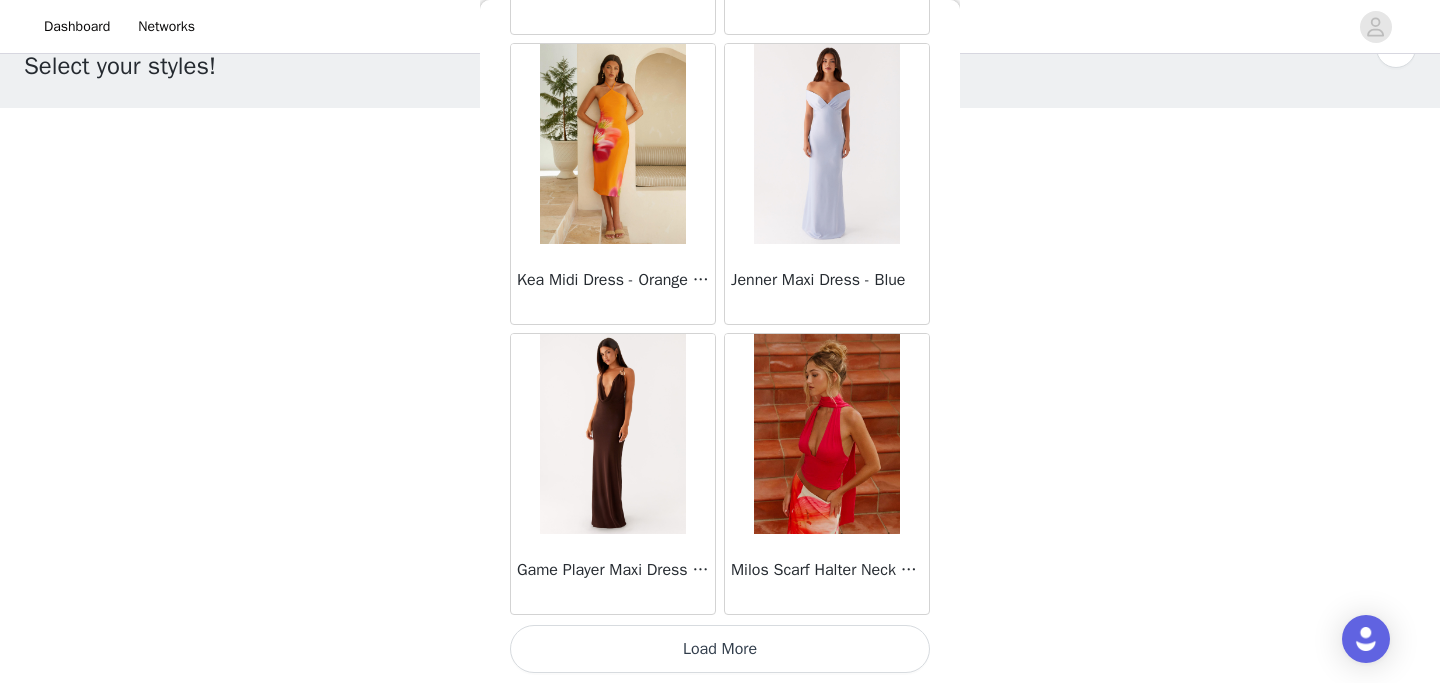click on "Load More" at bounding box center [720, 649] 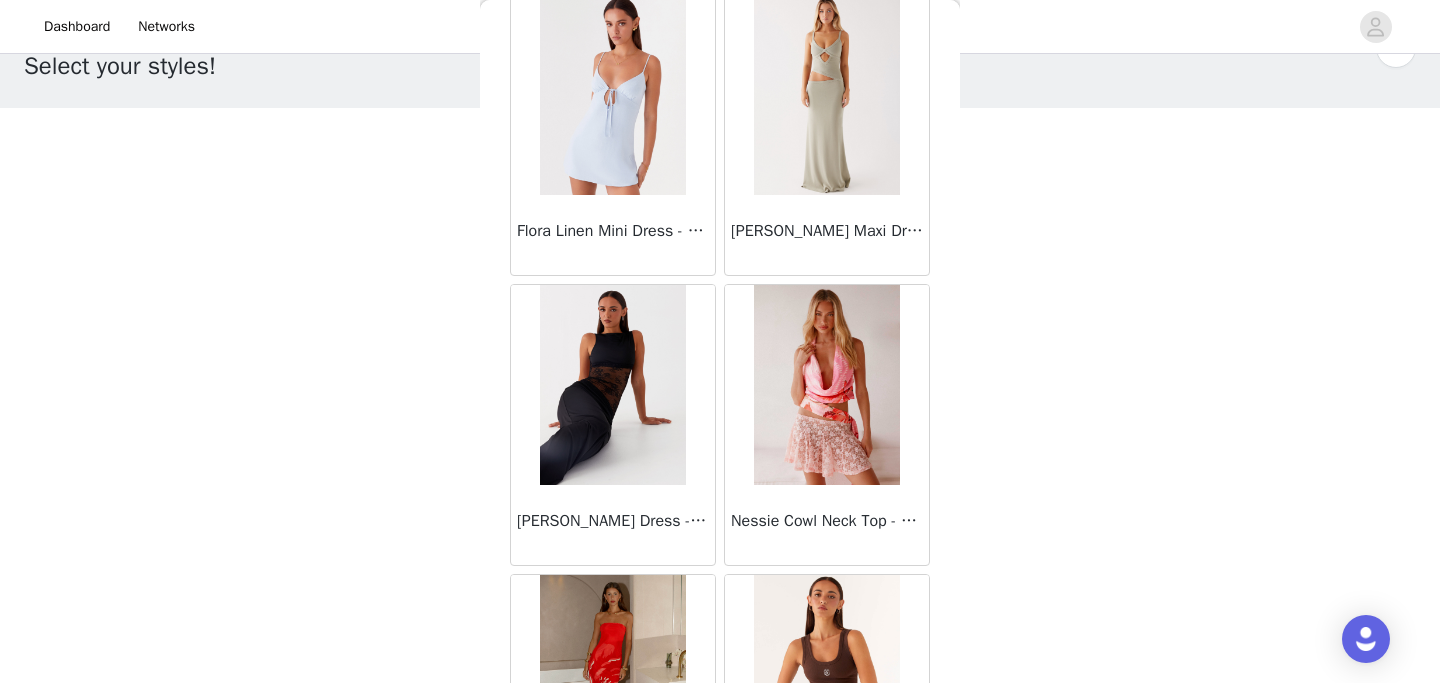 scroll, scrollTop: 87397, scrollLeft: 0, axis: vertical 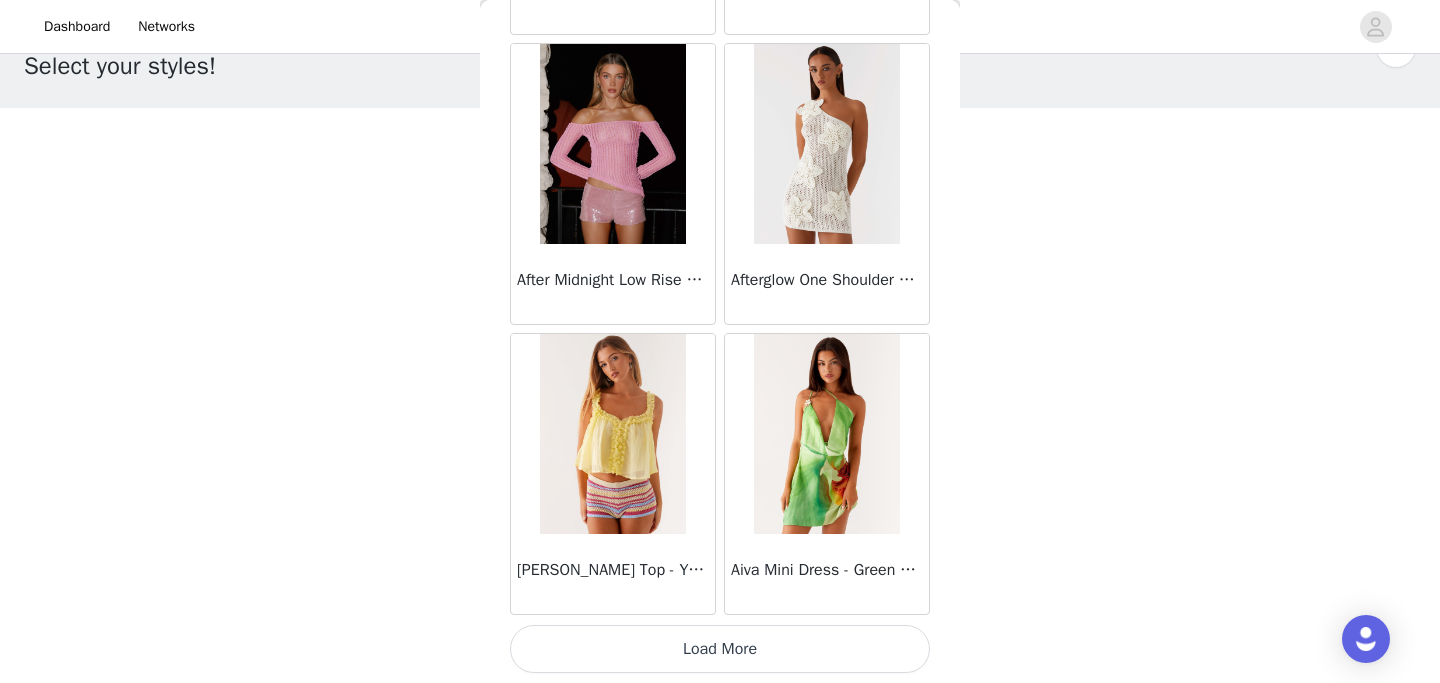 click on "Load More" at bounding box center (720, 649) 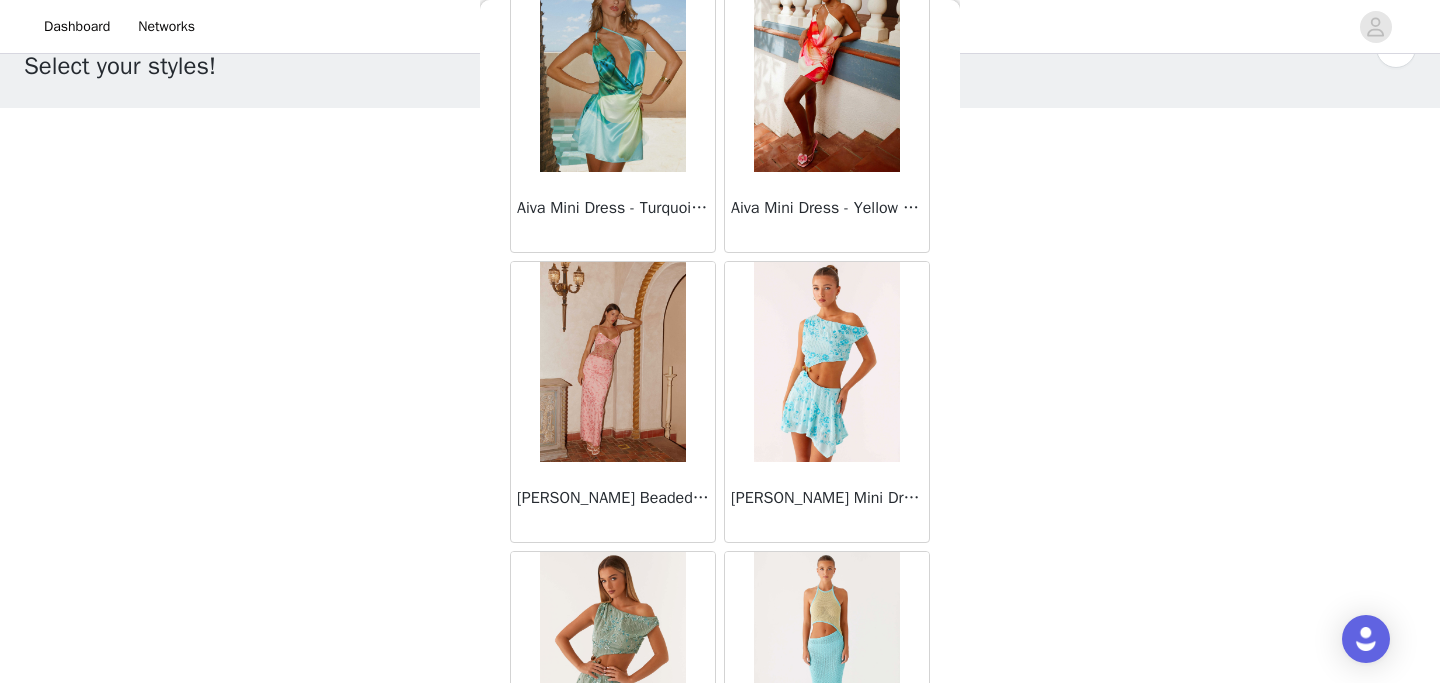scroll, scrollTop: 90219, scrollLeft: 0, axis: vertical 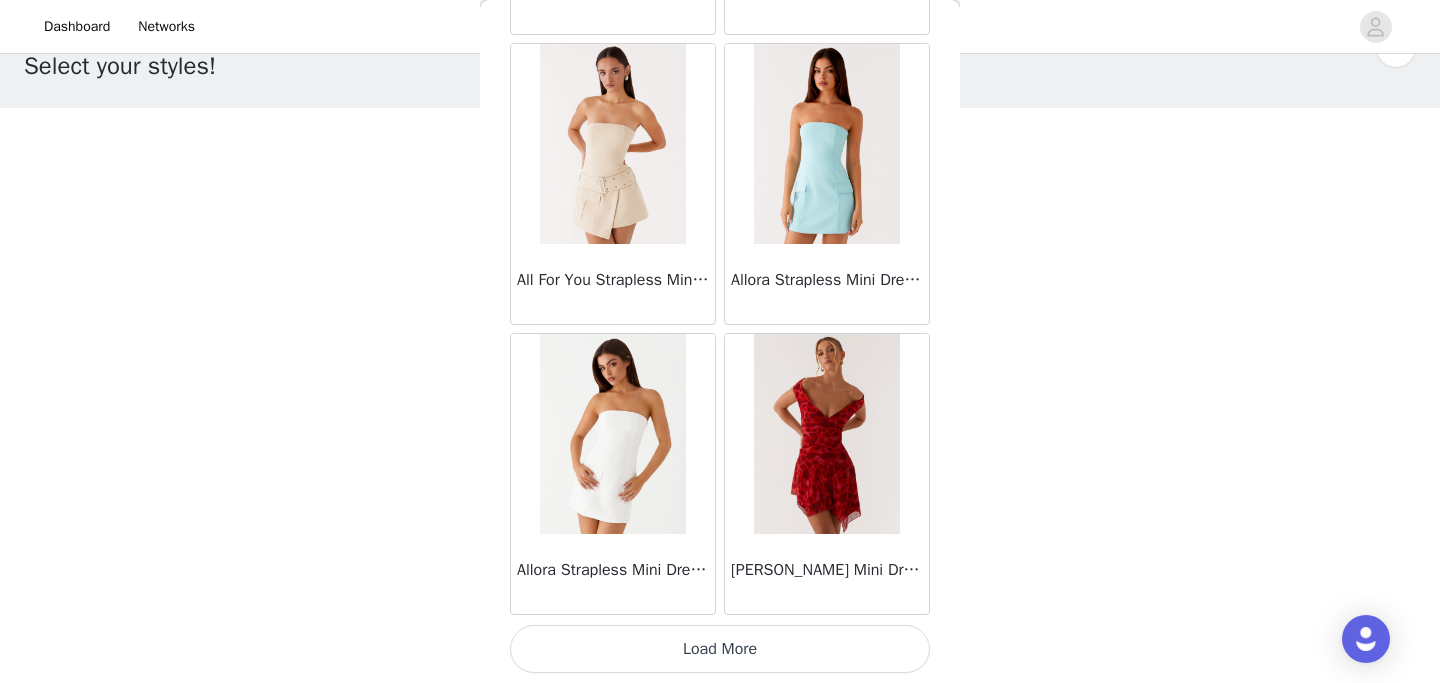 click on "Load More" at bounding box center (720, 649) 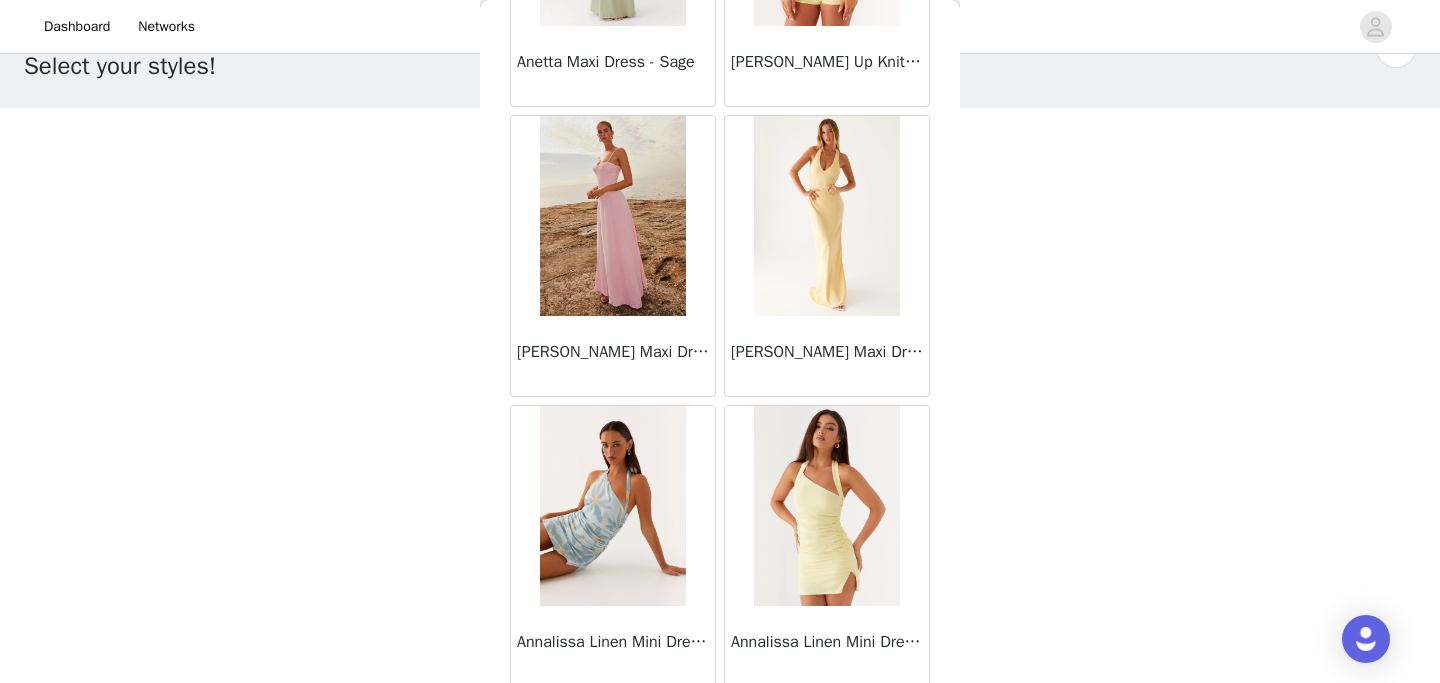 scroll, scrollTop: 94428, scrollLeft: 0, axis: vertical 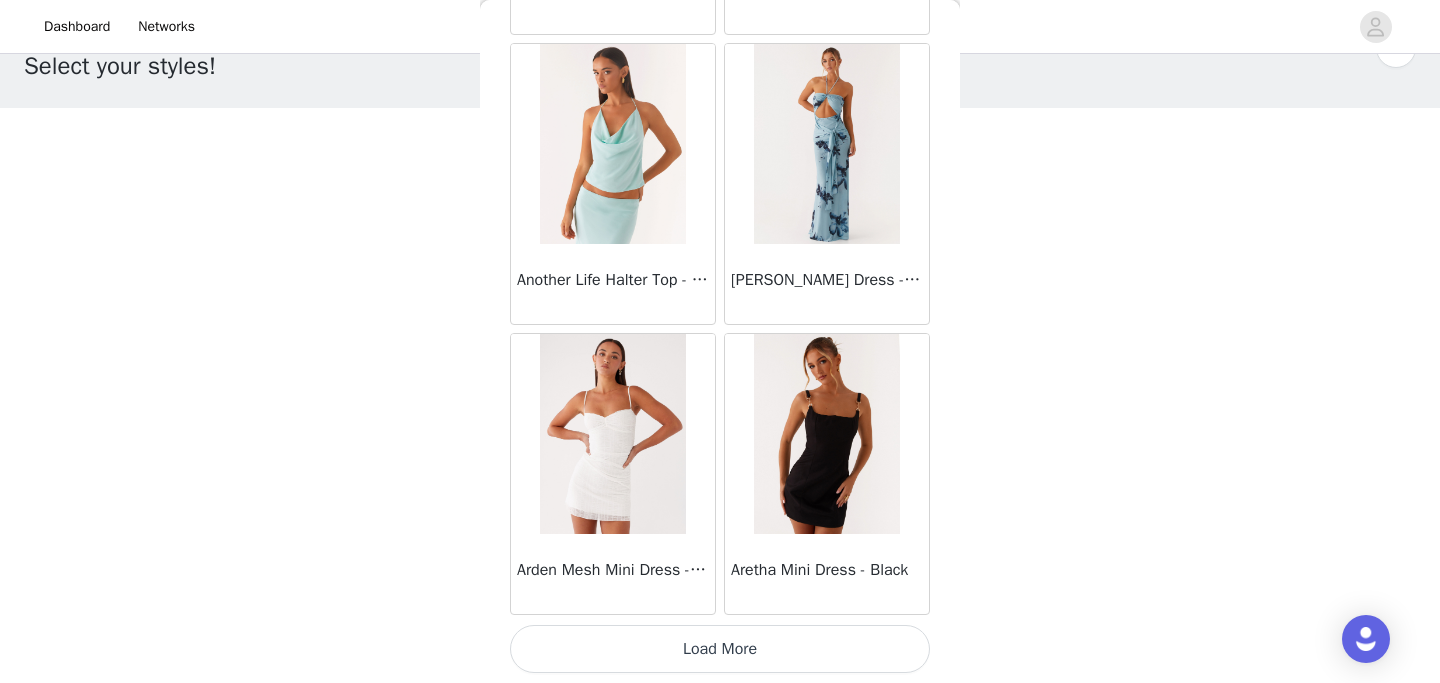 click on "Load More" at bounding box center (720, 649) 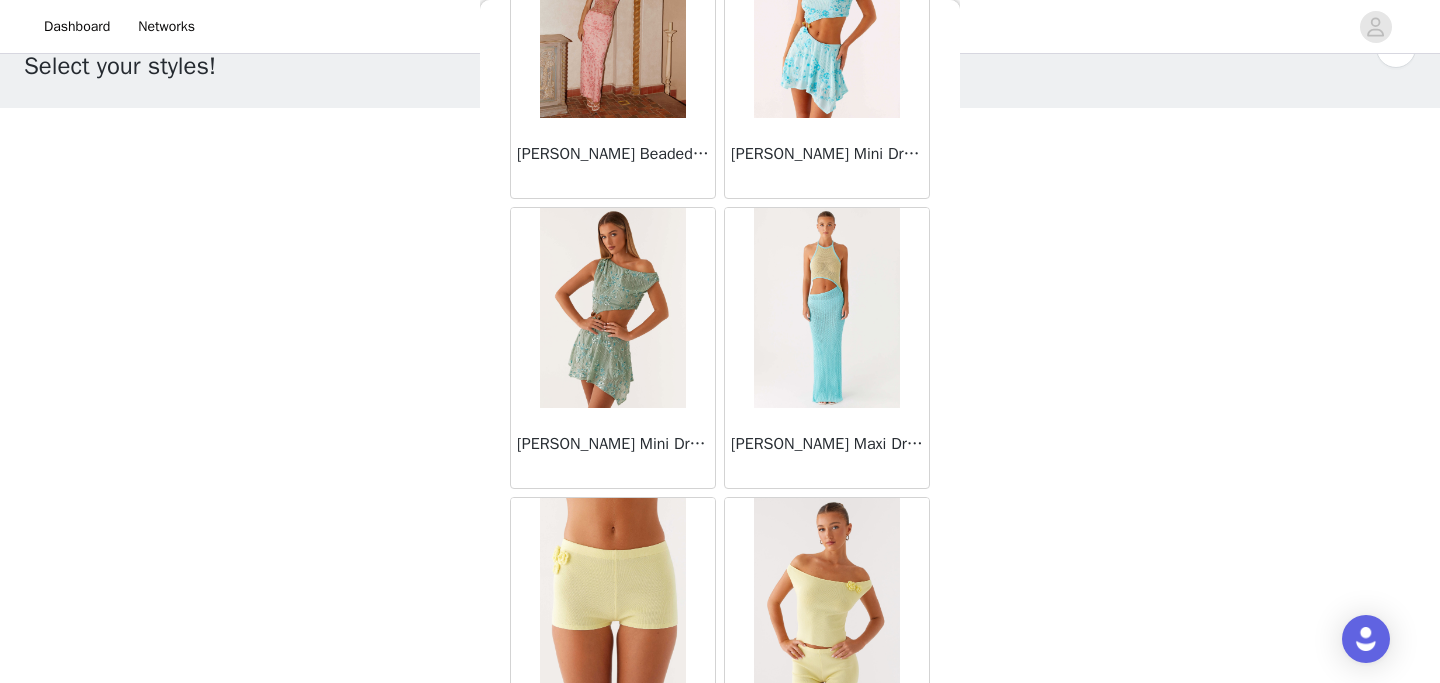 scroll, scrollTop: 90333, scrollLeft: 0, axis: vertical 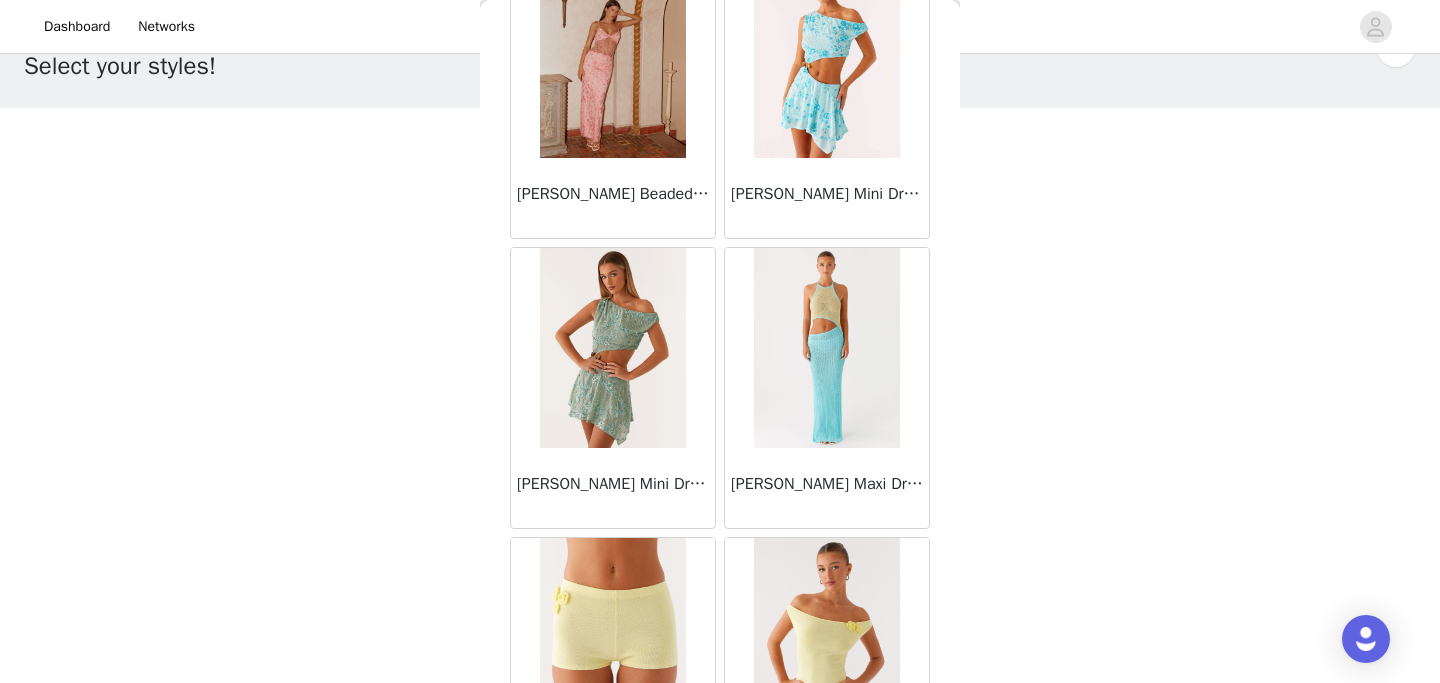 click at bounding box center [612, 348] 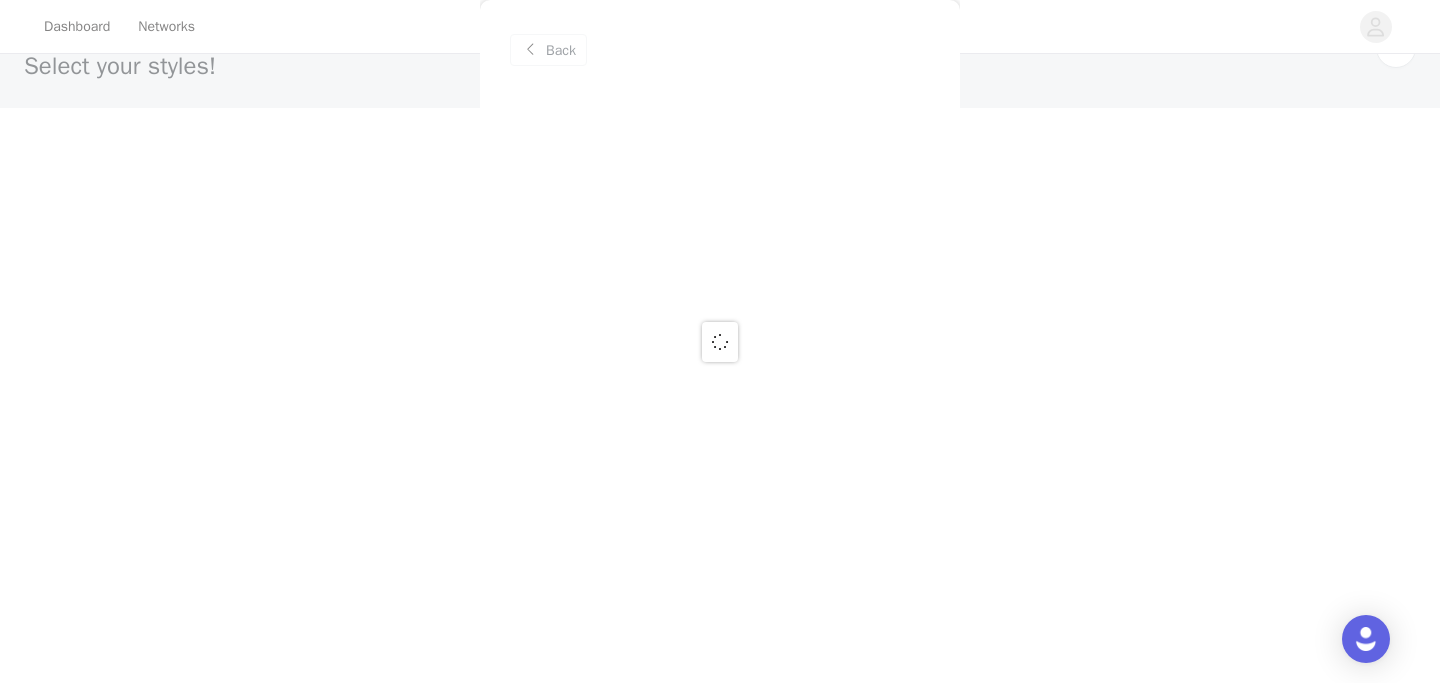 scroll, scrollTop: 0, scrollLeft: 0, axis: both 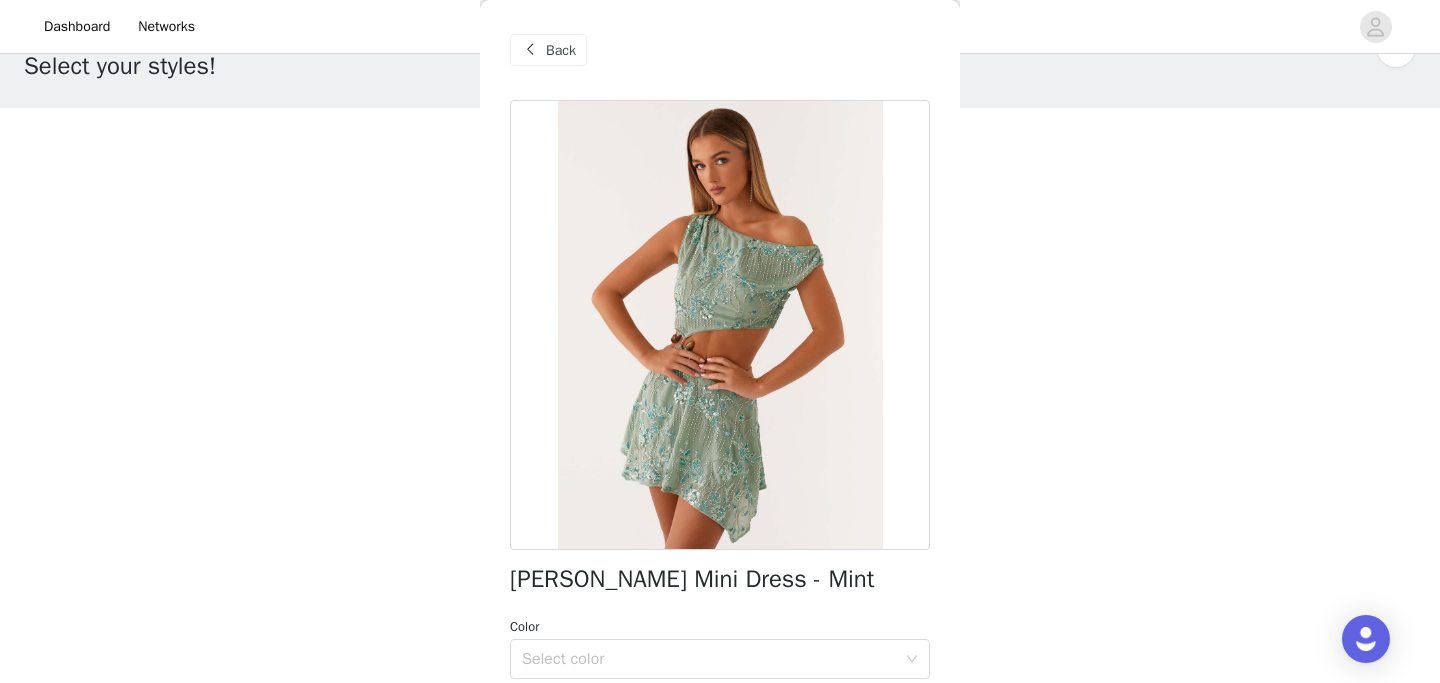 click on "Aletta Sequin Mini Dress - Mint" at bounding box center [692, 579] 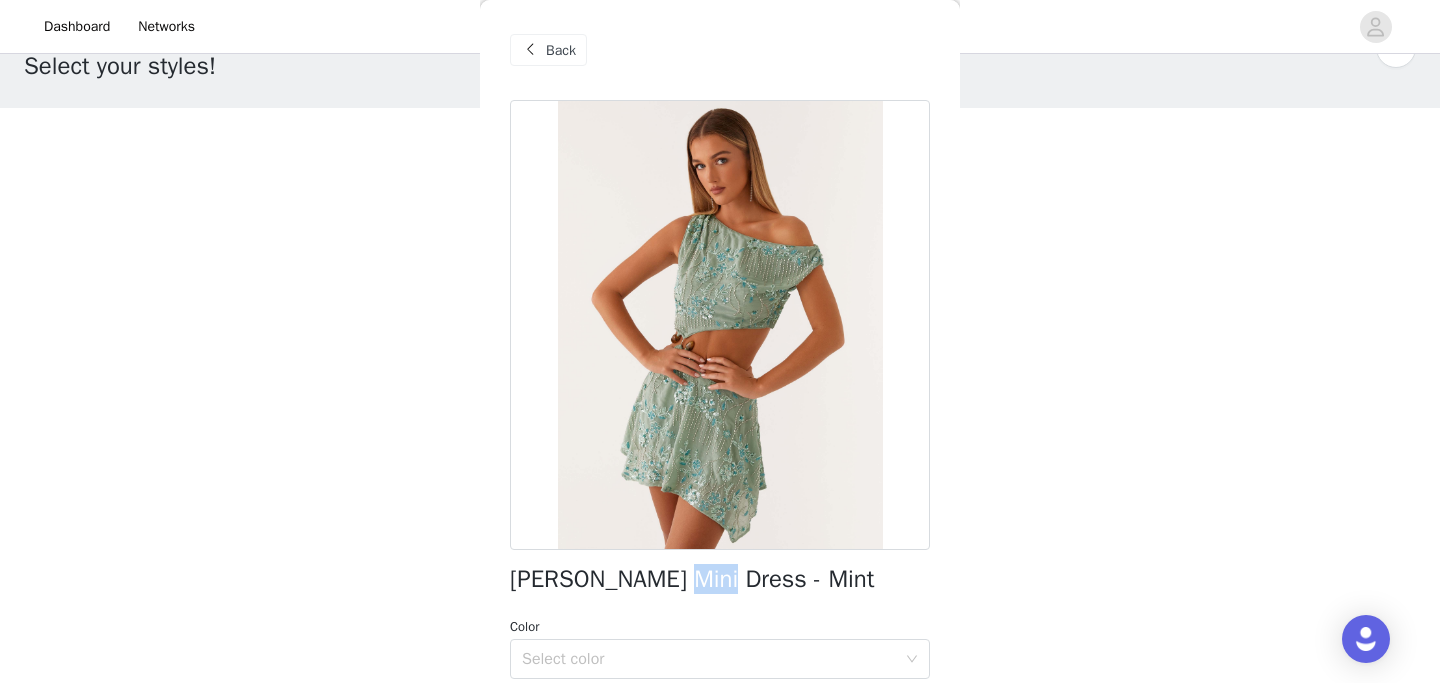 click on "Aletta Sequin Mini Dress - Mint" at bounding box center [692, 579] 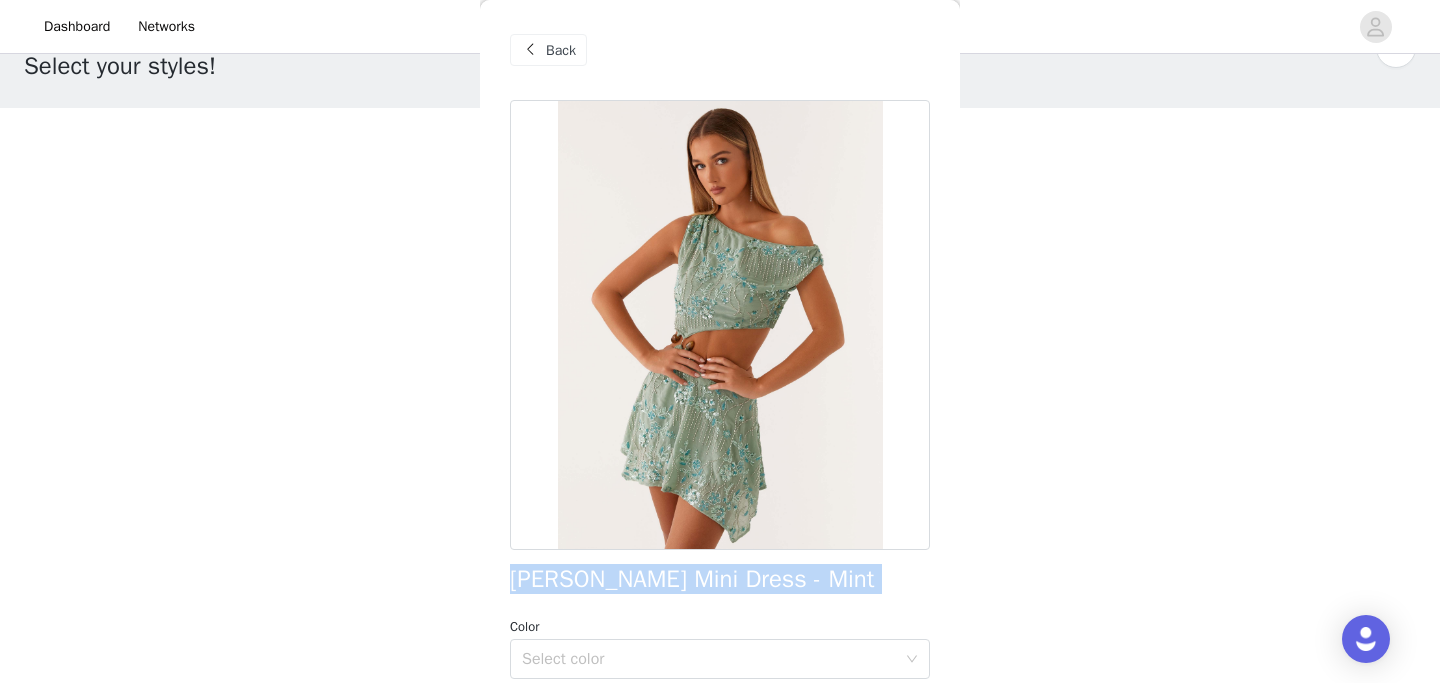 click on "Aletta Sequin Mini Dress - Mint" at bounding box center (692, 579) 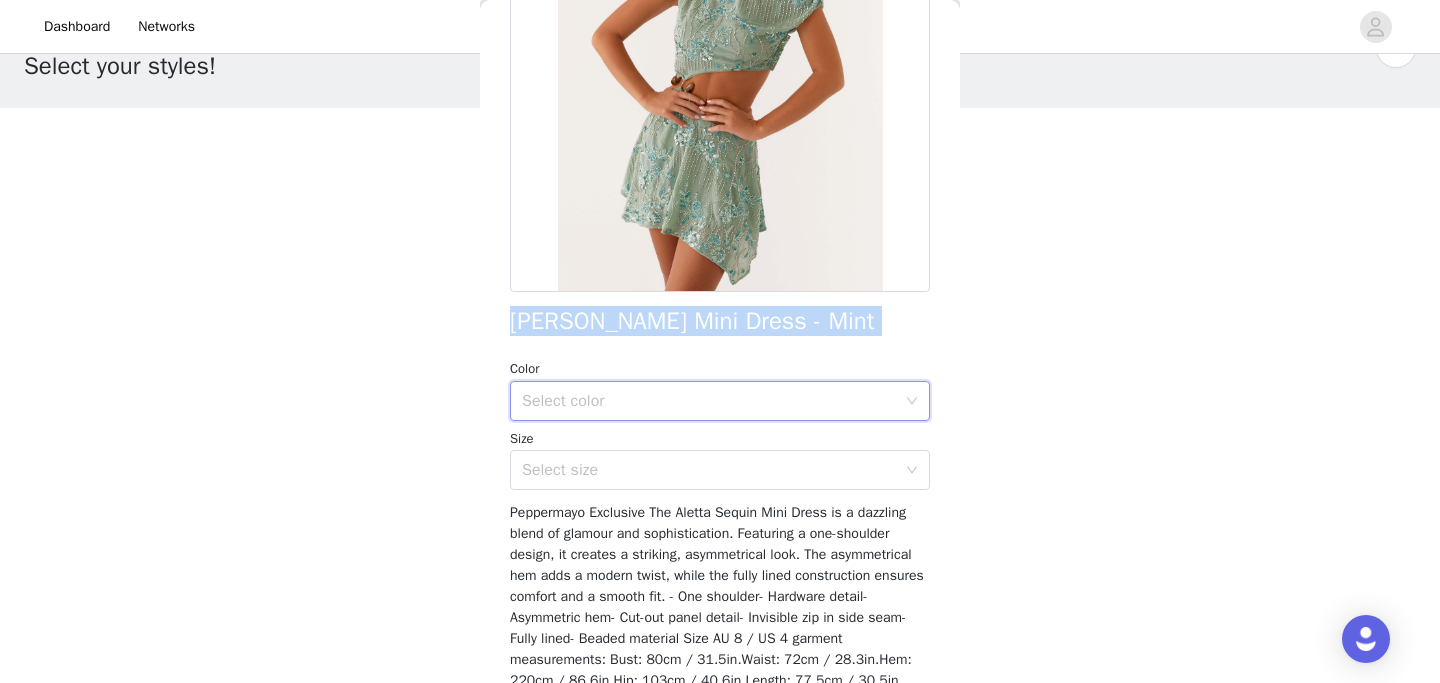 click on "Select color" at bounding box center [713, 401] 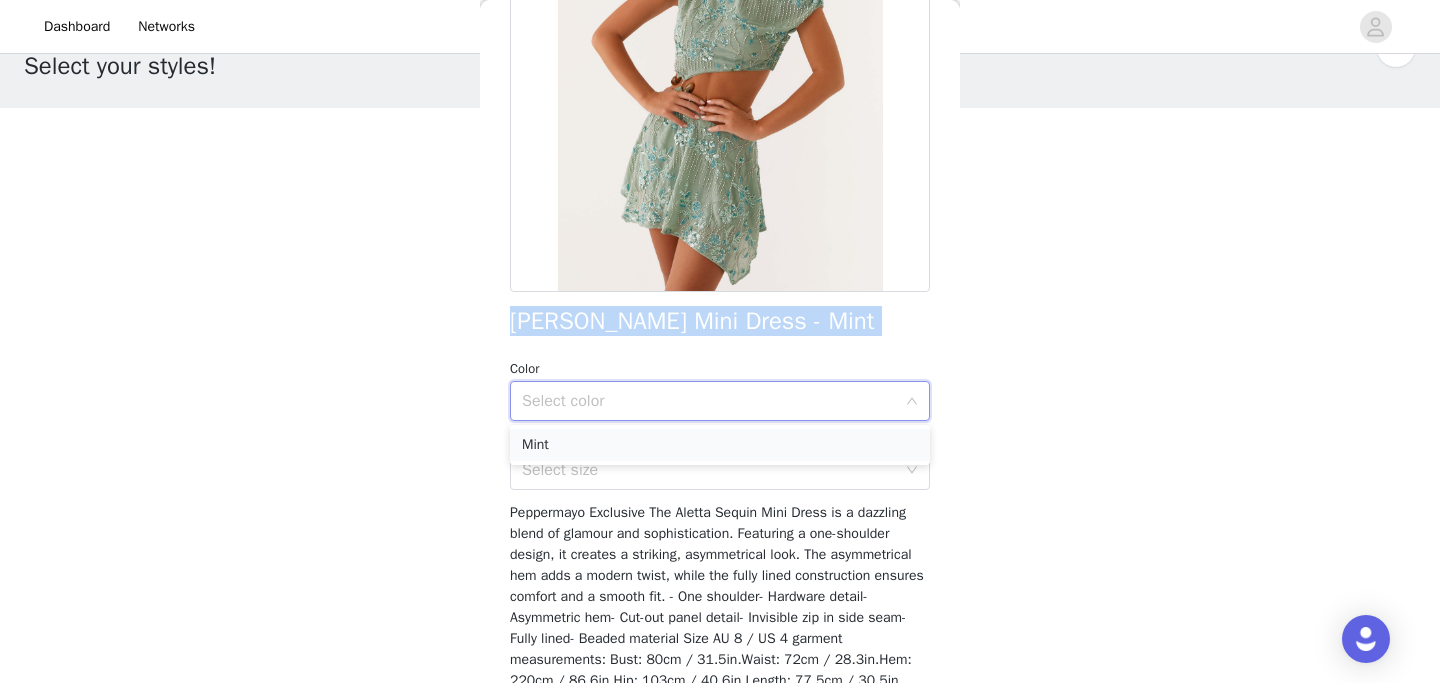 click on "Mint" at bounding box center (720, 445) 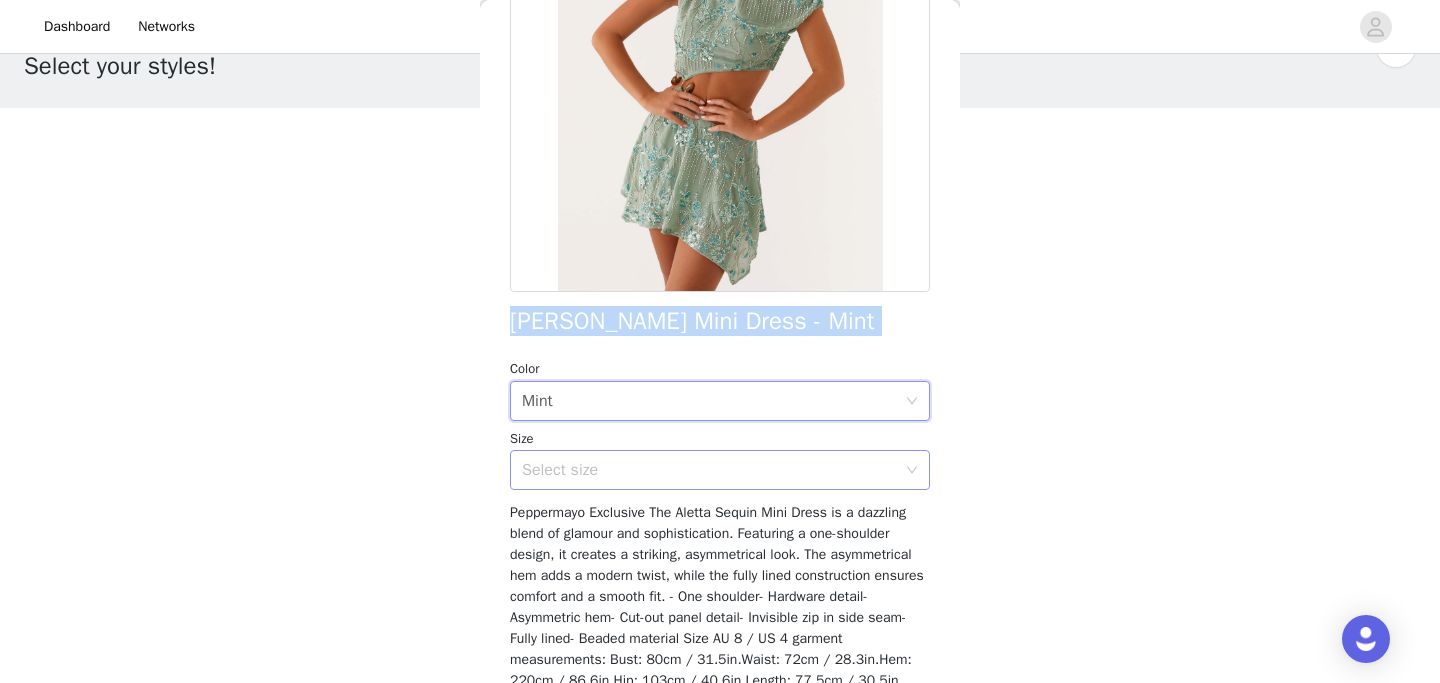 click on "Select size" at bounding box center [709, 470] 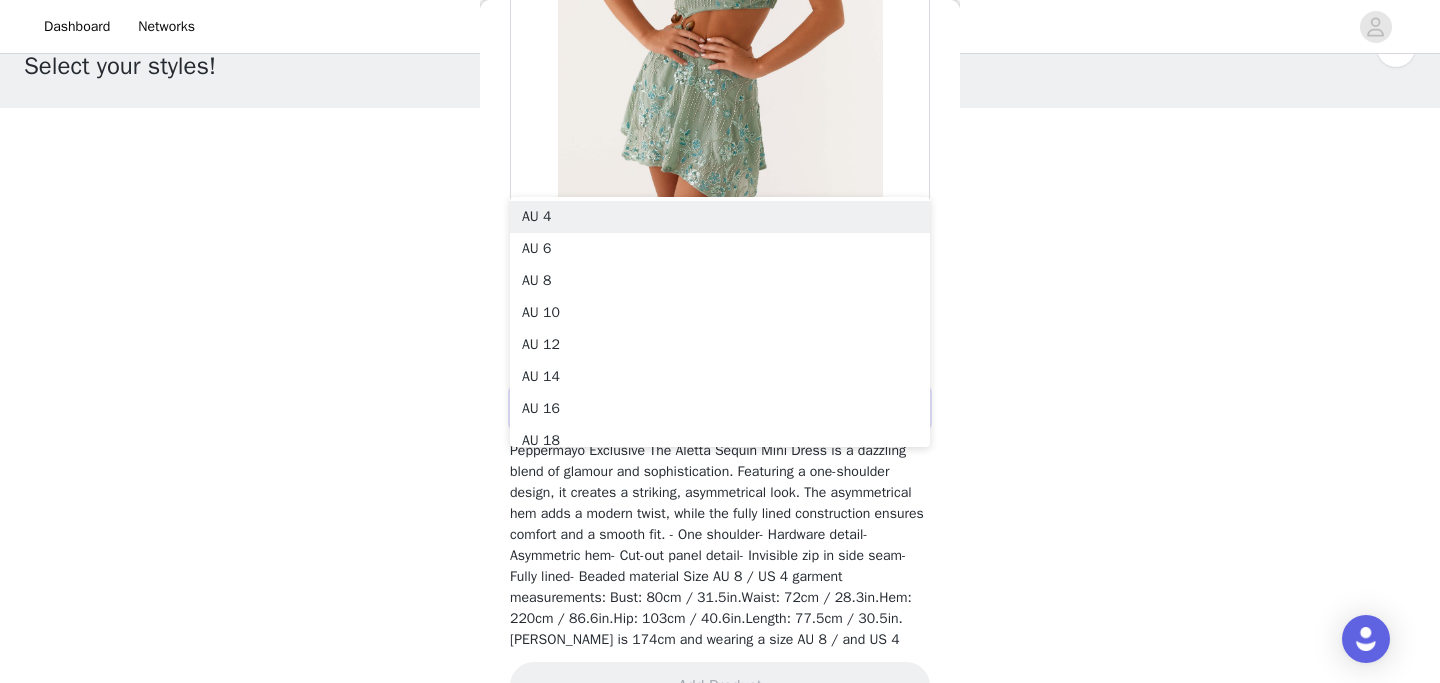 scroll, scrollTop: 318, scrollLeft: 0, axis: vertical 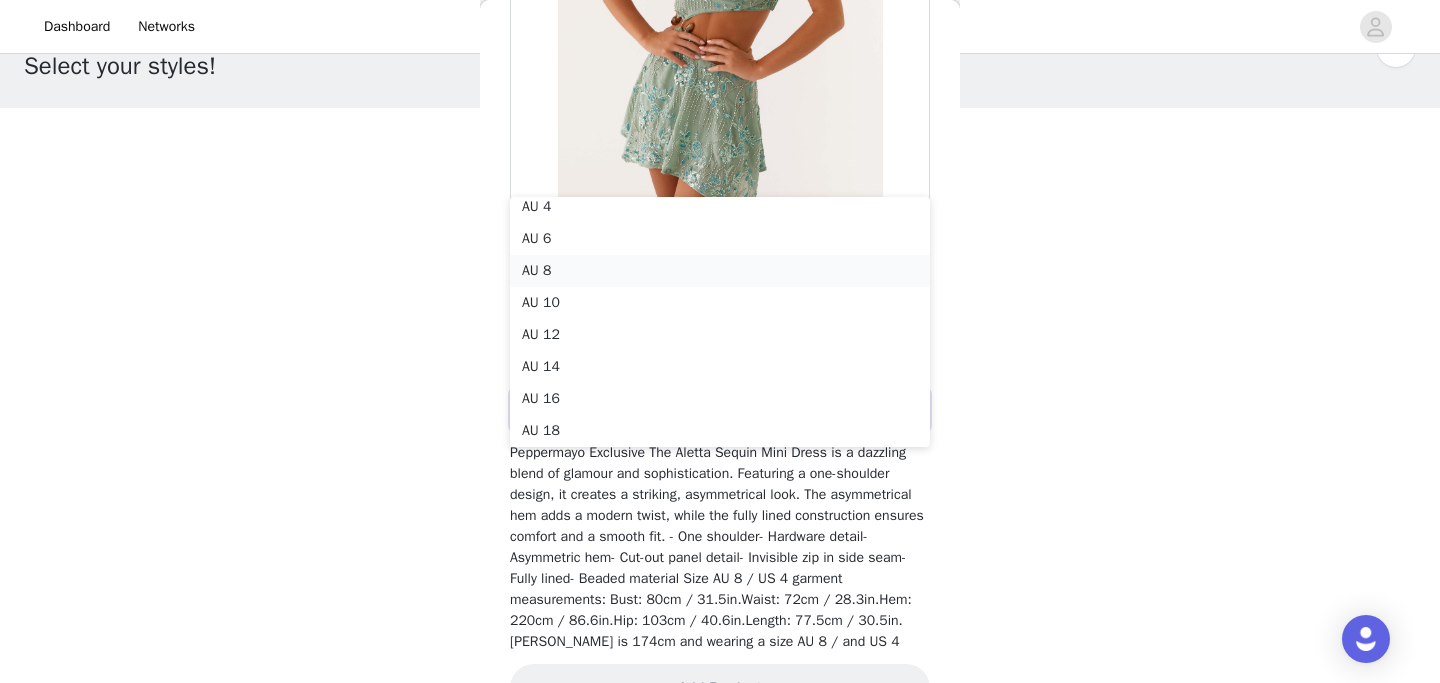 click on "AU 8" at bounding box center [720, 271] 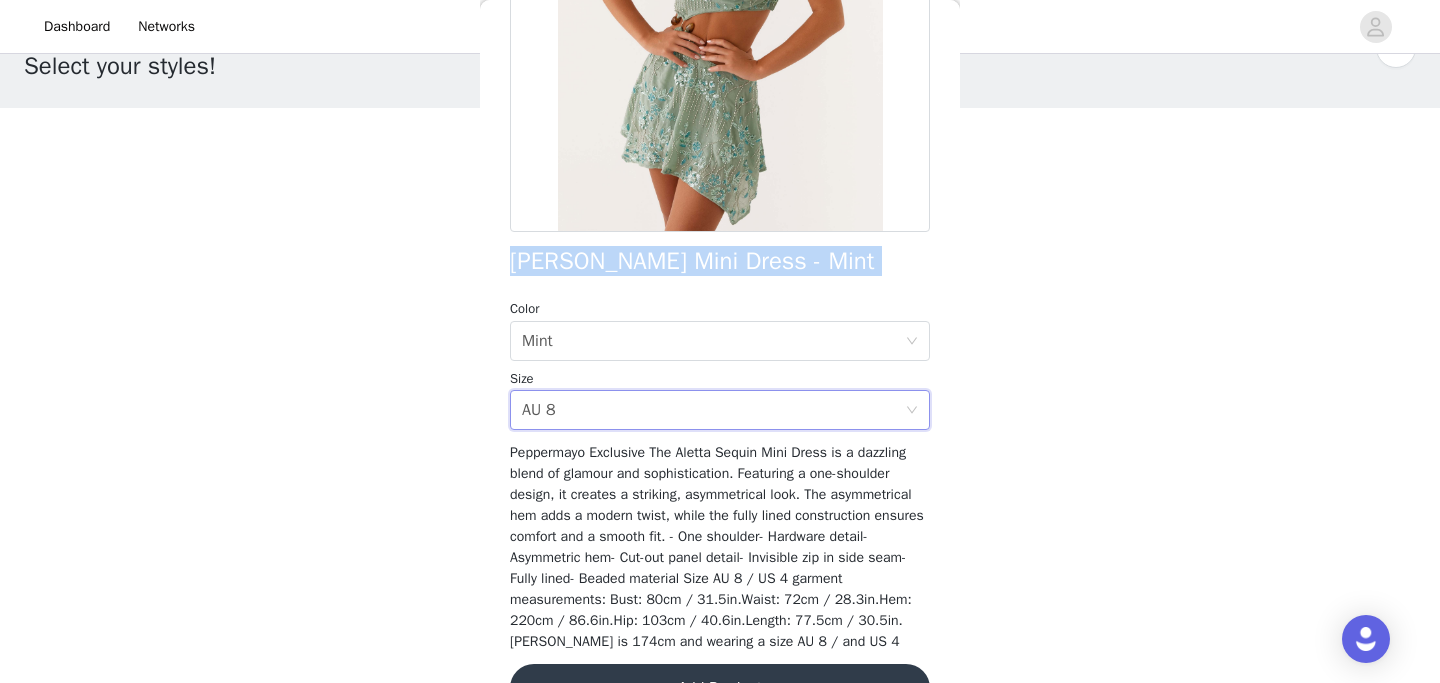 scroll, scrollTop: 392, scrollLeft: 0, axis: vertical 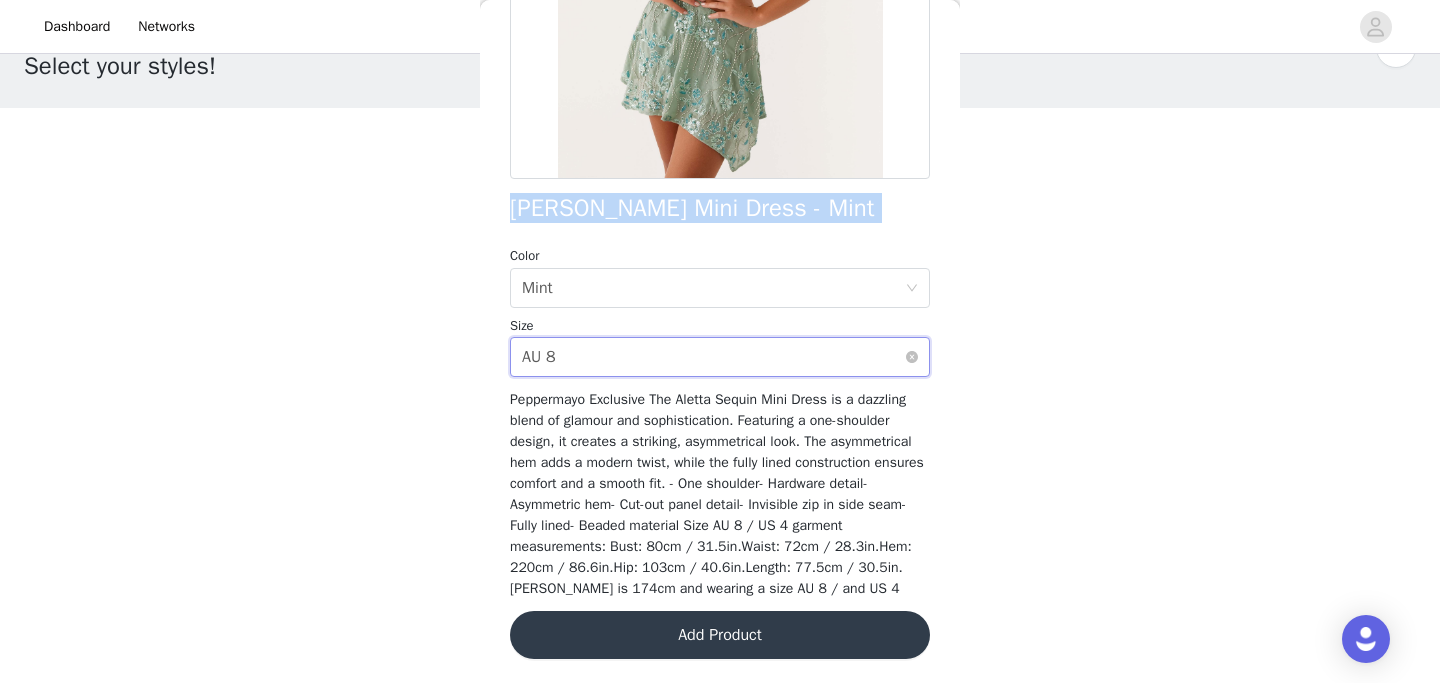 click on "Select size AU 8" at bounding box center [713, 357] 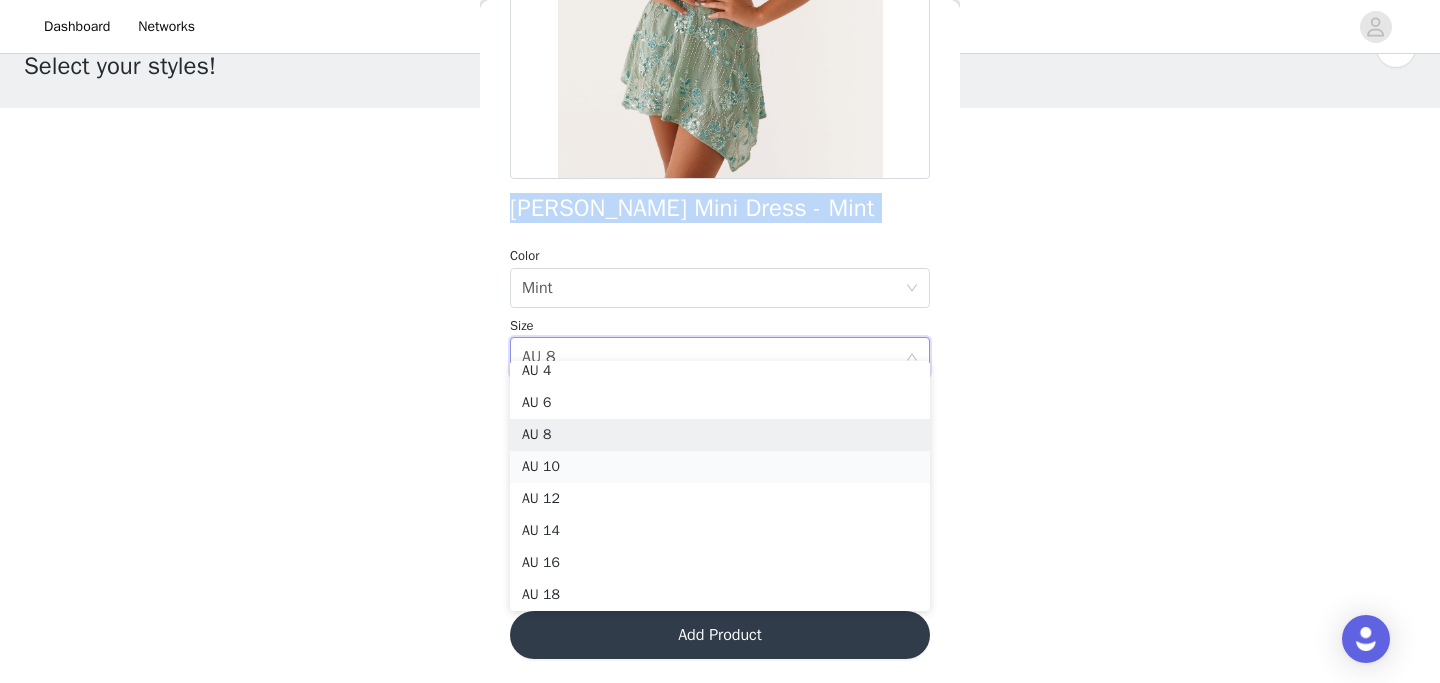 scroll, scrollTop: 4, scrollLeft: 0, axis: vertical 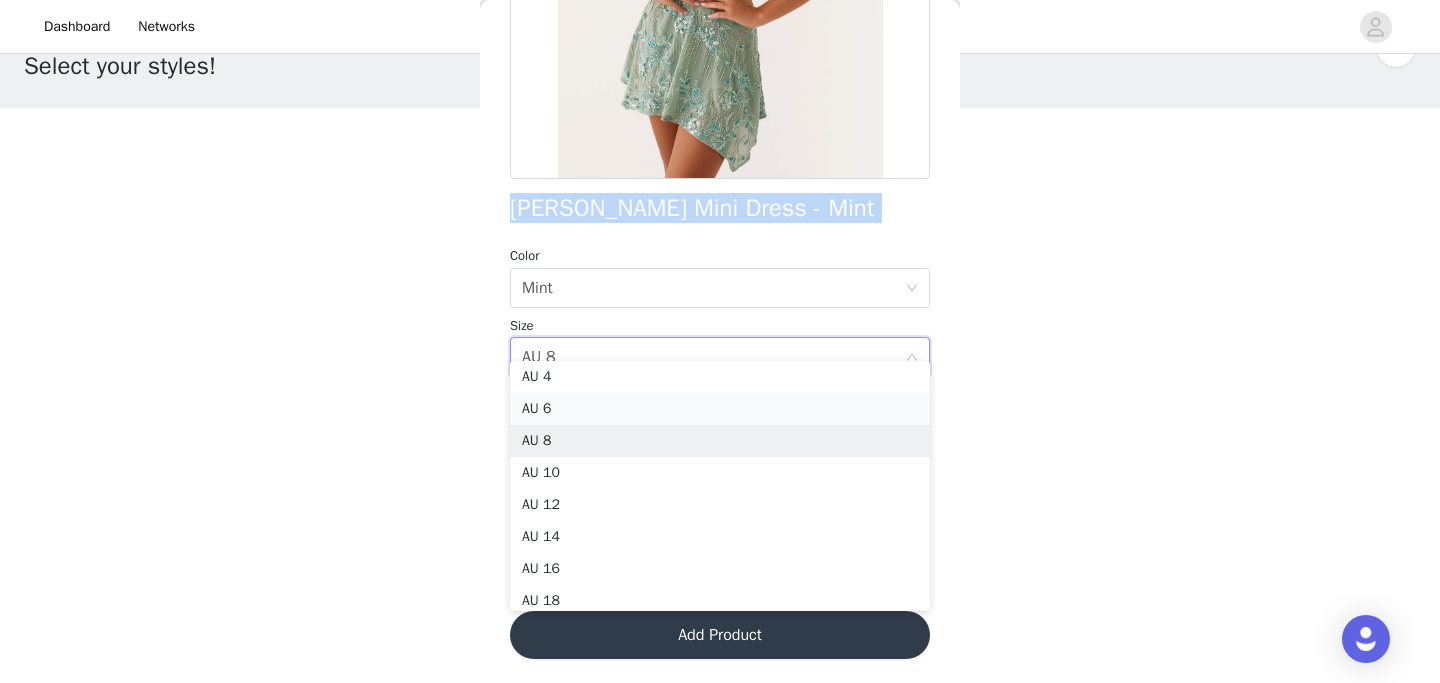 click on "AU 6" at bounding box center [720, 409] 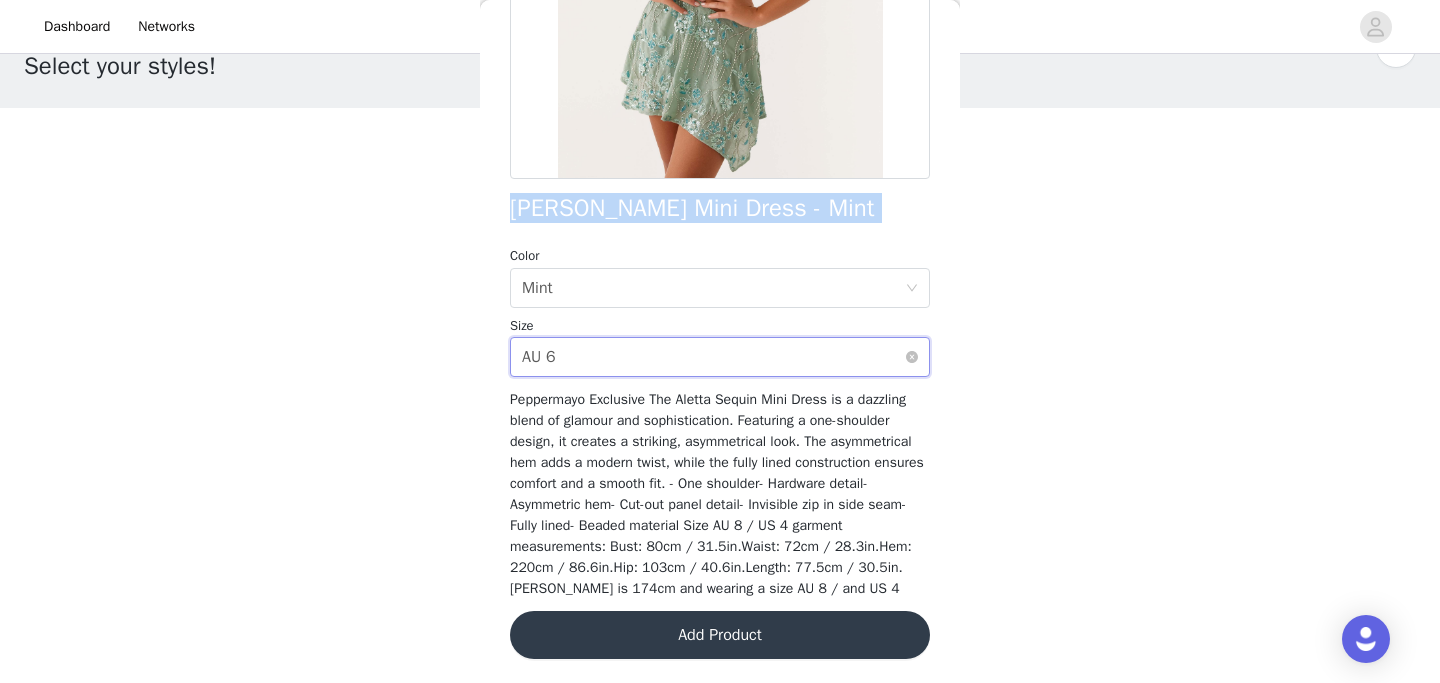click on "Select size AU 6" at bounding box center [713, 357] 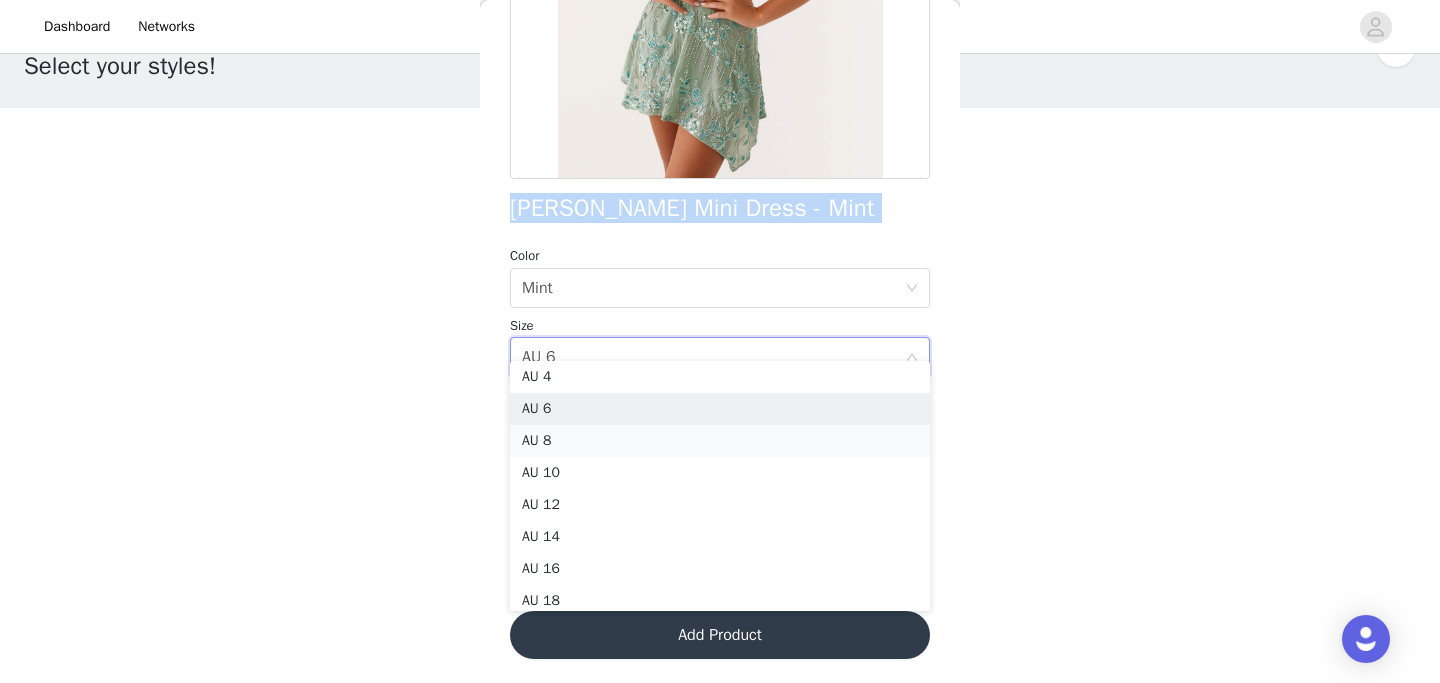 click on "AU 8" at bounding box center (720, 441) 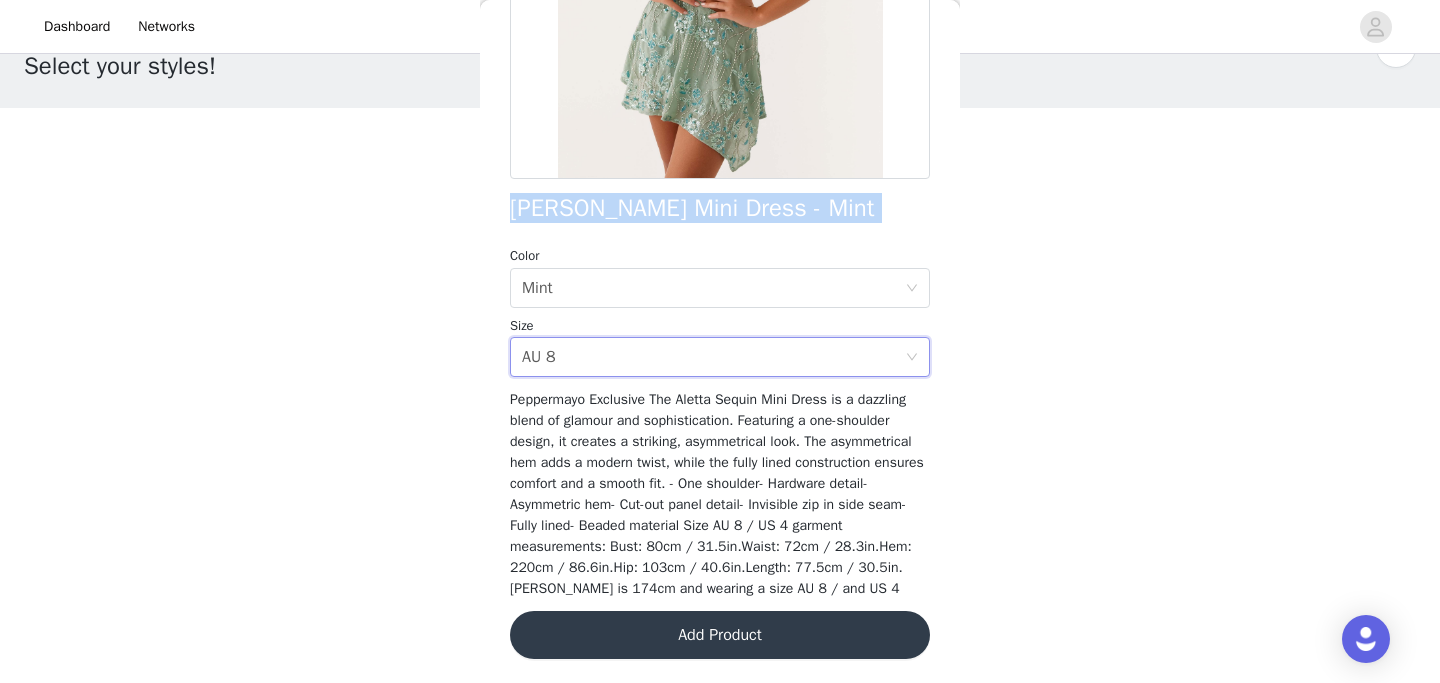 click on "Add Product" at bounding box center [720, 635] 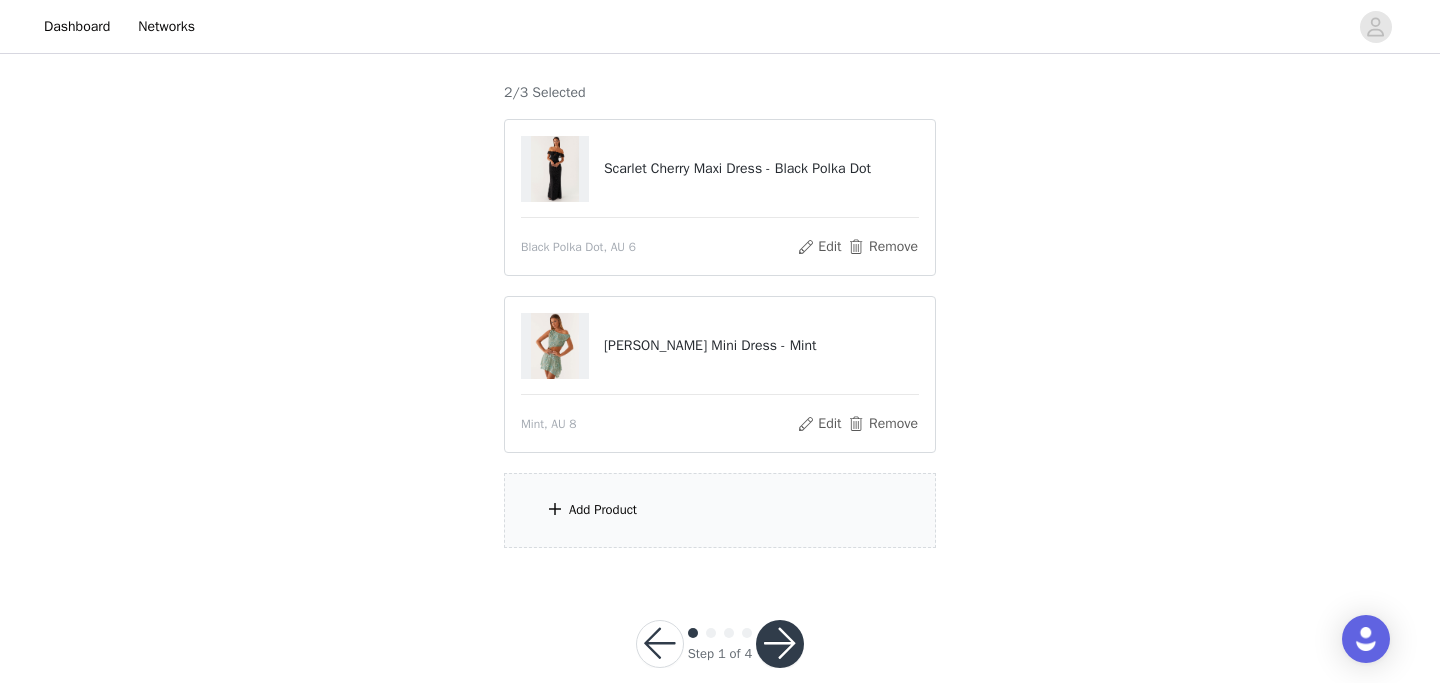 scroll, scrollTop: 207, scrollLeft: 0, axis: vertical 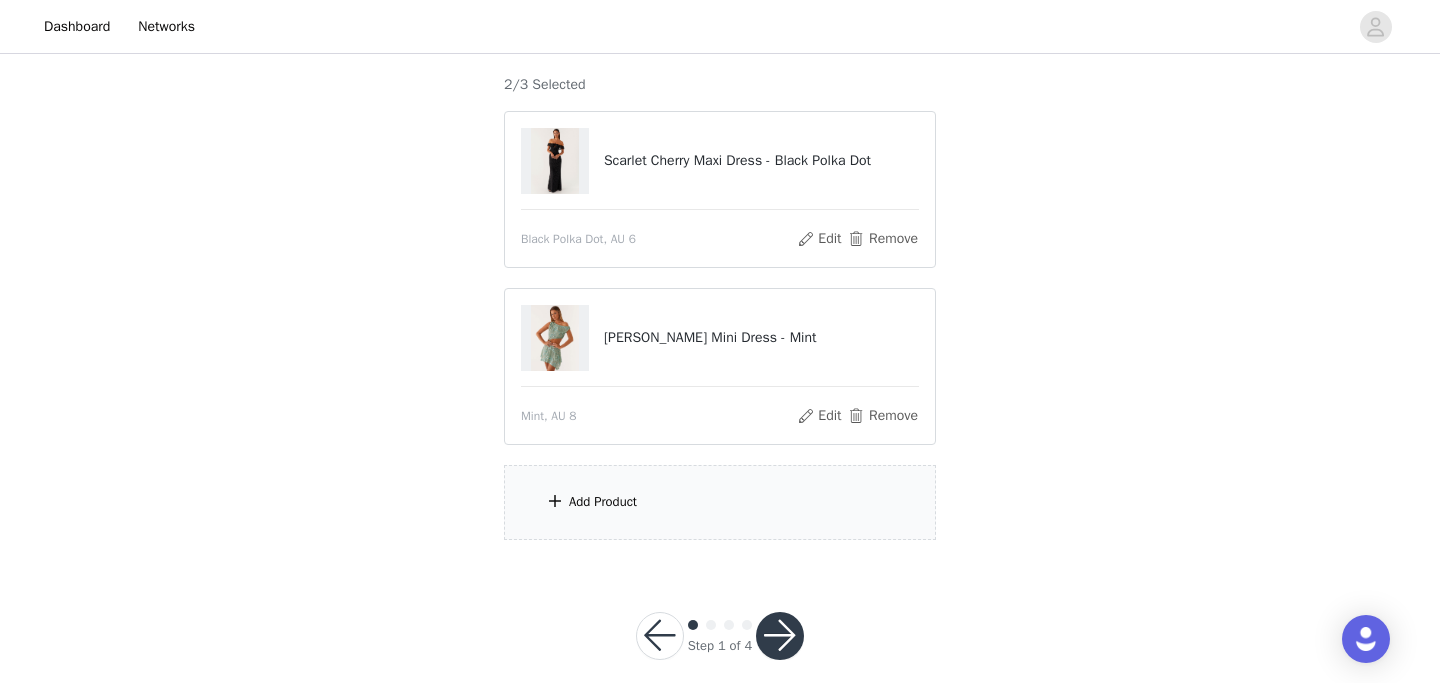 click on "Add Product" at bounding box center (603, 502) 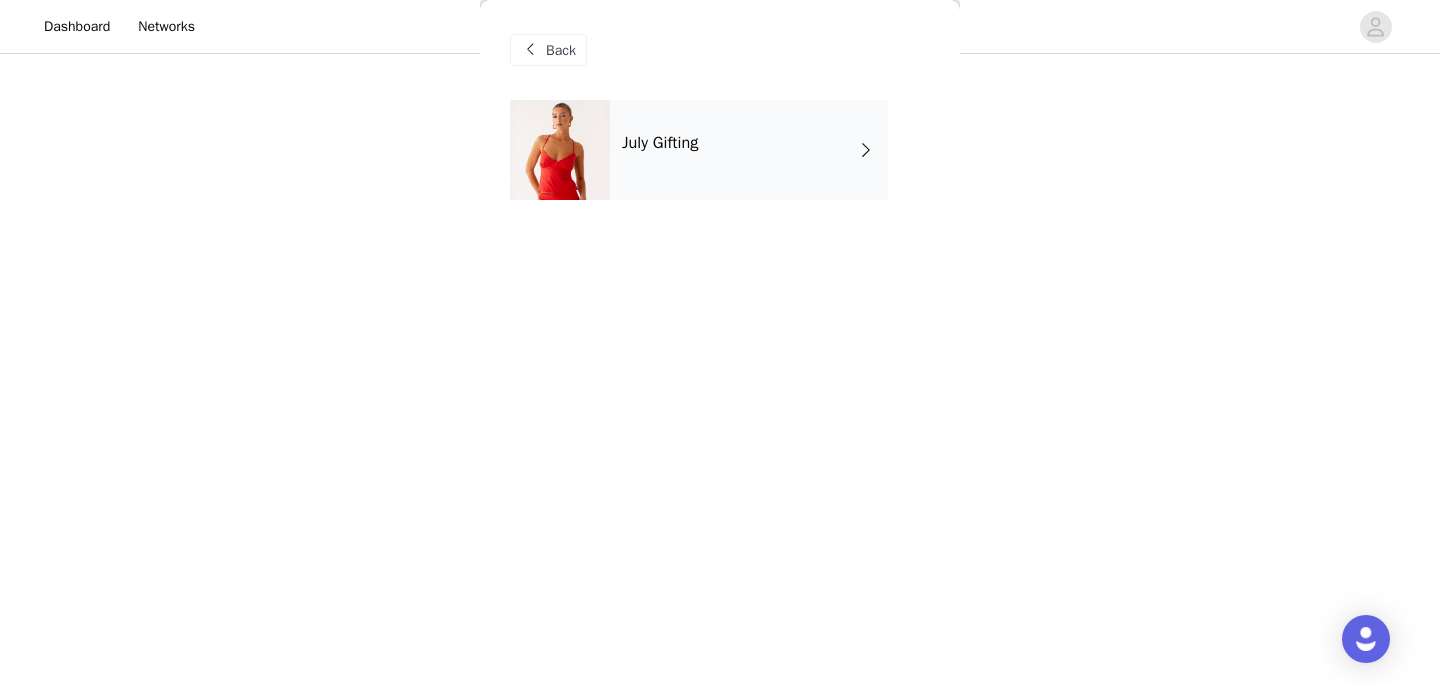click on "July Gifting" at bounding box center (660, 143) 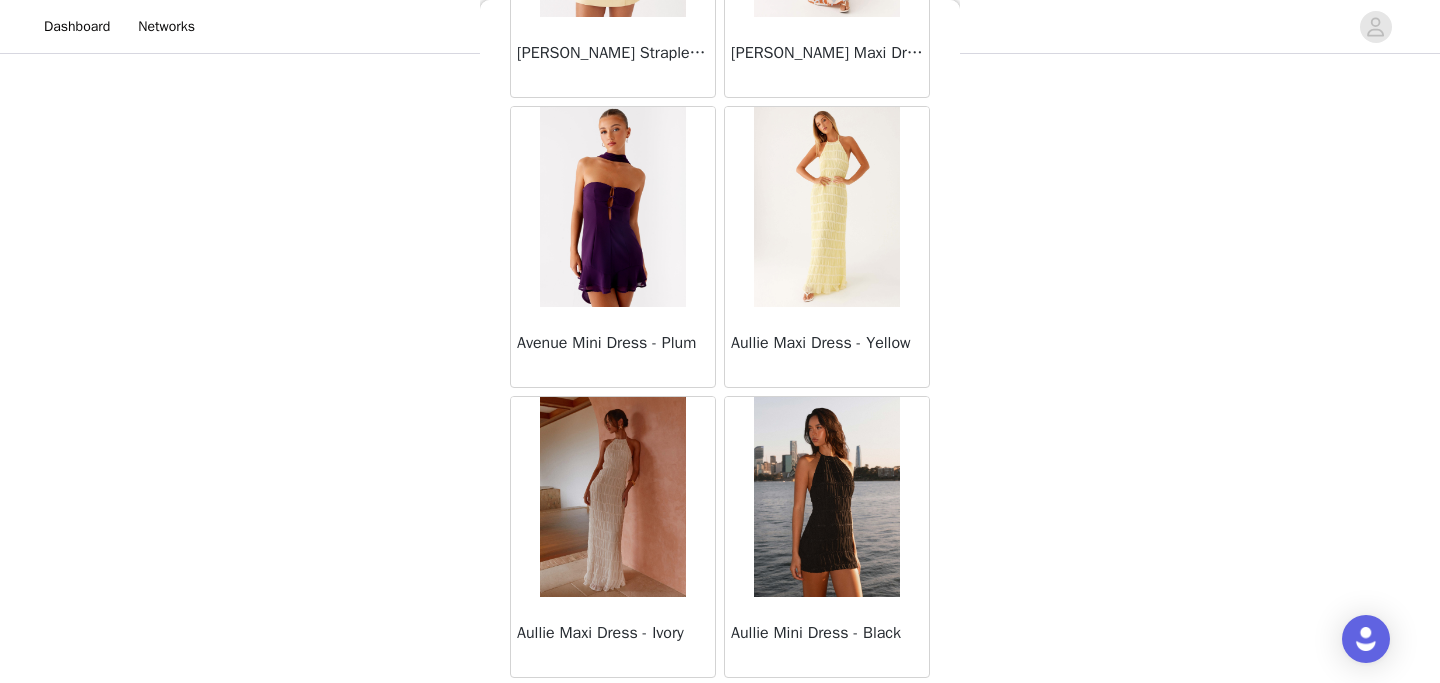 scroll, scrollTop: 285, scrollLeft: 0, axis: vertical 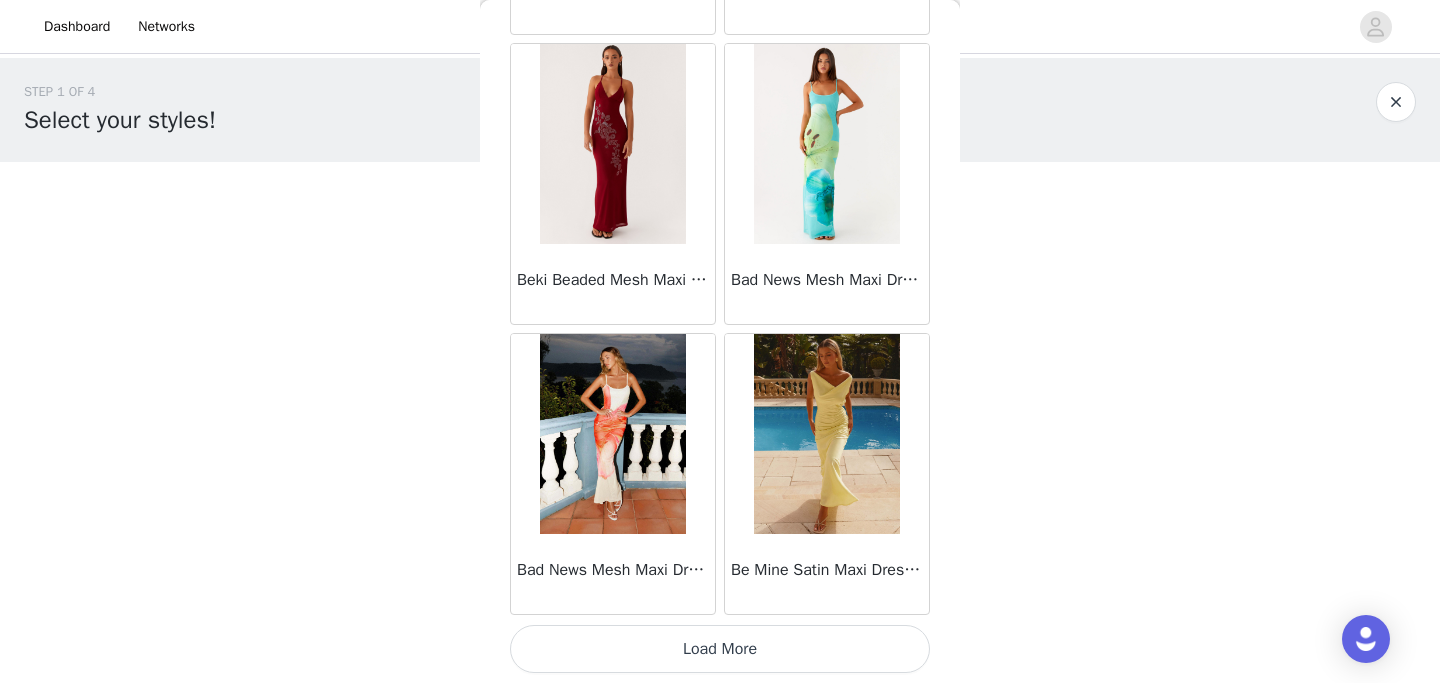 click on "Load More" at bounding box center (720, 649) 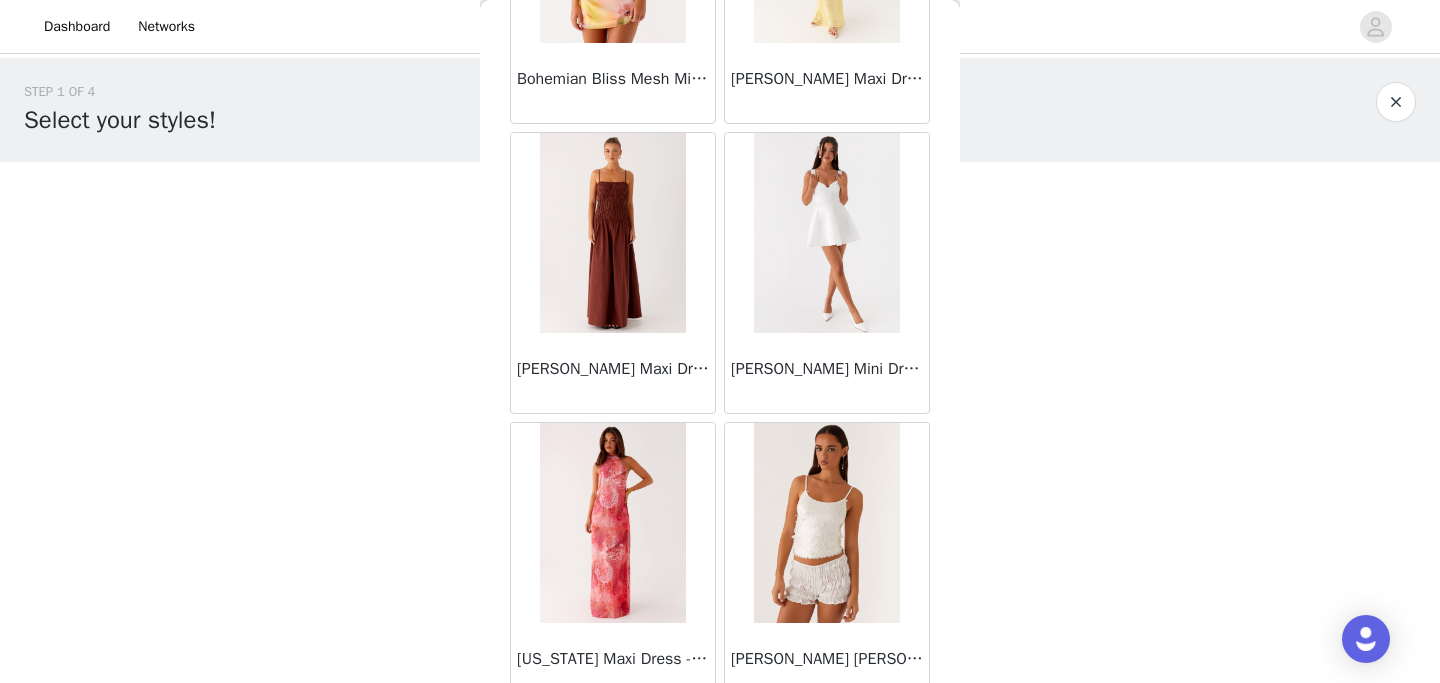 scroll, scrollTop: 5277, scrollLeft: 0, axis: vertical 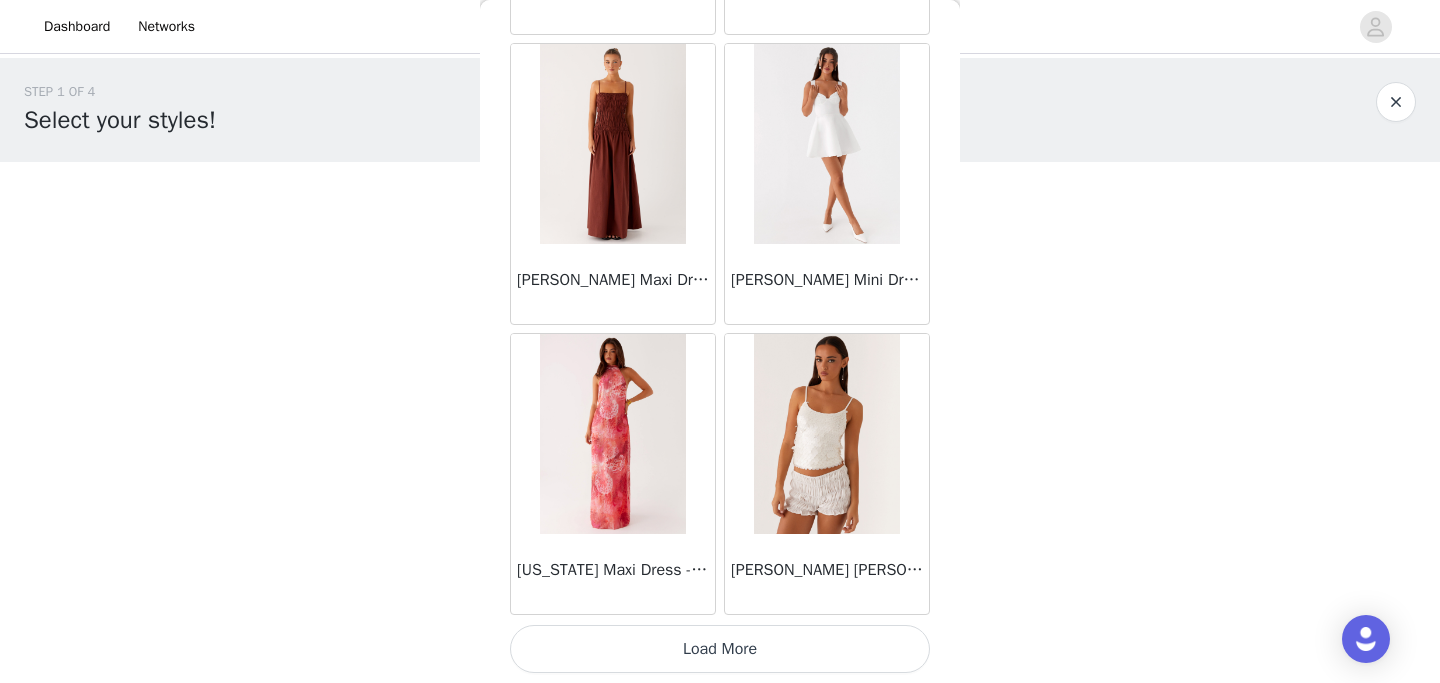 click on "Load More" at bounding box center [720, 649] 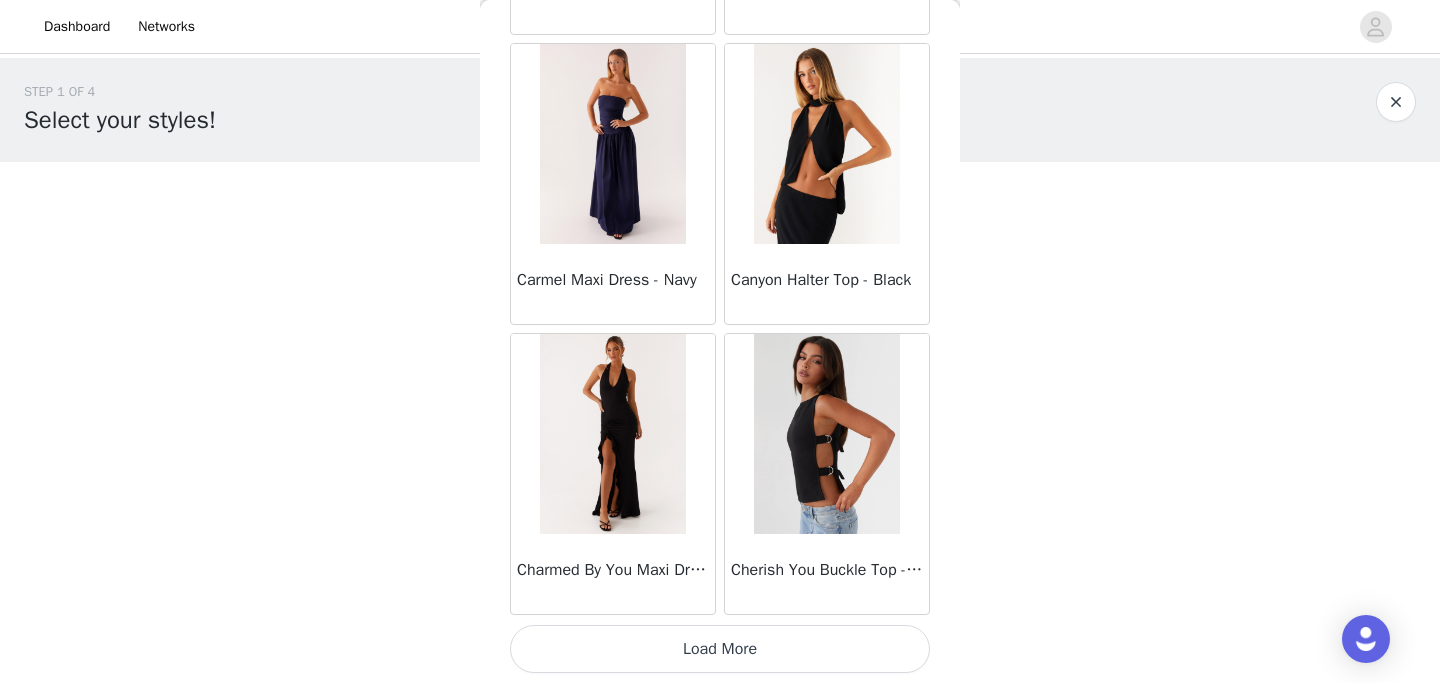 click on "Load More" at bounding box center [720, 649] 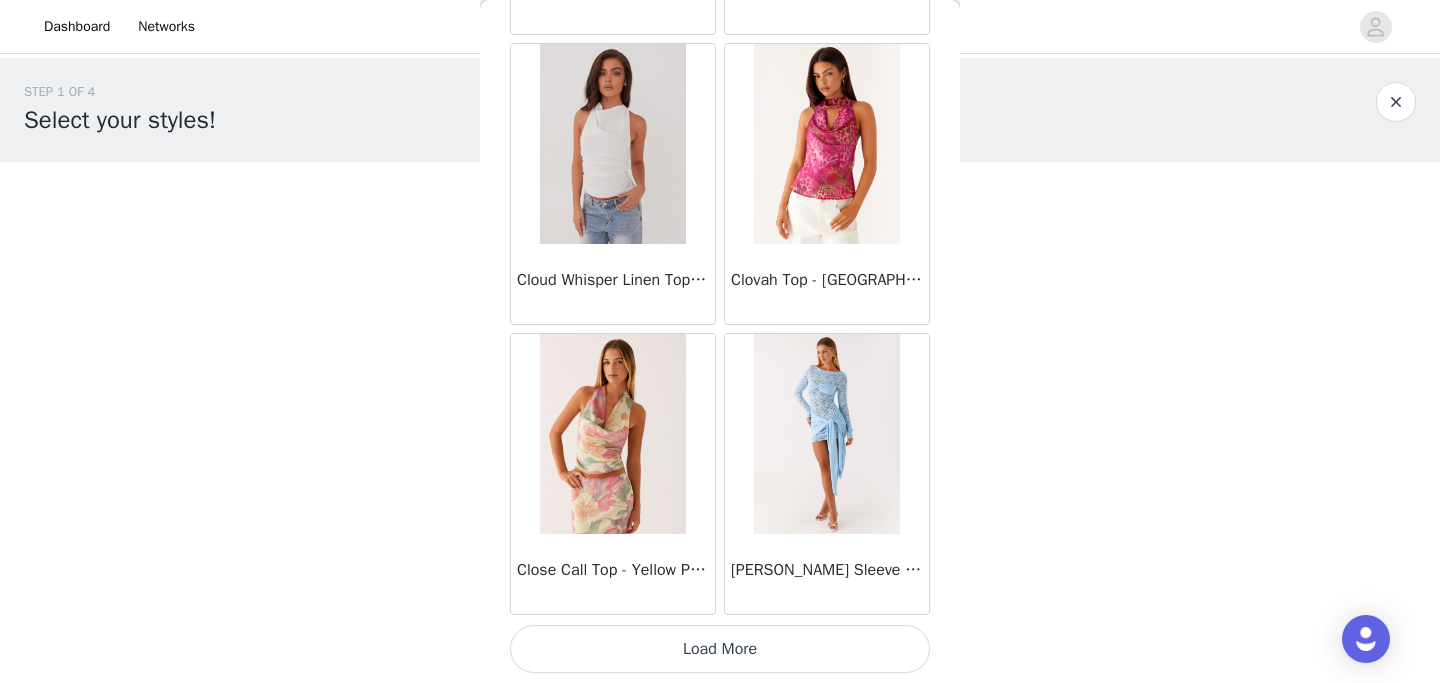 click on "Load More" at bounding box center [720, 649] 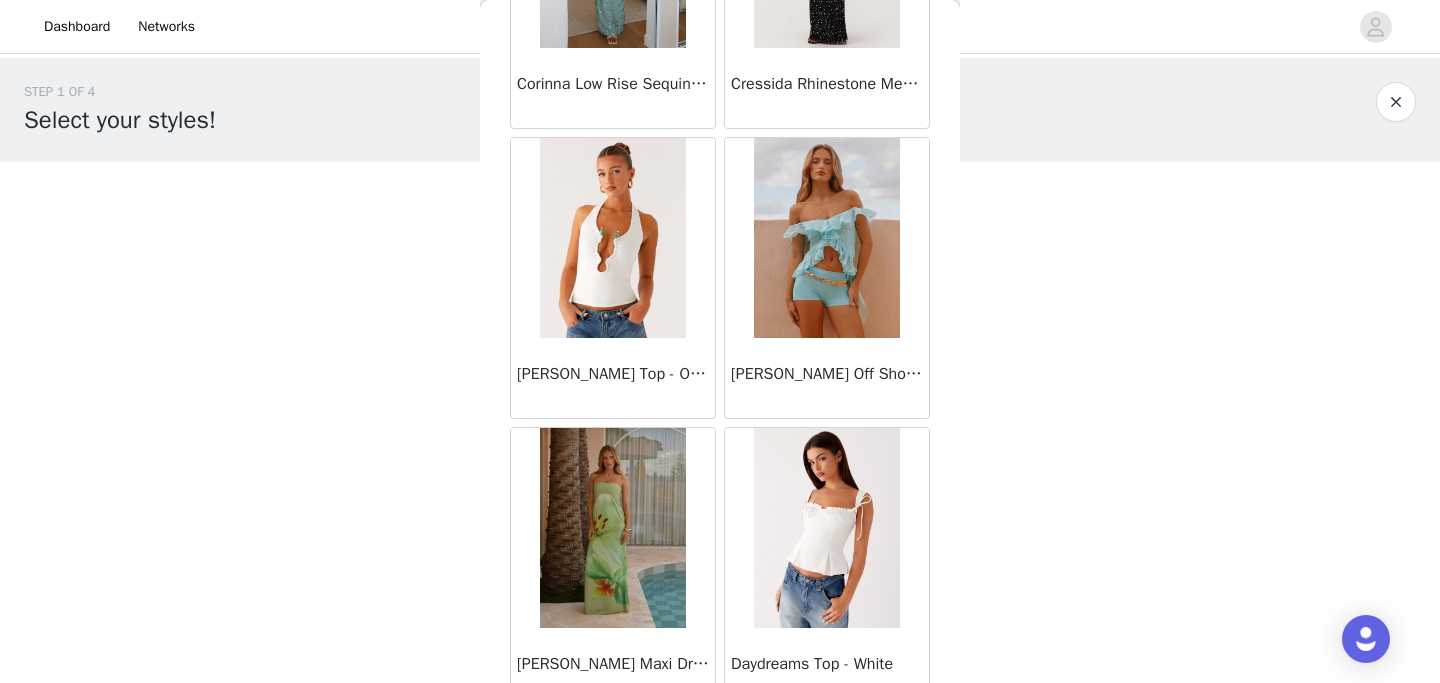 scroll, scrollTop: 13977, scrollLeft: 0, axis: vertical 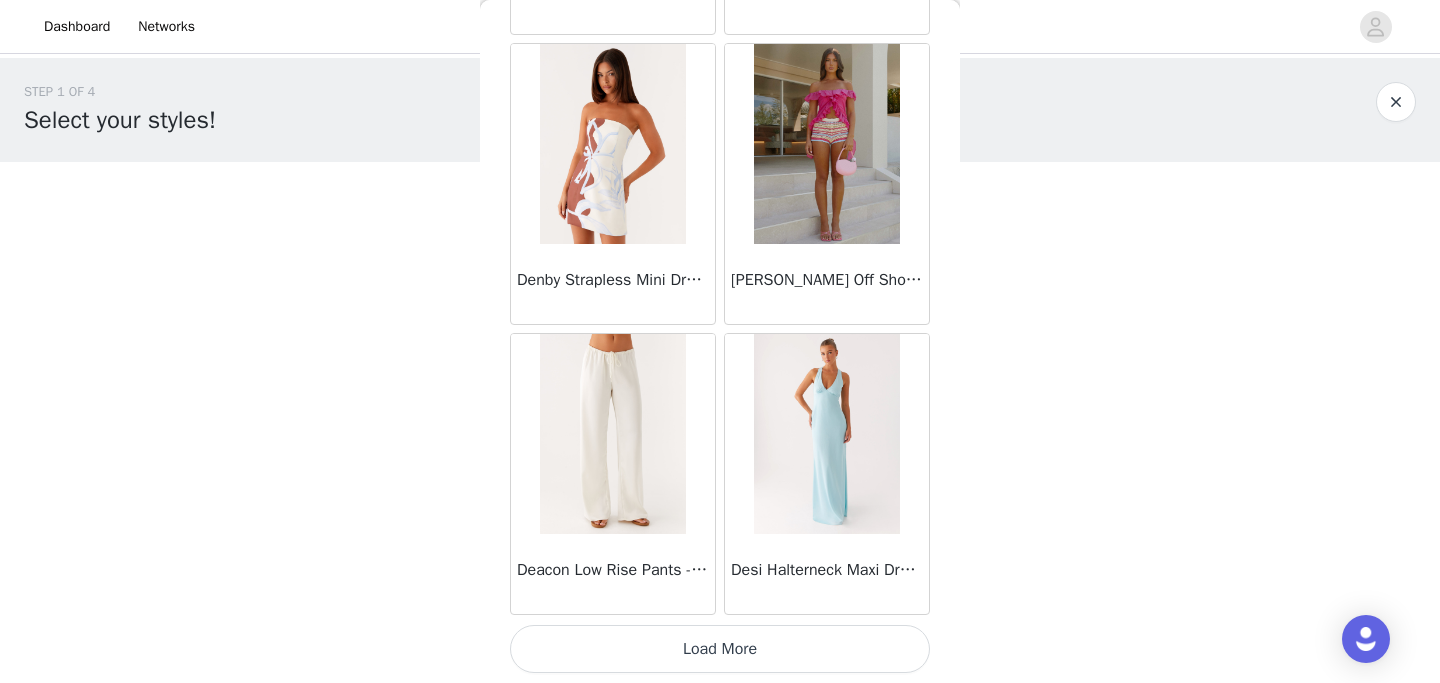 click on "Load More" at bounding box center (720, 649) 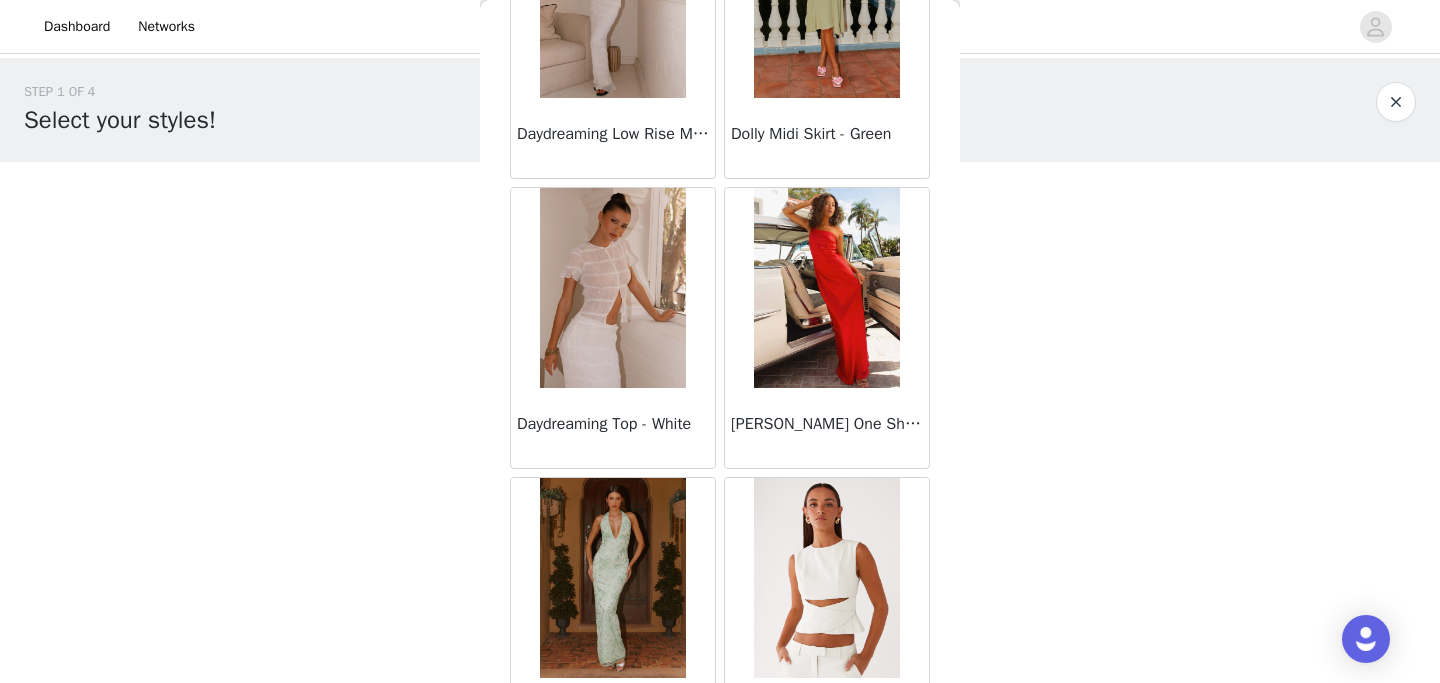 scroll, scrollTop: 16877, scrollLeft: 0, axis: vertical 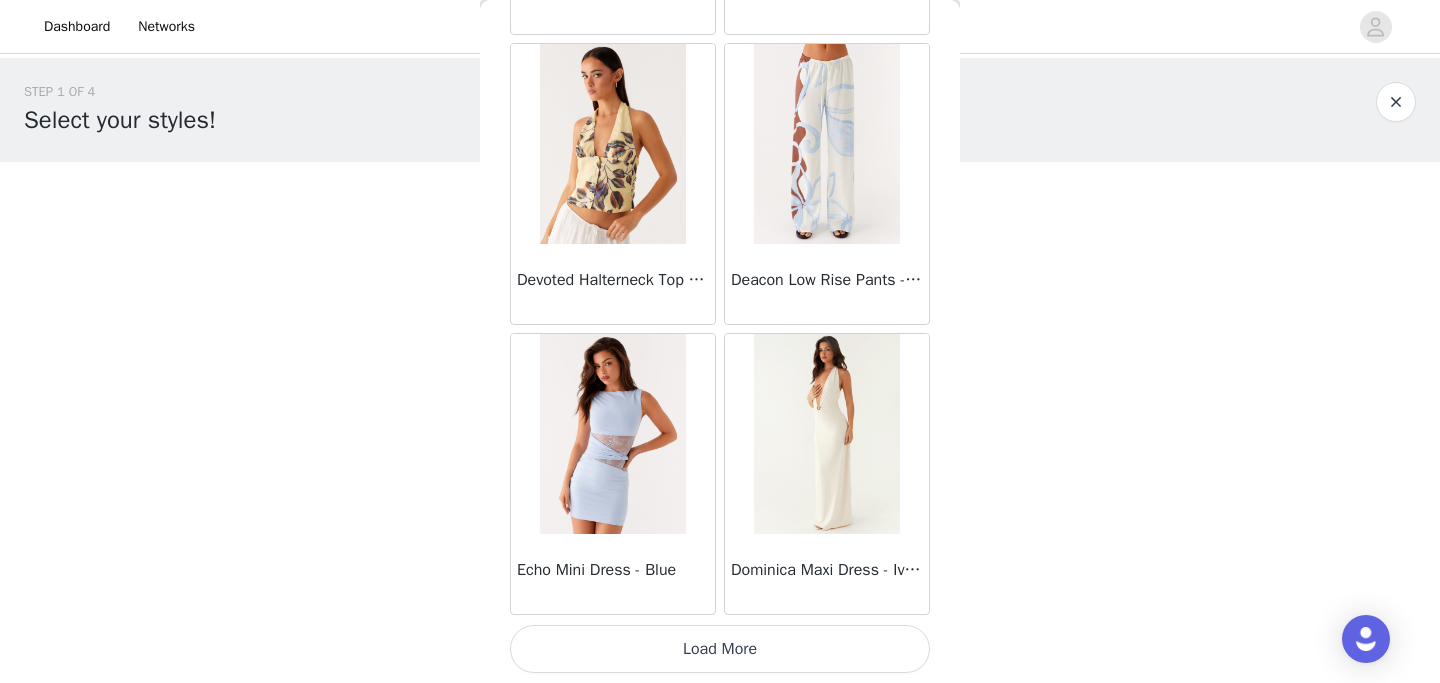 click on "Load More" at bounding box center [720, 649] 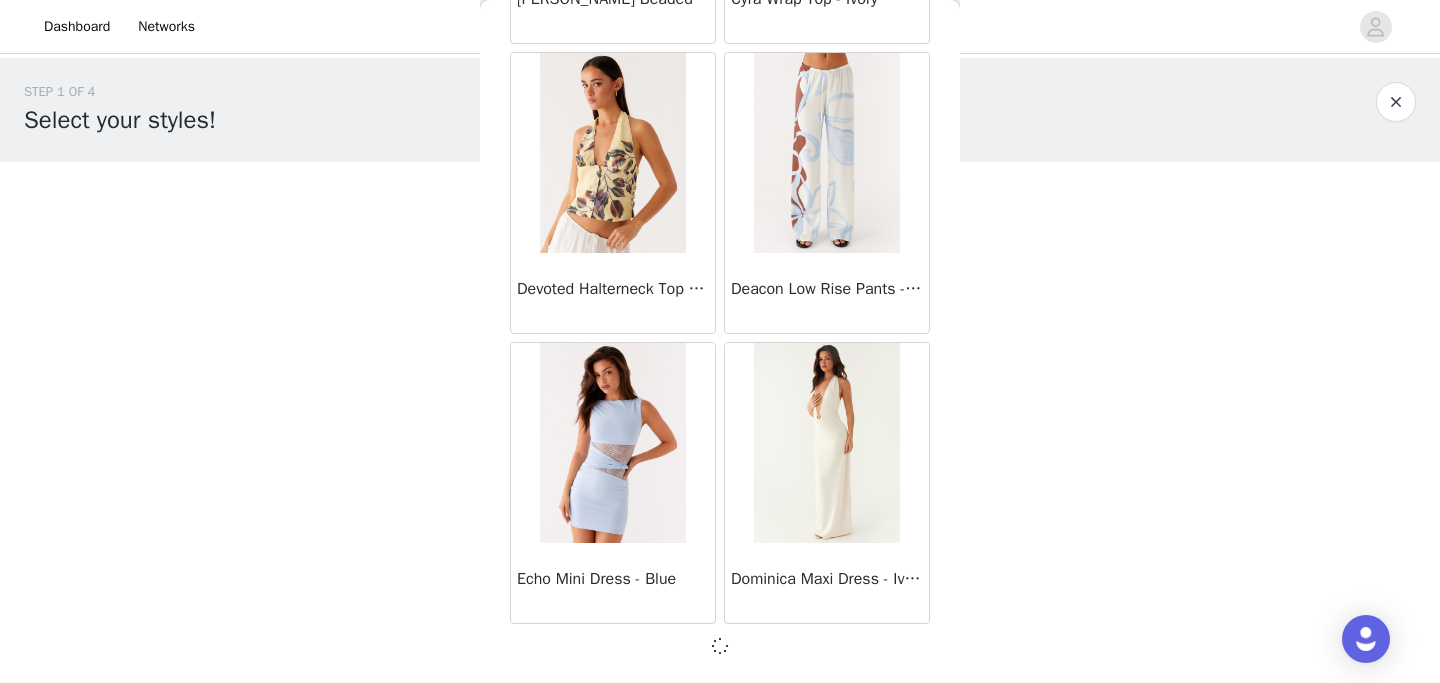 scroll, scrollTop: 231, scrollLeft: 0, axis: vertical 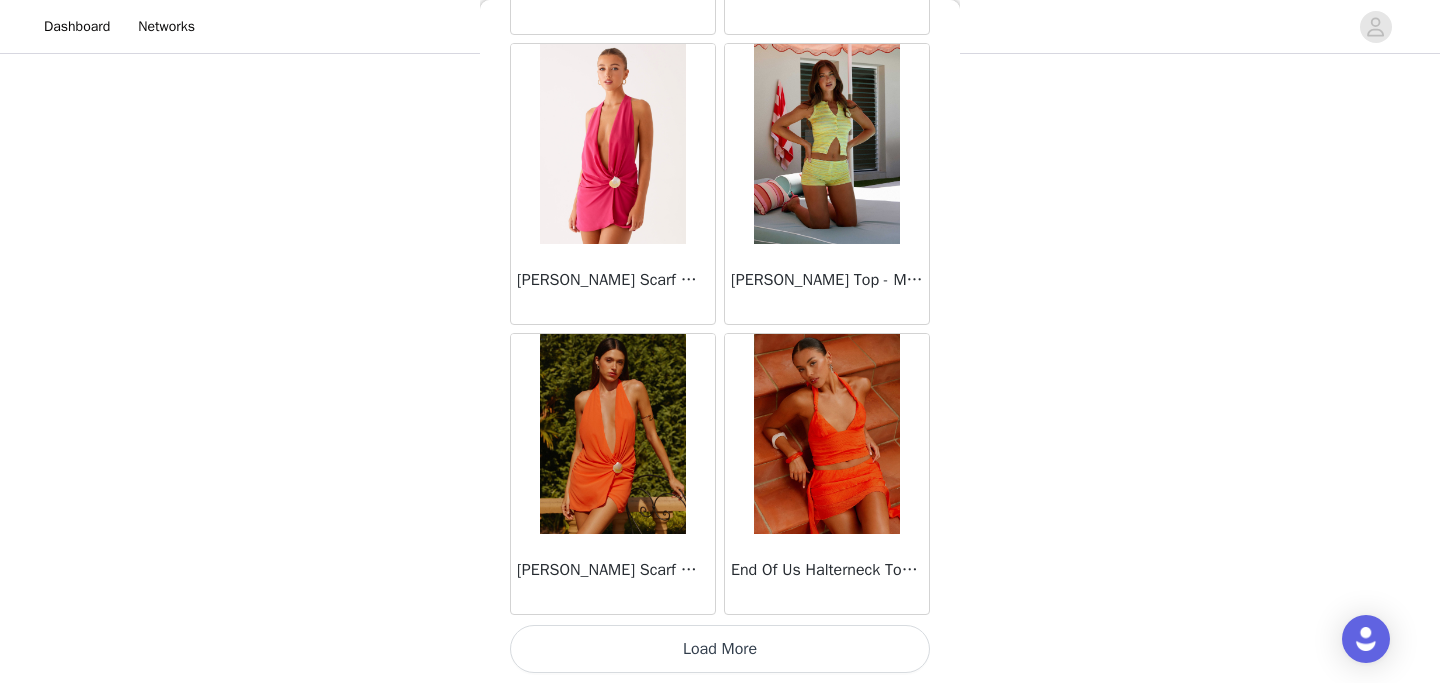 click on "Load More" at bounding box center [720, 649] 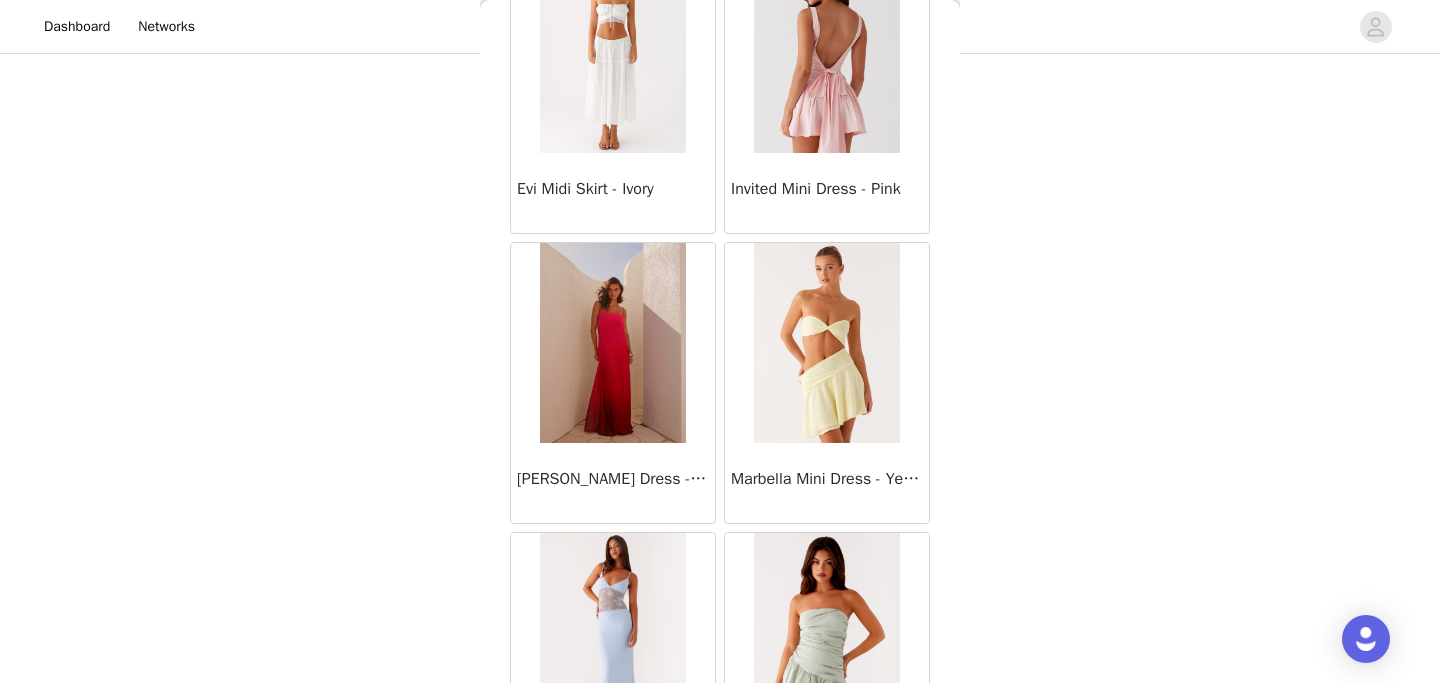 scroll, scrollTop: 22677, scrollLeft: 0, axis: vertical 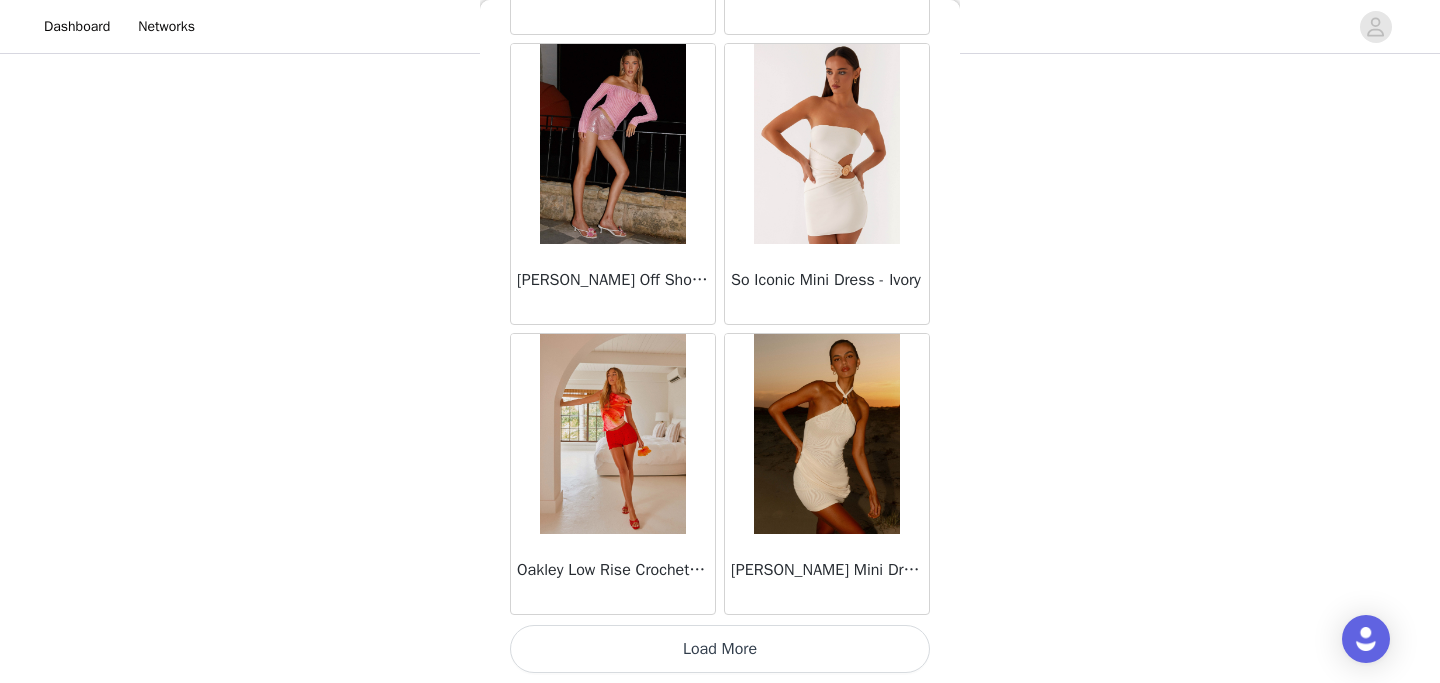 click on "Load More" at bounding box center (720, 649) 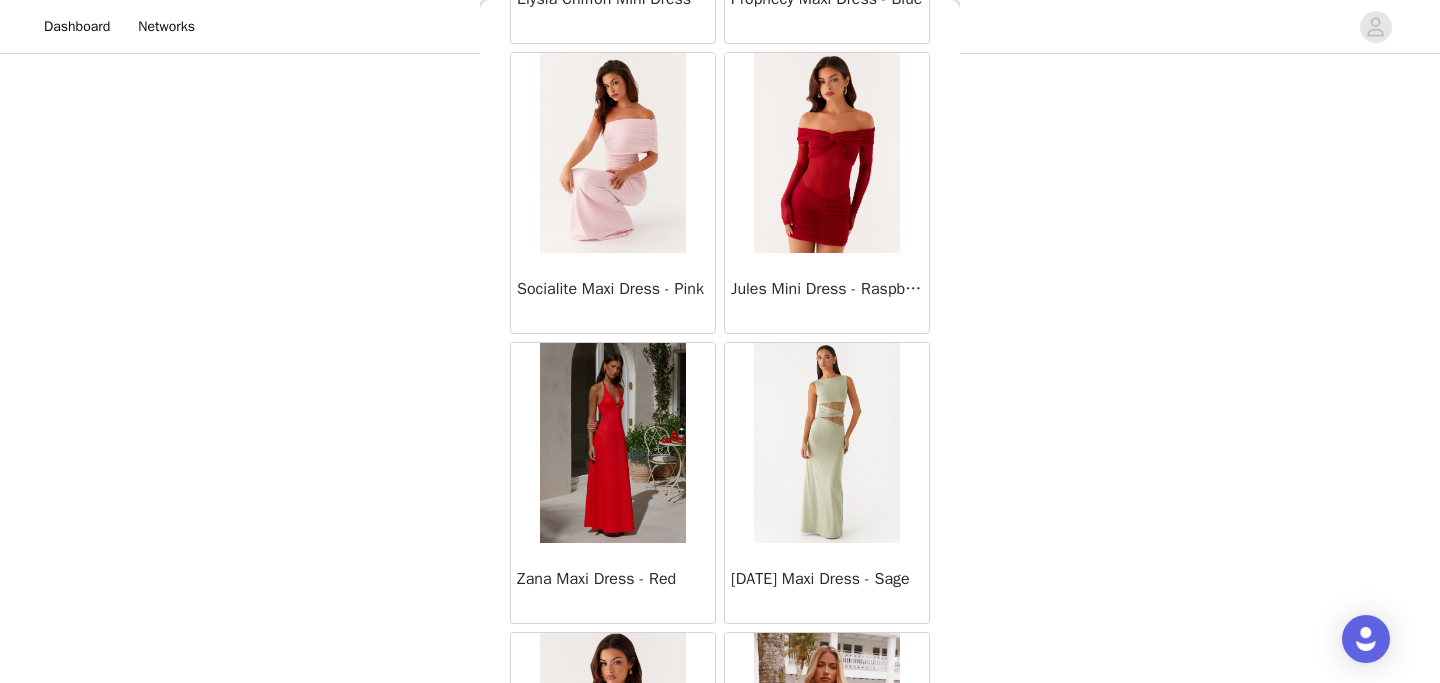 scroll, scrollTop: 25577, scrollLeft: 0, axis: vertical 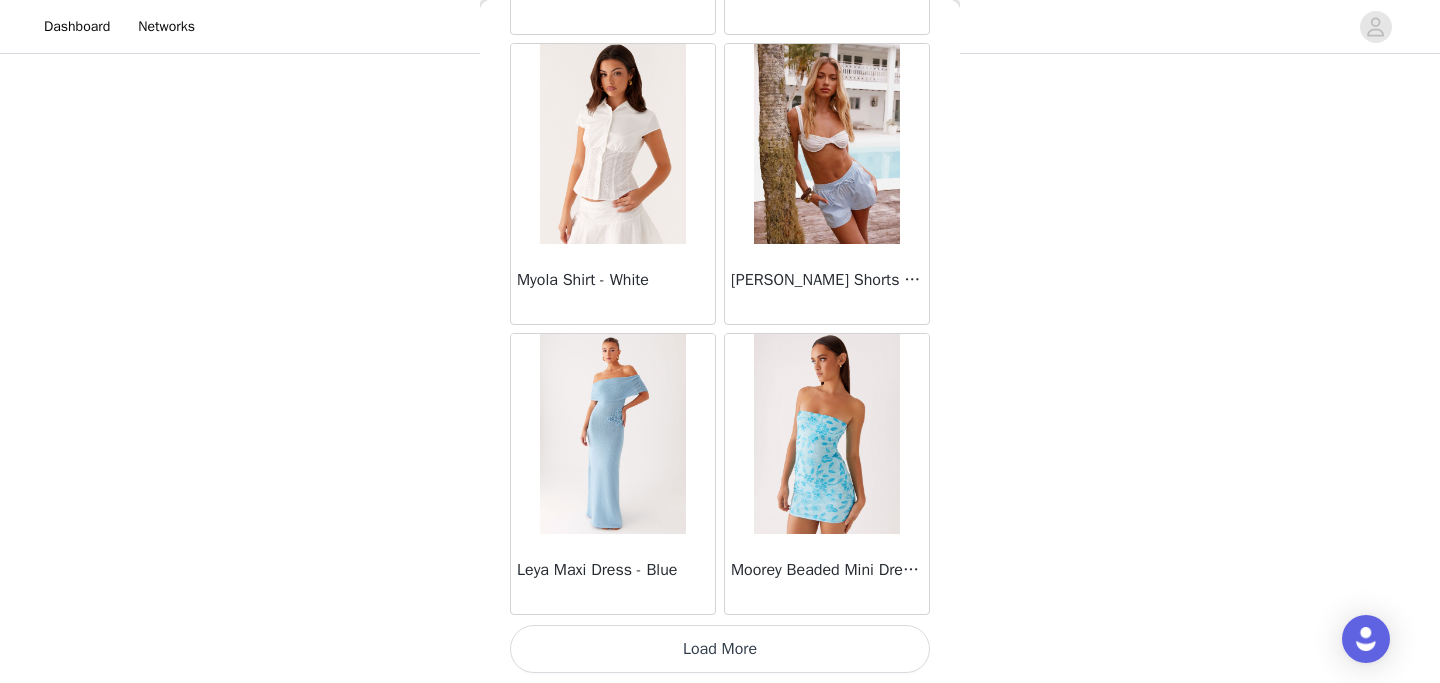 click on "Load More" at bounding box center [720, 649] 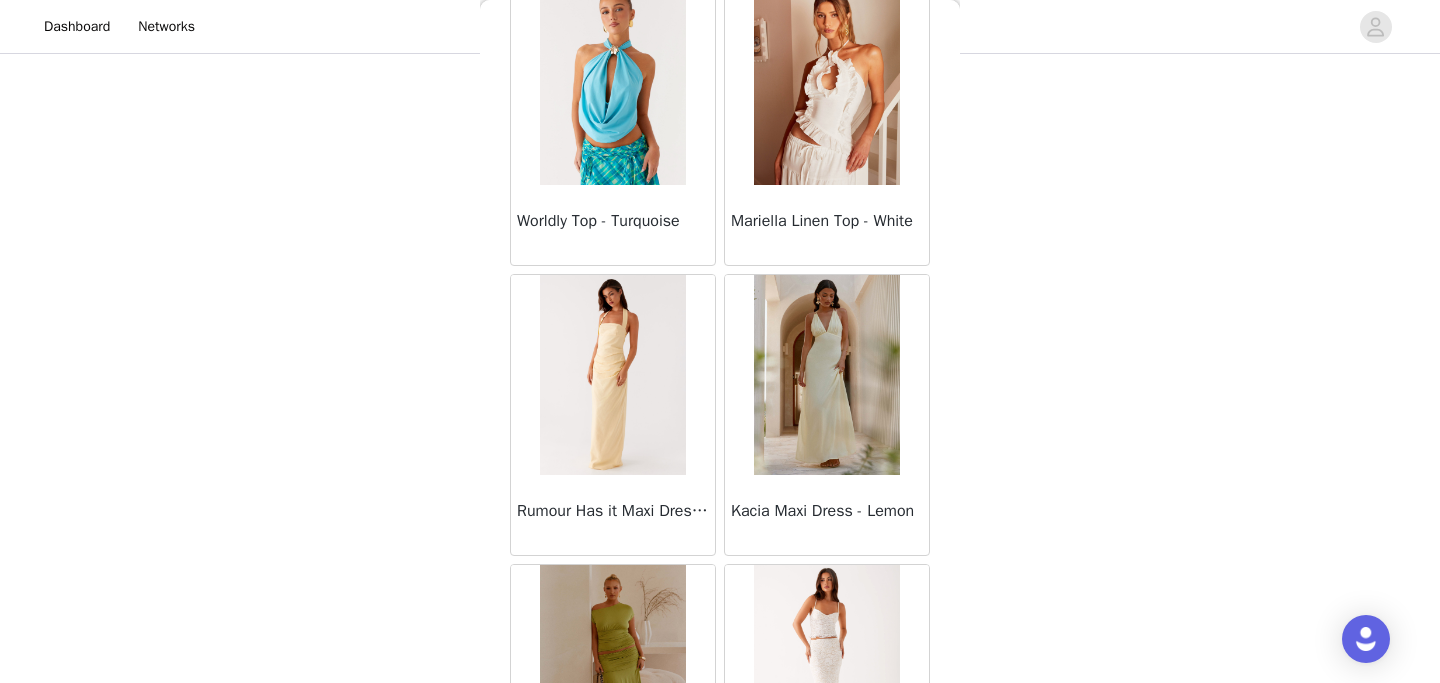 scroll, scrollTop: 28477, scrollLeft: 0, axis: vertical 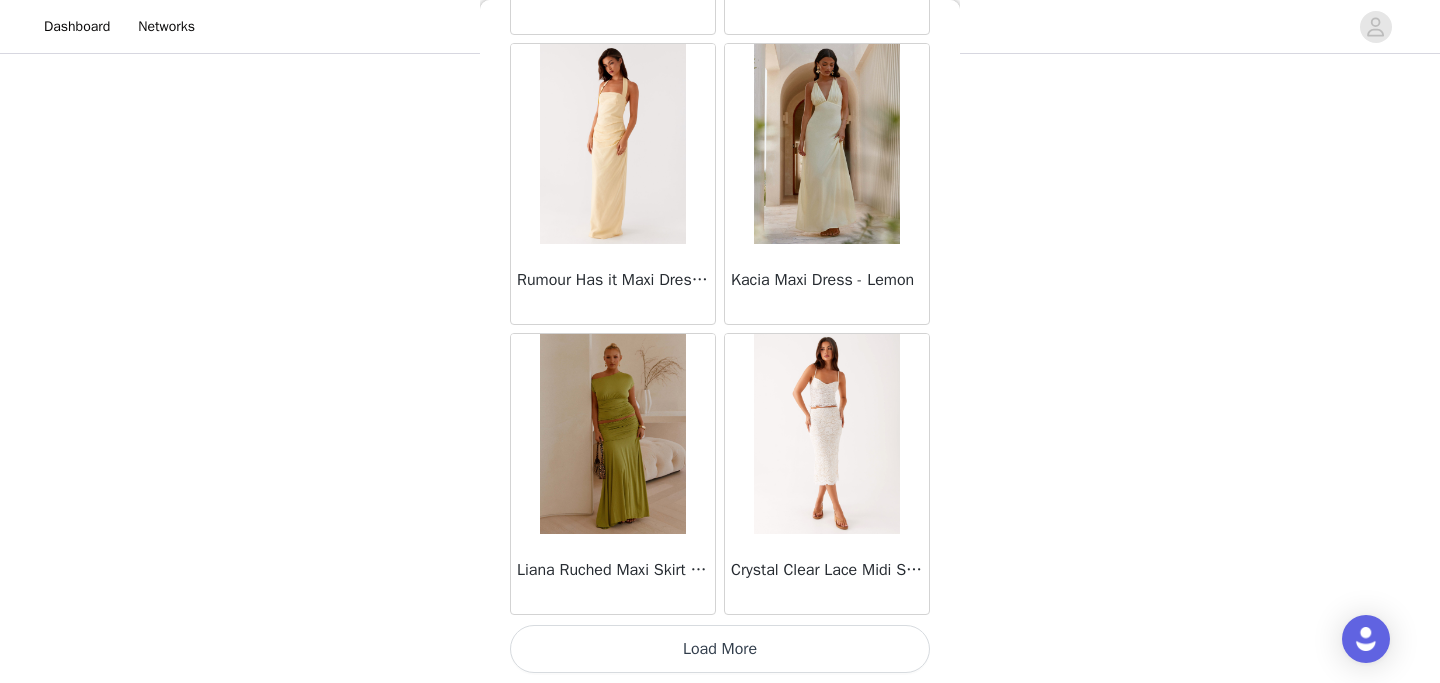 click on "Load More" at bounding box center (720, 649) 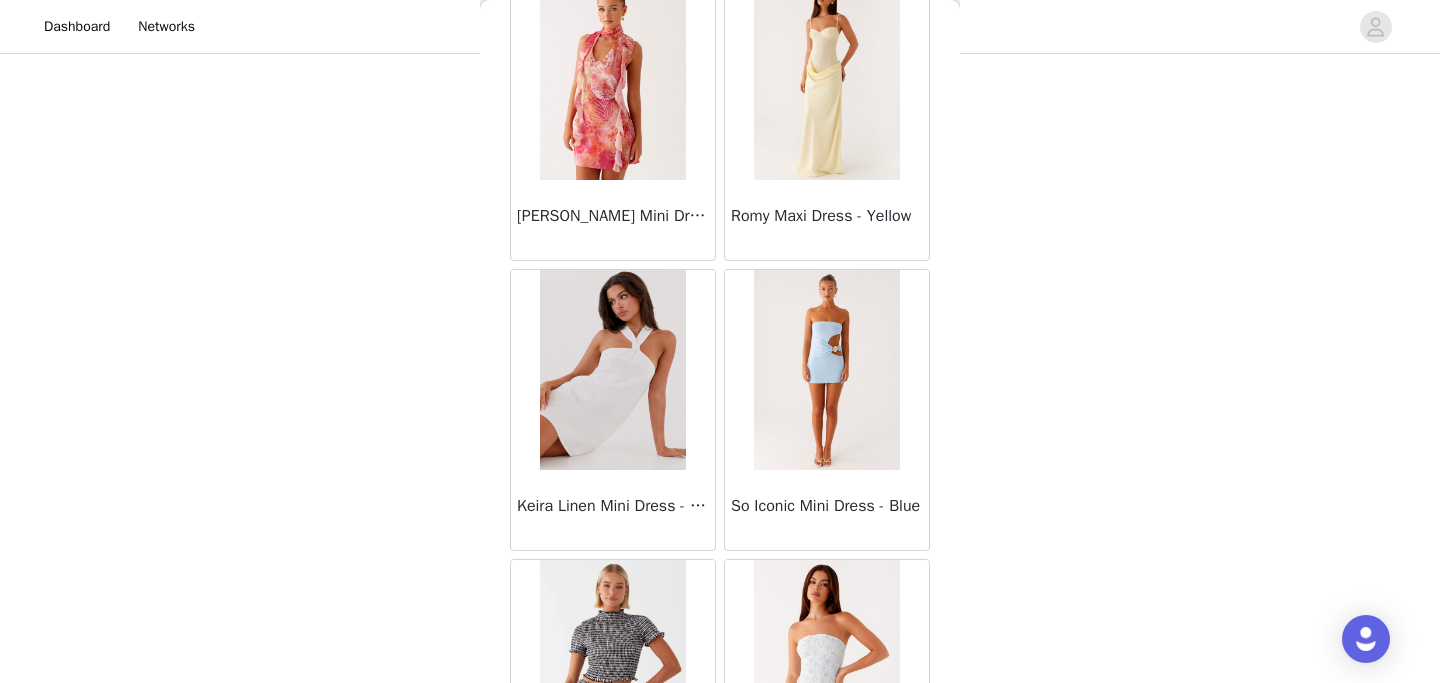 scroll, scrollTop: 29066, scrollLeft: 0, axis: vertical 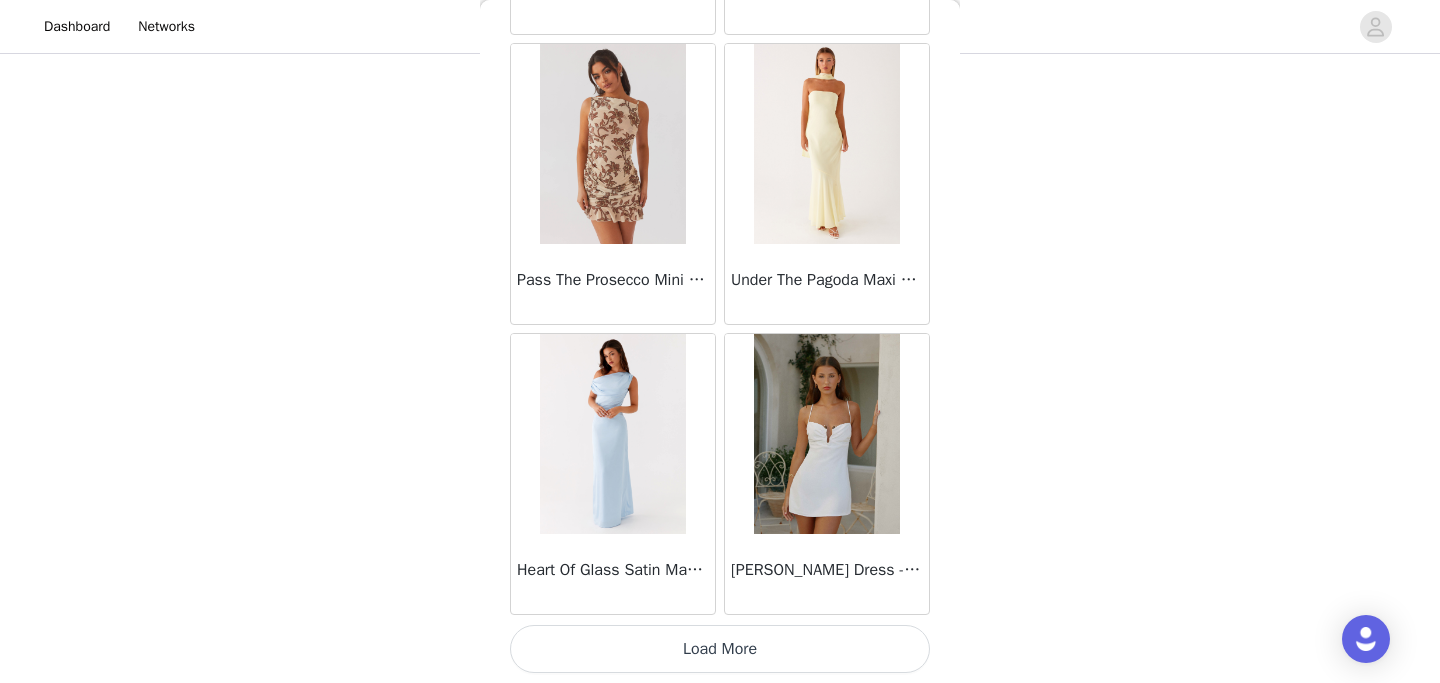 click on "Load More" at bounding box center (720, 649) 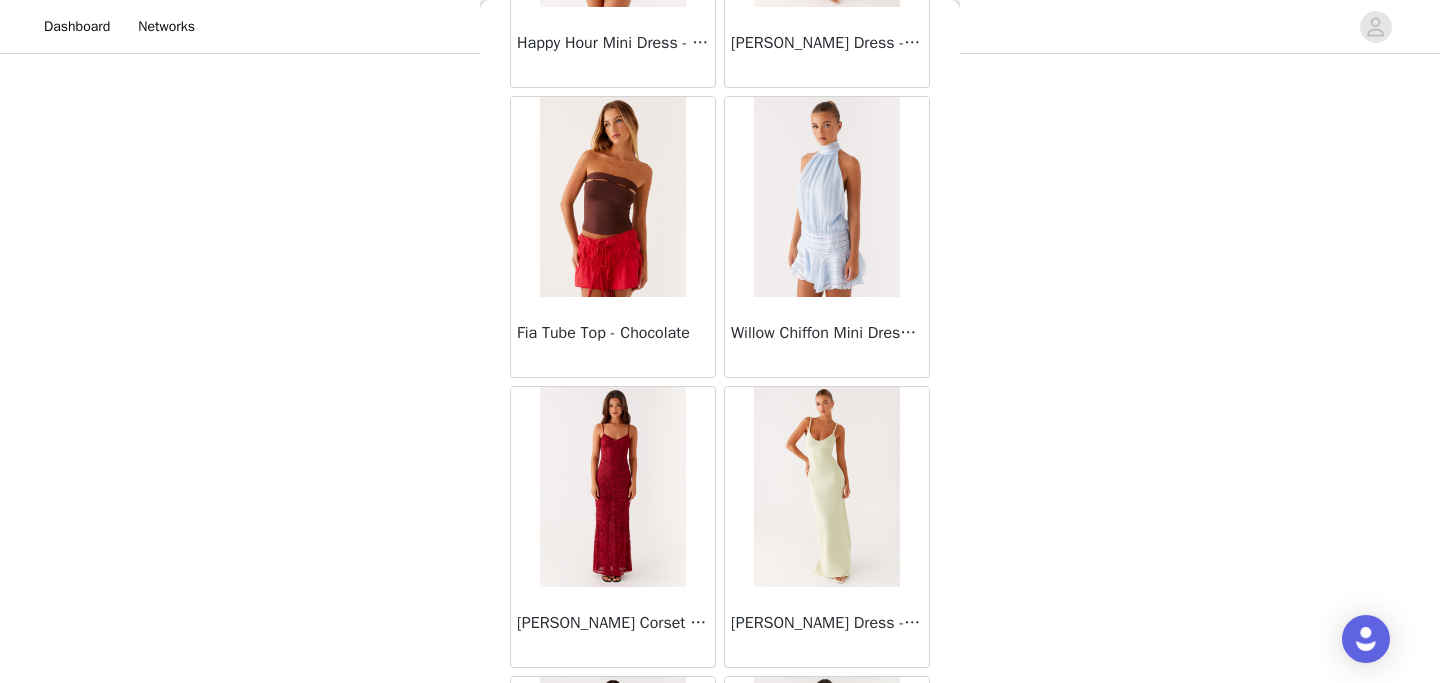 scroll, scrollTop: 34277, scrollLeft: 0, axis: vertical 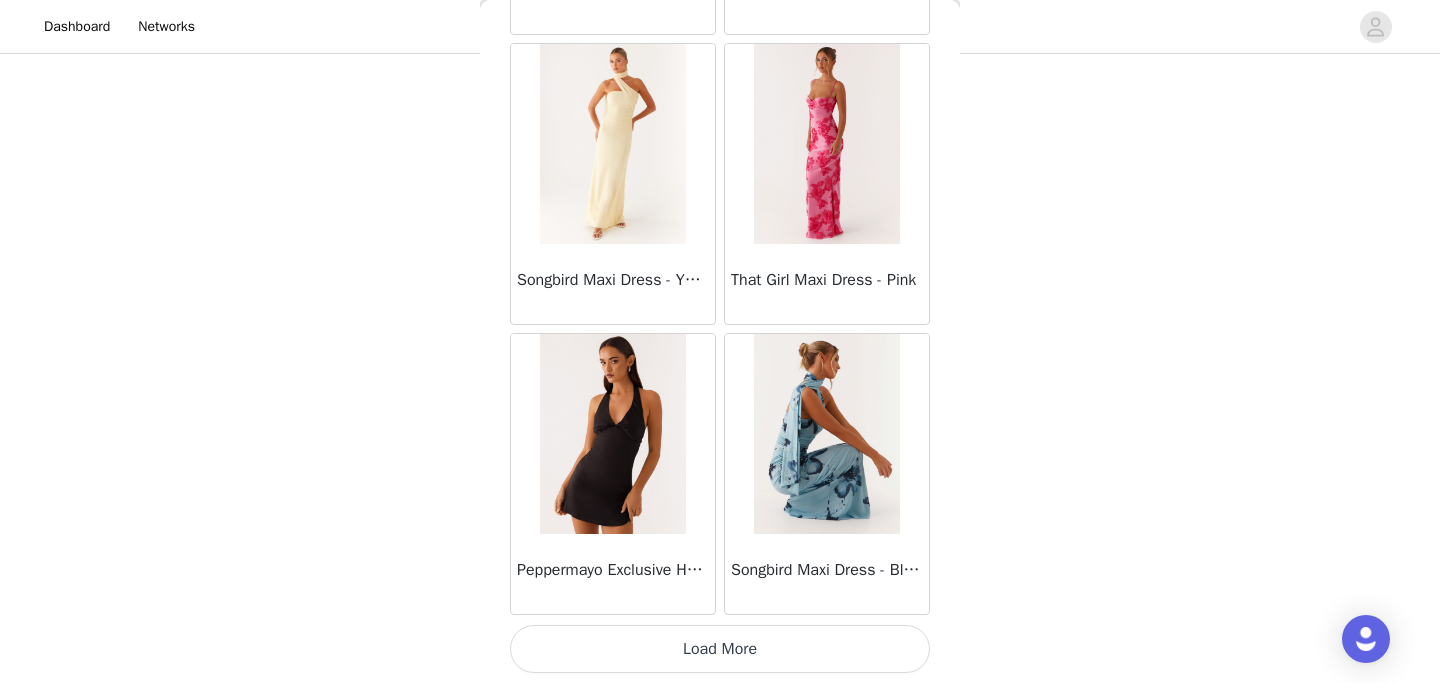 click on "Load More" at bounding box center (720, 649) 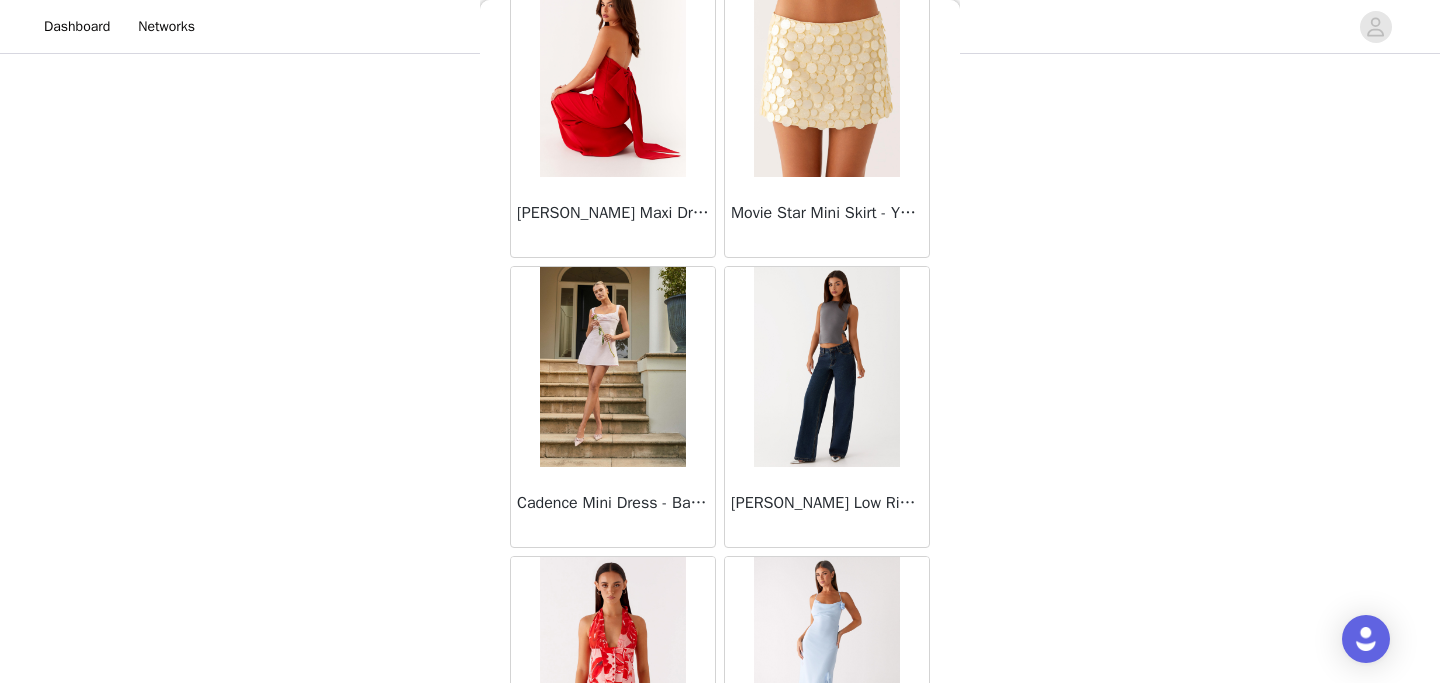 scroll, scrollTop: 37177, scrollLeft: 0, axis: vertical 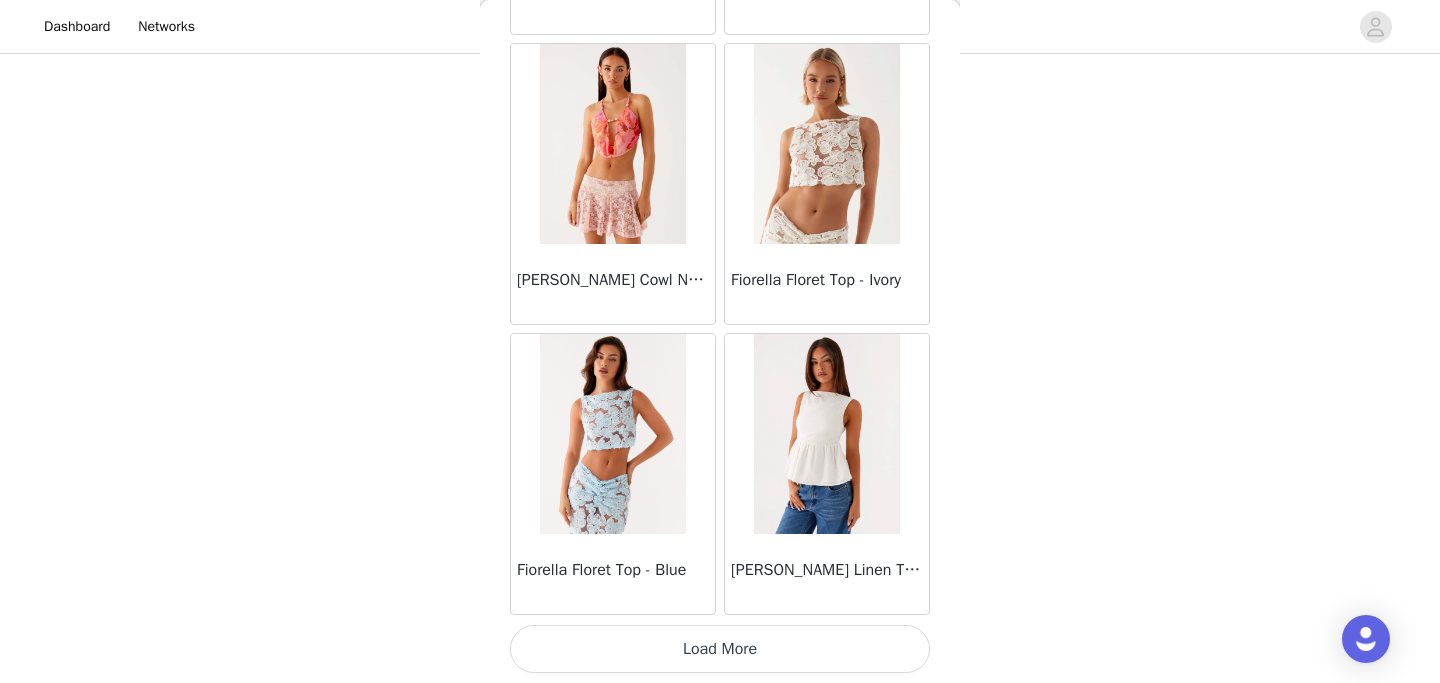 click on "Load More" at bounding box center (720, 649) 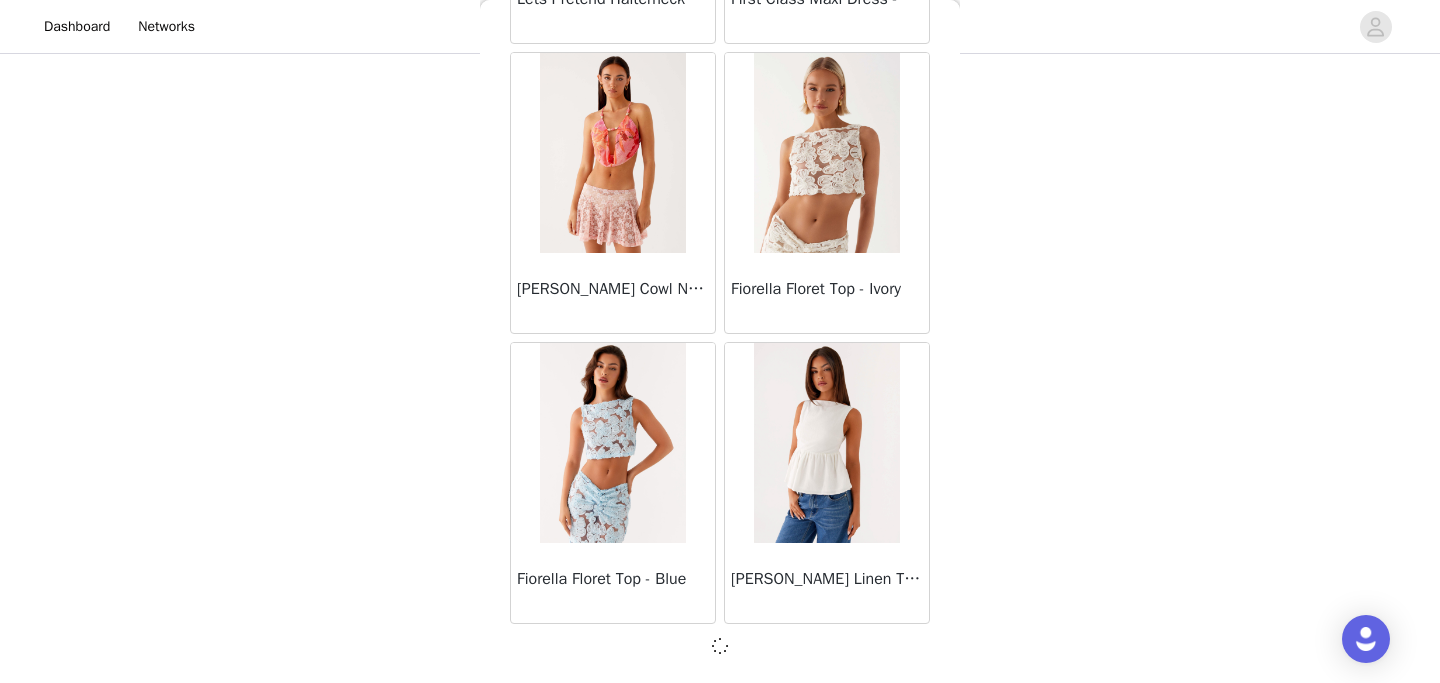 scroll, scrollTop: 37168, scrollLeft: 0, axis: vertical 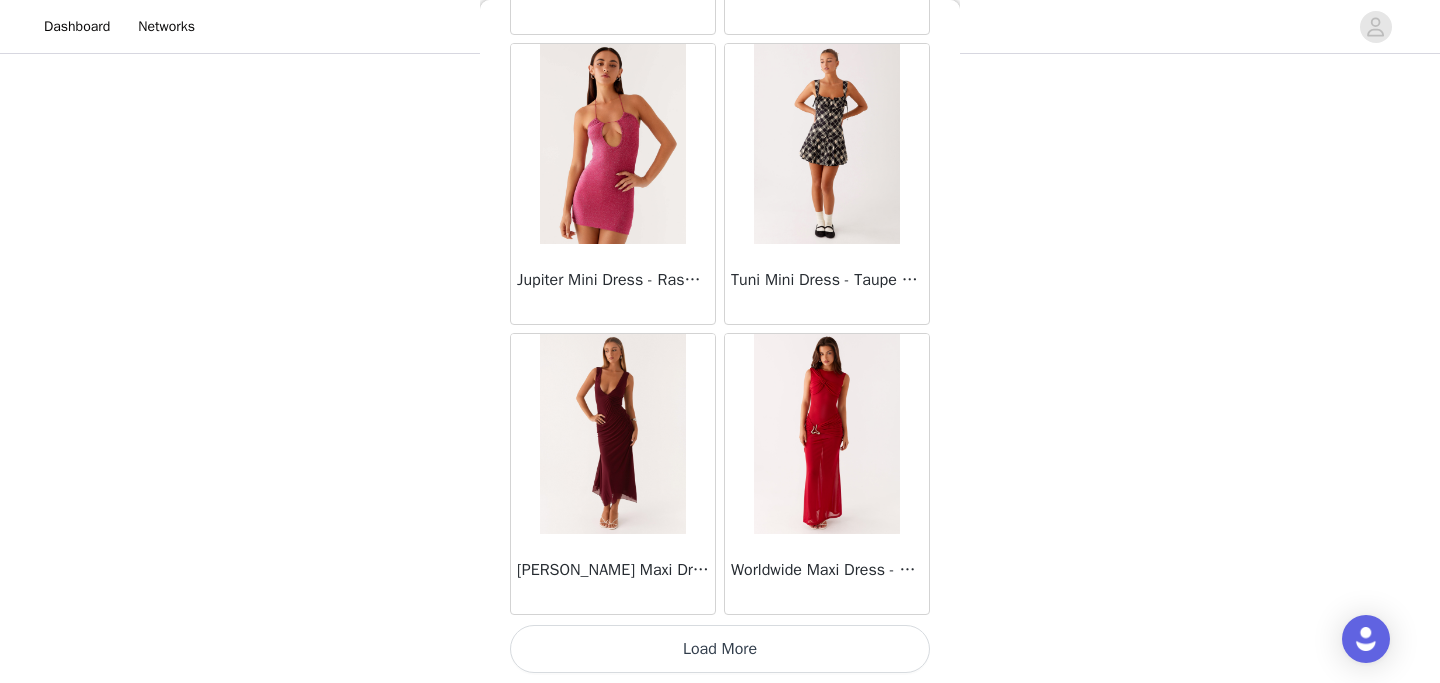 click on "Load More" at bounding box center [720, 649] 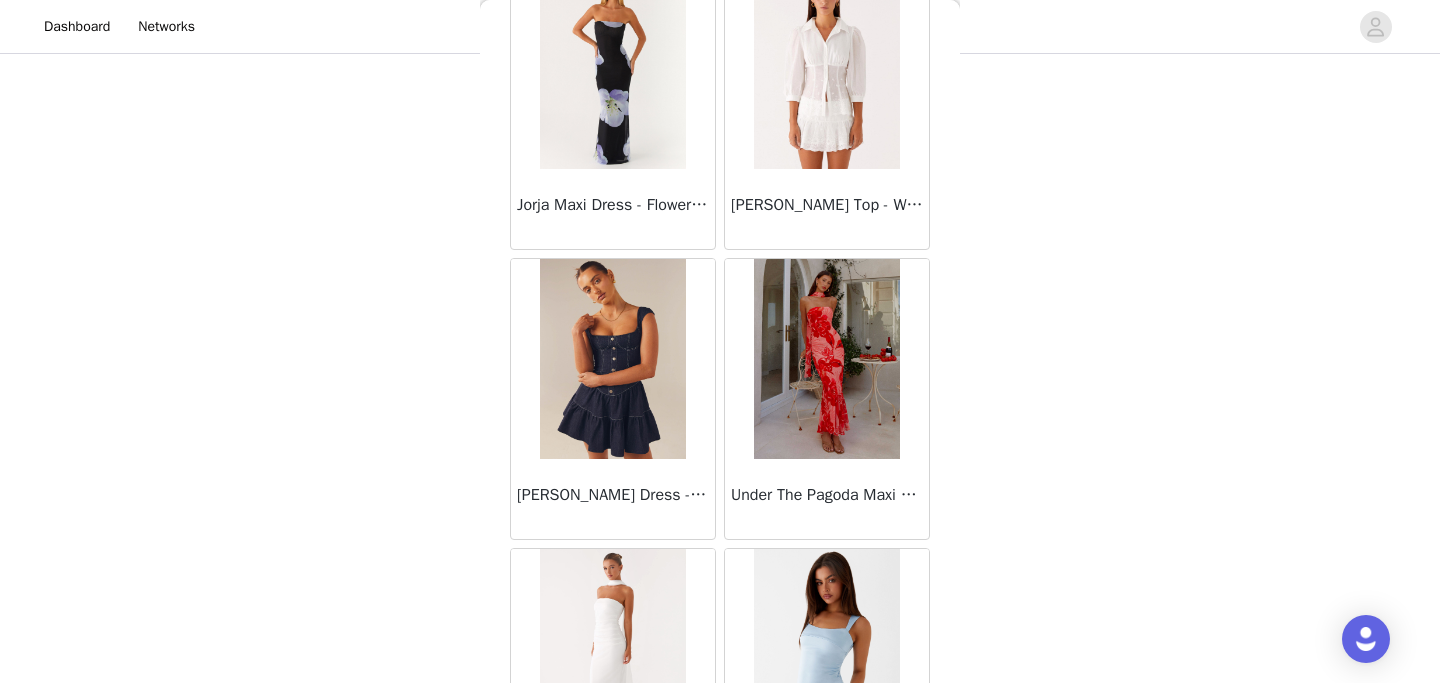 scroll, scrollTop: 42977, scrollLeft: 0, axis: vertical 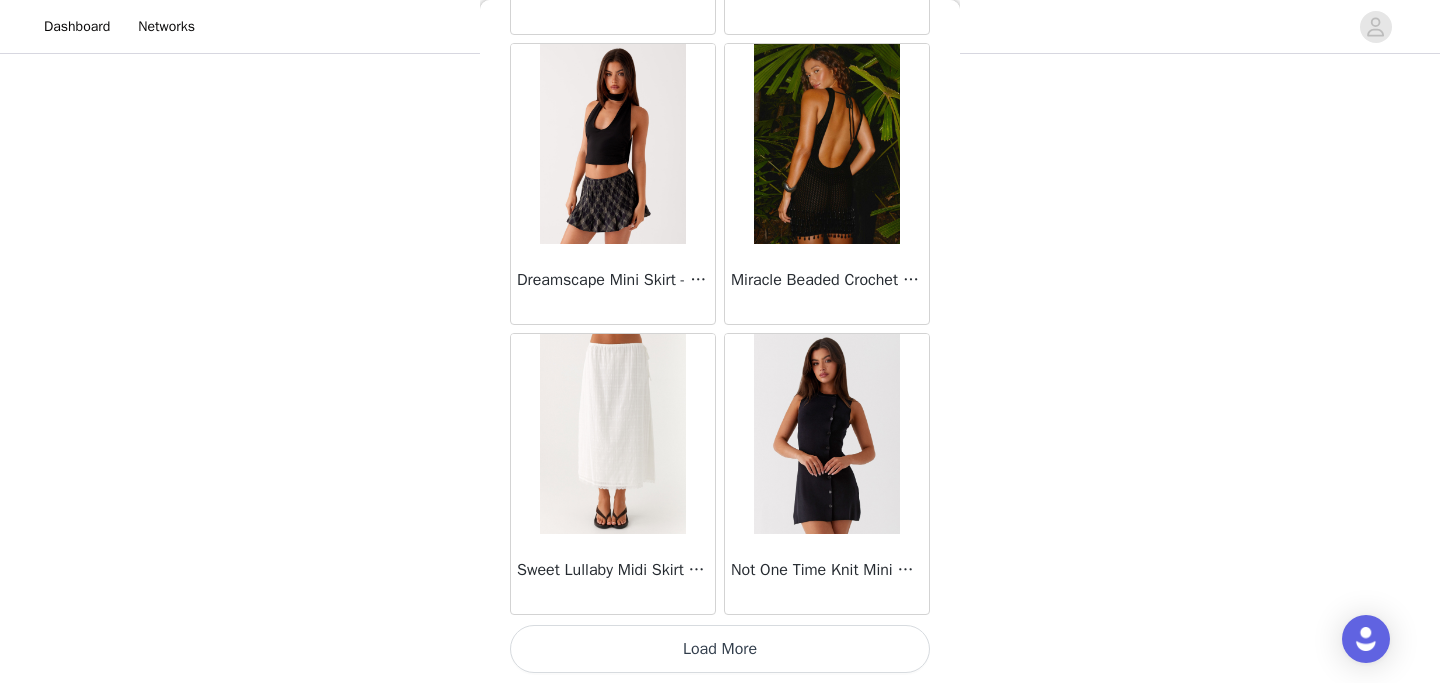 click on "Load More" at bounding box center (720, 649) 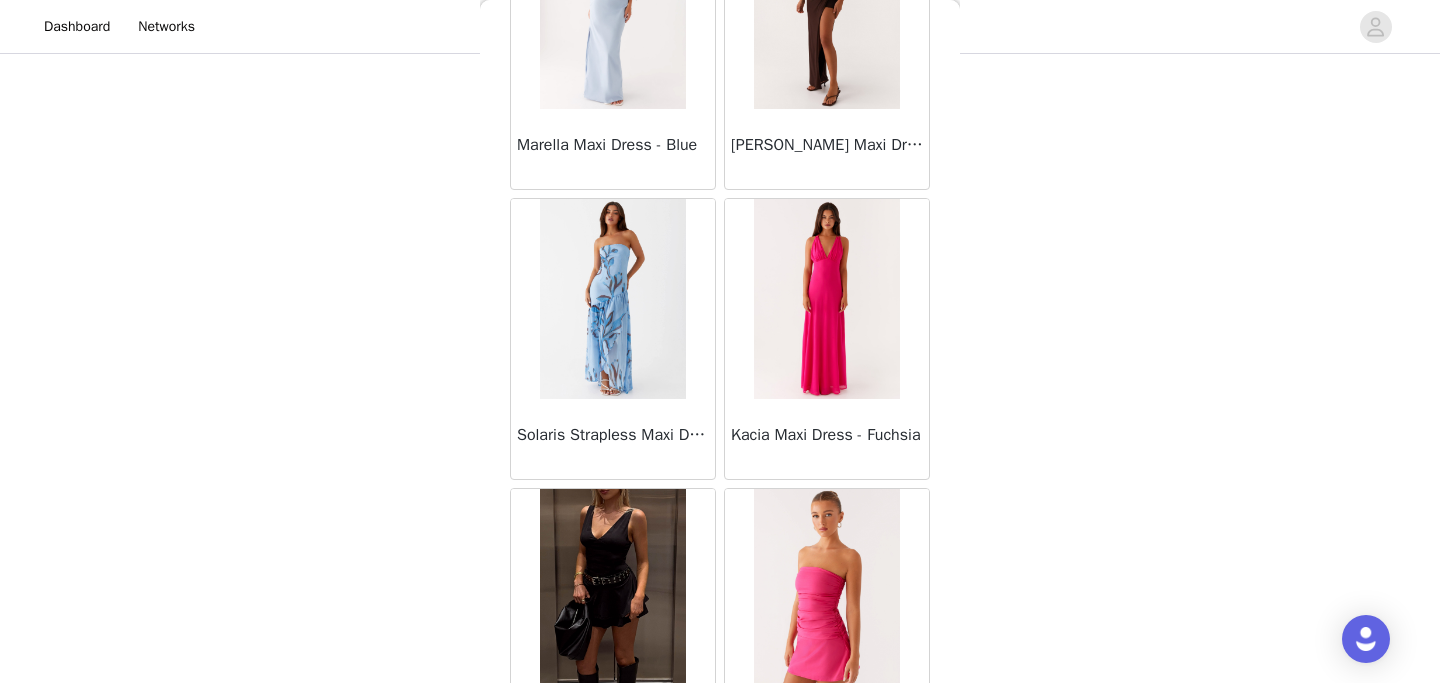 scroll, scrollTop: 45877, scrollLeft: 0, axis: vertical 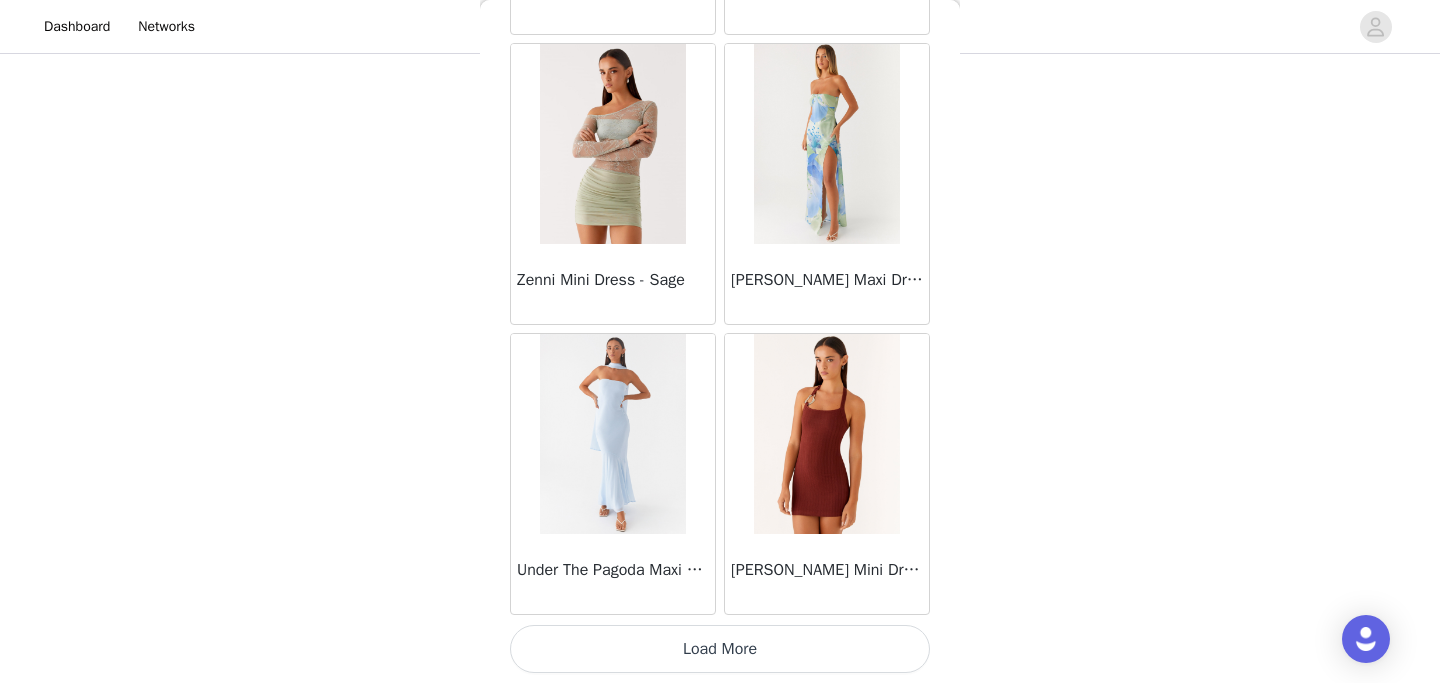 click on "Load More" at bounding box center [720, 649] 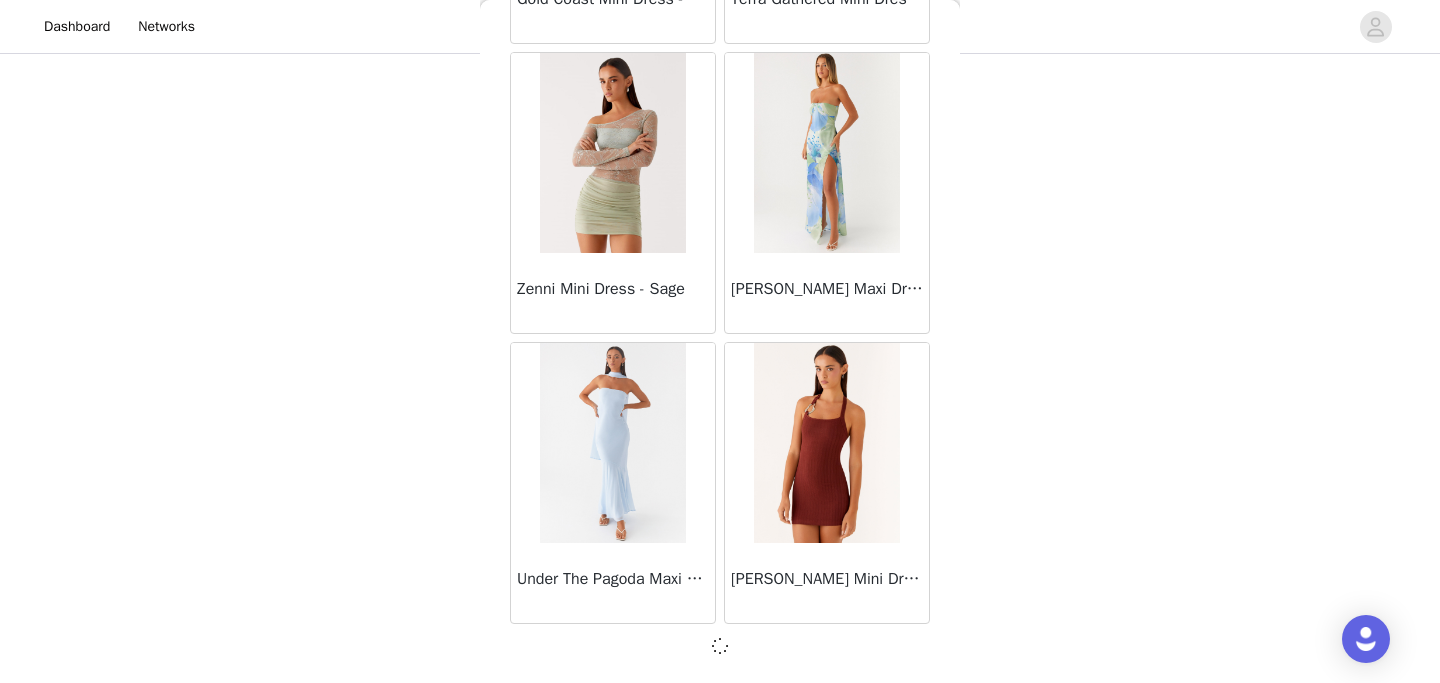 scroll, scrollTop: 45868, scrollLeft: 0, axis: vertical 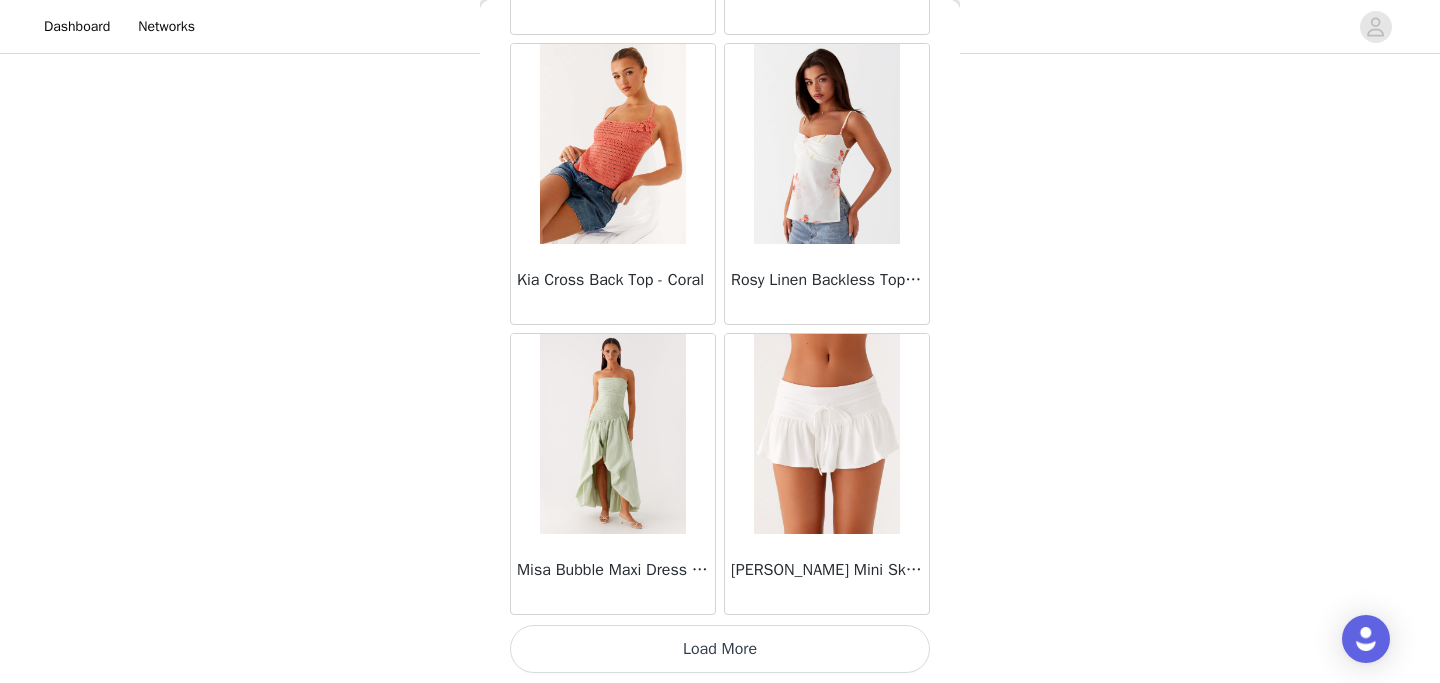 click on "Load More" at bounding box center (720, 649) 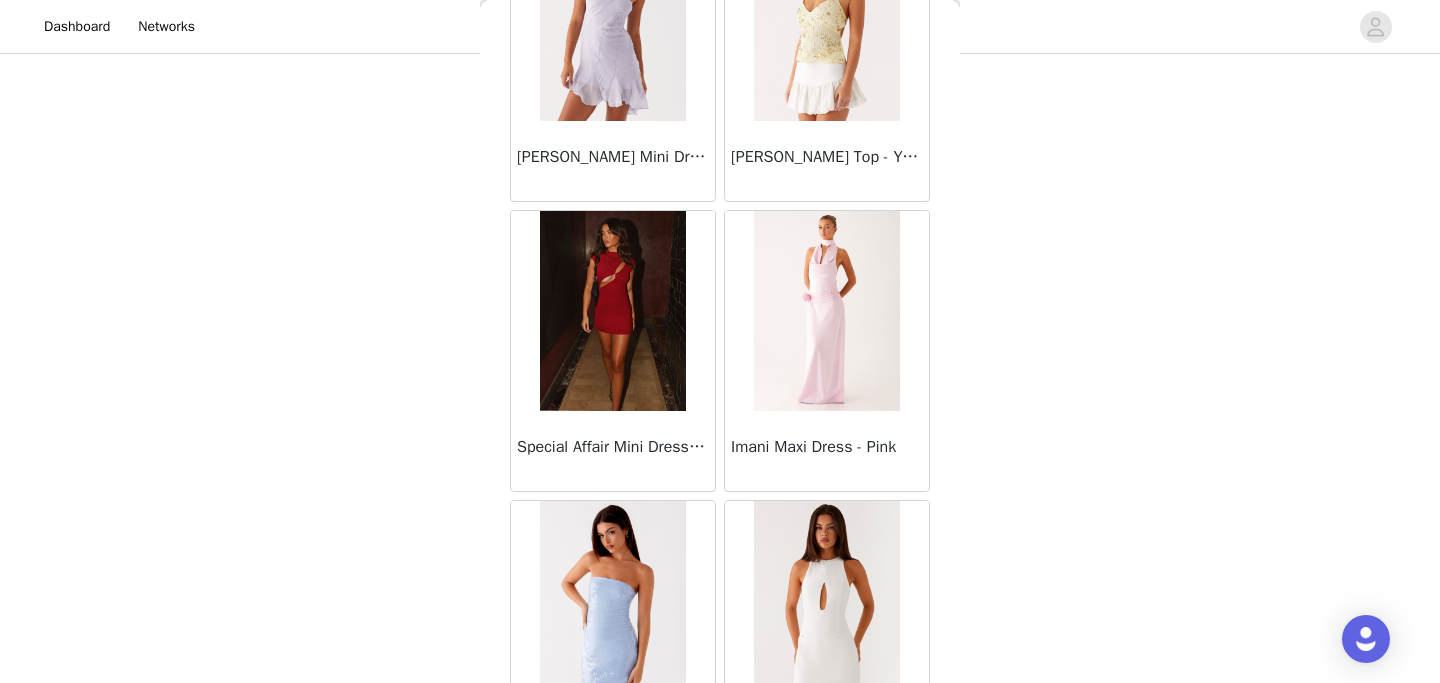 scroll, scrollTop: 51677, scrollLeft: 0, axis: vertical 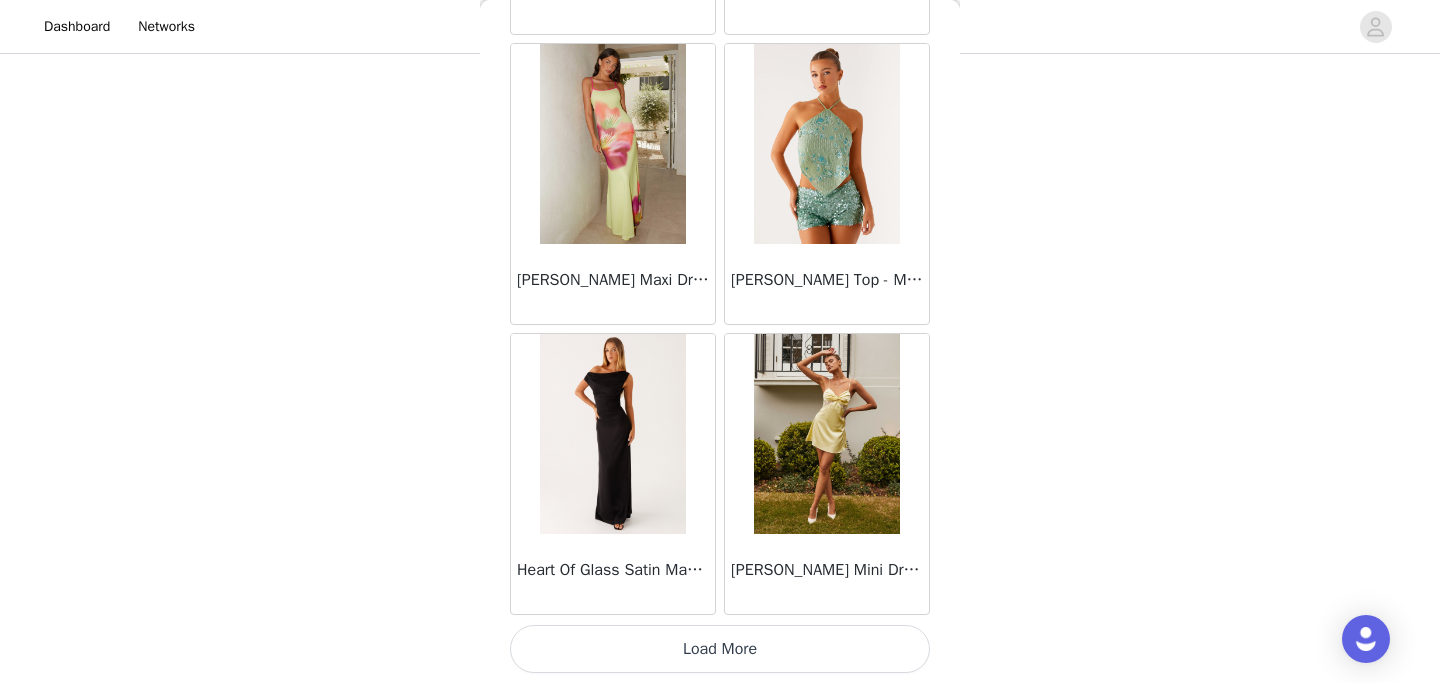 click on "Load More" at bounding box center (720, 649) 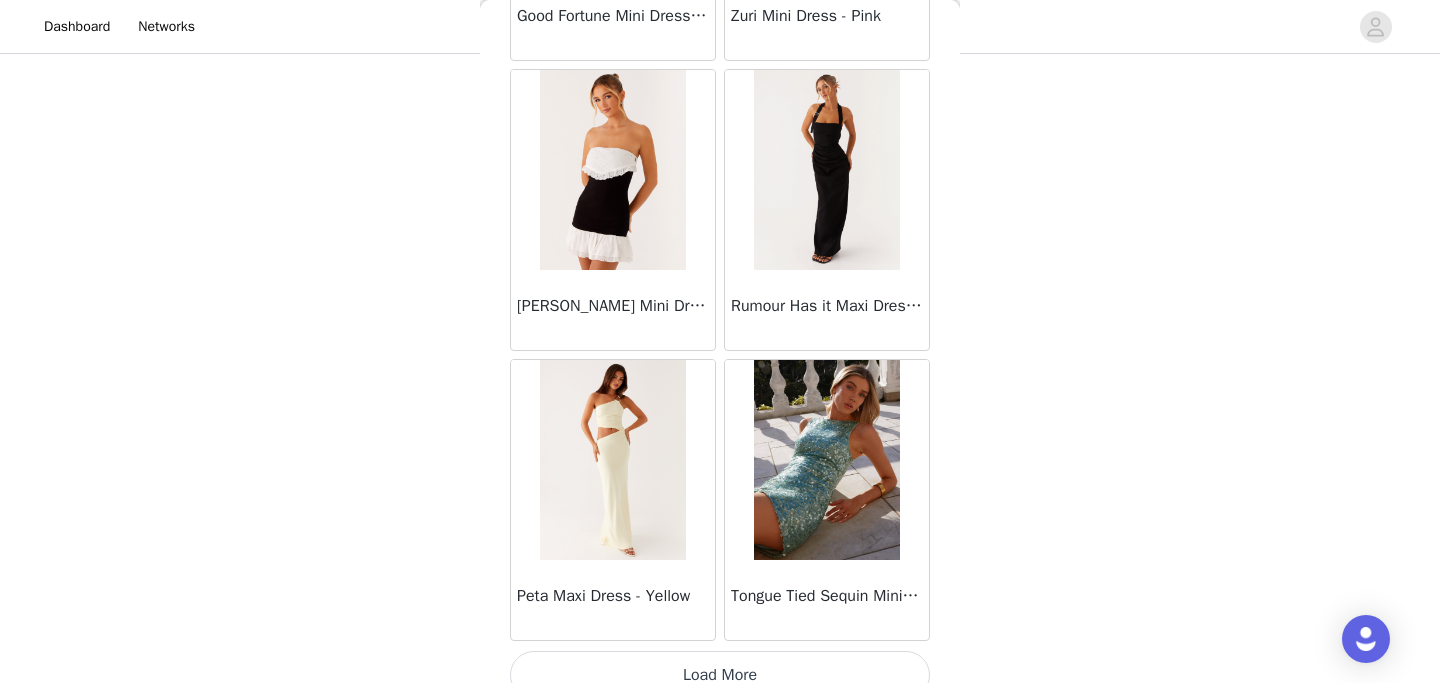 scroll, scrollTop: 54577, scrollLeft: 0, axis: vertical 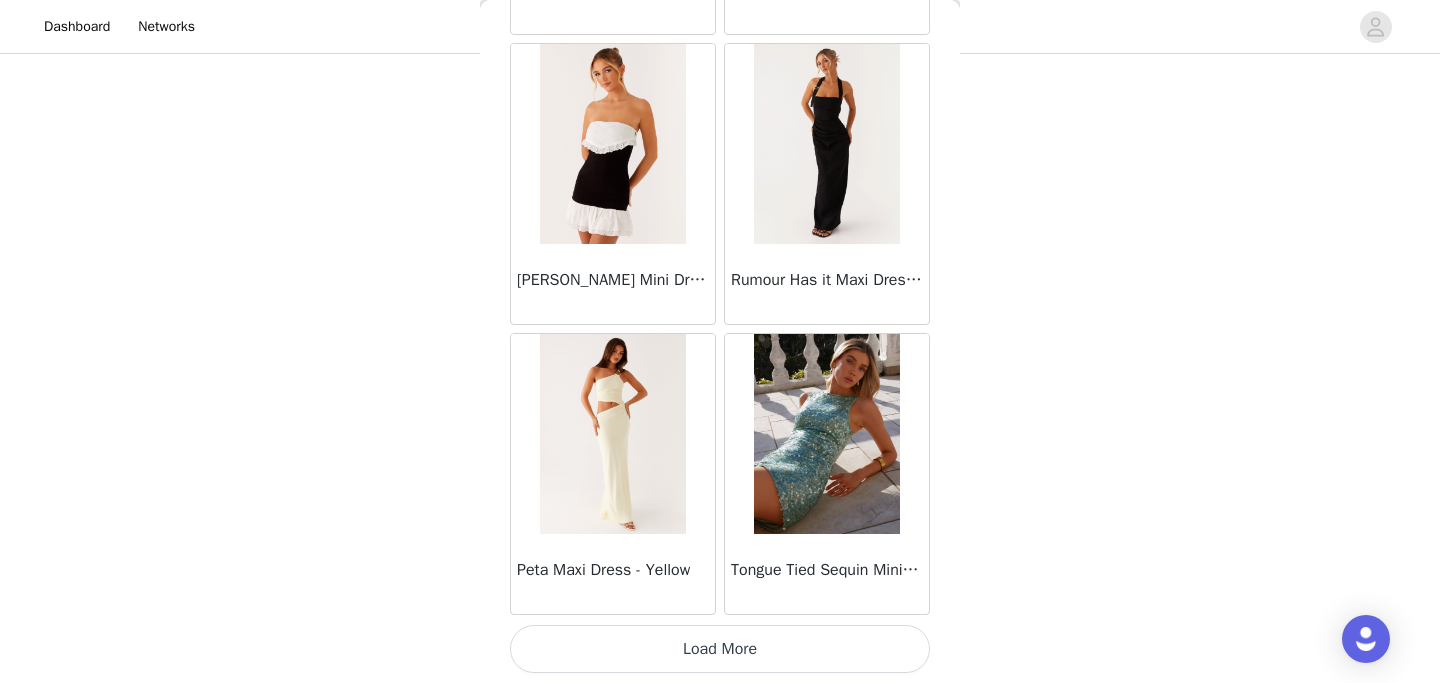 click on "Load More" at bounding box center (720, 649) 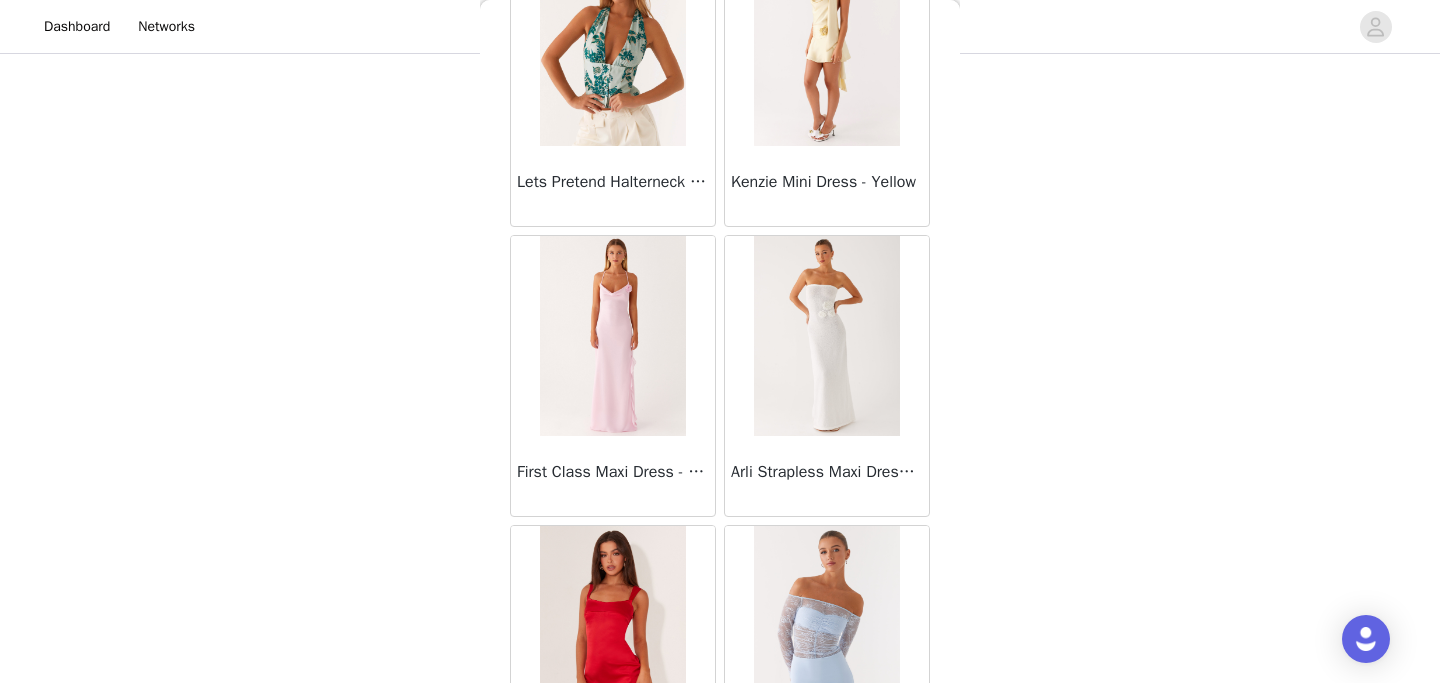 scroll, scrollTop: 57477, scrollLeft: 0, axis: vertical 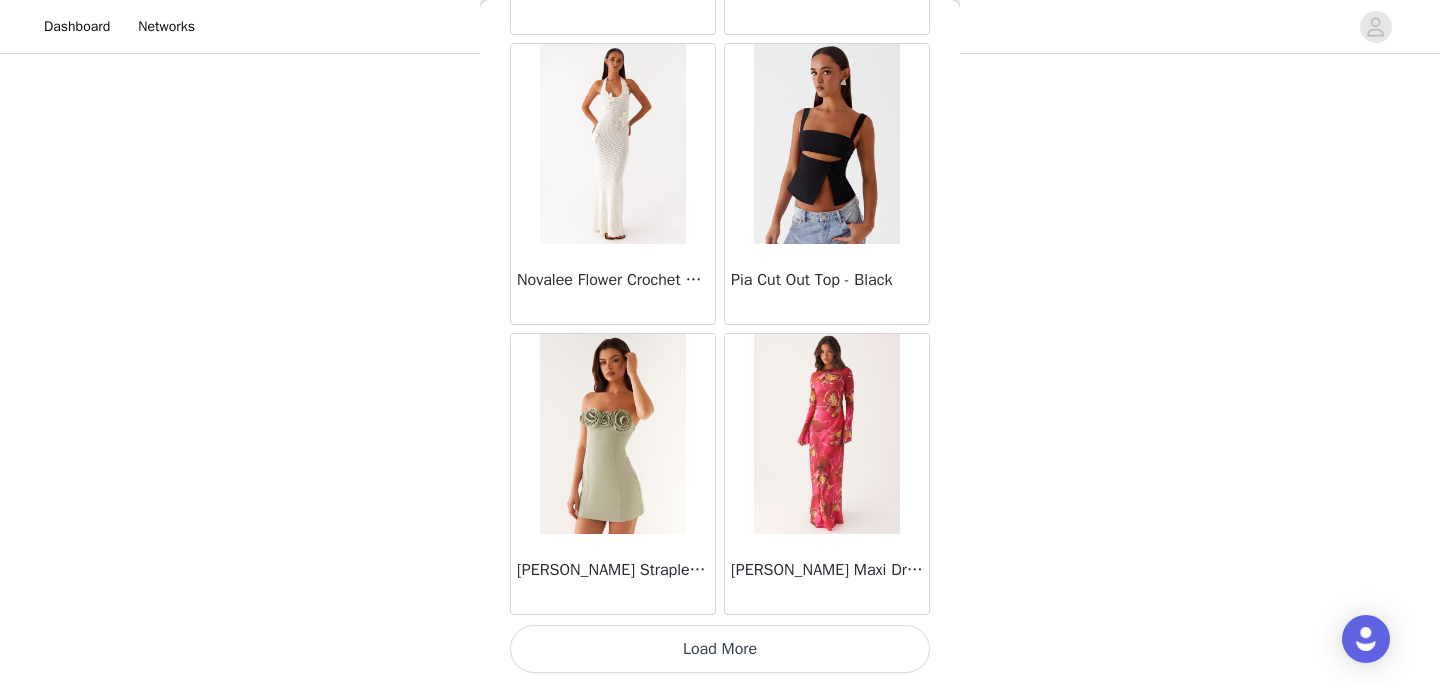 click on "Load More" at bounding box center (720, 649) 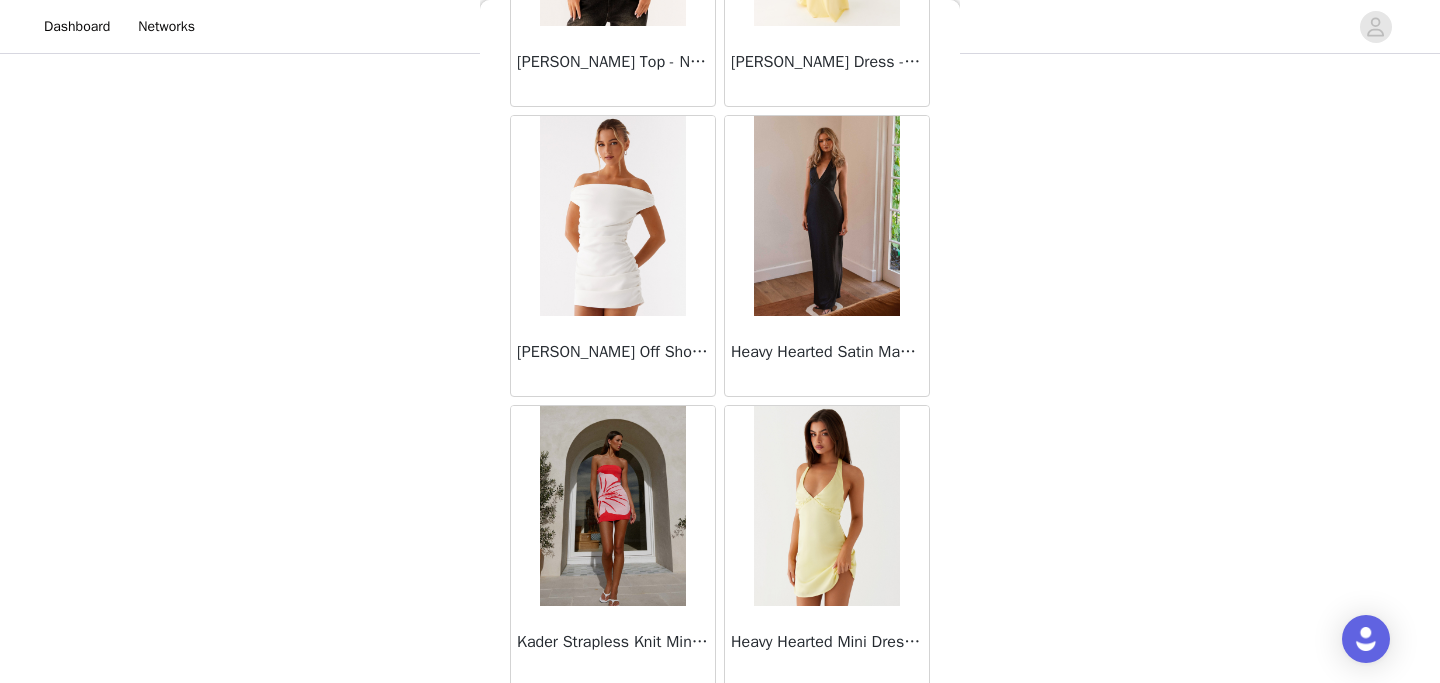 scroll, scrollTop: 60377, scrollLeft: 0, axis: vertical 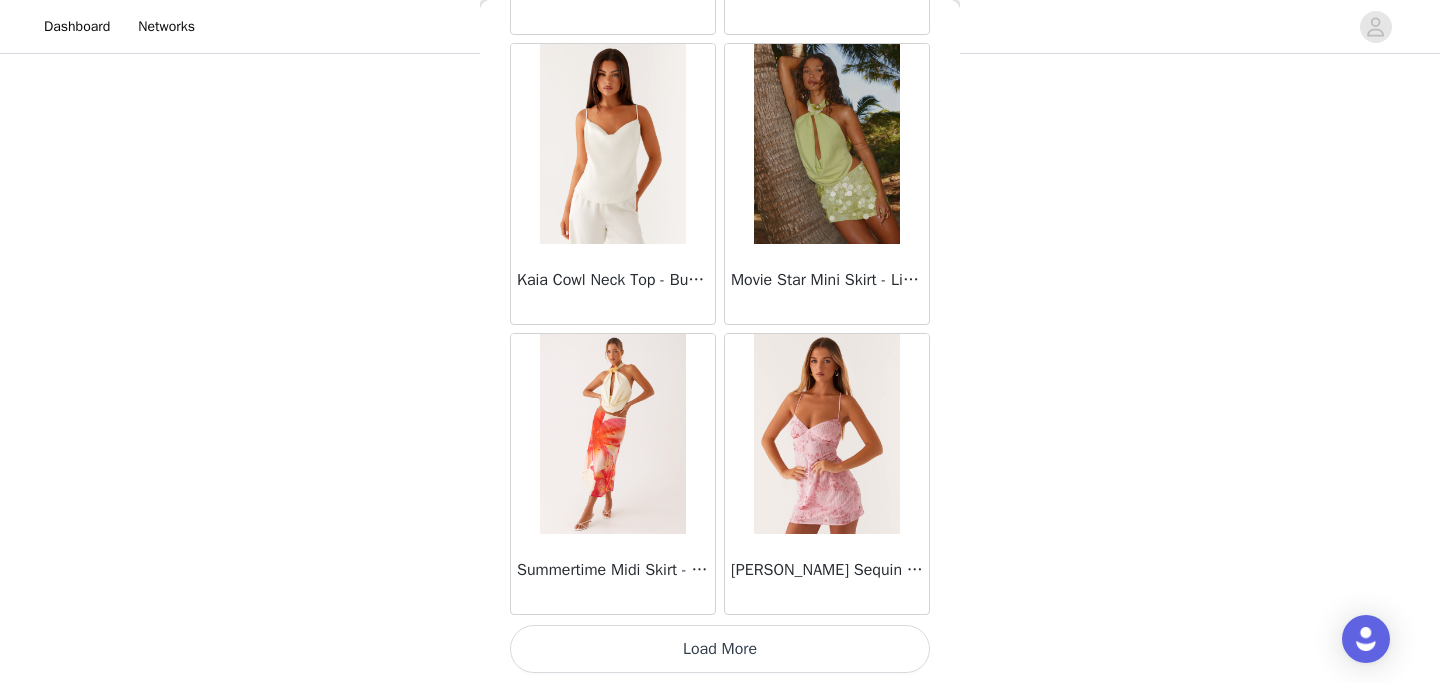 click on "Load More" at bounding box center (720, 649) 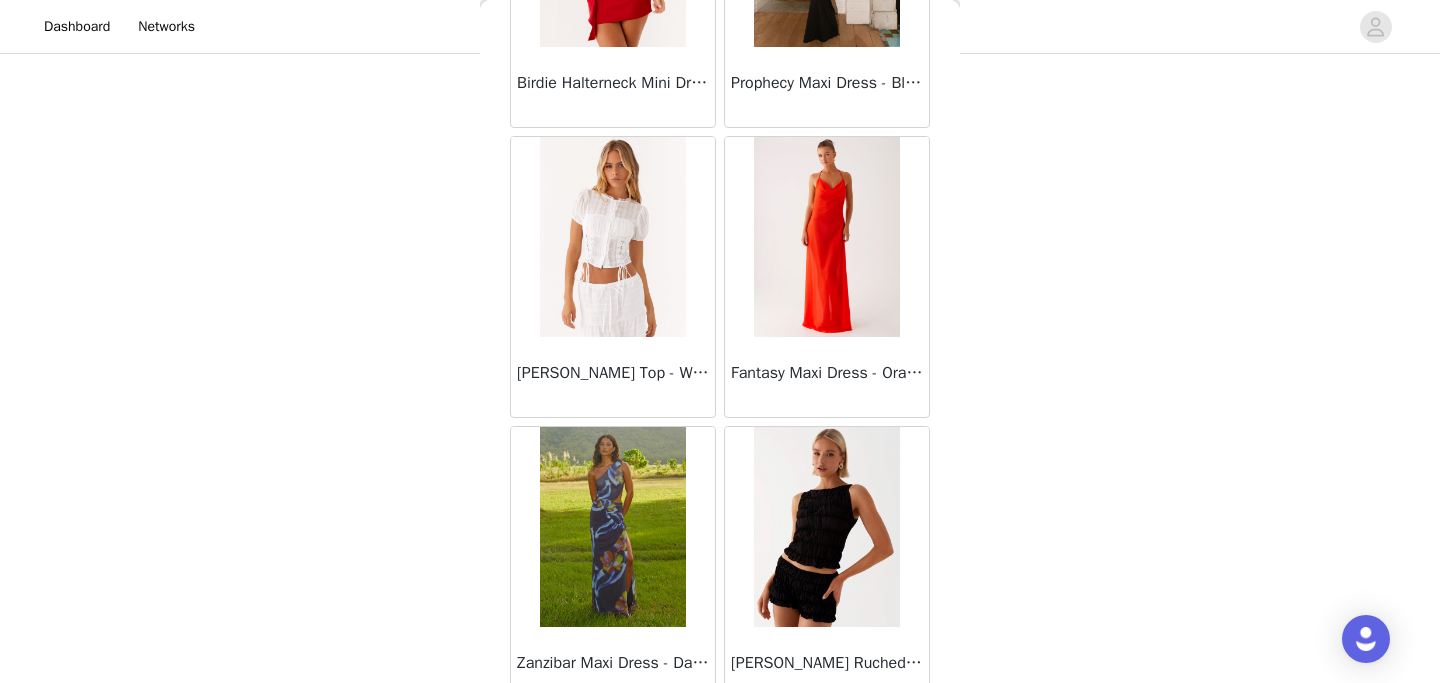scroll, scrollTop: 63277, scrollLeft: 0, axis: vertical 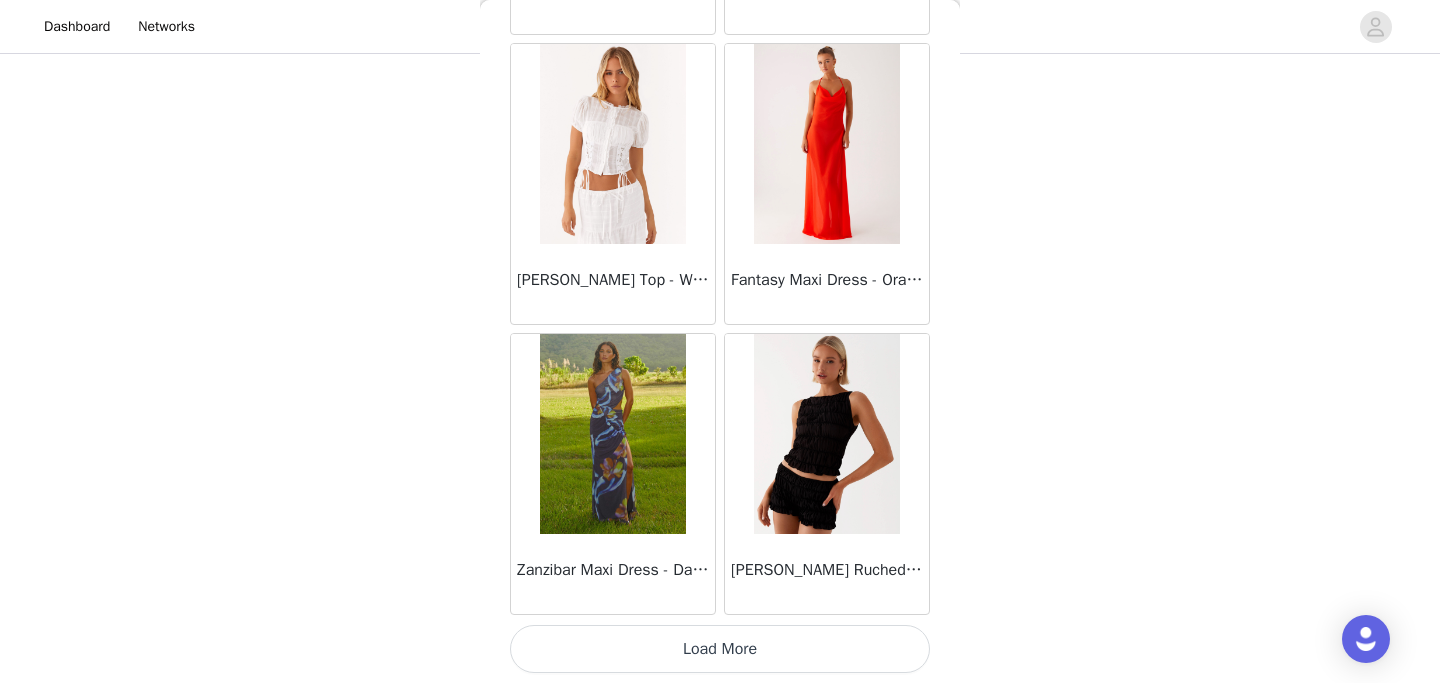 click on "Load More" at bounding box center (720, 649) 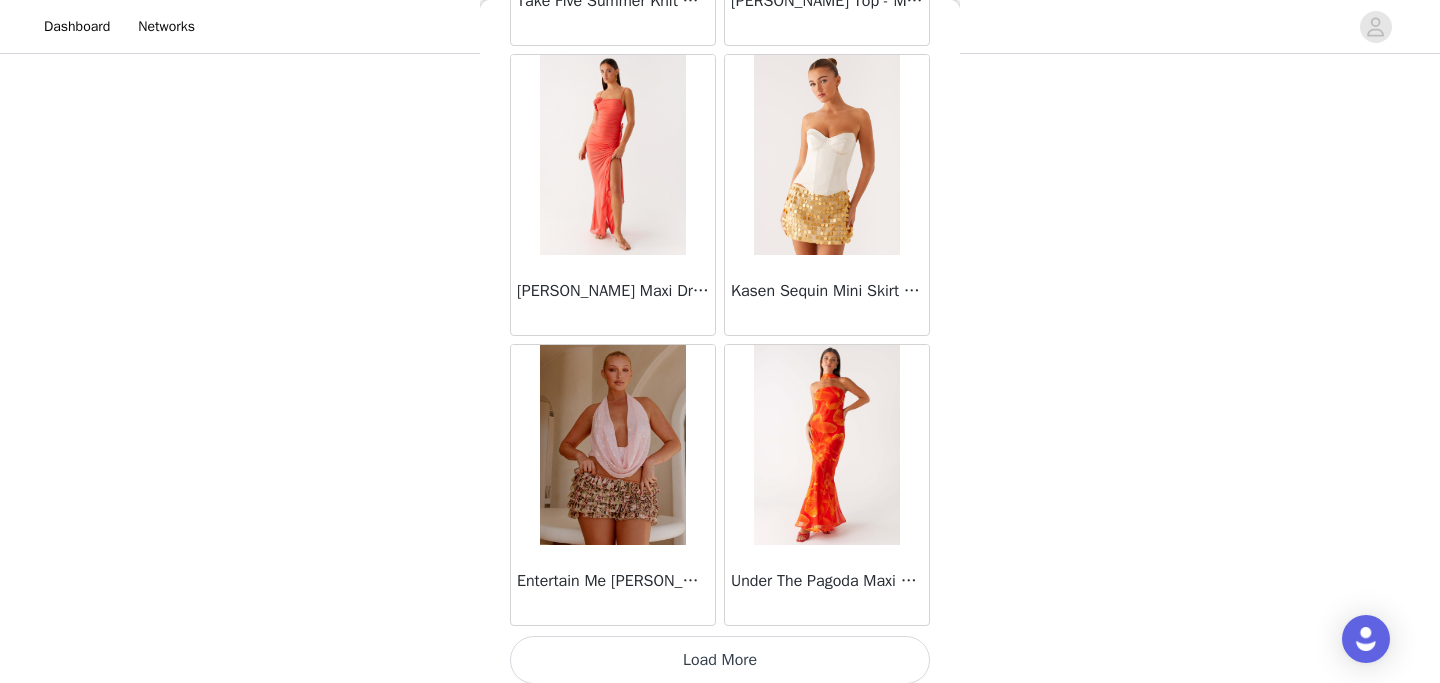 scroll, scrollTop: 66177, scrollLeft: 0, axis: vertical 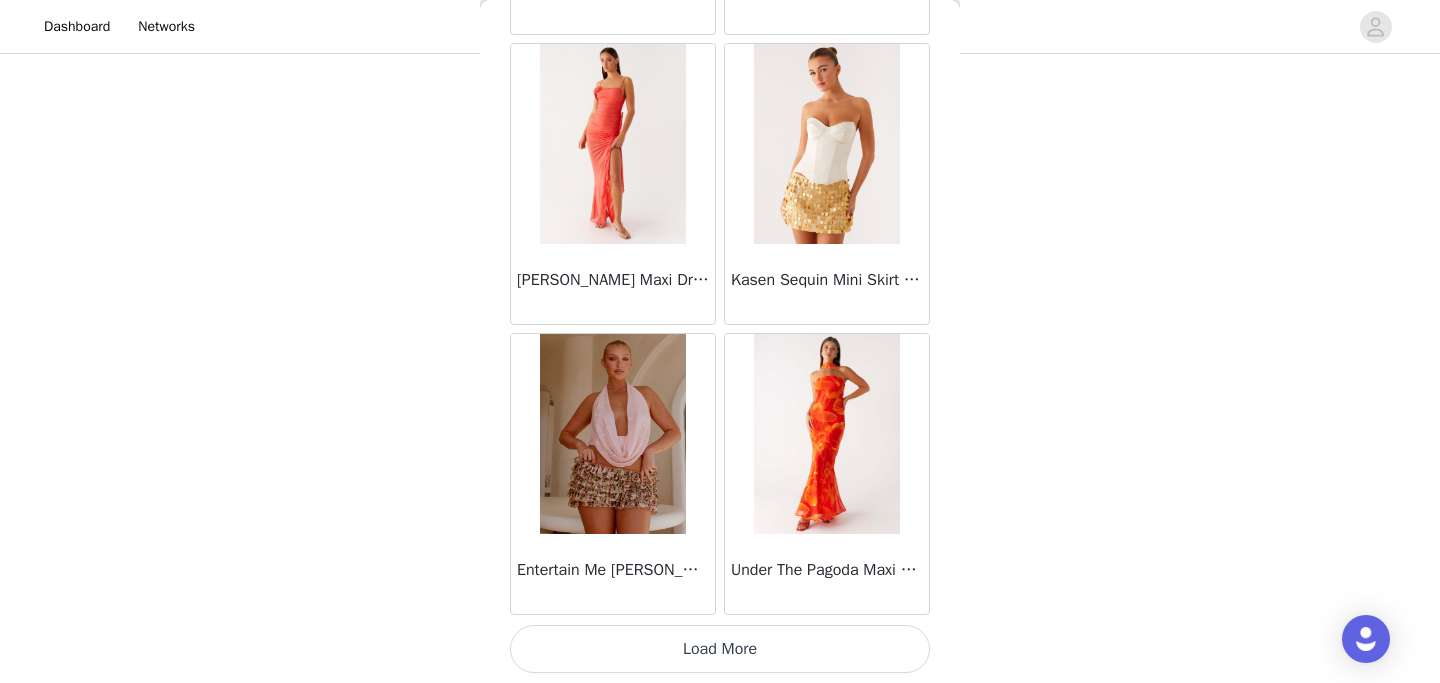 click on "Load More" at bounding box center (720, 649) 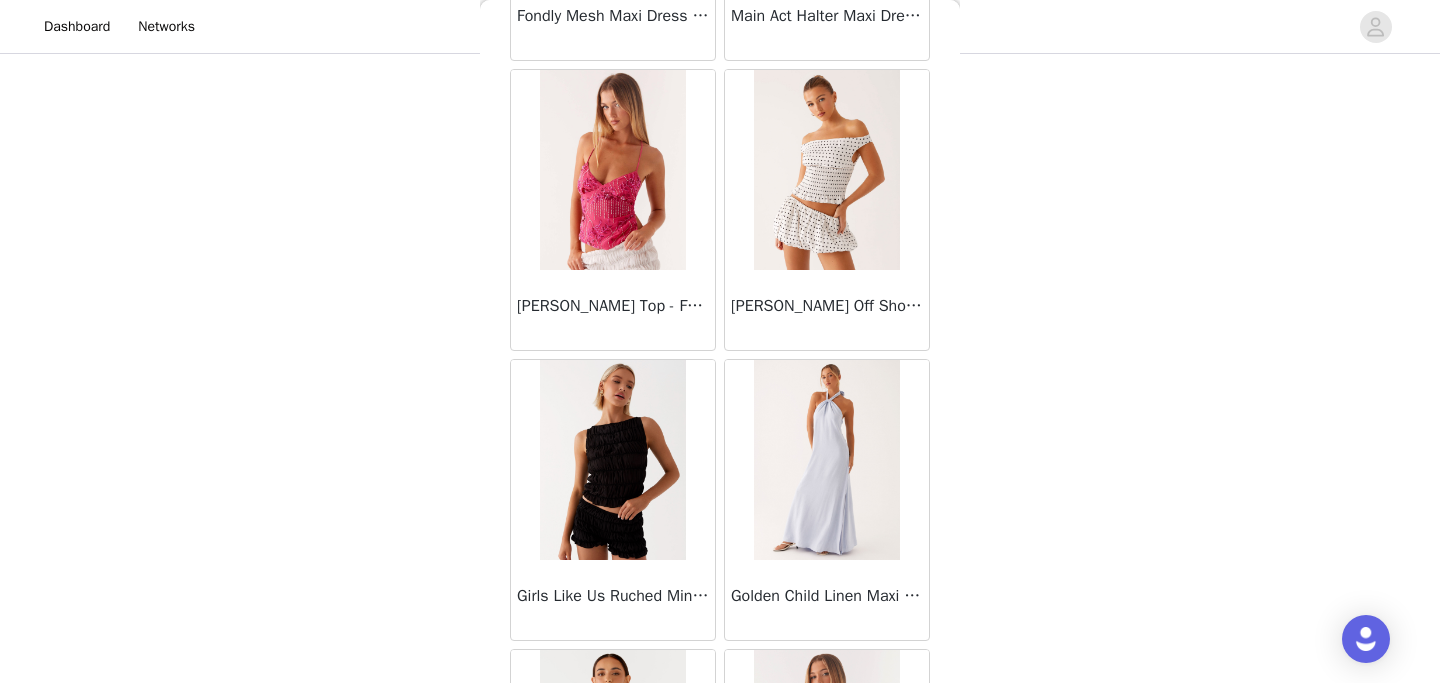 scroll, scrollTop: 69077, scrollLeft: 0, axis: vertical 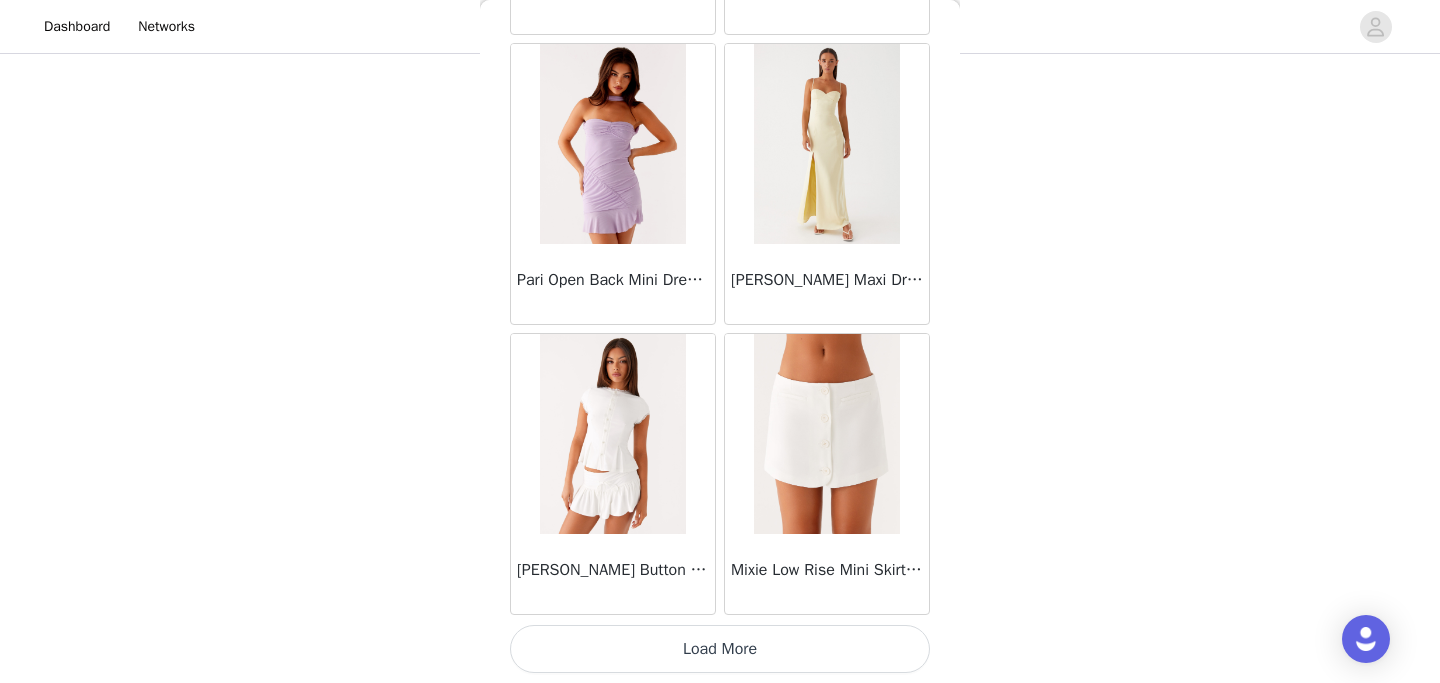 click on "Load More" at bounding box center [720, 649] 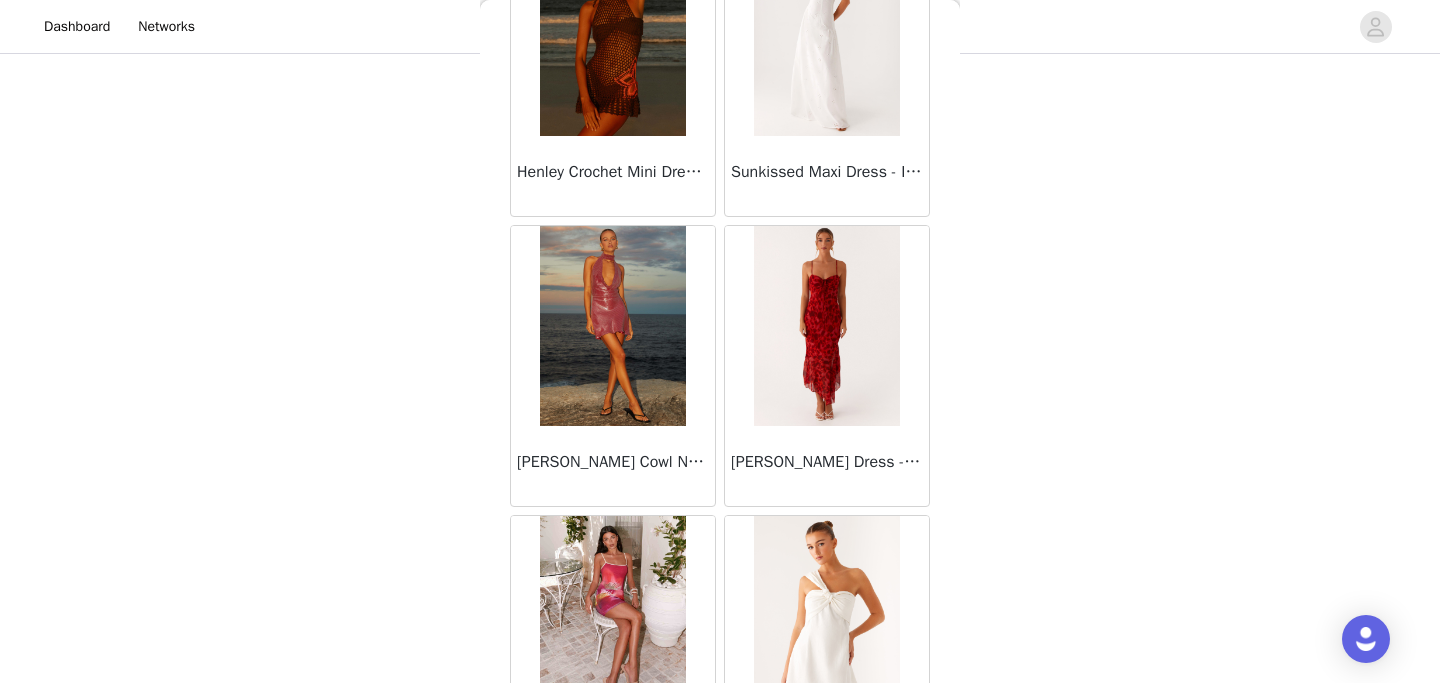scroll, scrollTop: 71977, scrollLeft: 0, axis: vertical 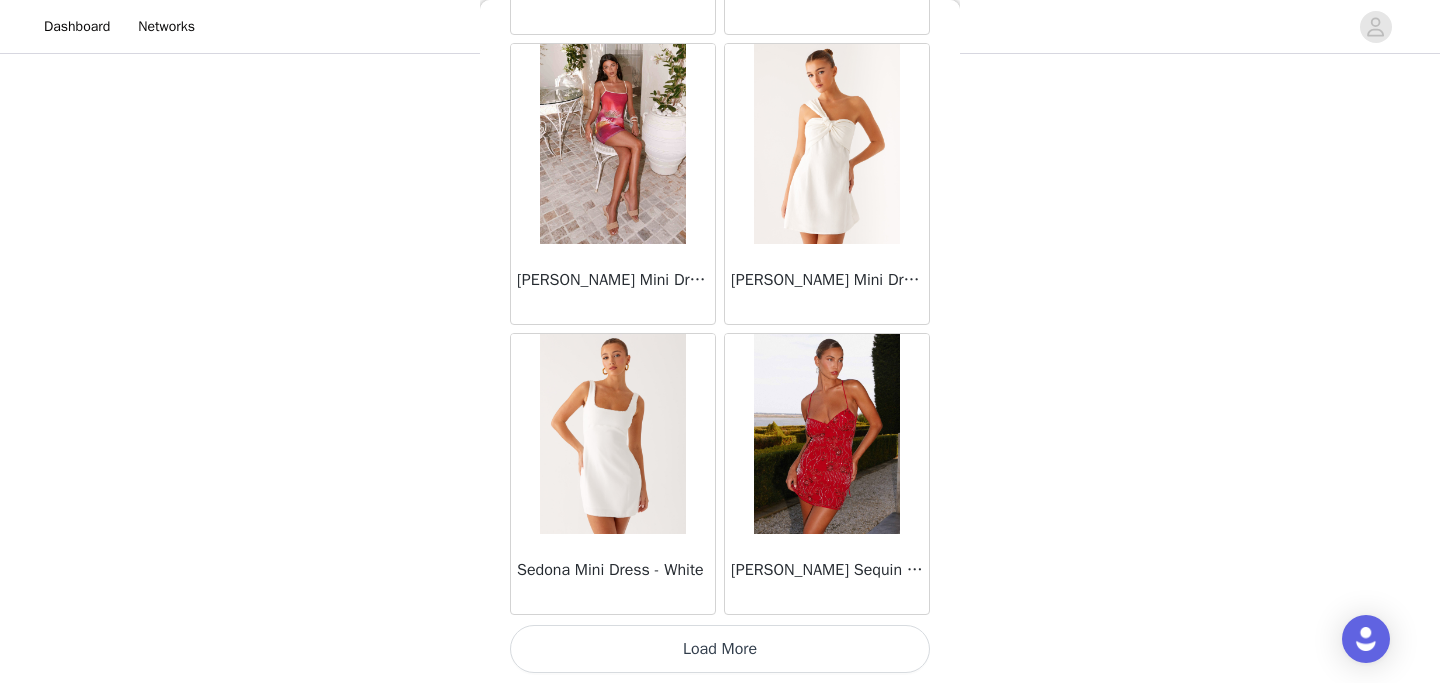 click on "Load More" at bounding box center (720, 649) 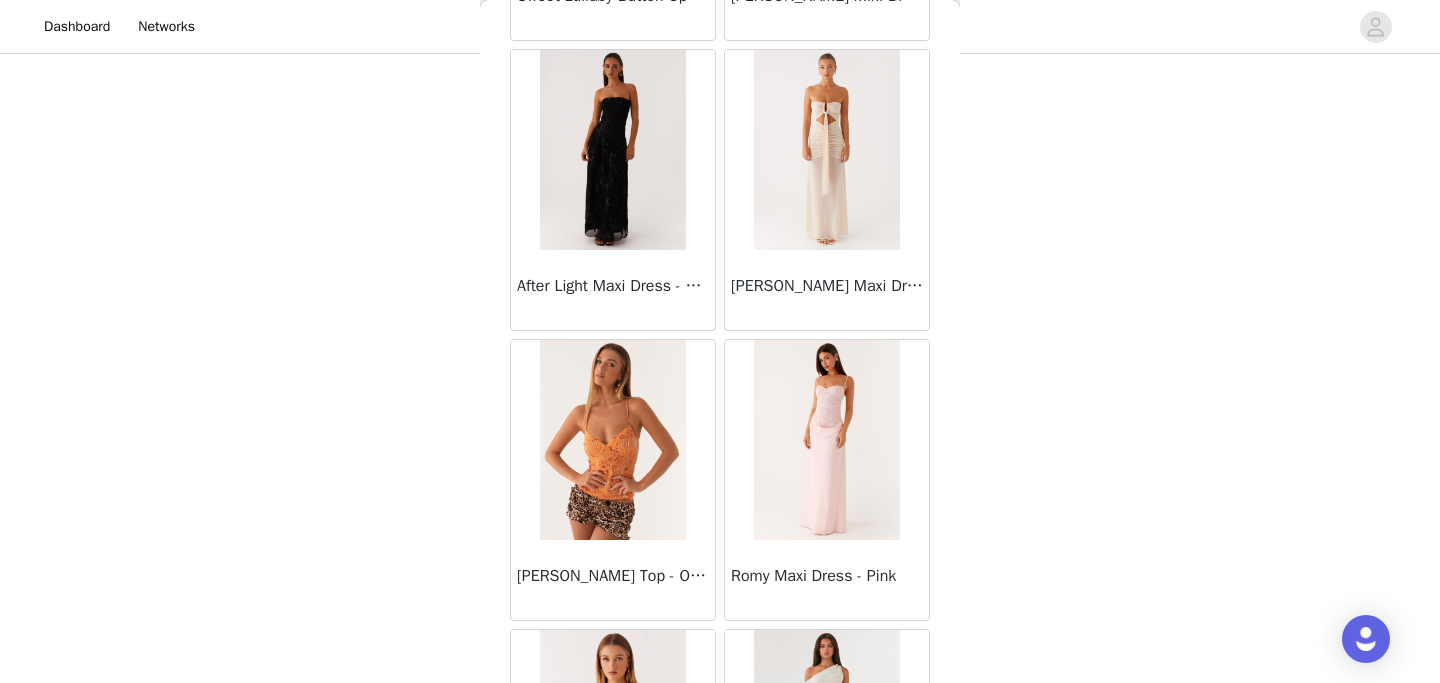 scroll, scrollTop: 74877, scrollLeft: 0, axis: vertical 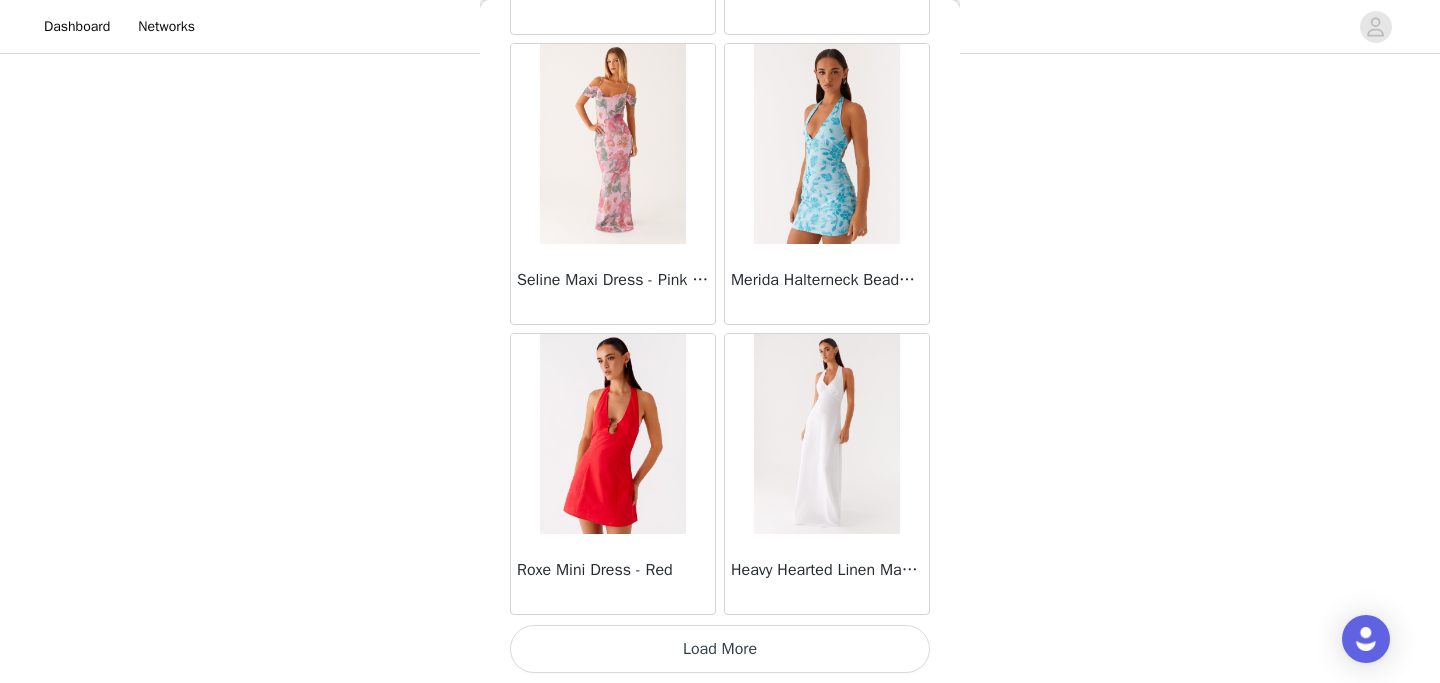 click on "Load More" at bounding box center (720, 649) 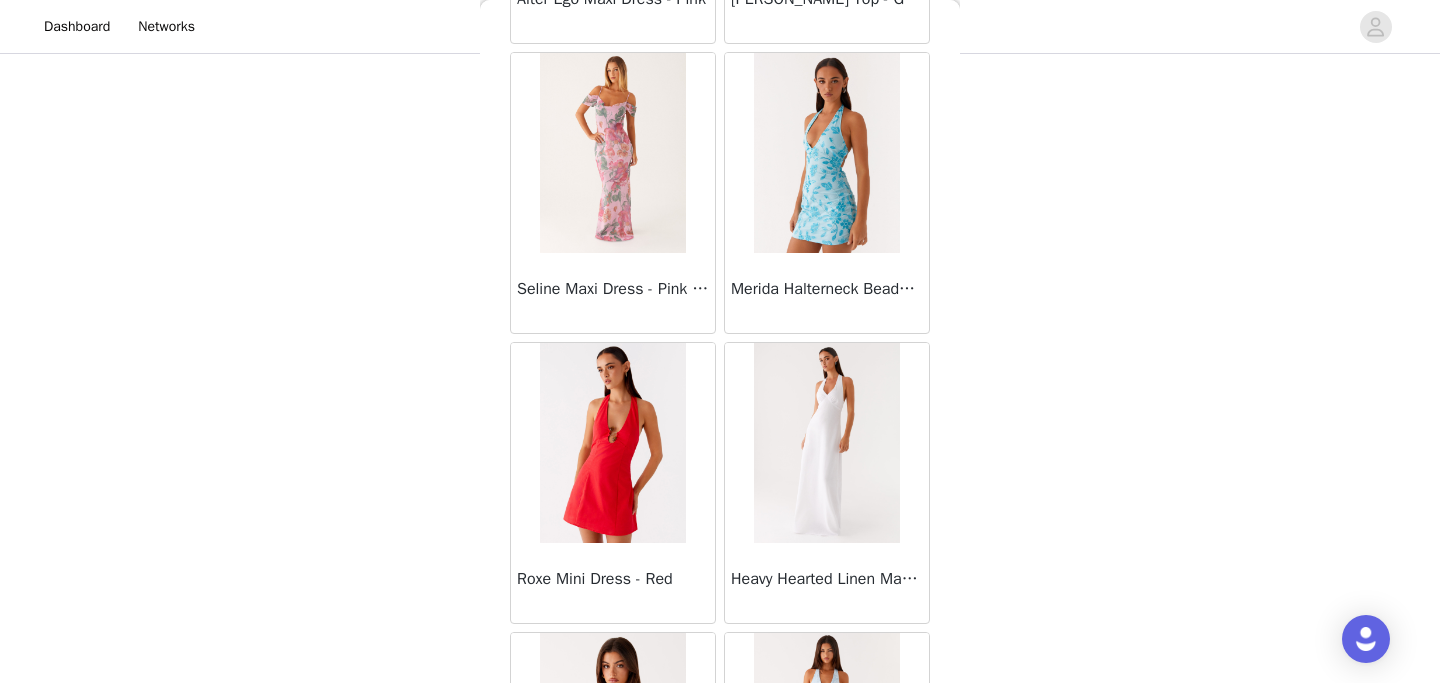 scroll, scrollTop: 74877, scrollLeft: 0, axis: vertical 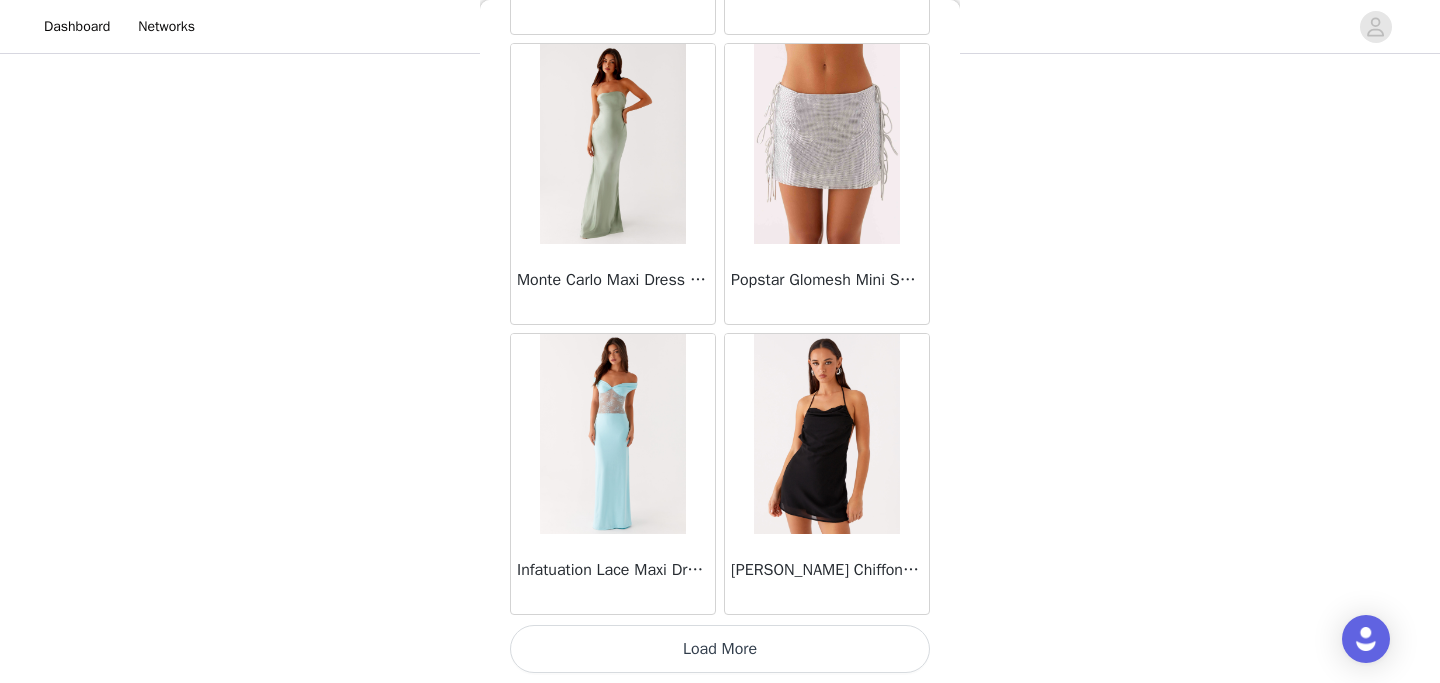click on "Load More" at bounding box center (720, 649) 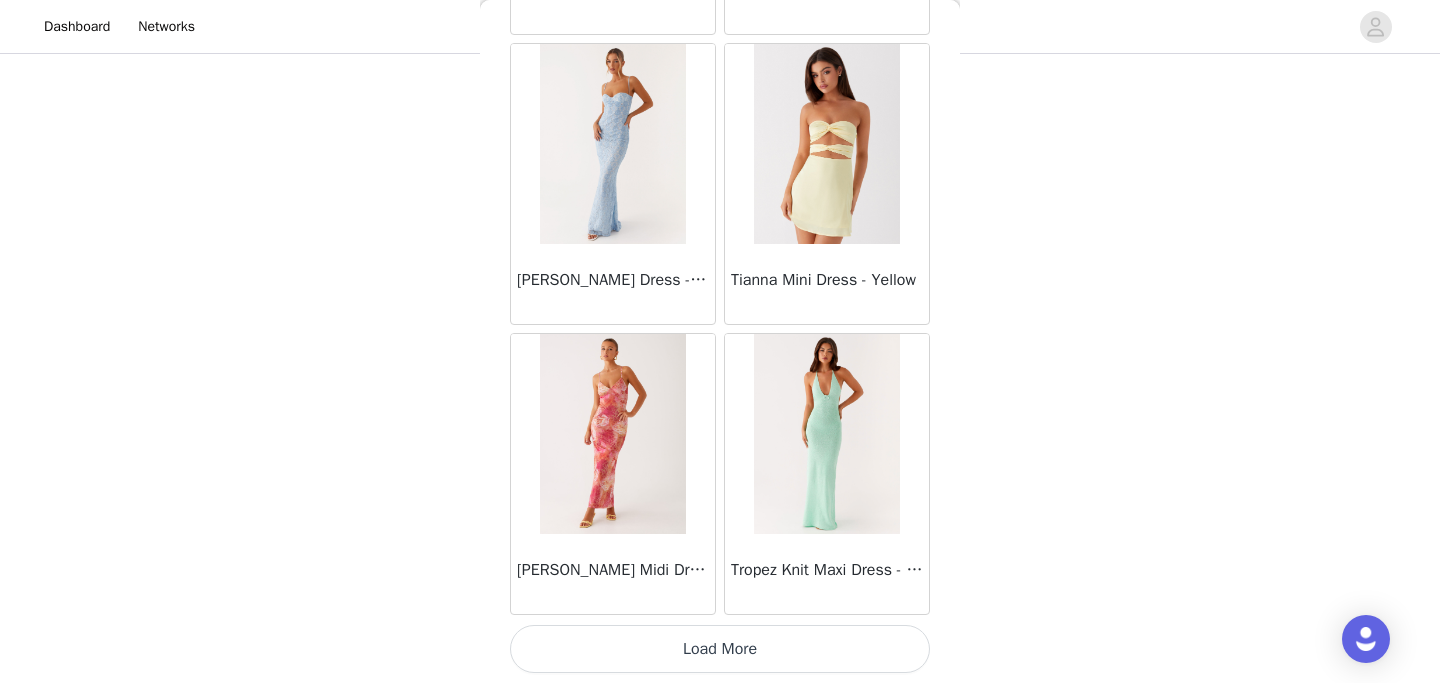 click on "Load More" at bounding box center (720, 649) 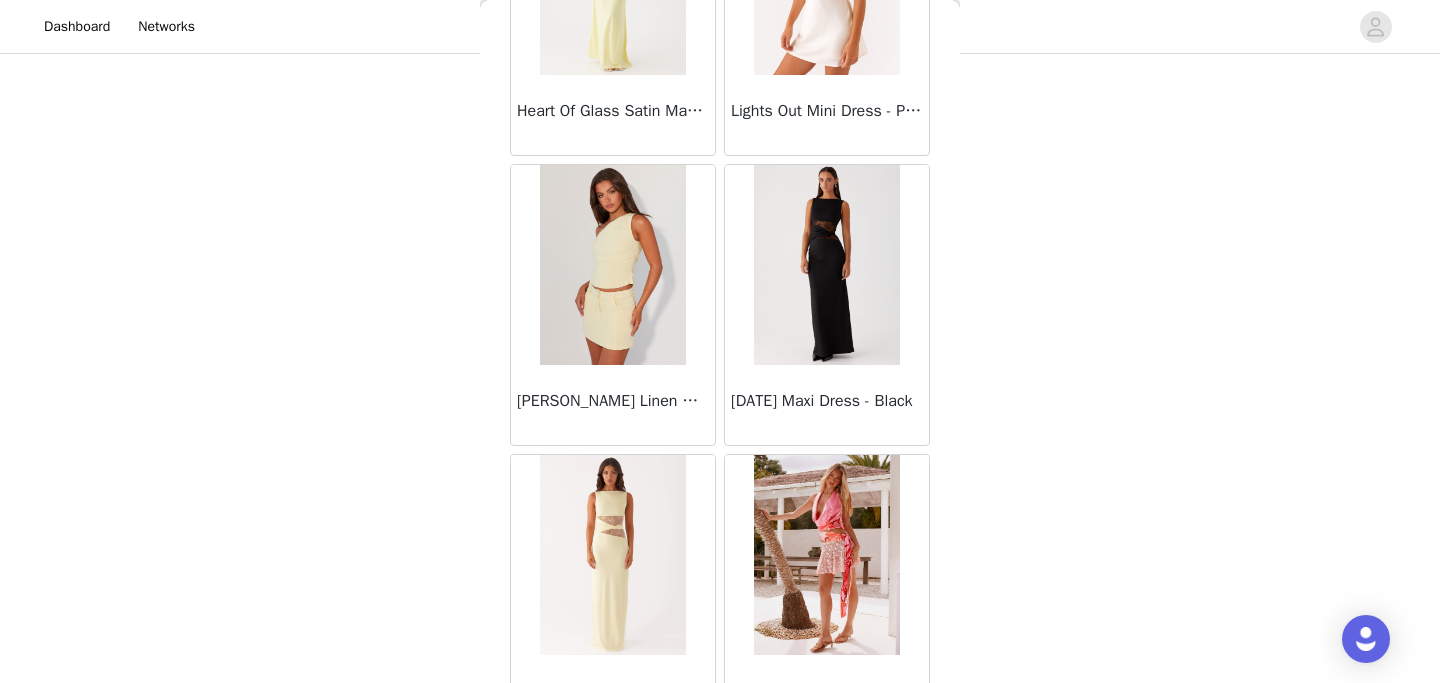 scroll, scrollTop: 83577, scrollLeft: 0, axis: vertical 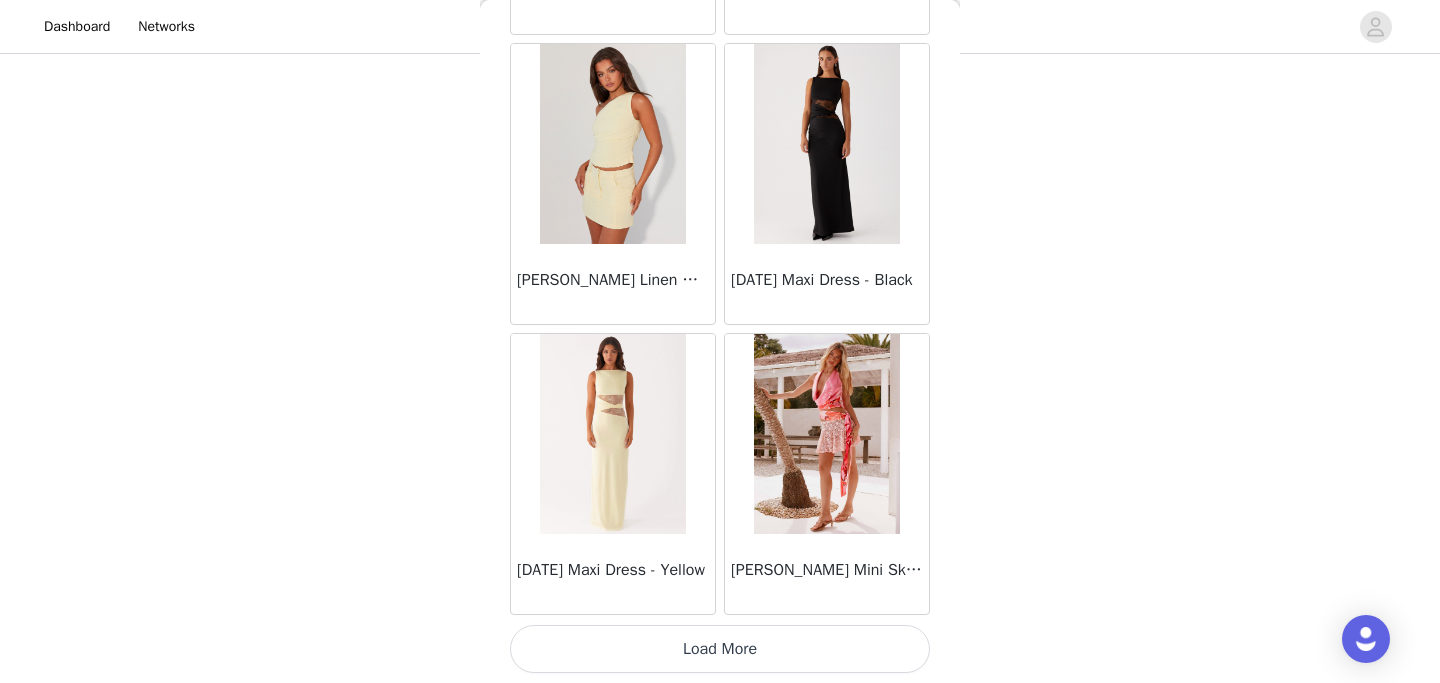 click on "Load More" at bounding box center (720, 649) 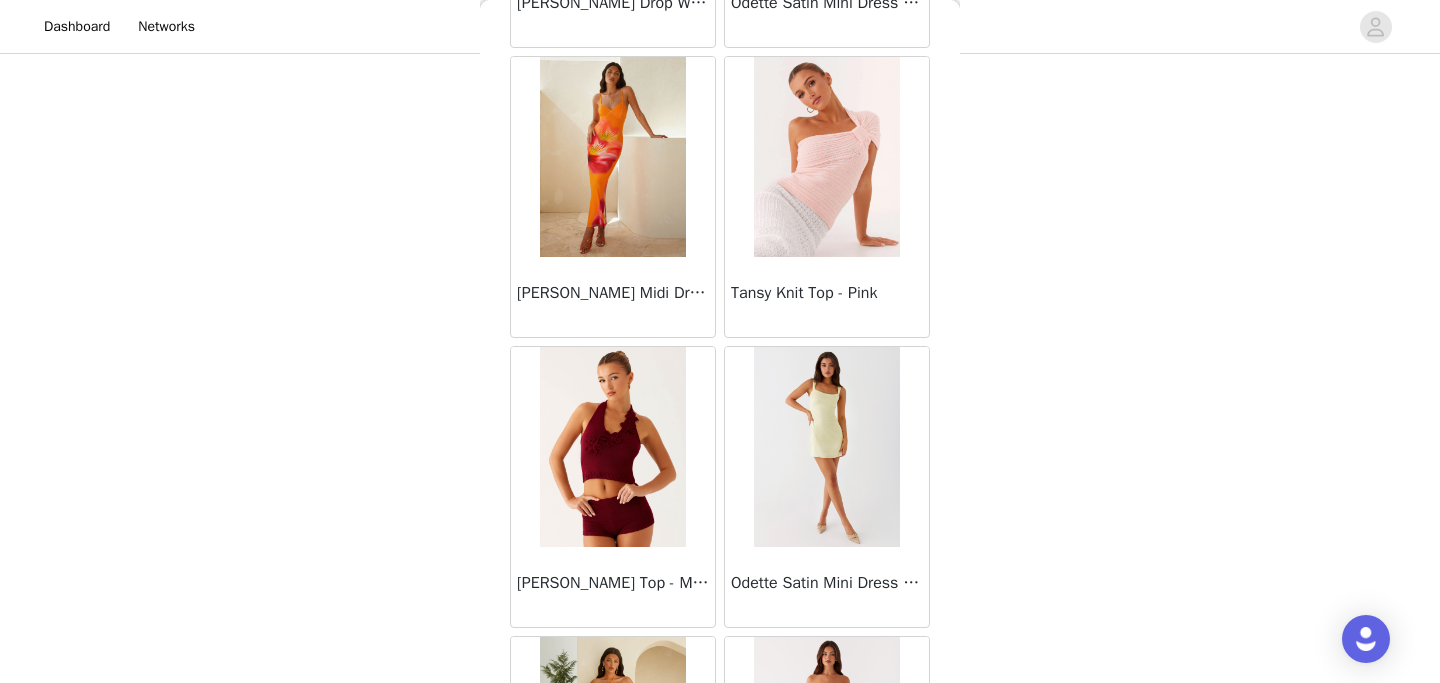 scroll, scrollTop: 86477, scrollLeft: 0, axis: vertical 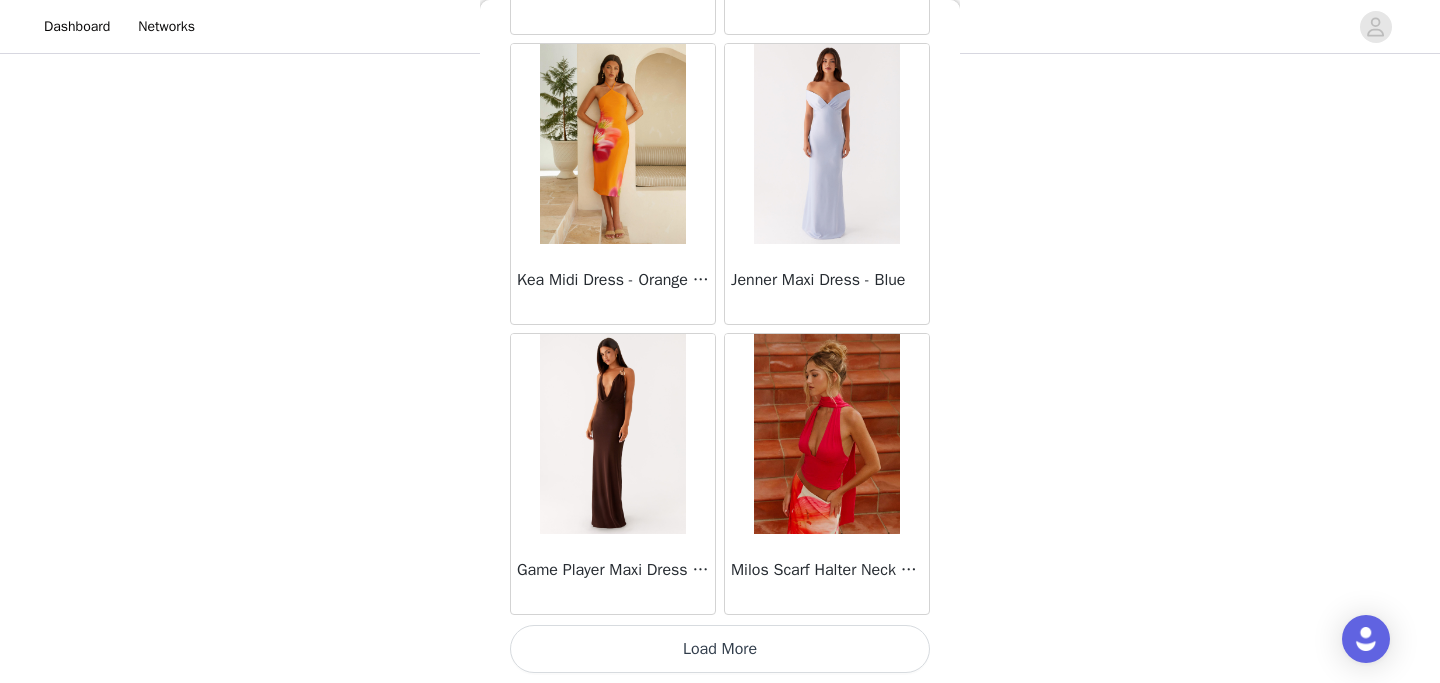 click on "Load More" at bounding box center (720, 649) 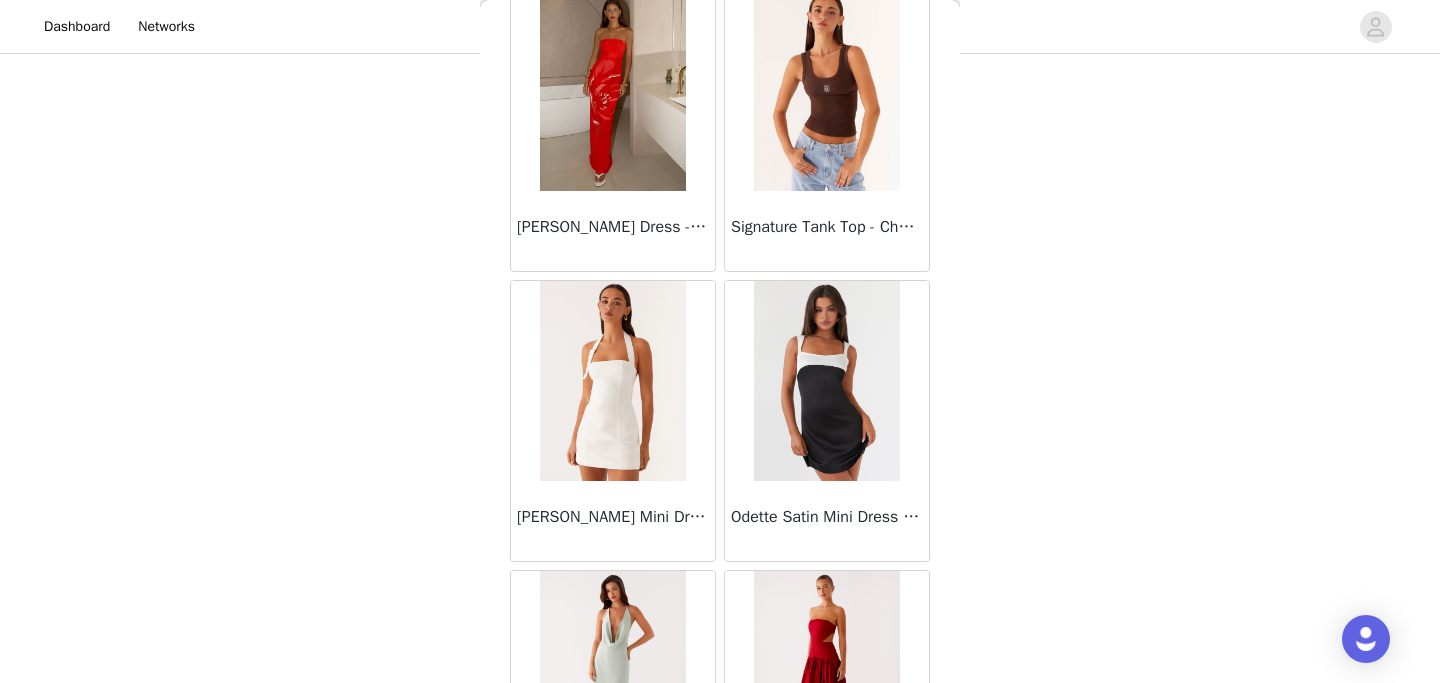 scroll, scrollTop: 89377, scrollLeft: 0, axis: vertical 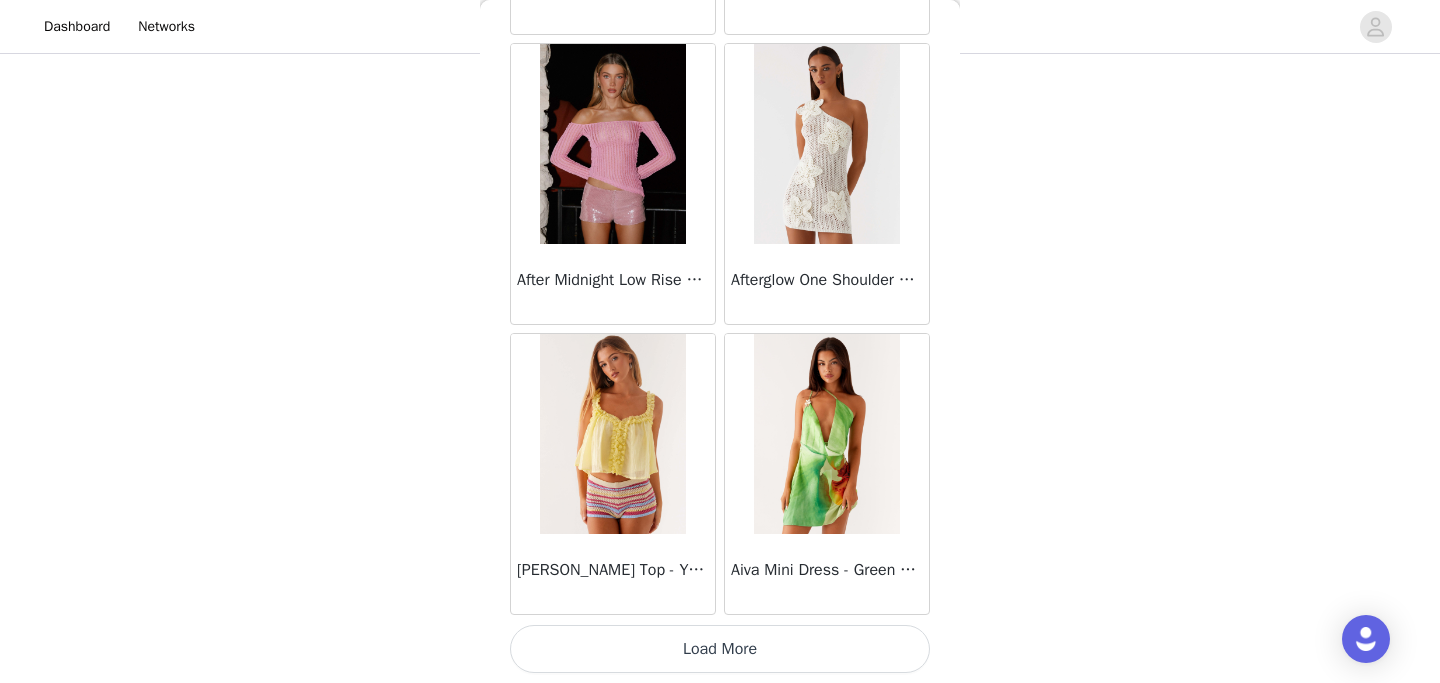 click on "Load More" at bounding box center [720, 649] 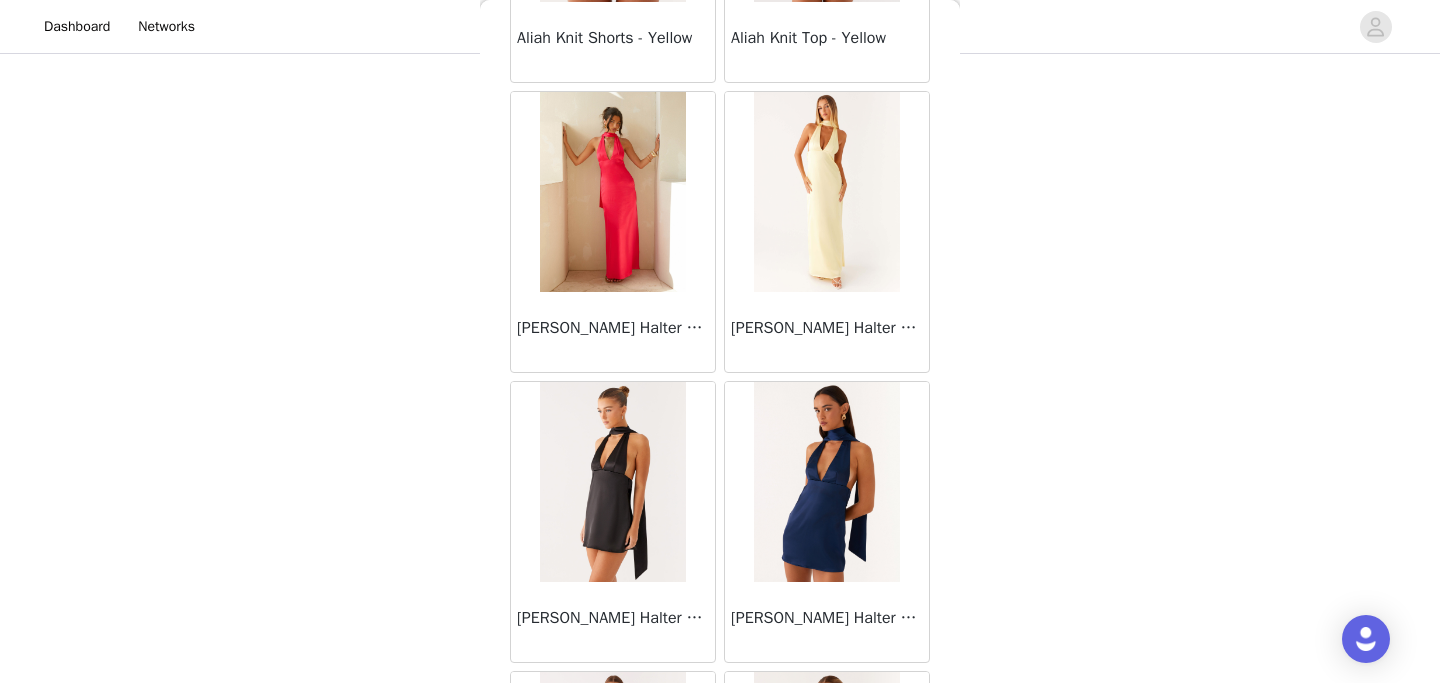 scroll, scrollTop: 92277, scrollLeft: 0, axis: vertical 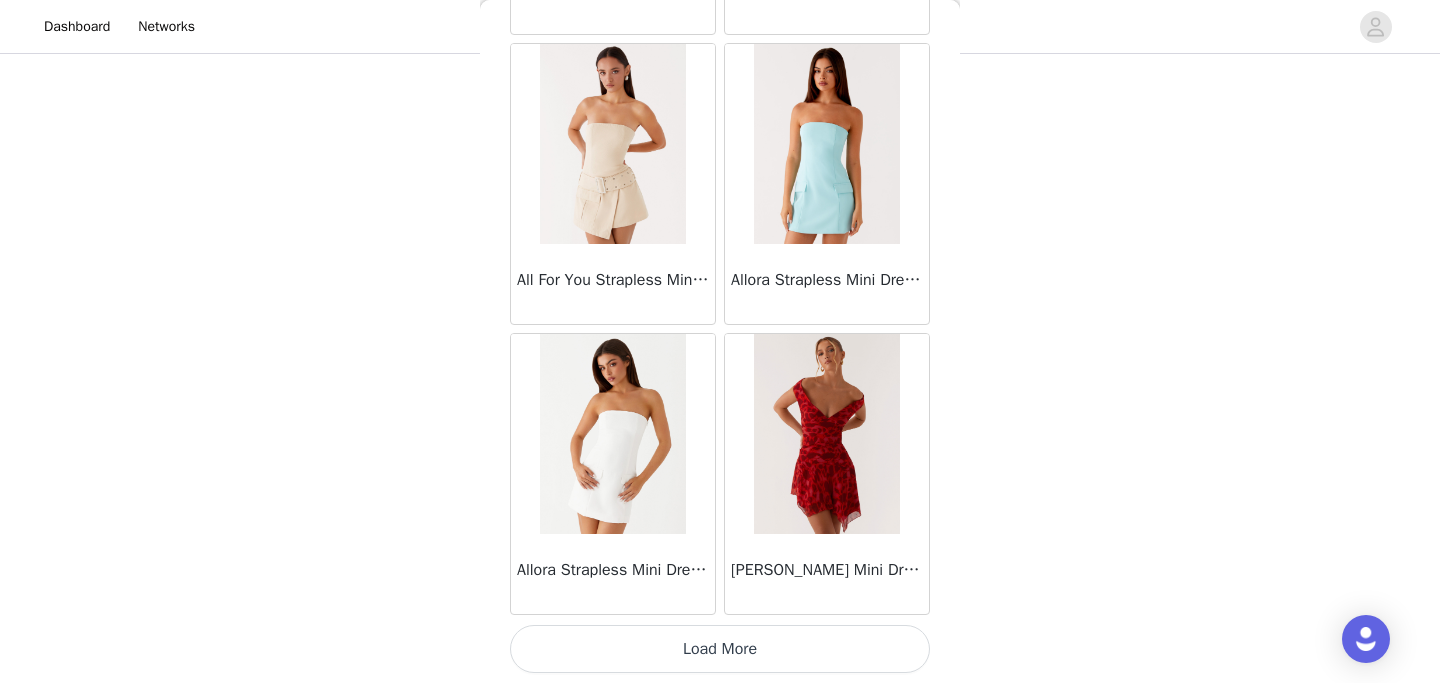 click on "Load More" at bounding box center [720, 649] 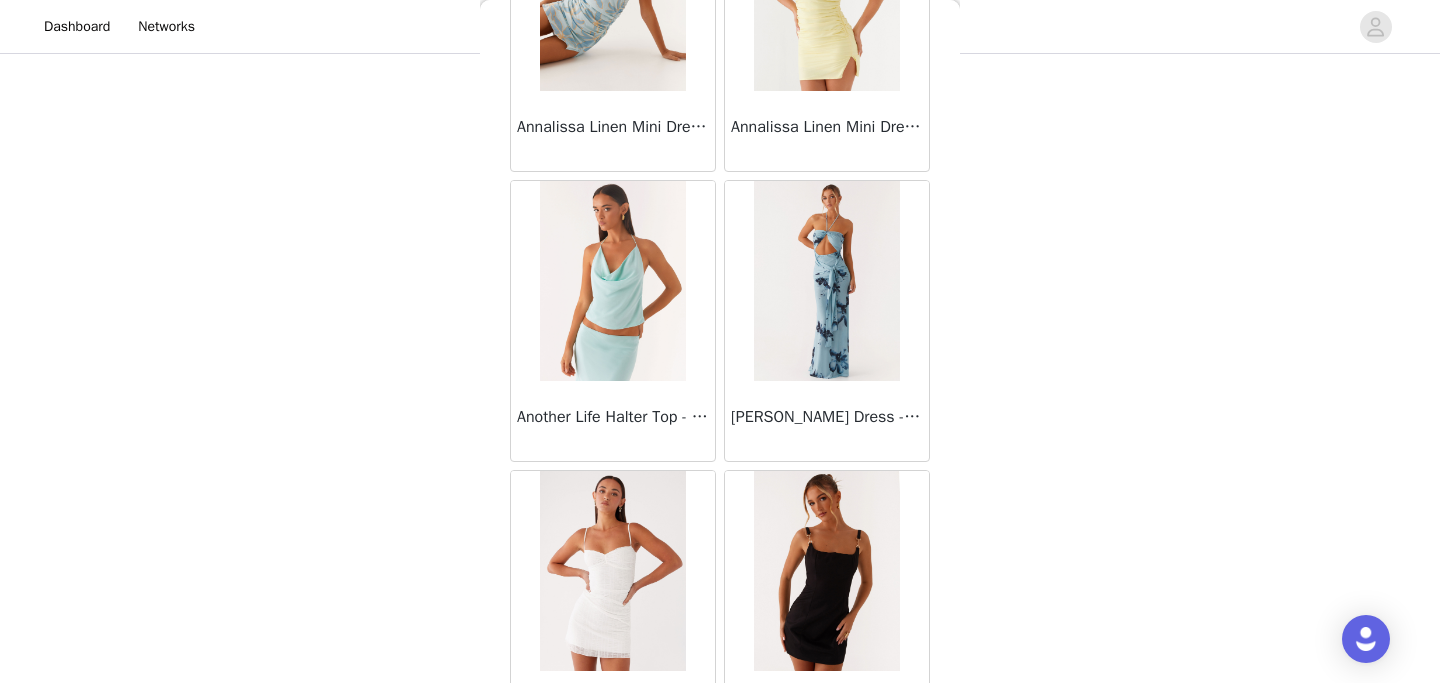 scroll, scrollTop: 95177, scrollLeft: 0, axis: vertical 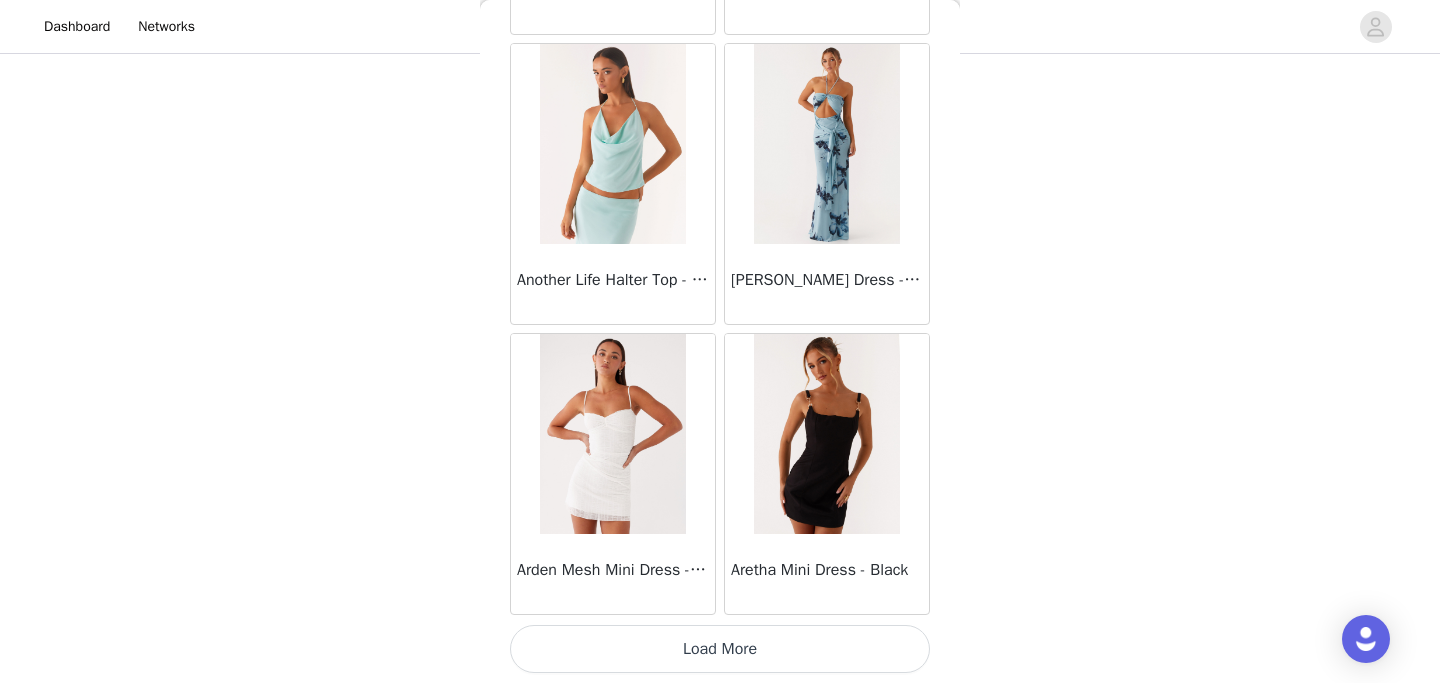 click on "Load More" at bounding box center [720, 649] 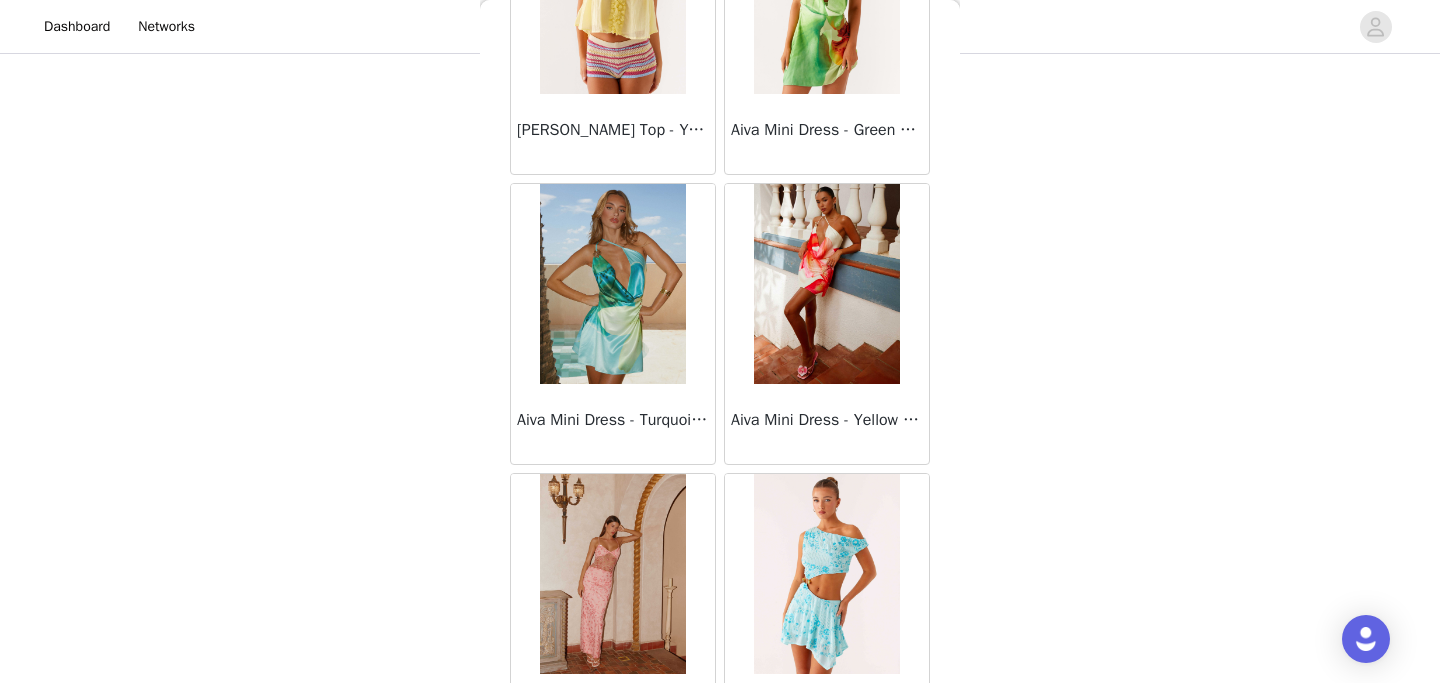 scroll, scrollTop: 89816, scrollLeft: 0, axis: vertical 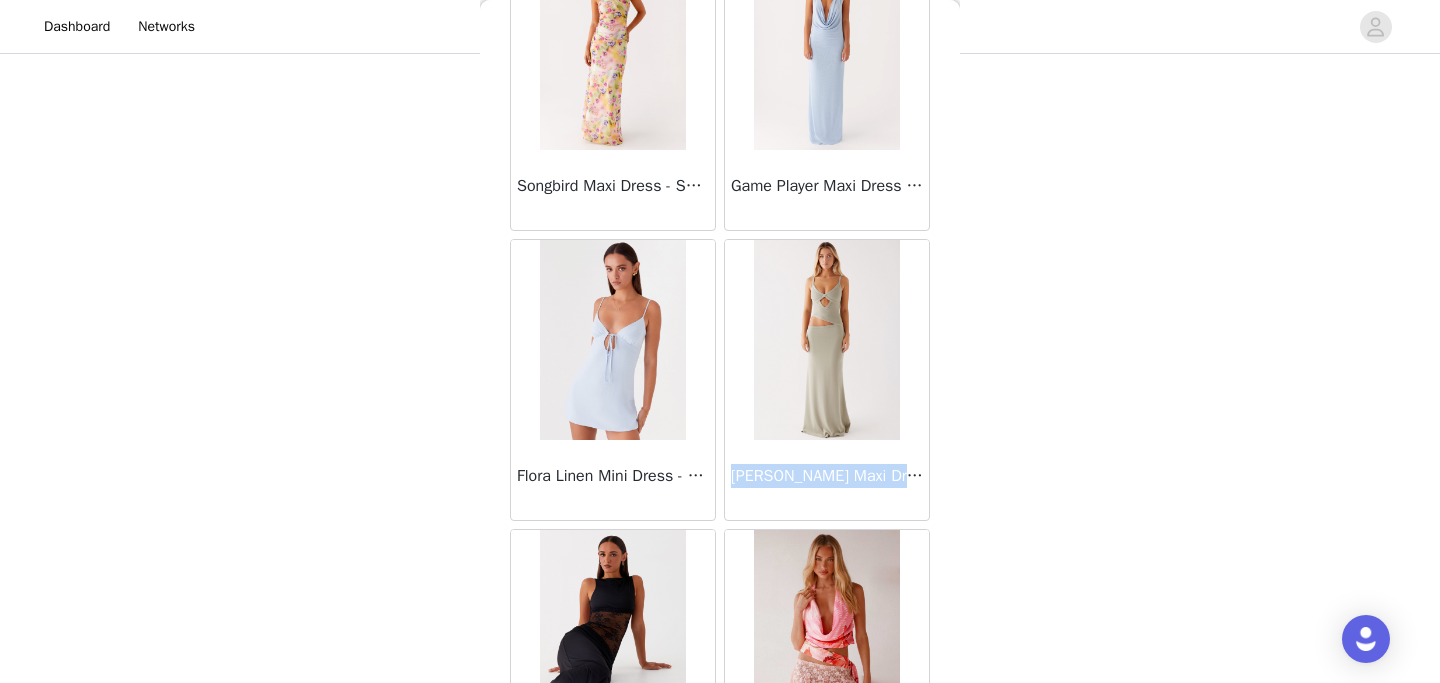 drag, startPoint x: 732, startPoint y: 477, endPoint x: 924, endPoint y: 488, distance: 192.31485 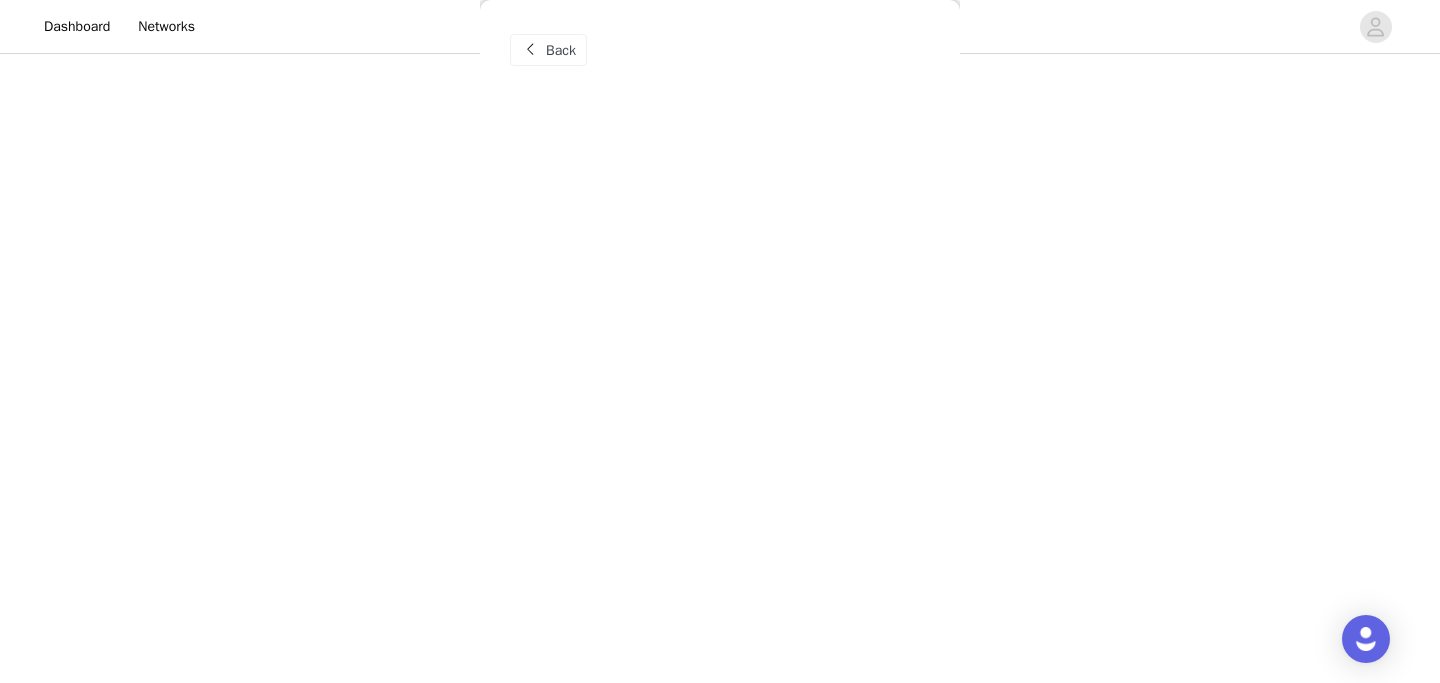 scroll, scrollTop: 0, scrollLeft: 0, axis: both 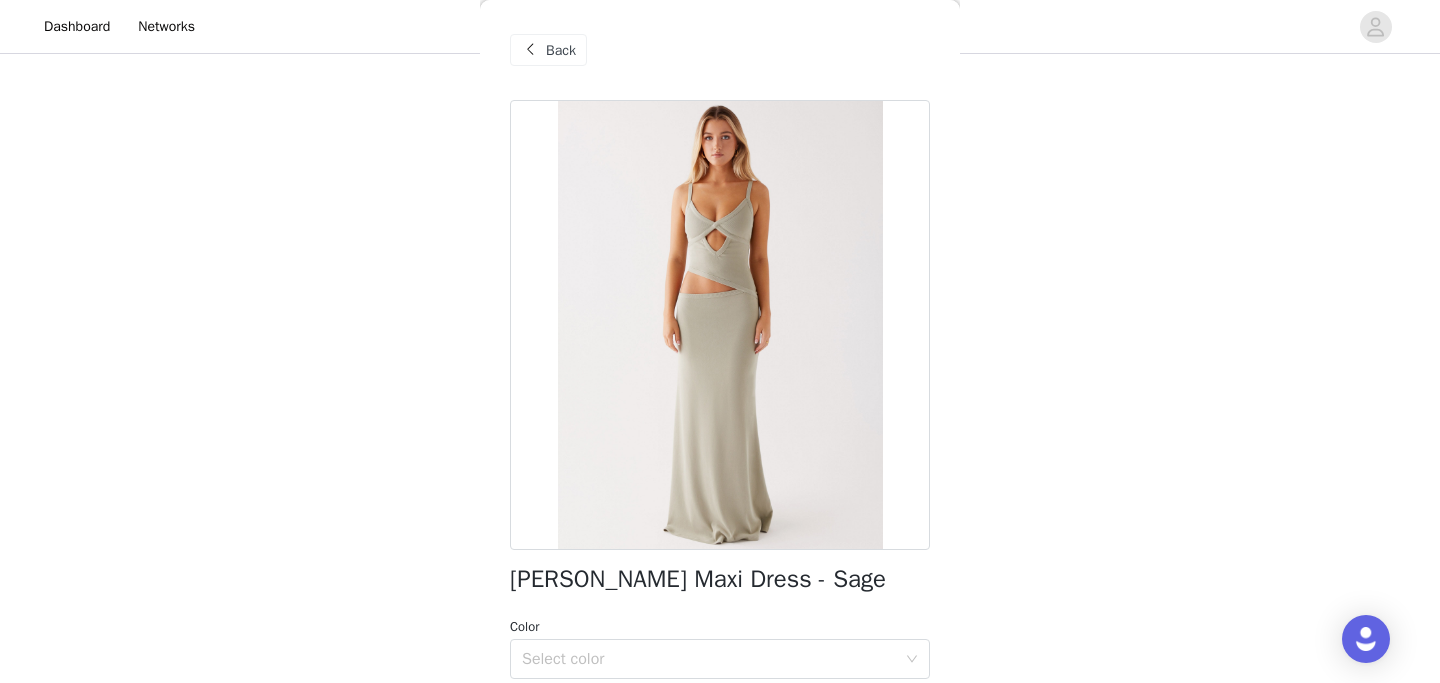 click on "Jocelyn Maxi Dress - Sage" at bounding box center [698, 579] 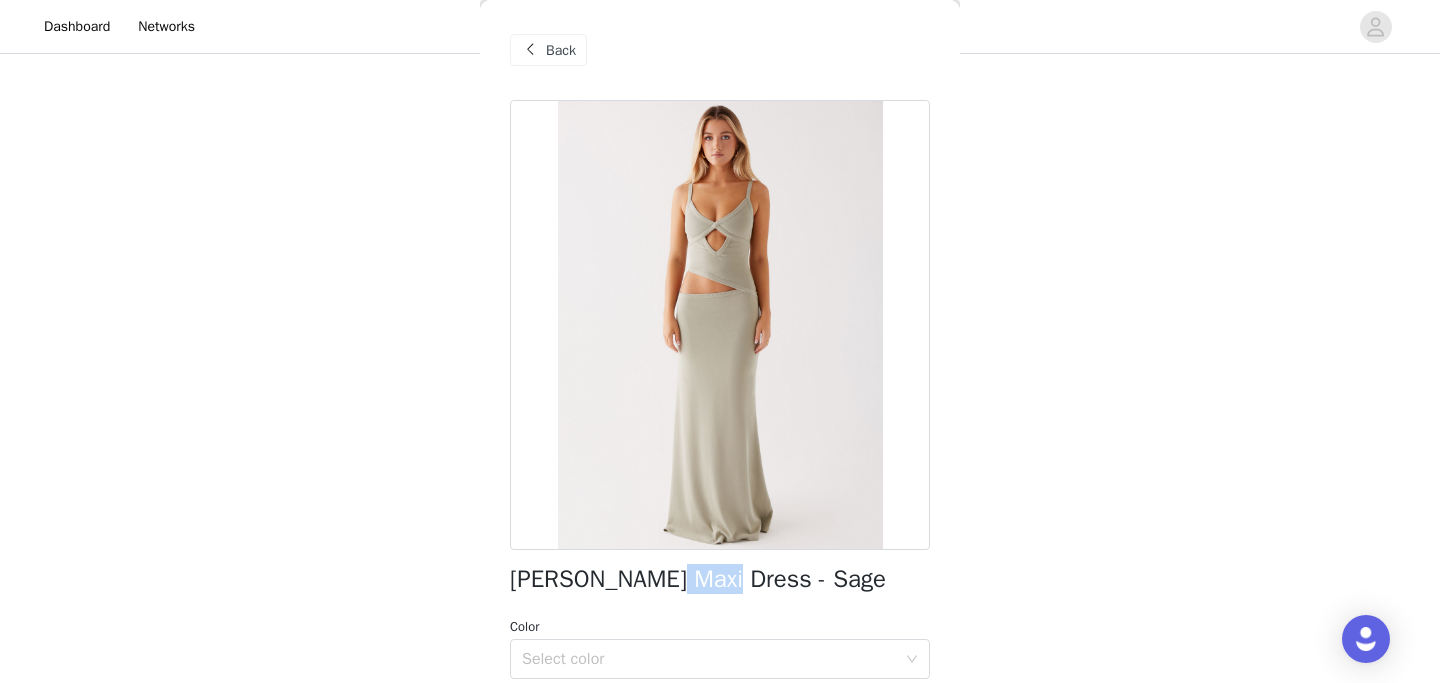 click on "Jocelyn Maxi Dress - Sage" at bounding box center (698, 579) 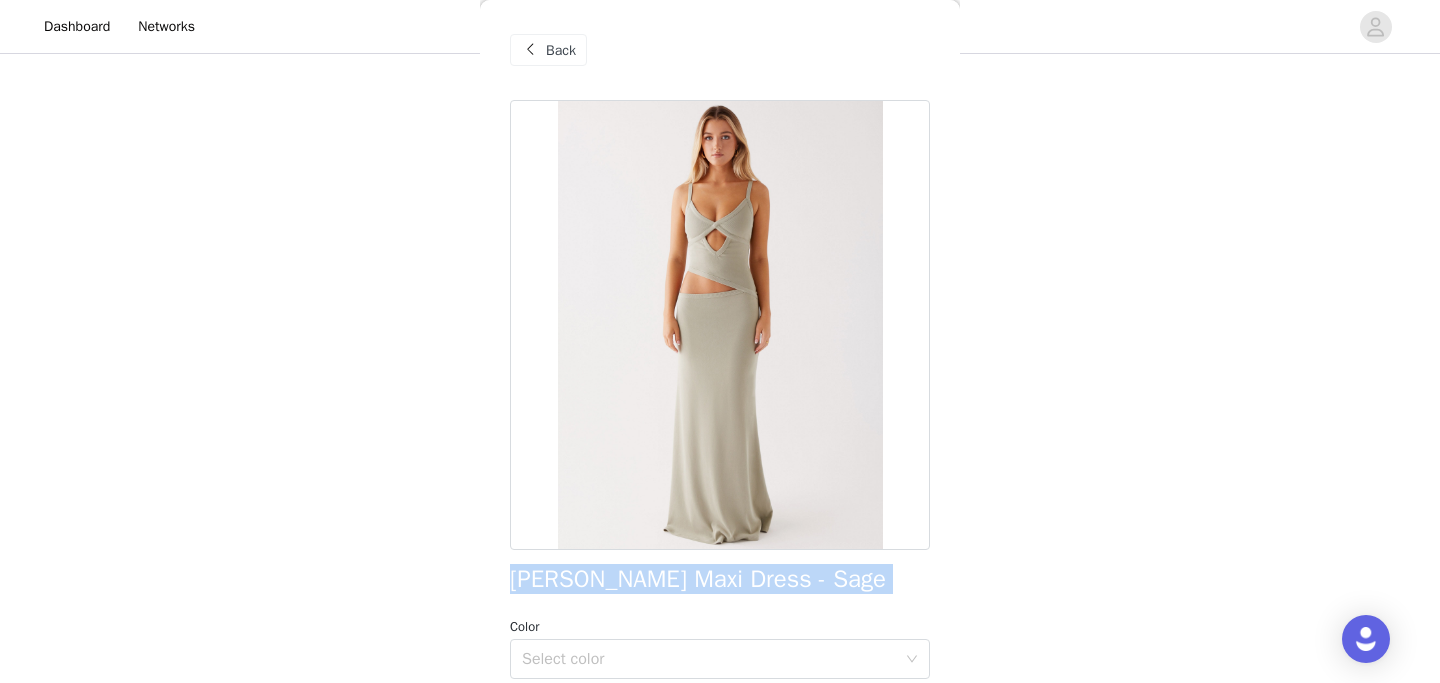 click on "Jocelyn Maxi Dress - Sage" at bounding box center [698, 579] 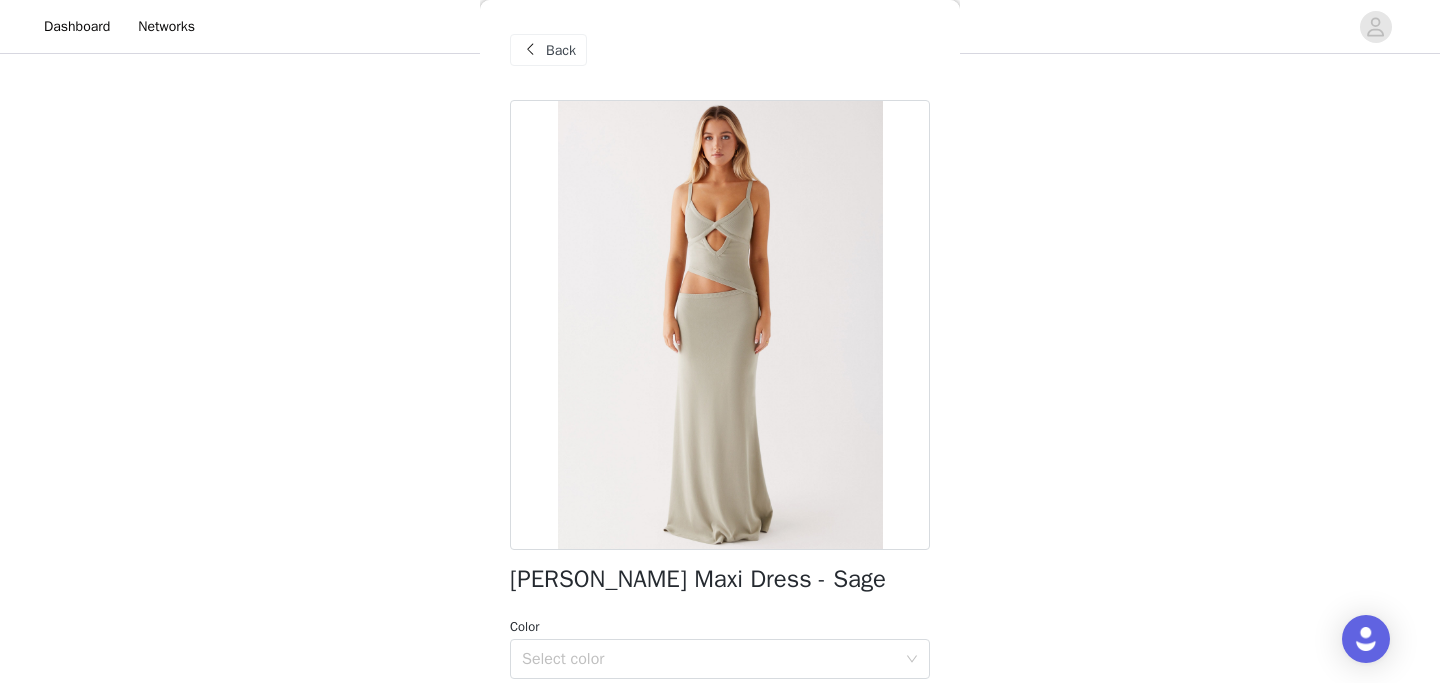 click on "Back" at bounding box center [561, 50] 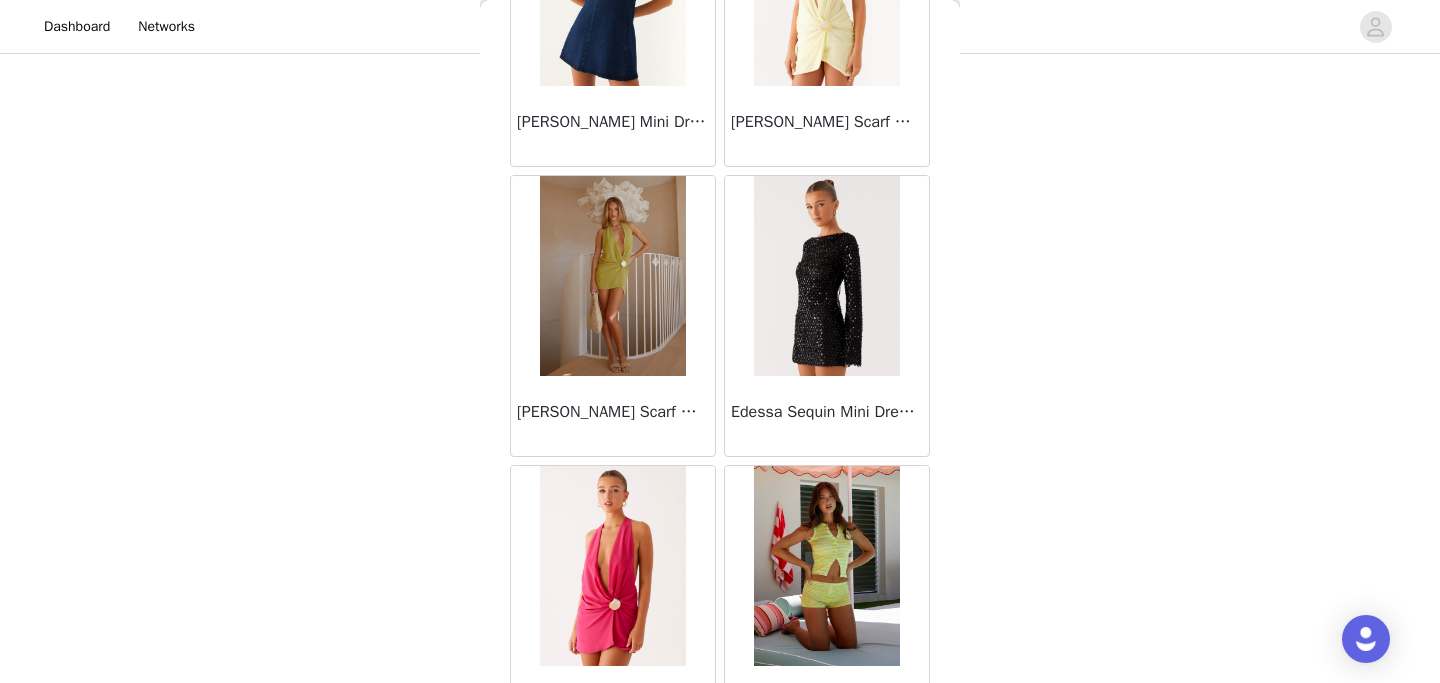 scroll, scrollTop: 20010, scrollLeft: 0, axis: vertical 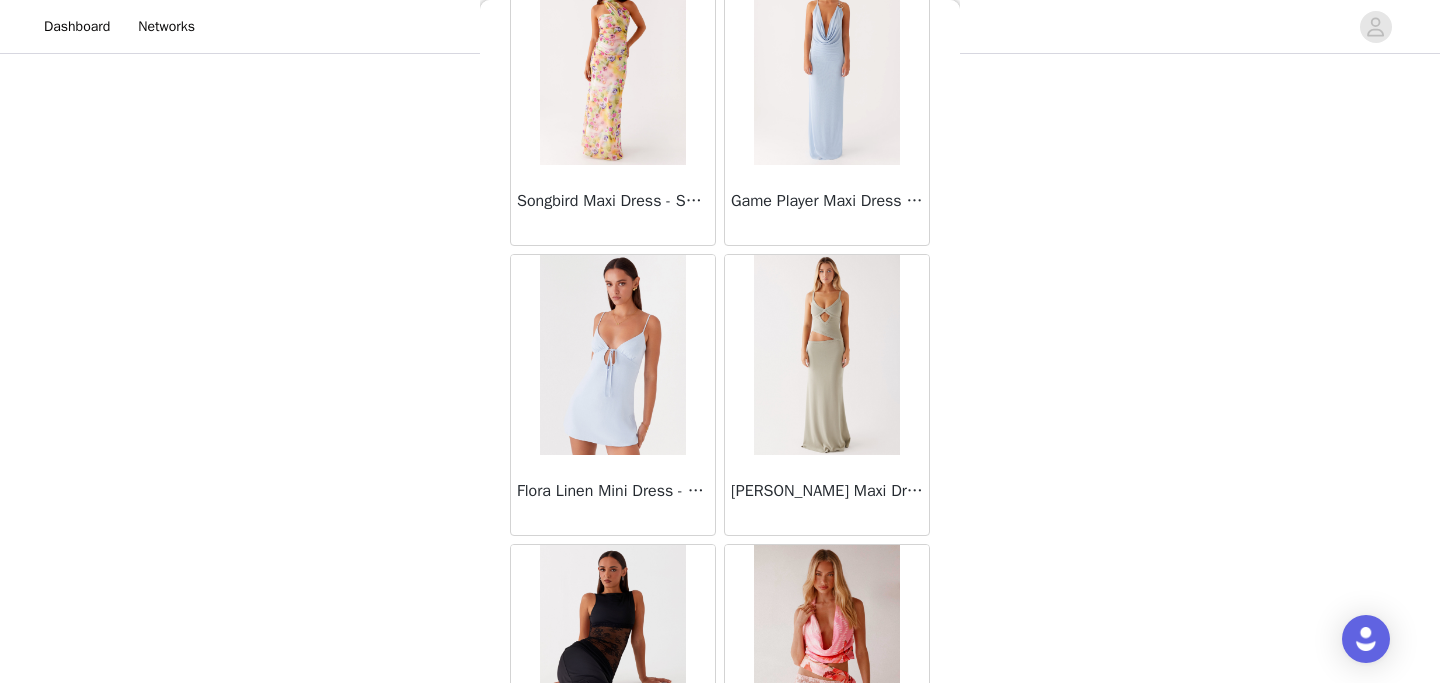 click at bounding box center (826, 355) 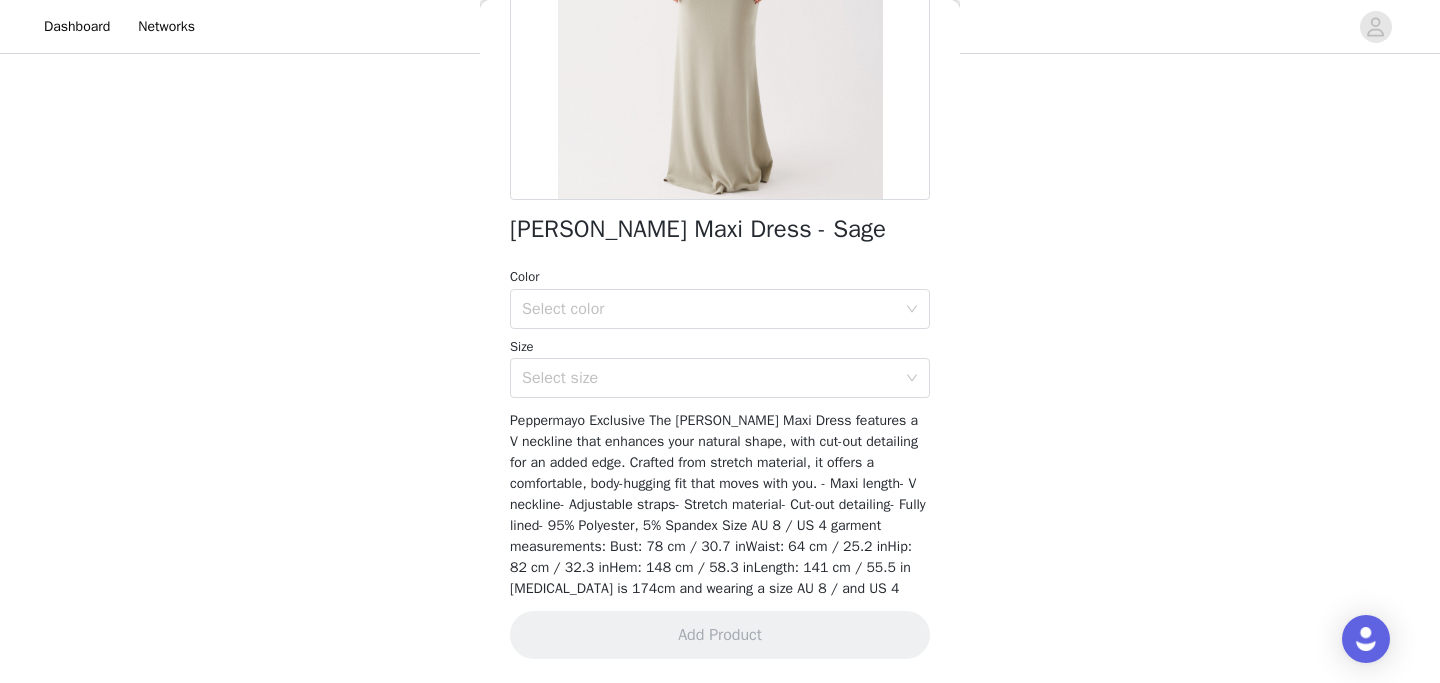 scroll, scrollTop: 350, scrollLeft: 0, axis: vertical 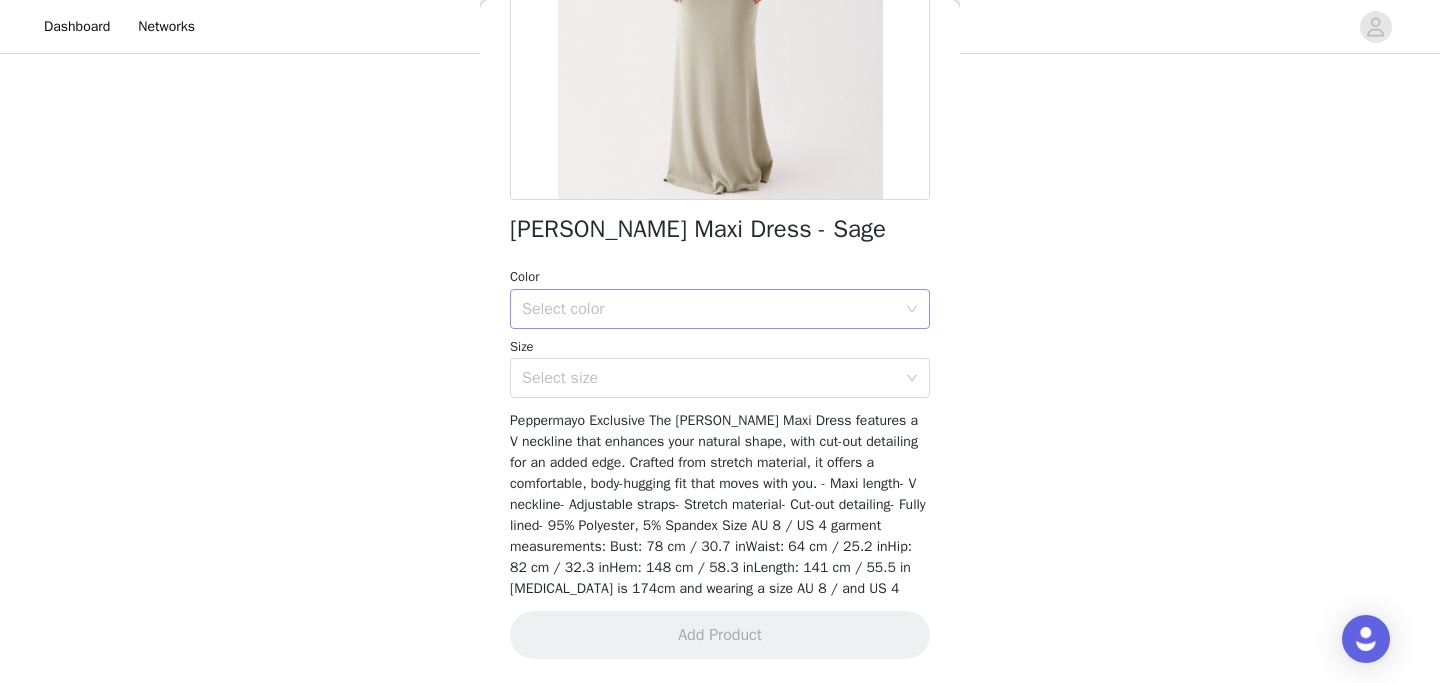 click on "Select color" at bounding box center (709, 309) 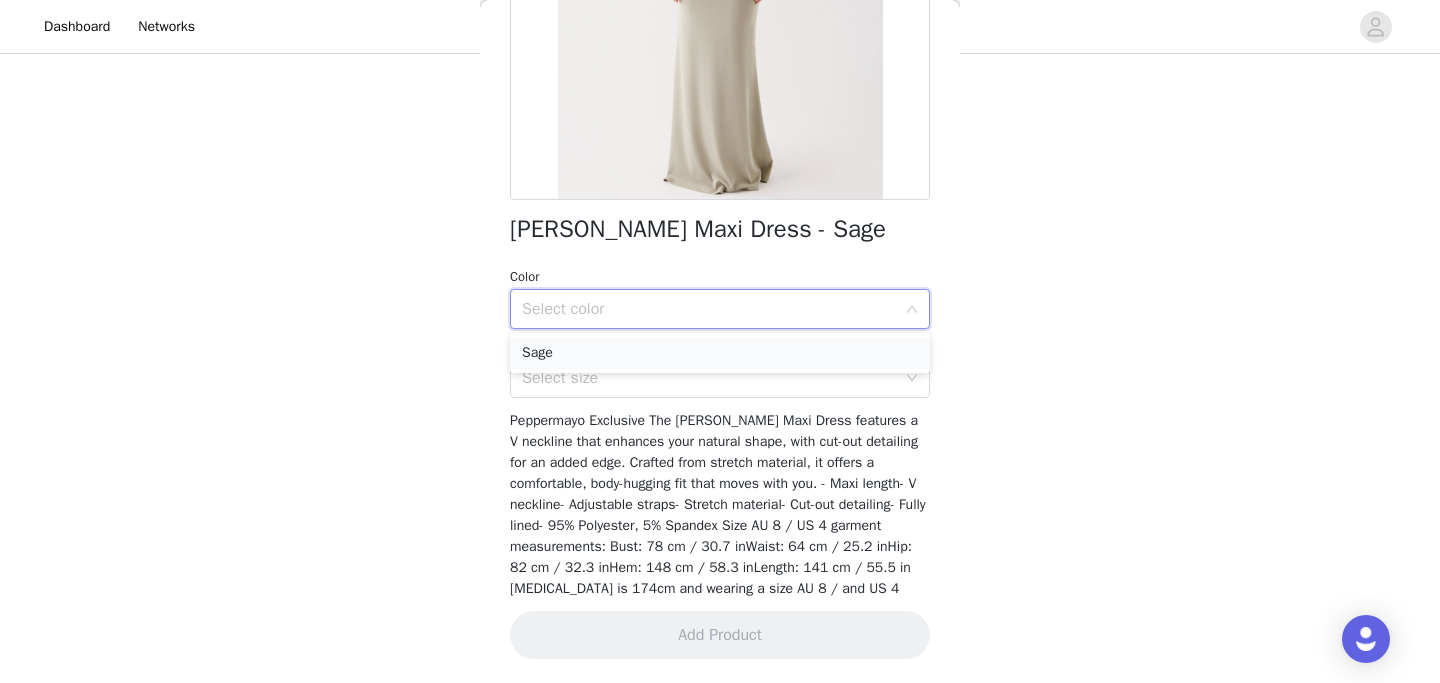 click on "Sage" at bounding box center [720, 353] 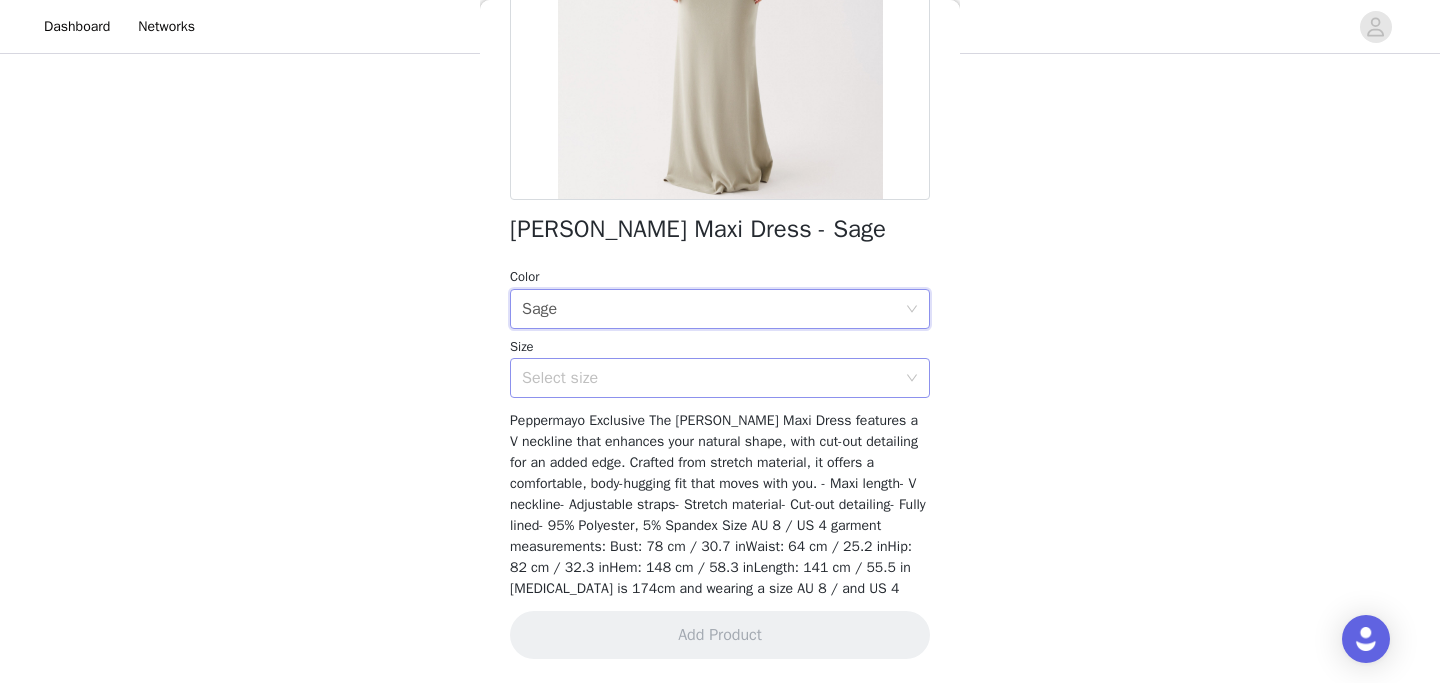 click on "Select size" at bounding box center (709, 378) 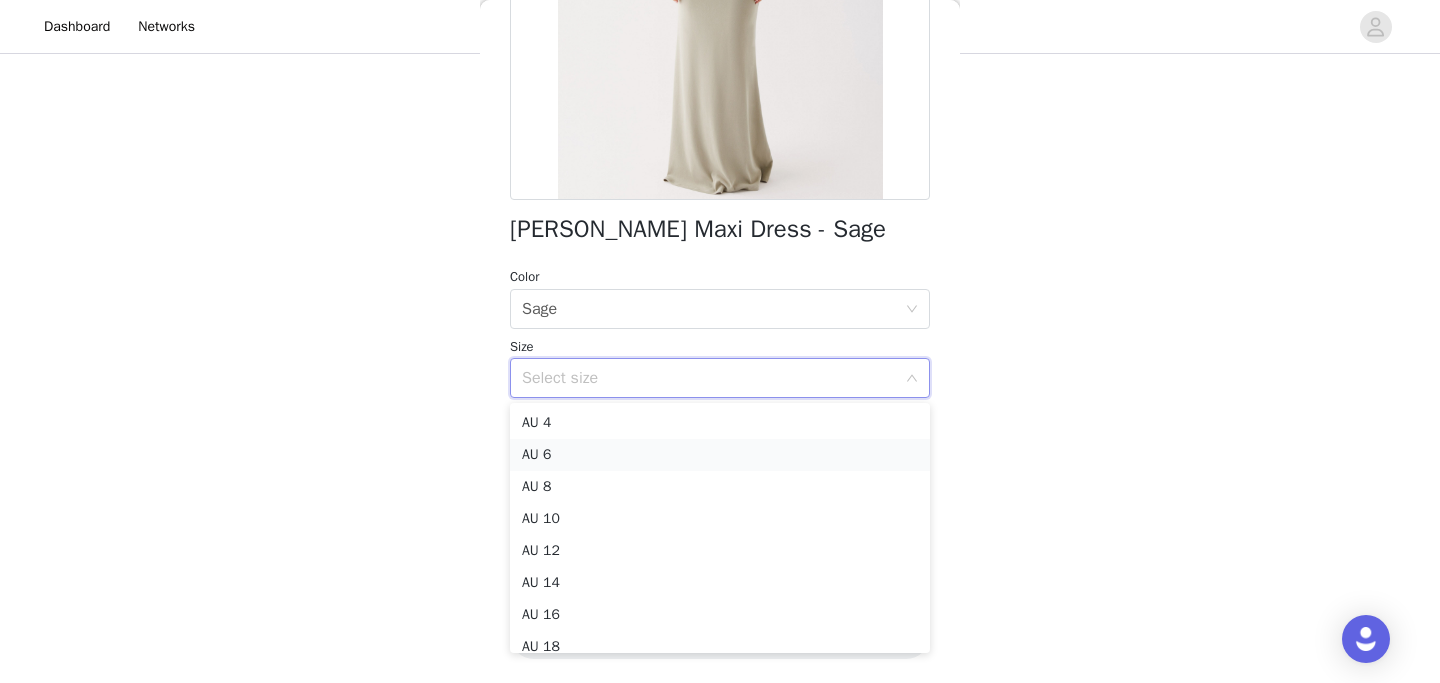 click on "AU 6" at bounding box center [720, 455] 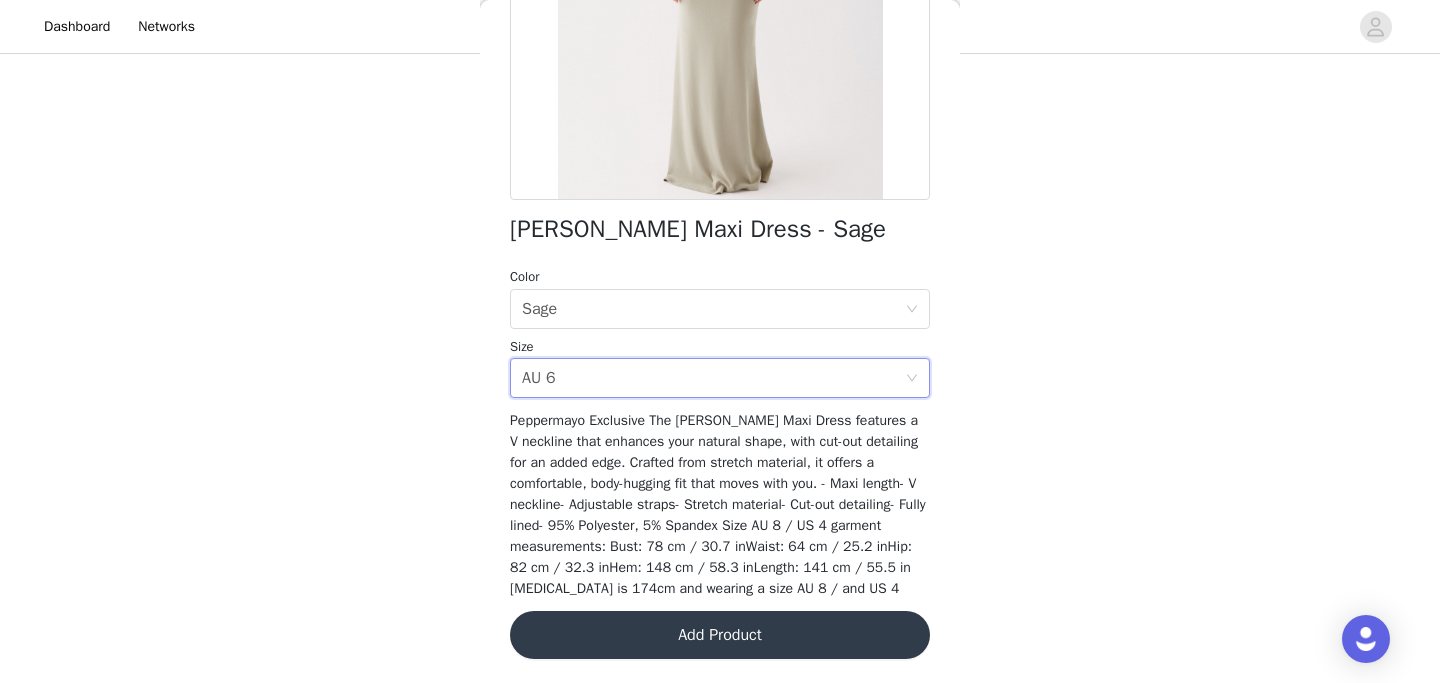 click on "Add Product" at bounding box center (720, 635) 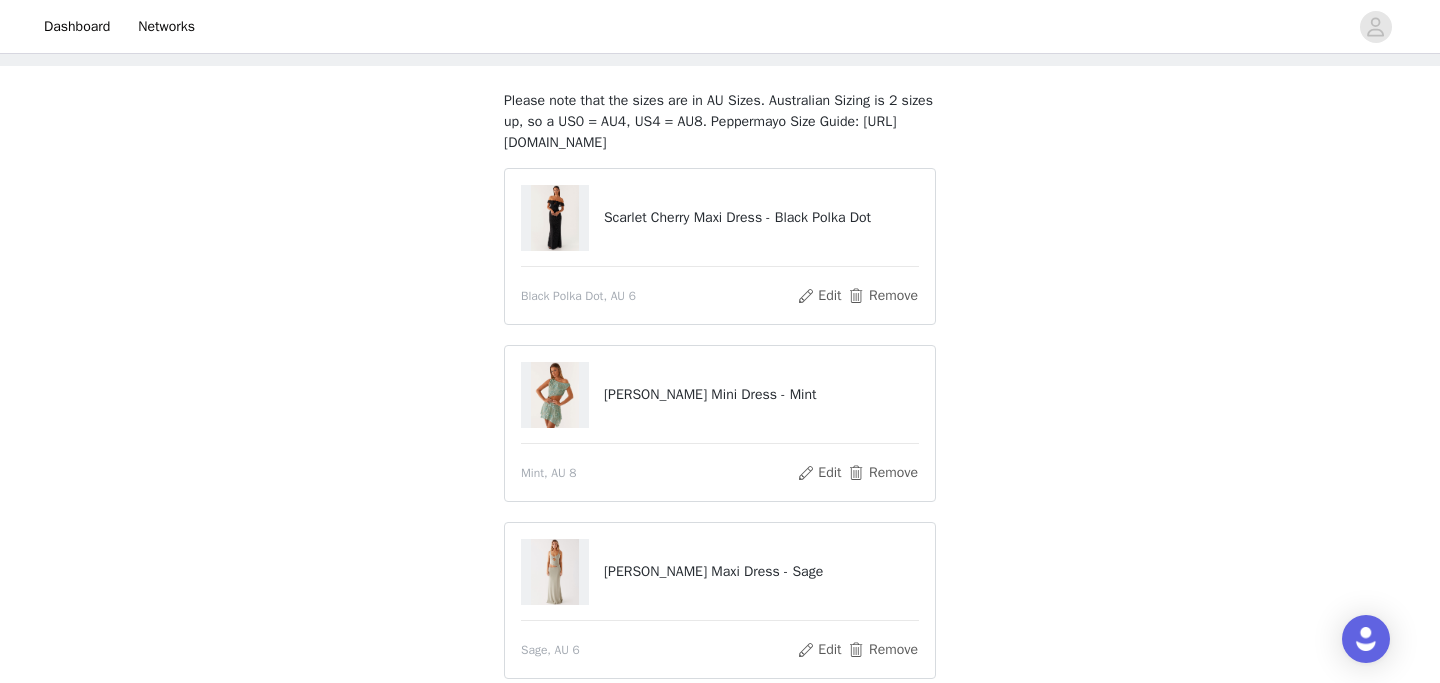 scroll, scrollTop: 58, scrollLeft: 0, axis: vertical 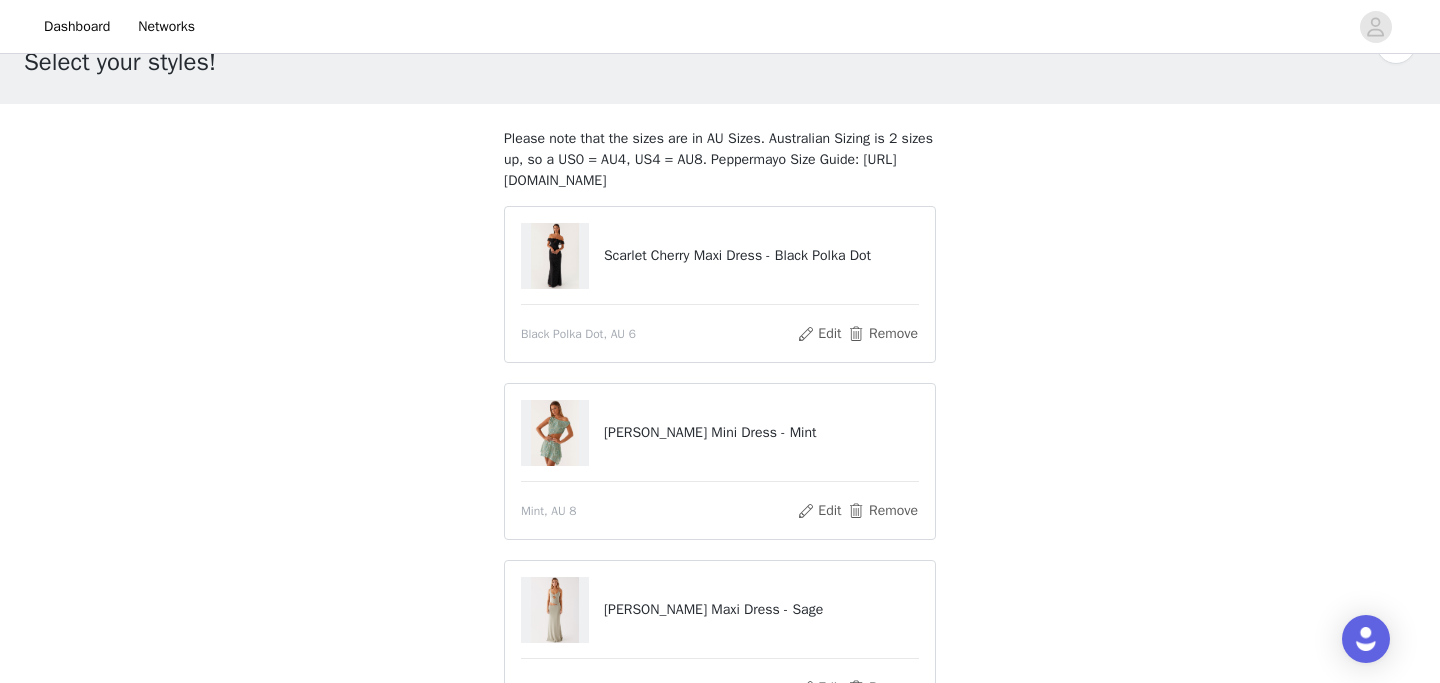 click at bounding box center [555, 256] 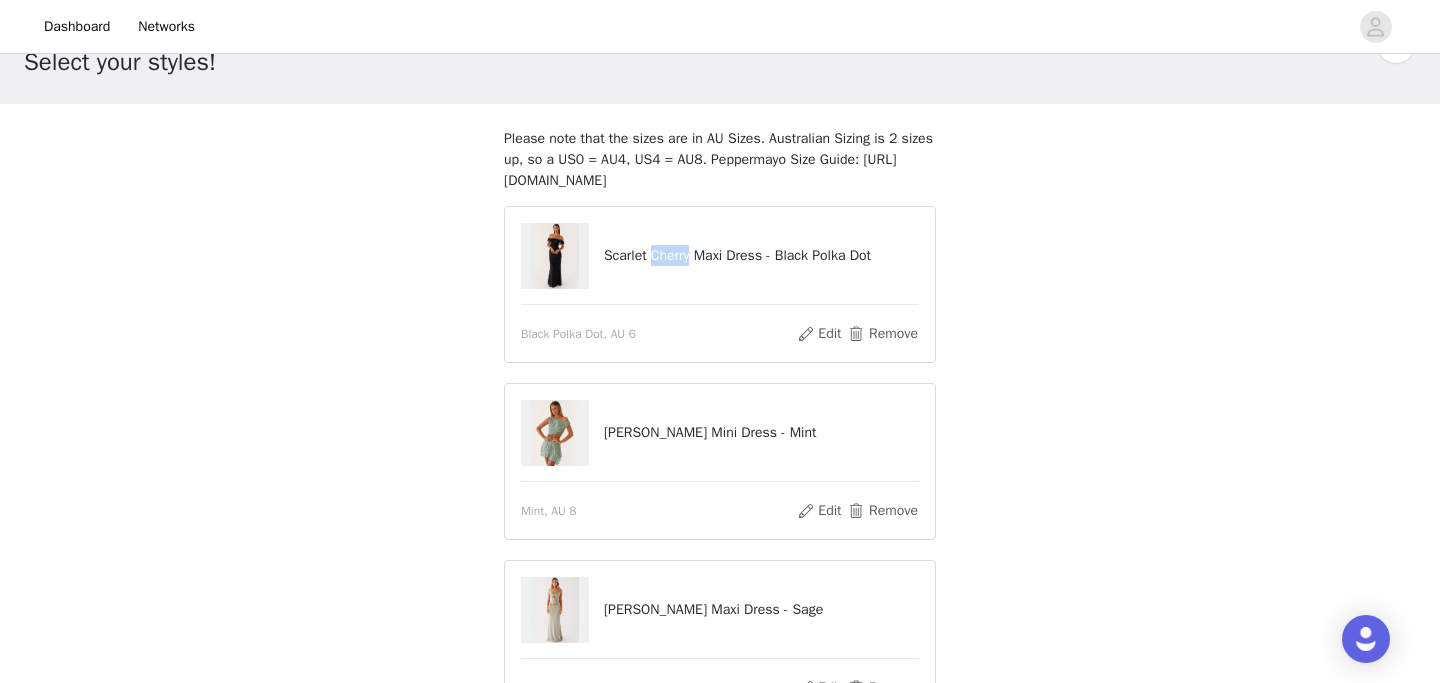 click on "Scarlet Cherry Maxi Dress - Black Polka Dot" at bounding box center [761, 255] 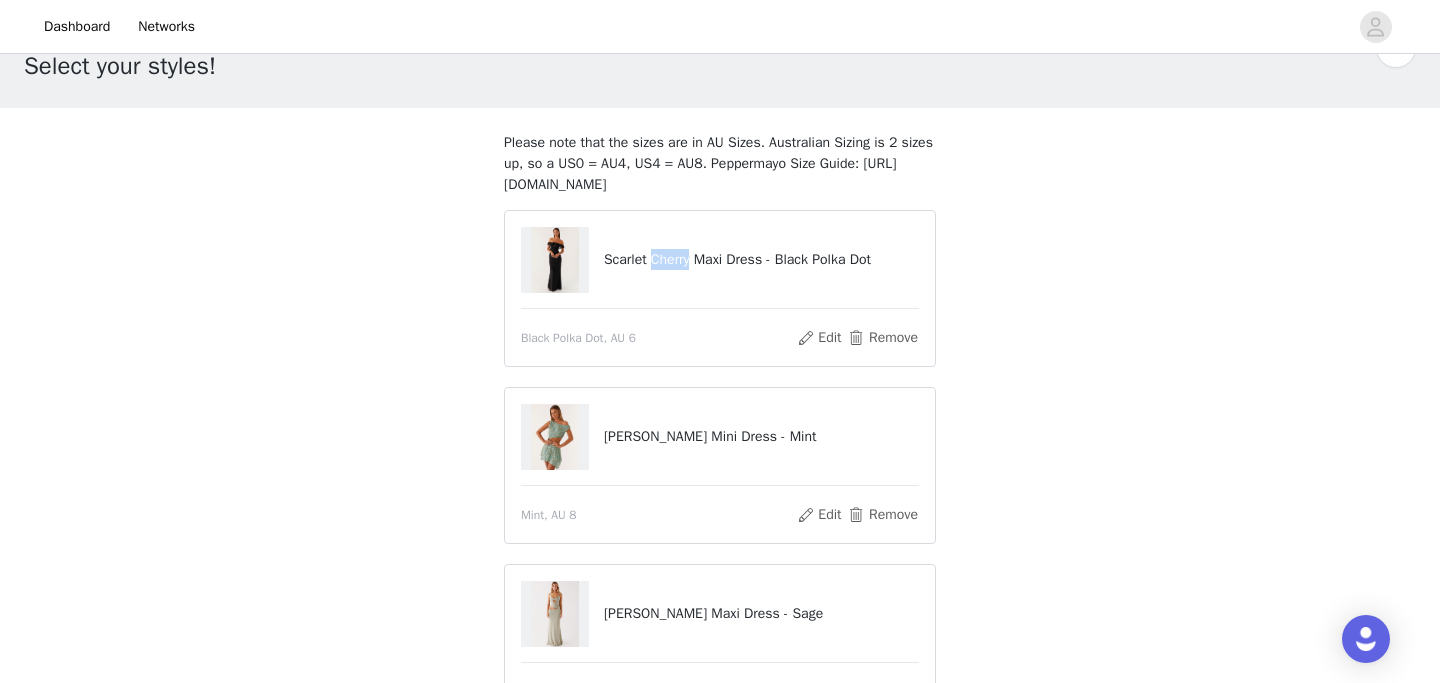 scroll, scrollTop: 38, scrollLeft: 0, axis: vertical 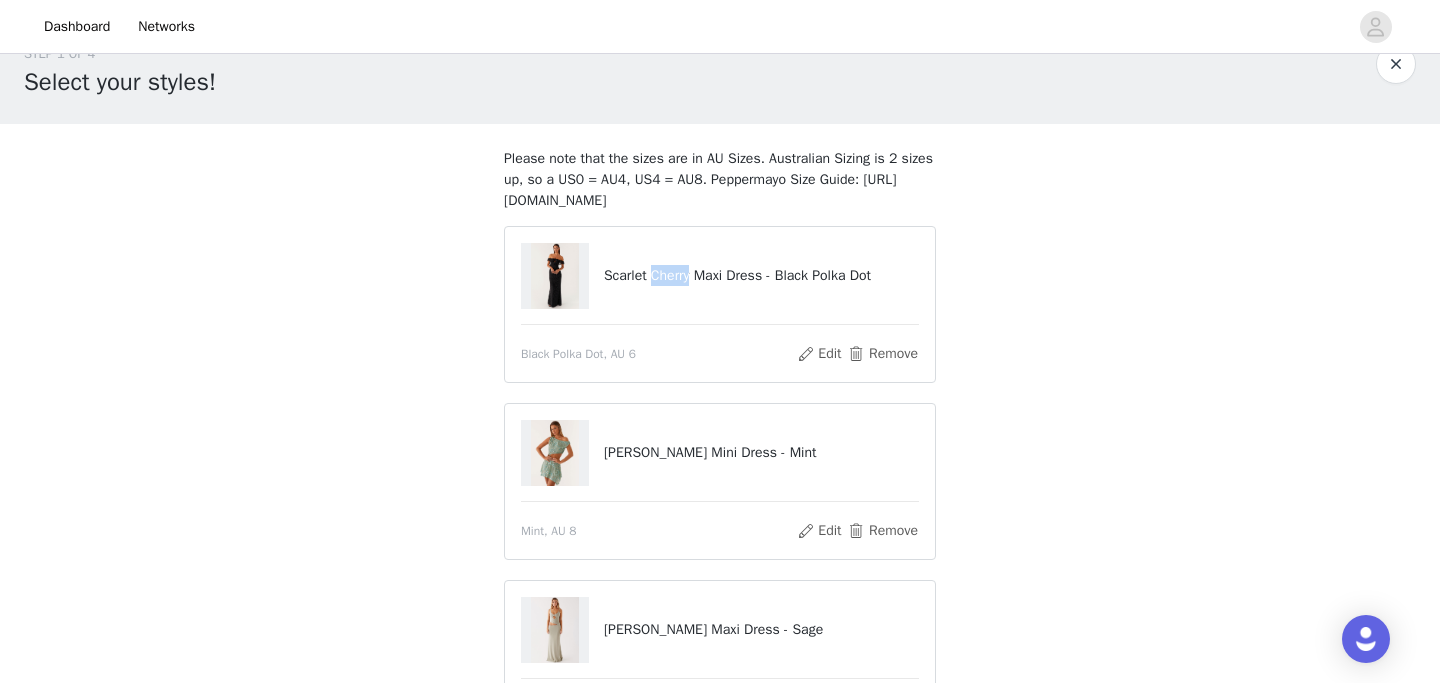 click on "Scarlet Cherry Maxi Dress - Black Polka Dot" at bounding box center (761, 275) 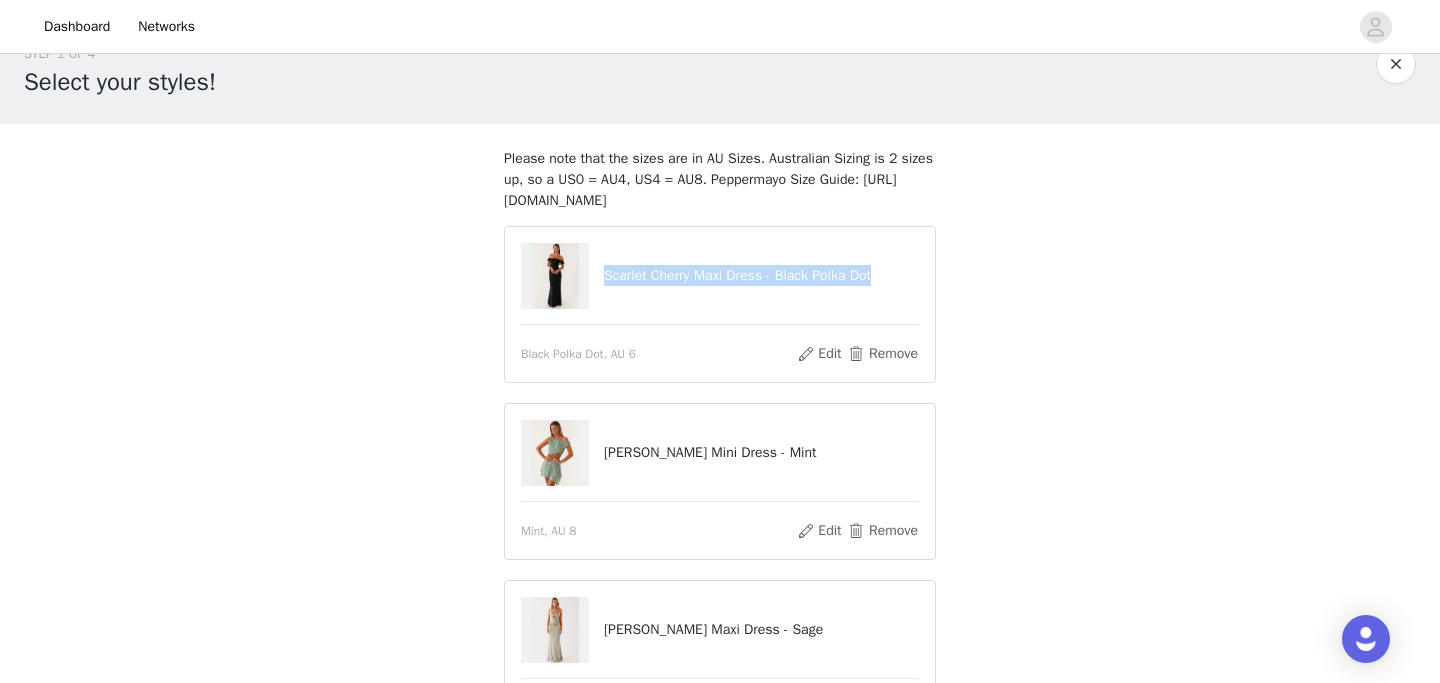 click on "Scarlet Cherry Maxi Dress - Black Polka Dot" at bounding box center [761, 275] 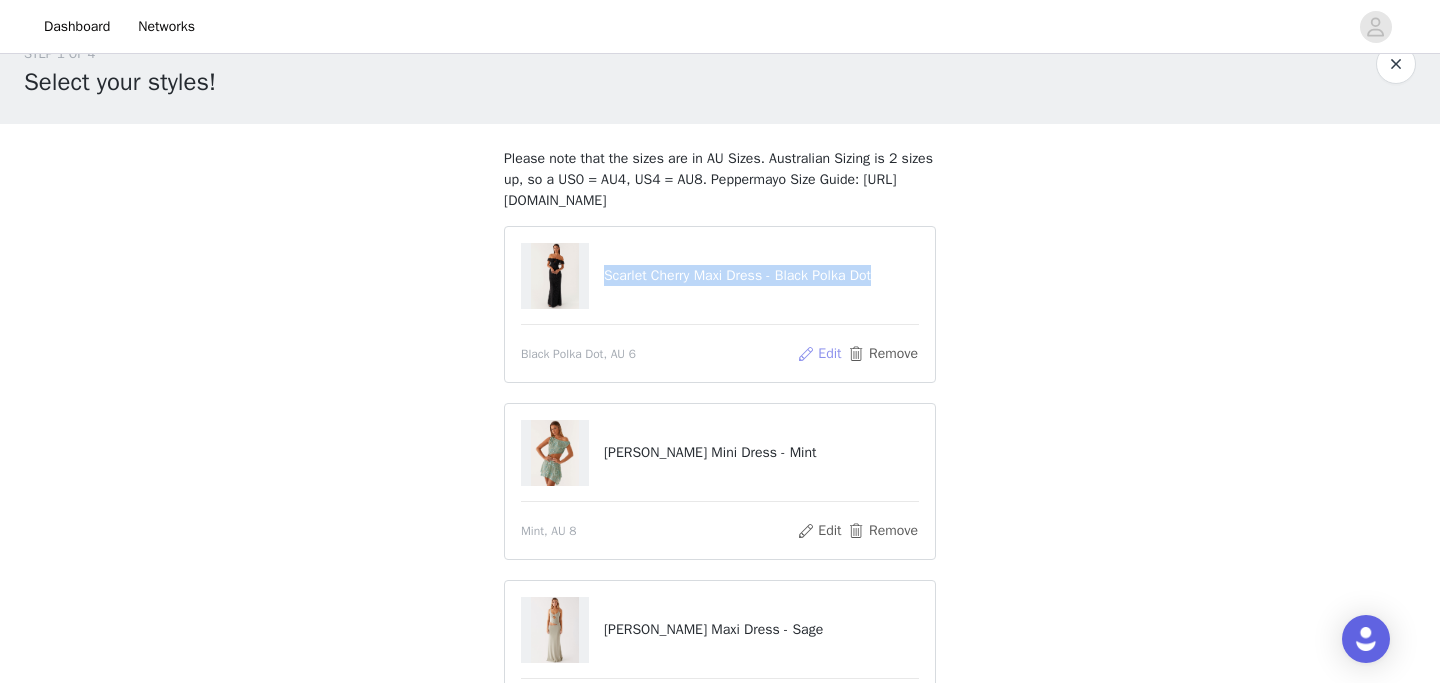 click on "Edit" at bounding box center (819, 354) 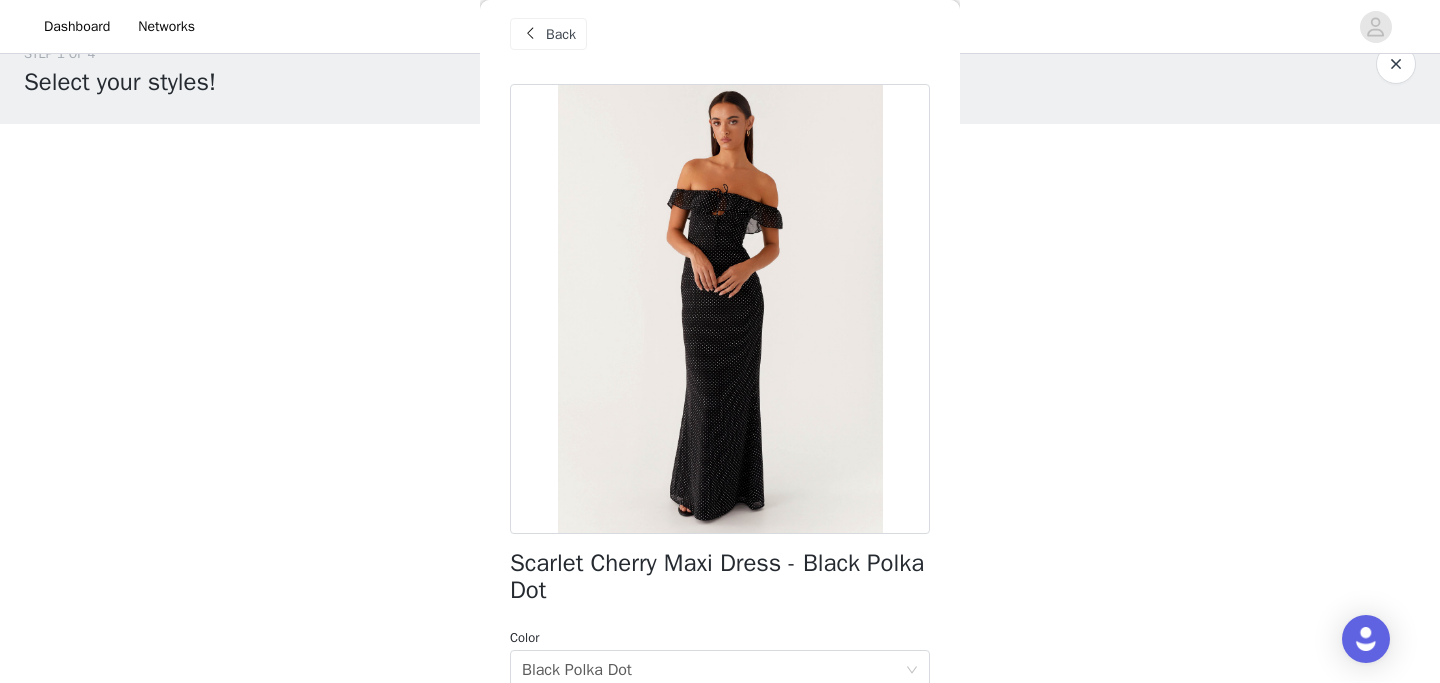 scroll, scrollTop: 0, scrollLeft: 0, axis: both 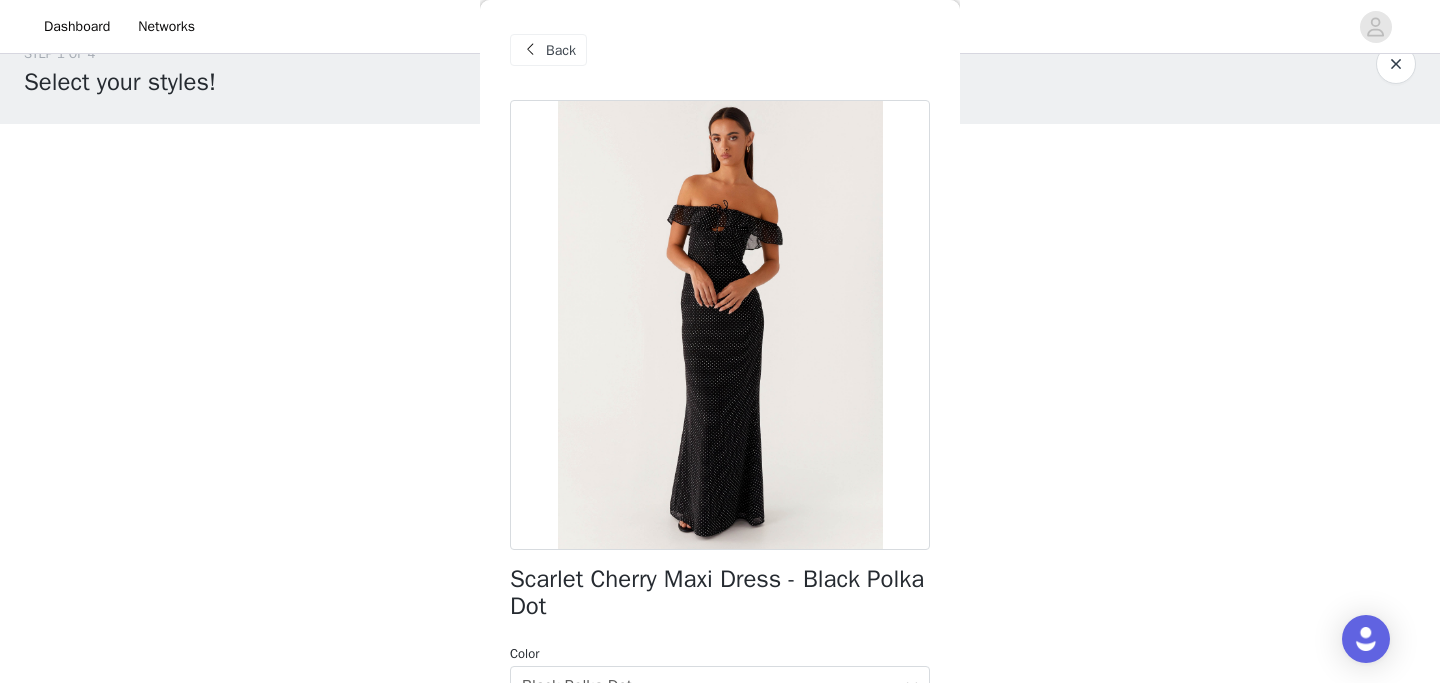 click on "Back" at bounding box center (561, 50) 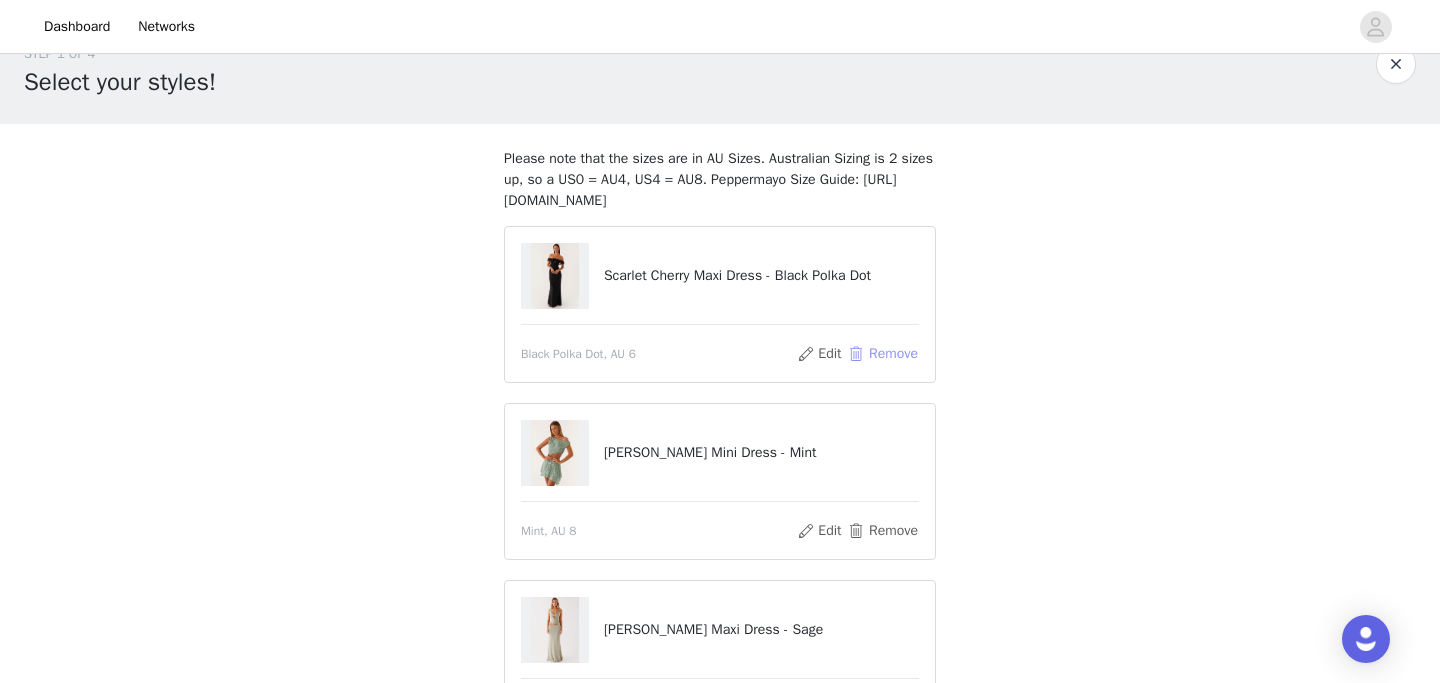 click on "Remove" at bounding box center (883, 354) 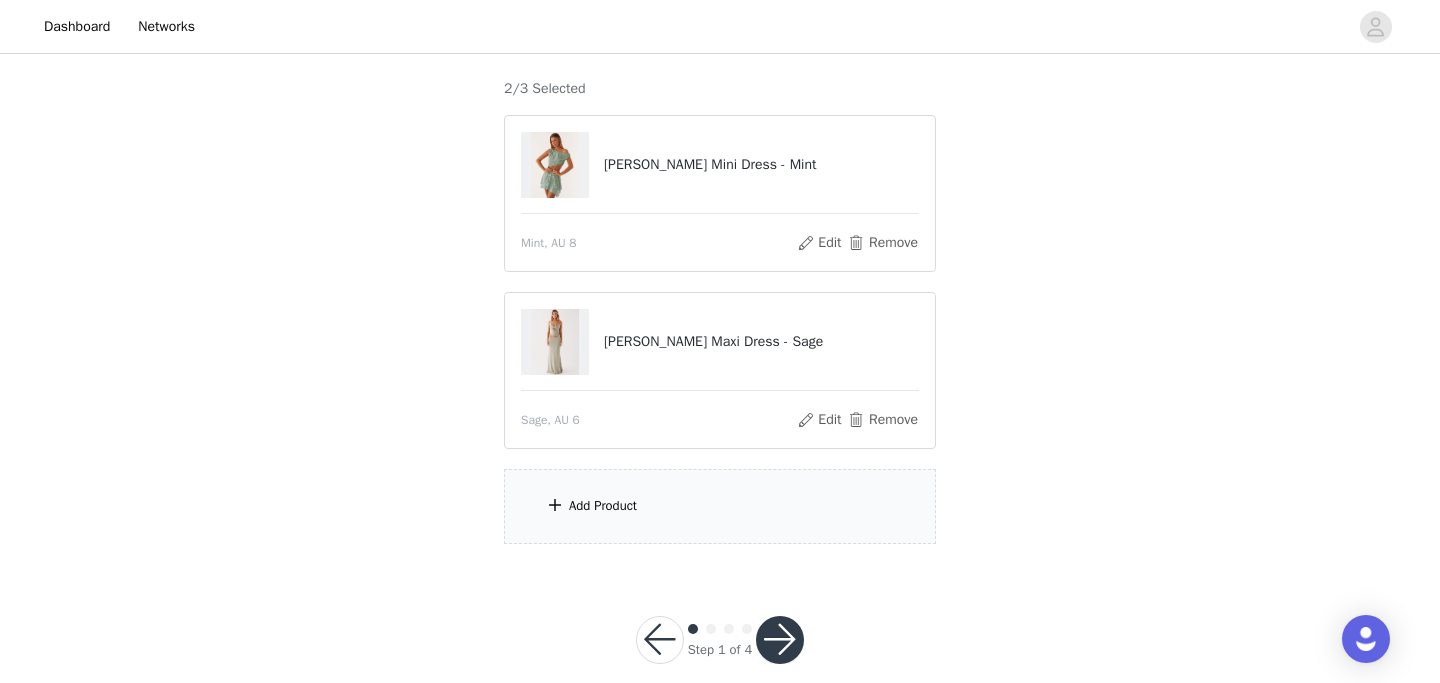 scroll, scrollTop: 211, scrollLeft: 0, axis: vertical 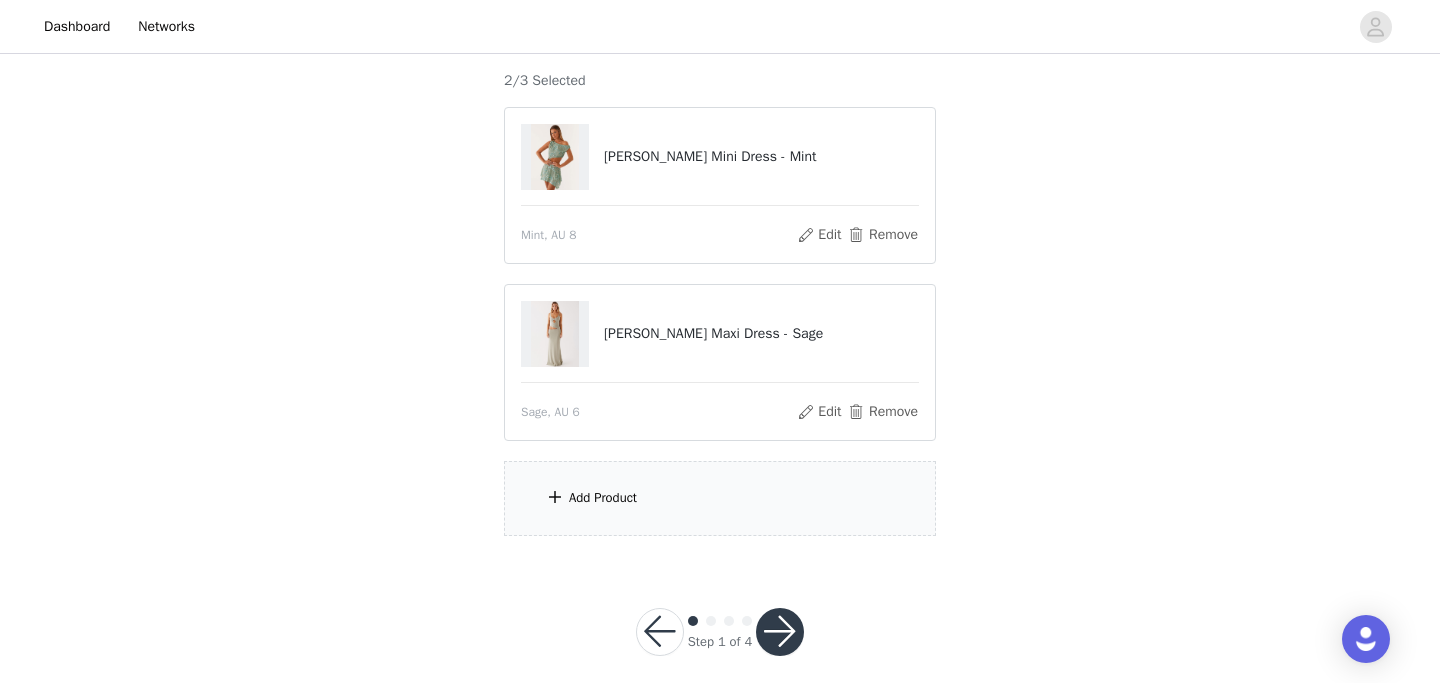click on "Add Product" at bounding box center [720, 498] 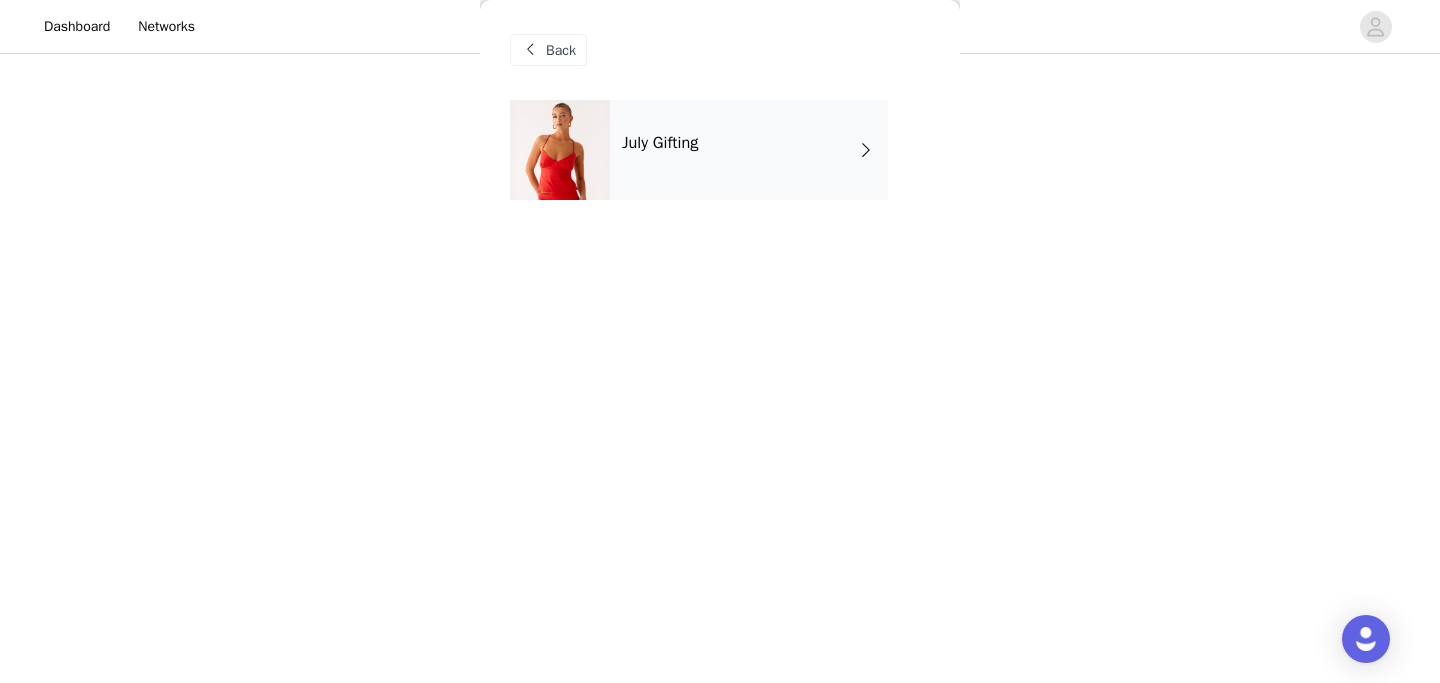 click on "July Gifting" at bounding box center [749, 150] 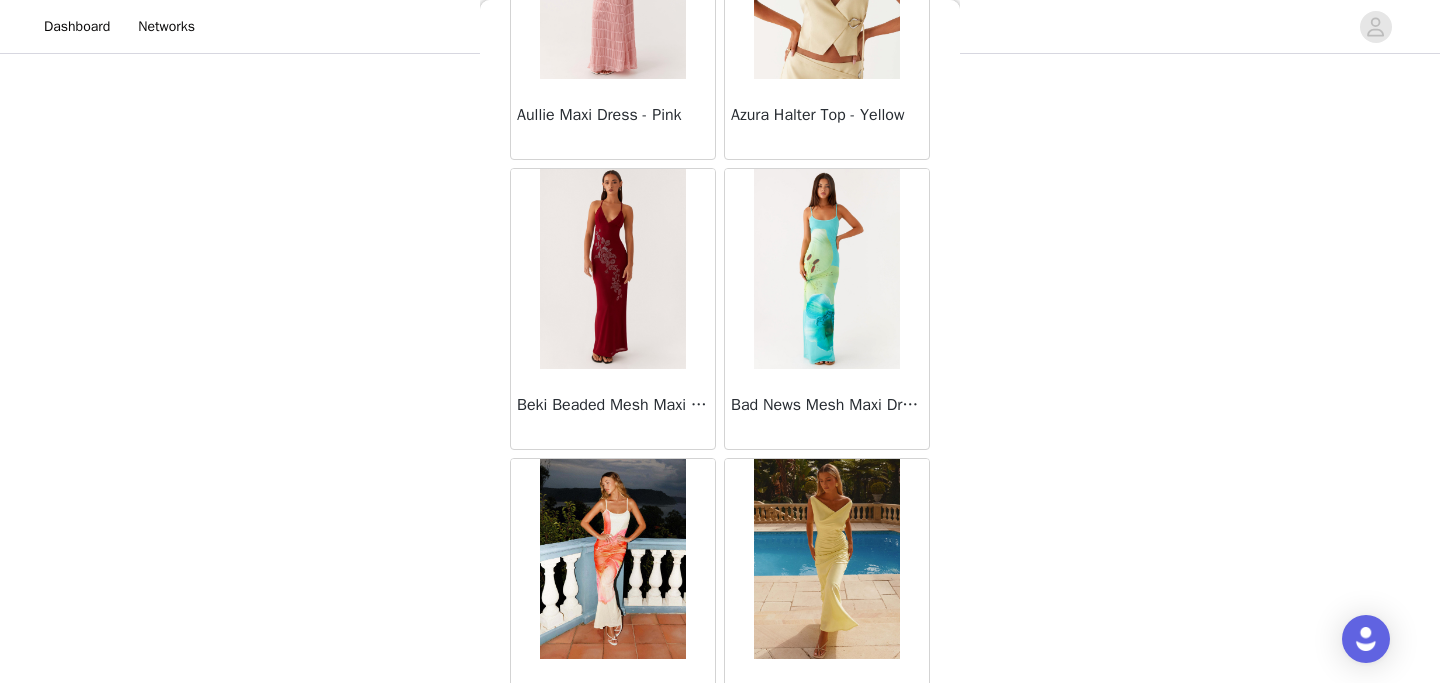 scroll, scrollTop: 2377, scrollLeft: 0, axis: vertical 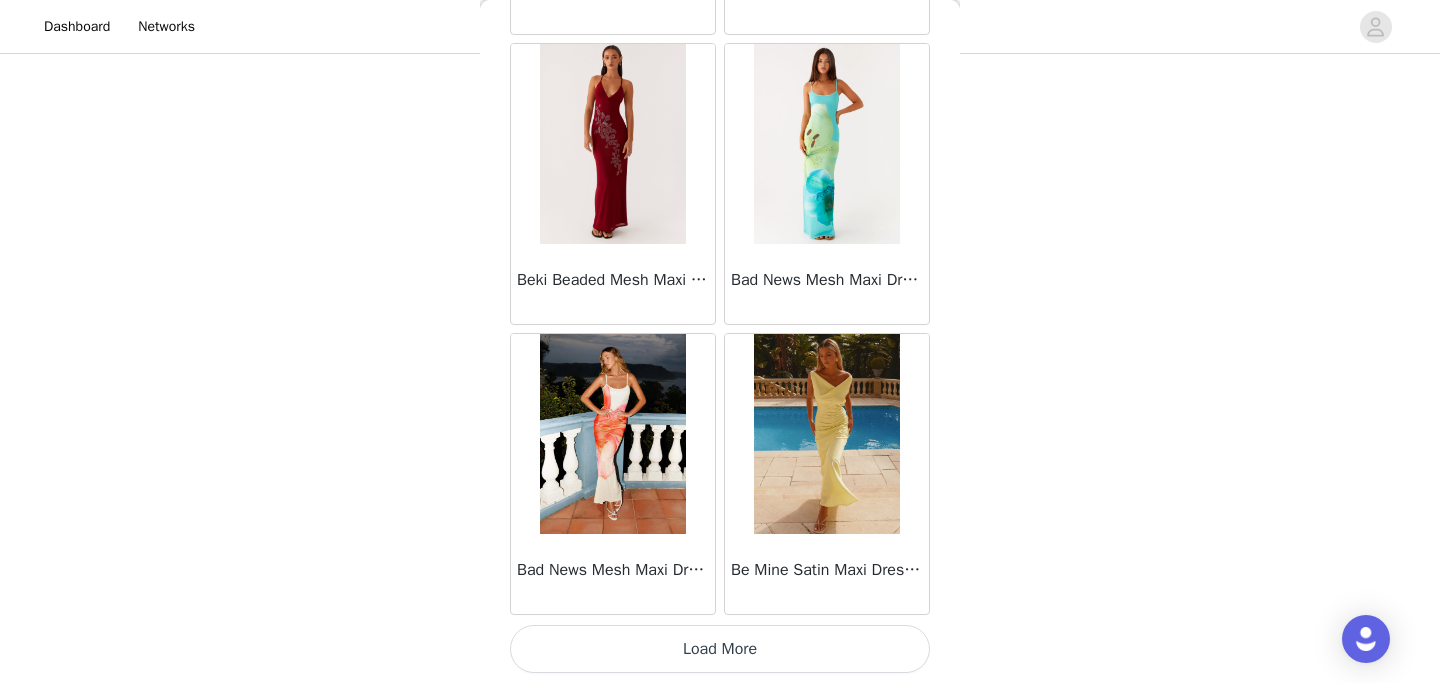 click on "Load More" at bounding box center (720, 649) 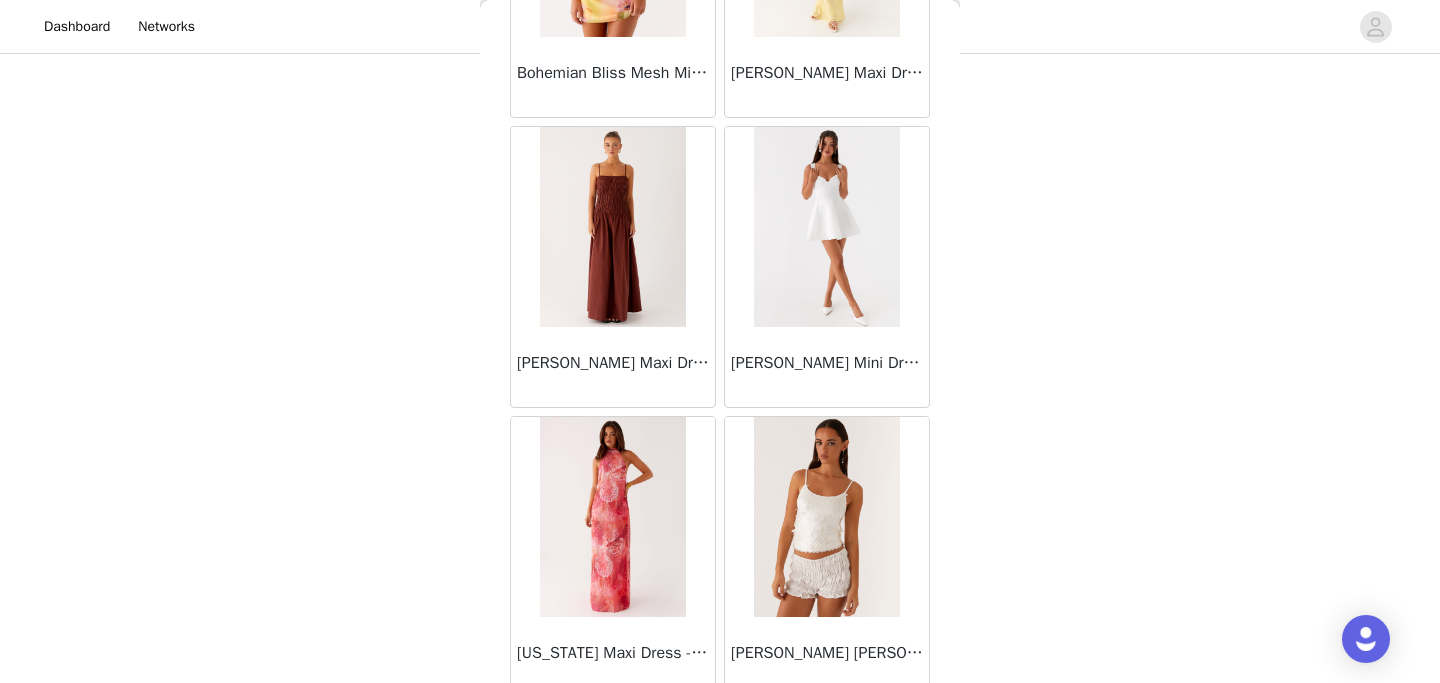 scroll, scrollTop: 5277, scrollLeft: 0, axis: vertical 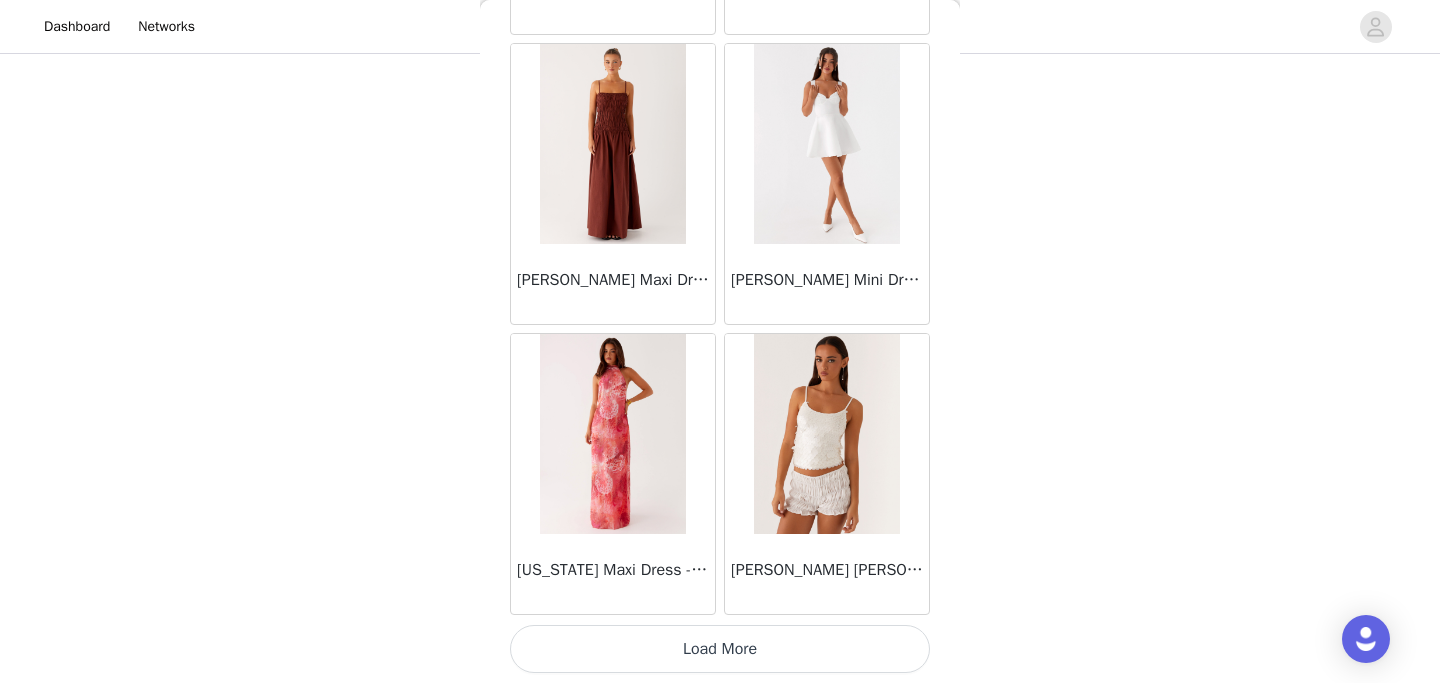 click on "Load More" at bounding box center [720, 649] 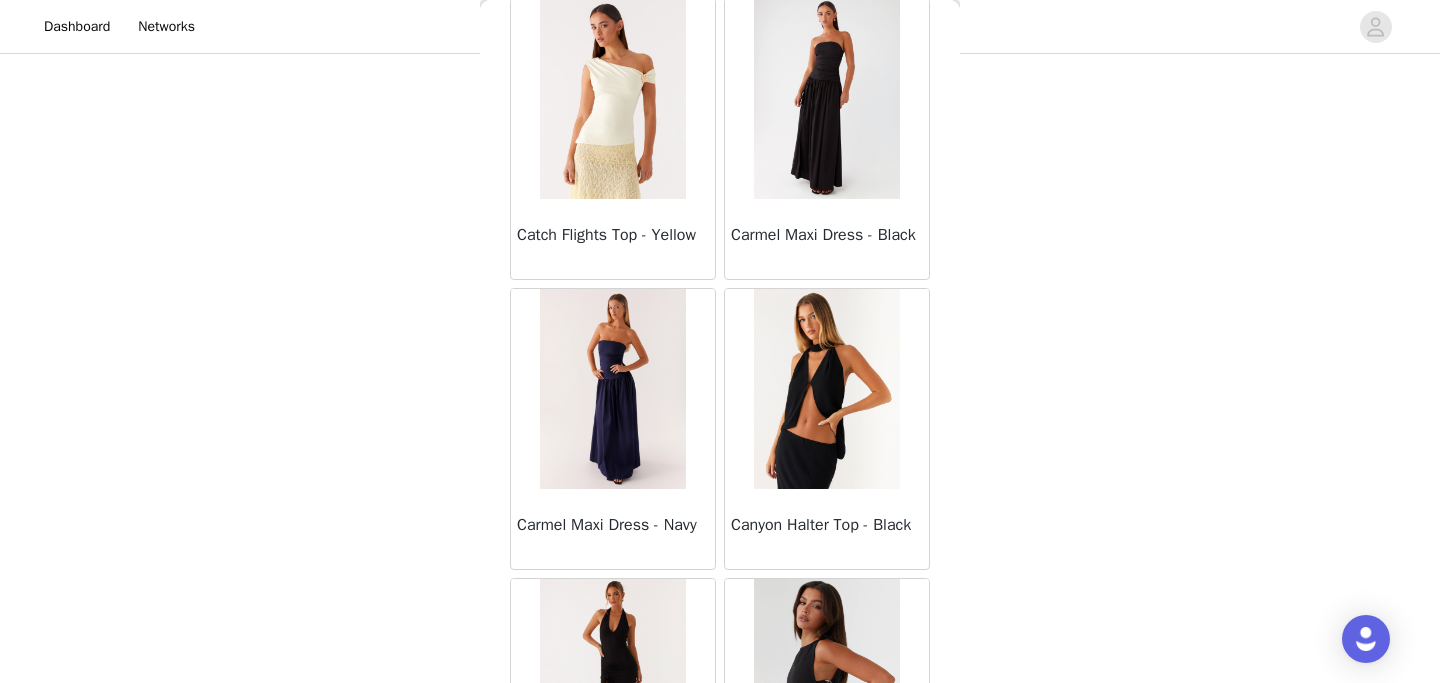 scroll, scrollTop: 8177, scrollLeft: 0, axis: vertical 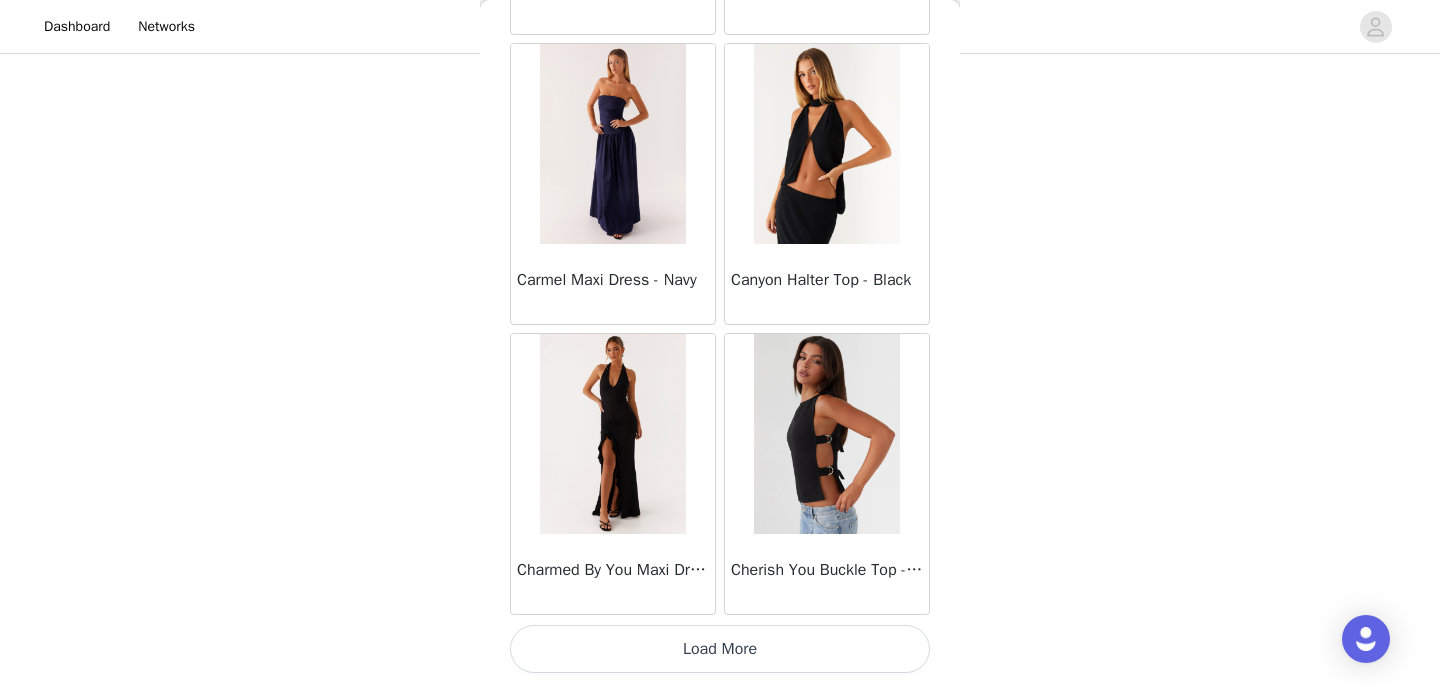 click on "Load More" at bounding box center (720, 649) 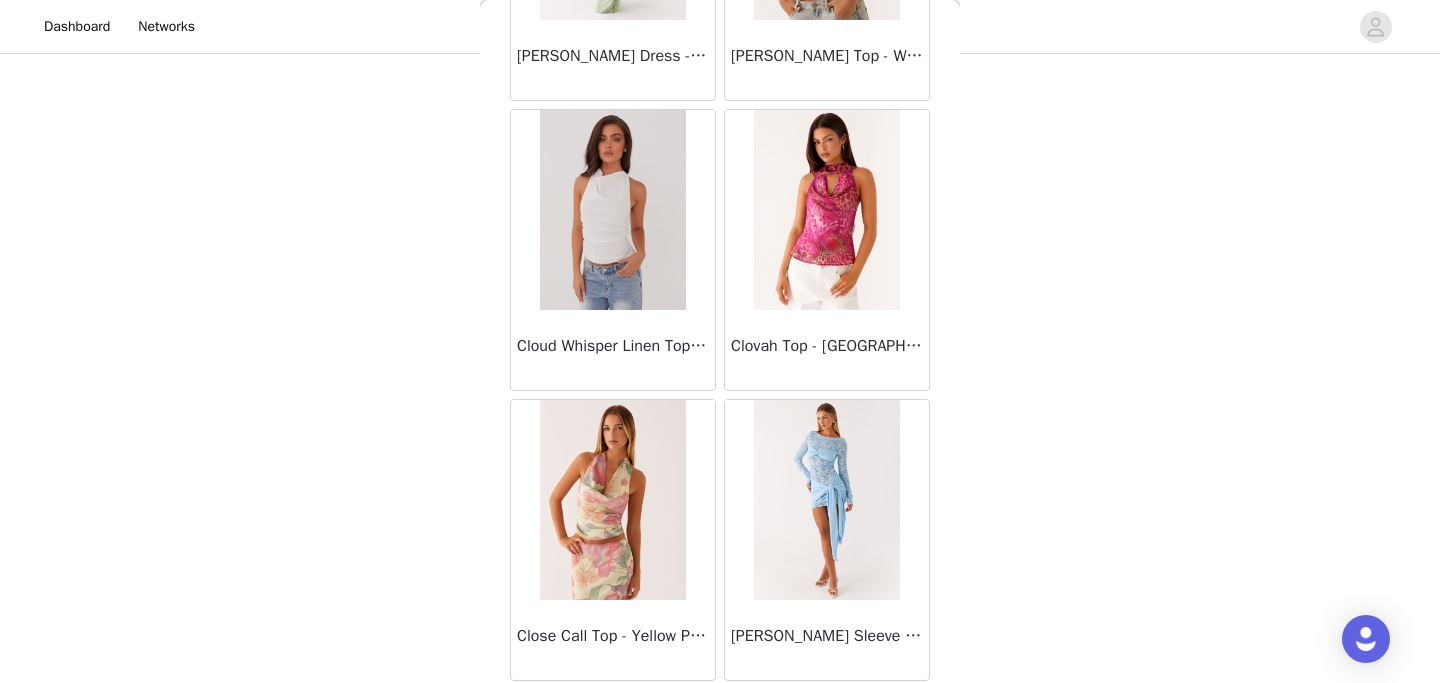 scroll, scrollTop: 11077, scrollLeft: 0, axis: vertical 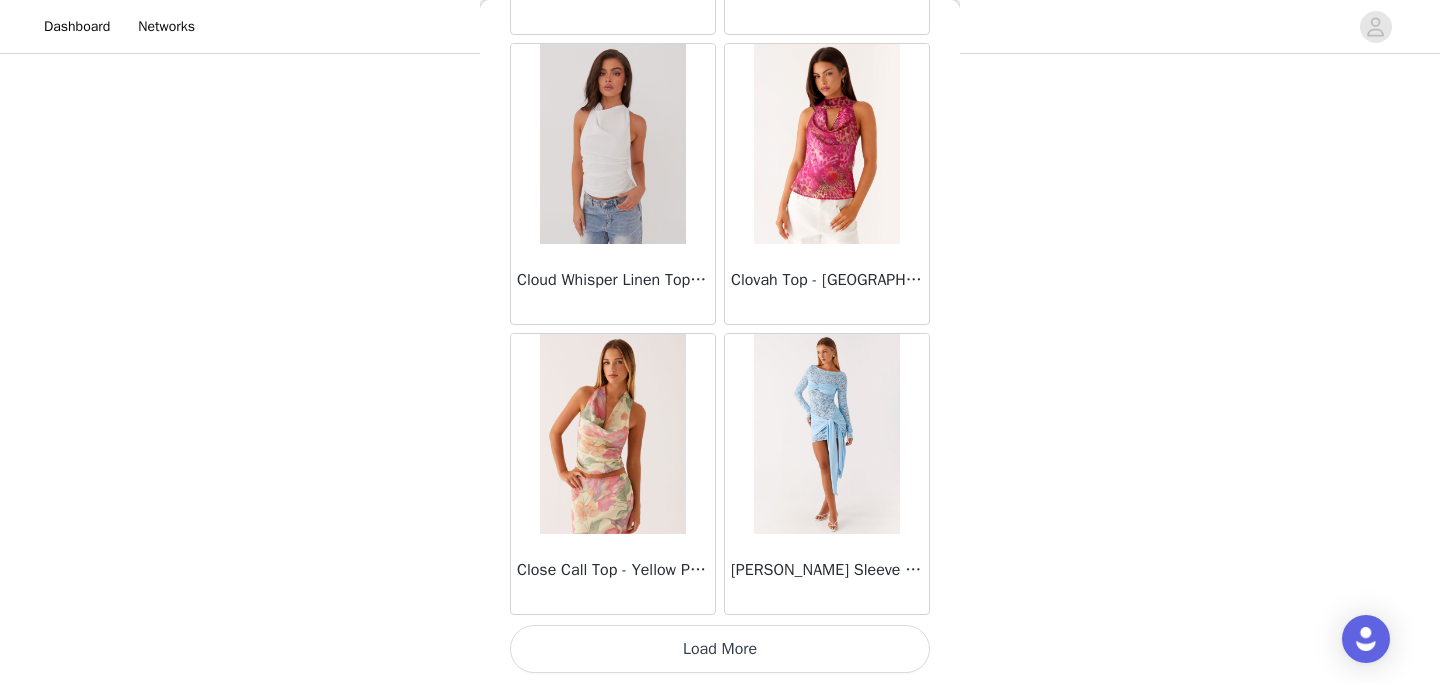 click on "Load More" at bounding box center (720, 649) 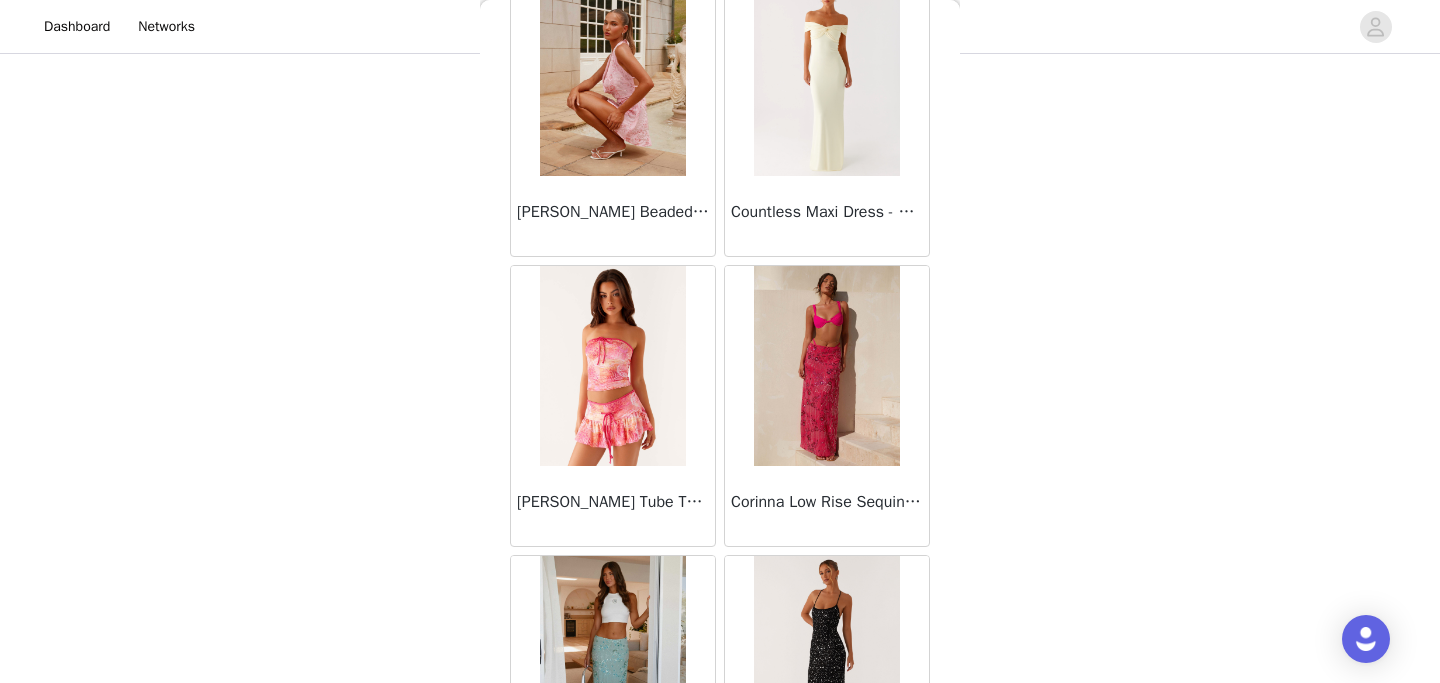 scroll, scrollTop: 11750, scrollLeft: 0, axis: vertical 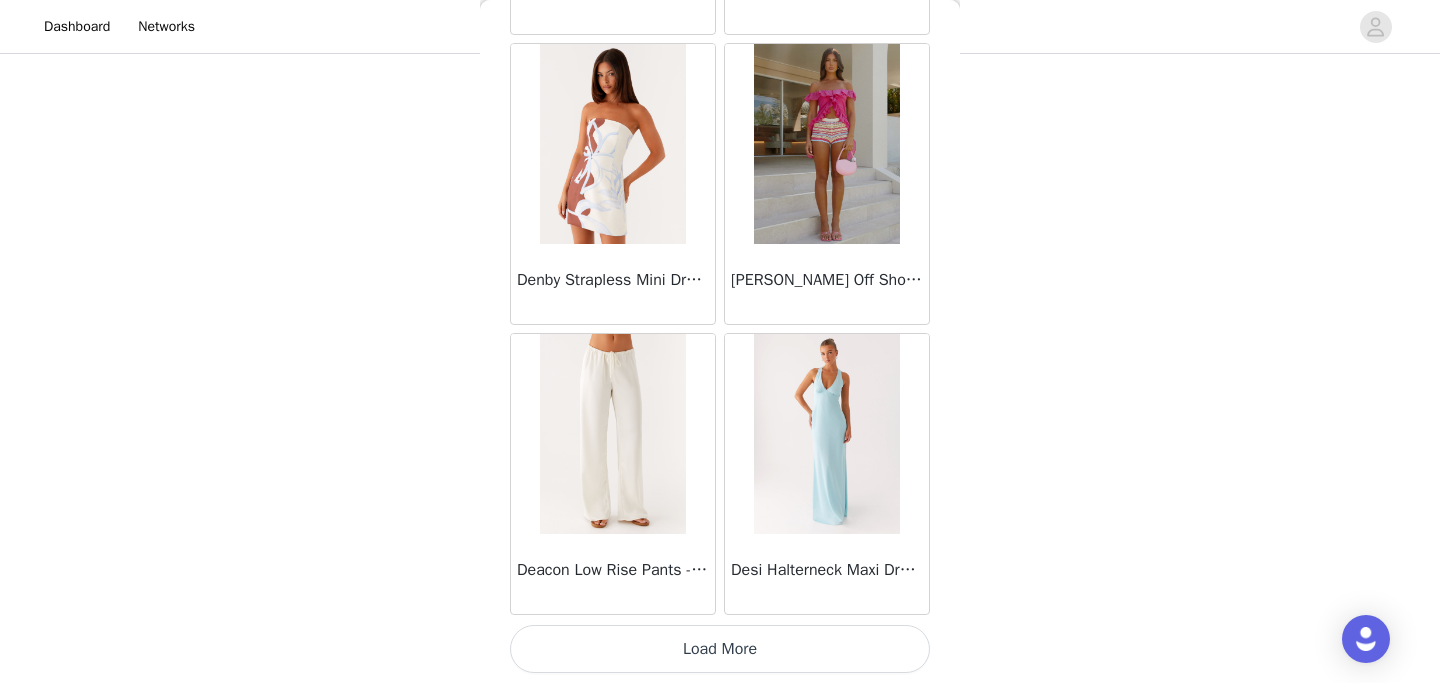 click on "Load More" at bounding box center (720, 649) 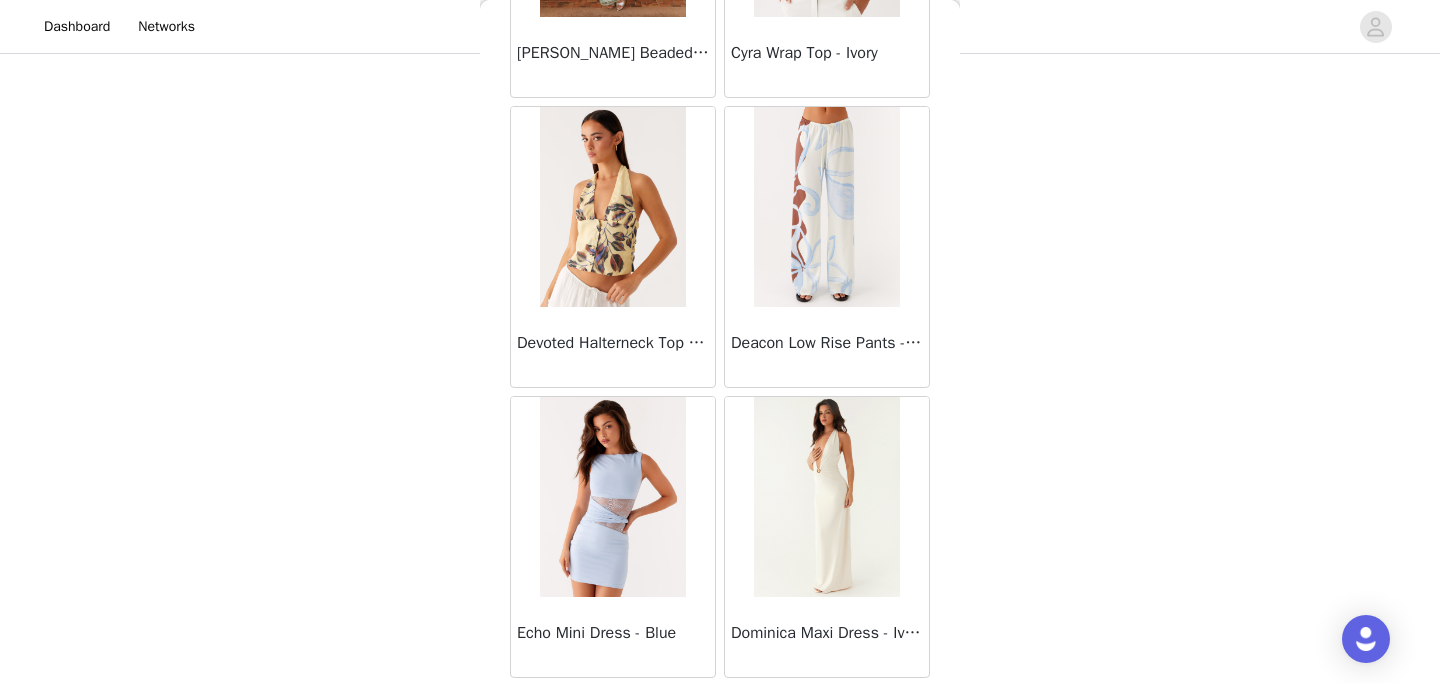 scroll, scrollTop: 16877, scrollLeft: 0, axis: vertical 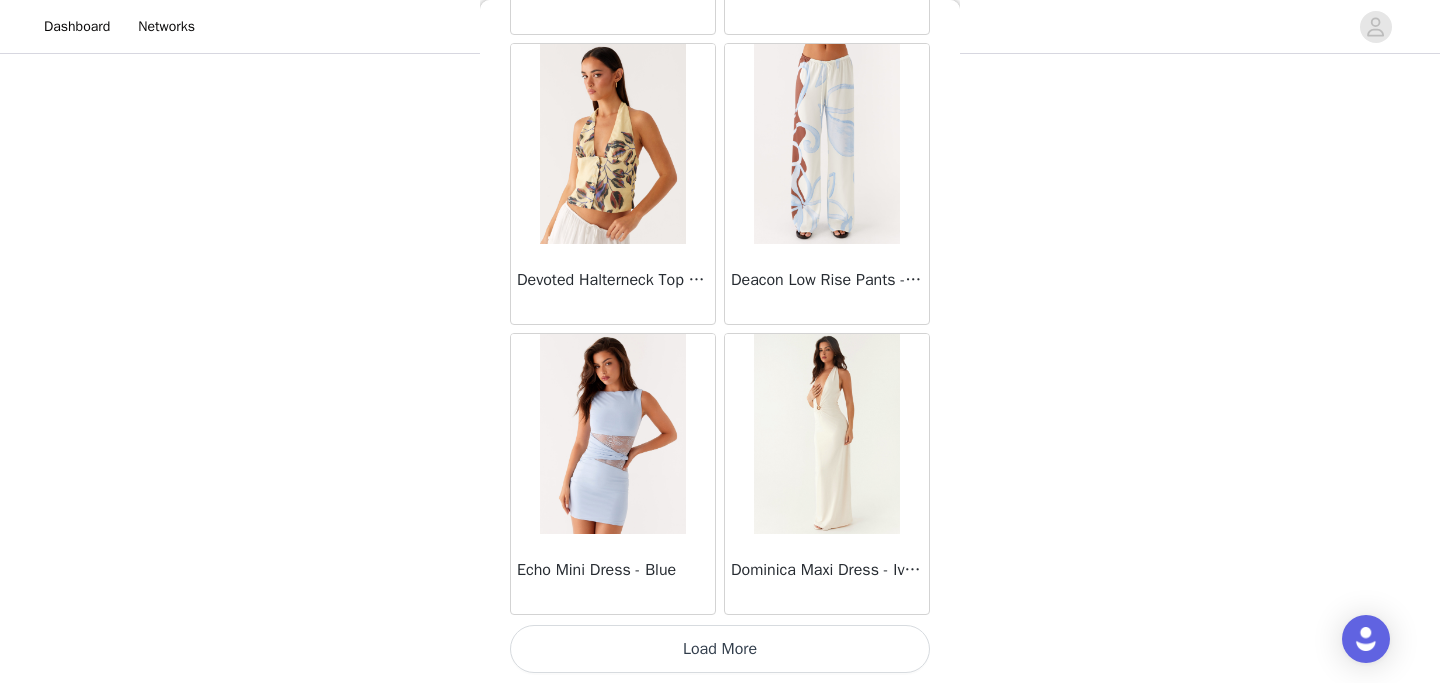 click on "Load More" at bounding box center [720, 649] 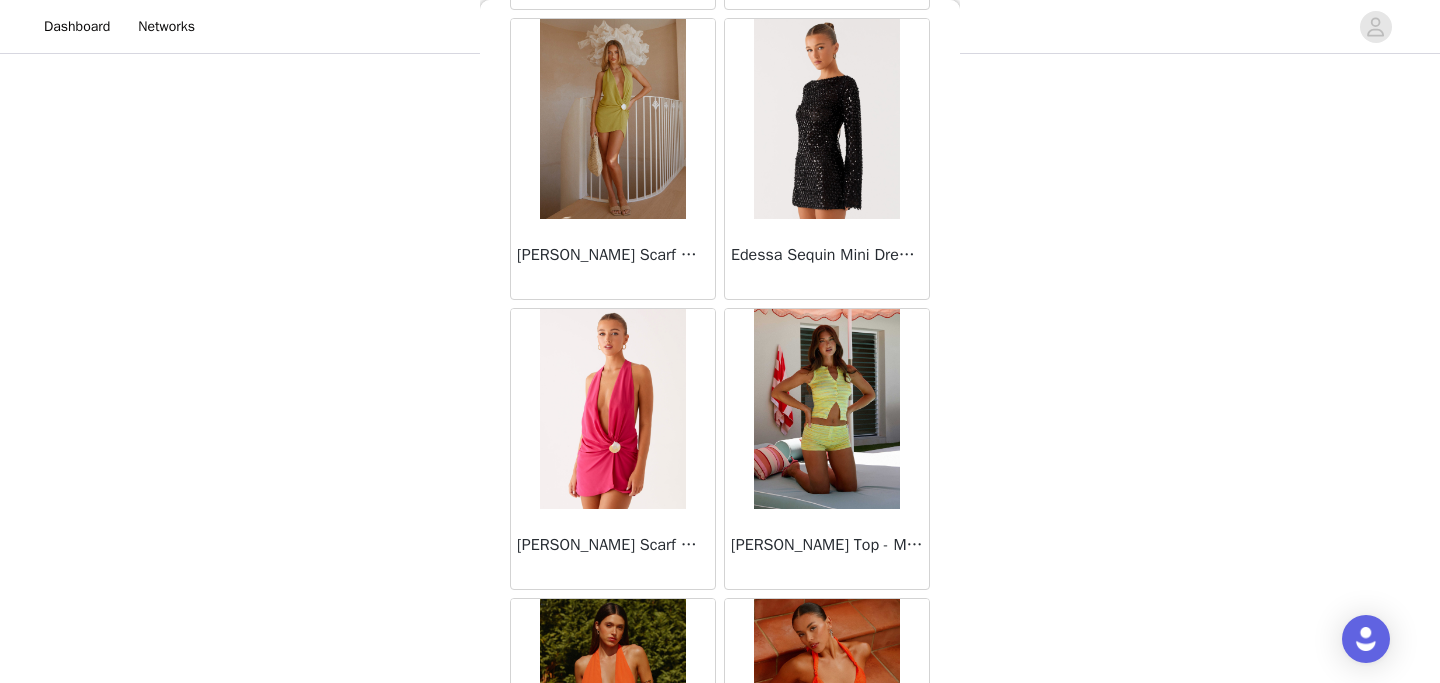 scroll, scrollTop: 19521, scrollLeft: 0, axis: vertical 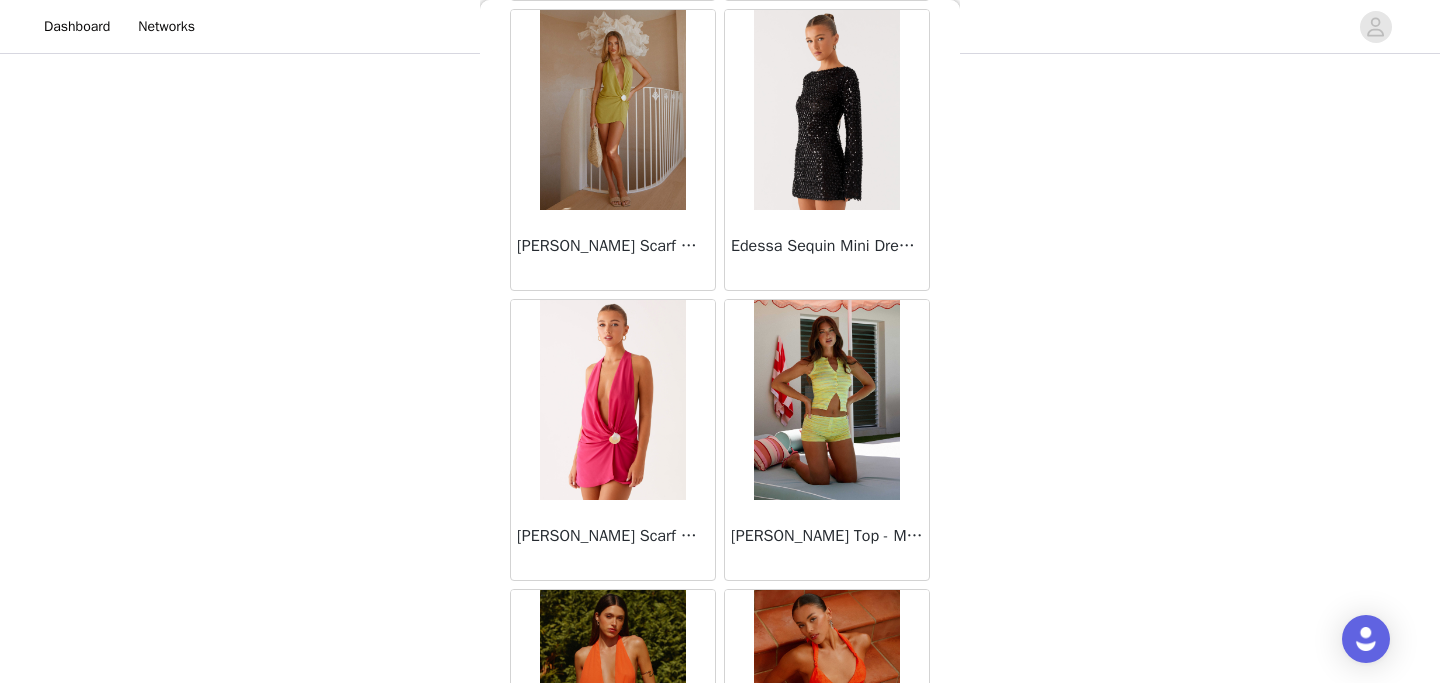 click on "Eleanora Plunge Scarf Mini Dress - Lime" at bounding box center (613, 246) 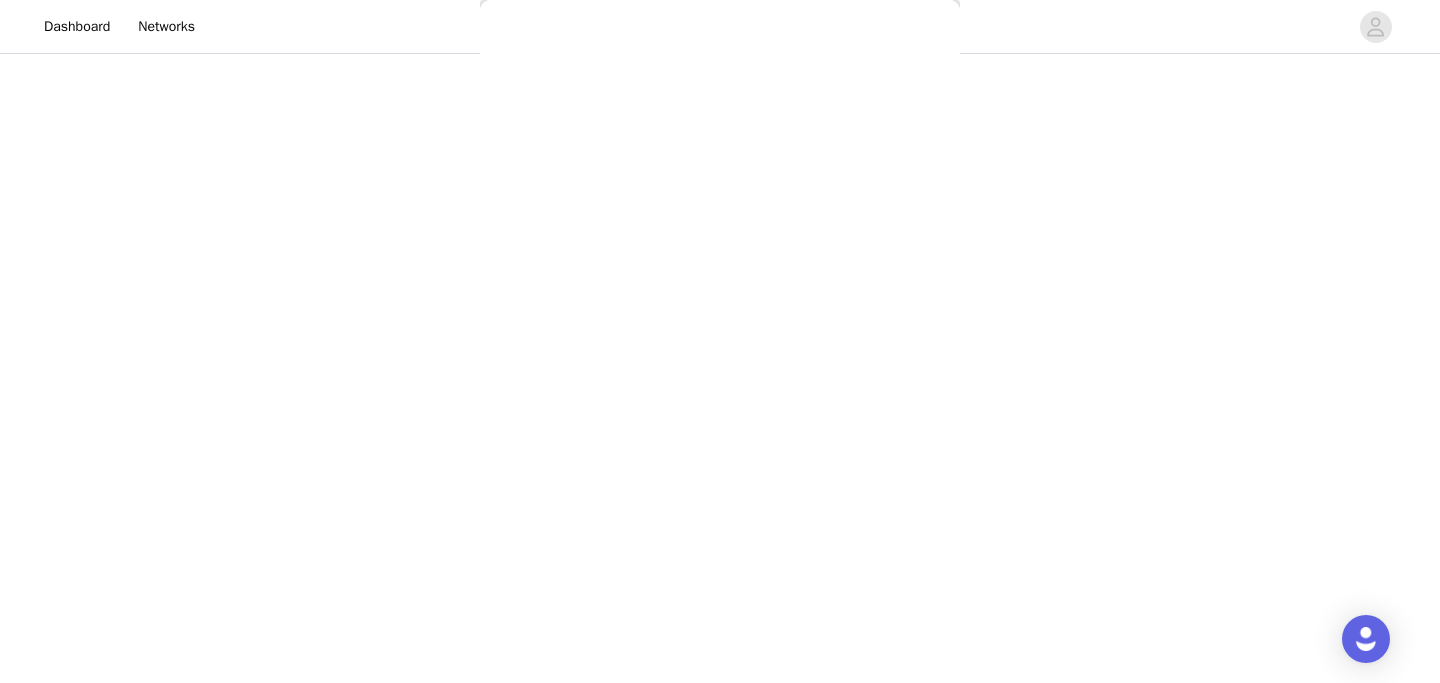 click on "Back       Ayanna Strapless Mini Dress - Yellow       Aster Bloom Maxi Dress - Orange Blue Floral       Avenue Mini Dress - Plum       Aullie Maxi Dress - Yellow       Aullie Maxi Dress - Ivory       Aullie Mini Dress - Black       Avalia Backless Scarf Mini Dress - White Polka Dot       Aullie Maxi Dress - Blue       Aster Bloom Maxi Dress - Bloom Wave Print       Athens One Shoulder Top - Floral       Aullie Mini Dress - Blue       Aullie Maxi Dress - Black       Ayanna Strapless Mini Dress - Cobalt       Atlantic Midi Dress - Yellow       Aullie Maxi Dress - Pink       Azura Halter Top - Yellow       Beki Beaded Mesh Maxi Dress - Deep Red       Bad News Mesh Maxi Dress - Turquoise Floral       Bad News Mesh Maxi Dress - Yellow Floral       Be Mine Satin Maxi Dress - Canary       Belize Maxi Dress - Yellow       Bowen Off Shoulder Knit Top - Mint       Bella Lou Tube Top - Blue       Bellamy Top - Red Gingham       Breaking News Mini Dress - Black       Bodie Maxi Dress - Pastel Yellow" at bounding box center [720, 341] 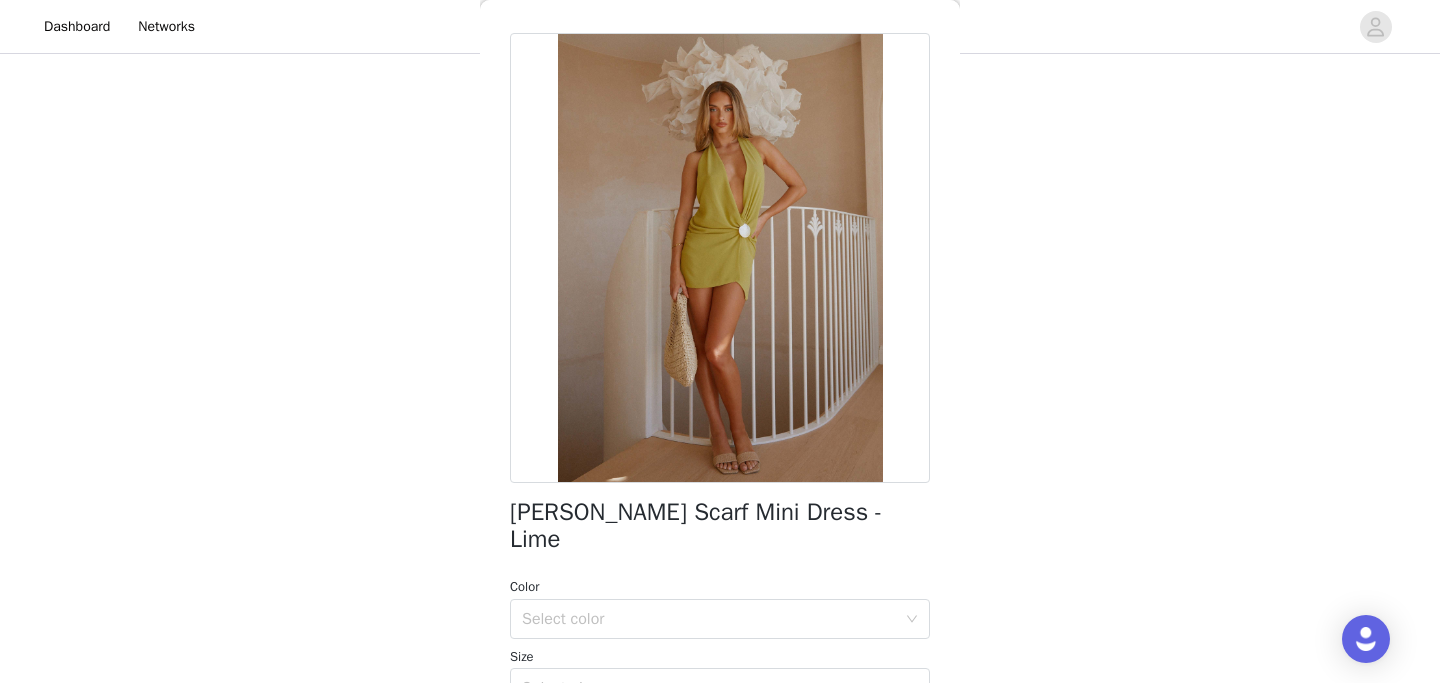scroll, scrollTop: 73, scrollLeft: 0, axis: vertical 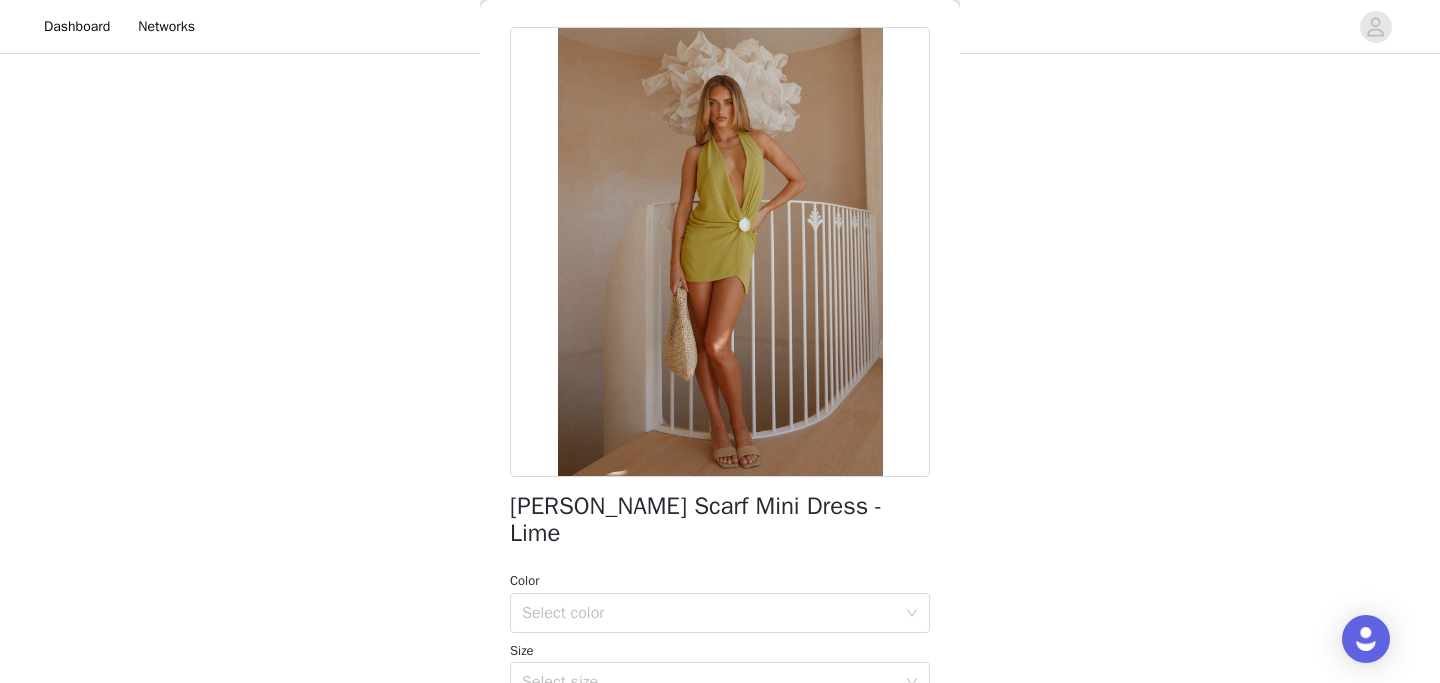 click on "Eleanora Plunge Scarf Mini Dress - Lime" at bounding box center (720, 520) 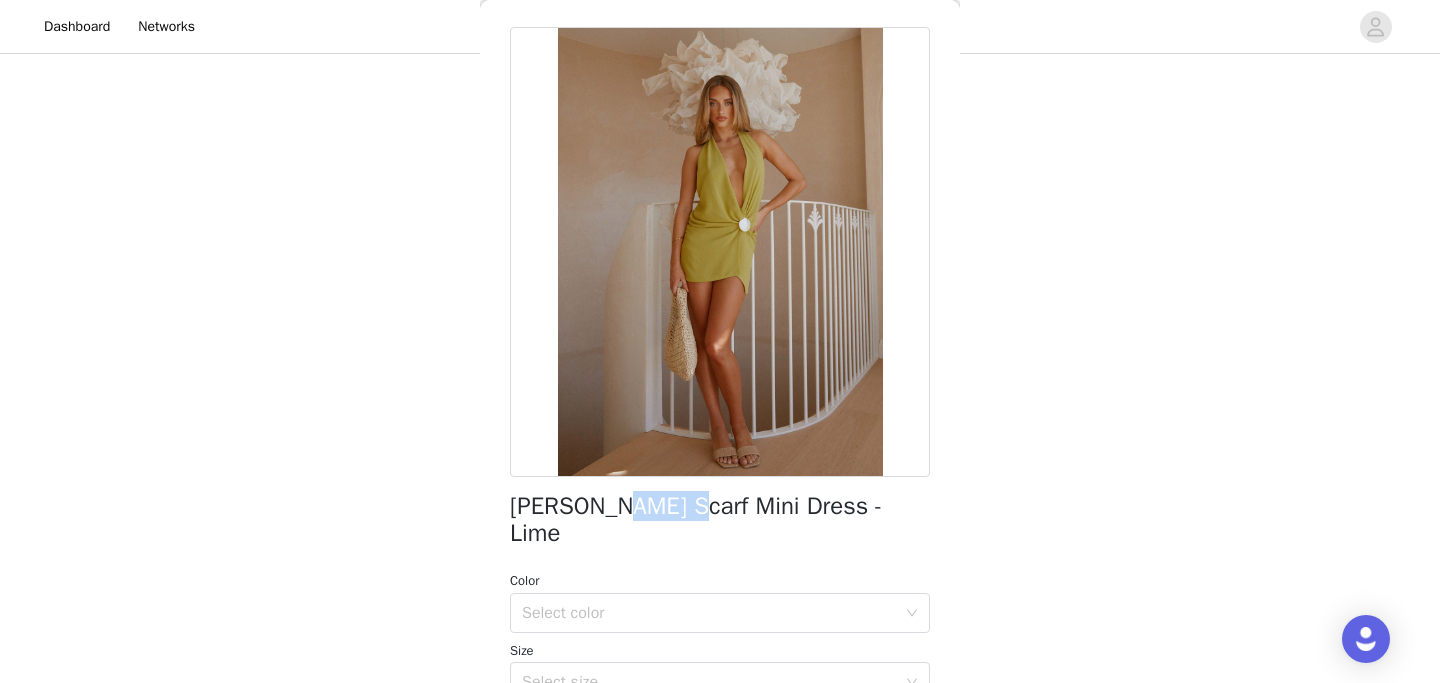 click on "Eleanora Plunge Scarf Mini Dress - Lime" at bounding box center [720, 520] 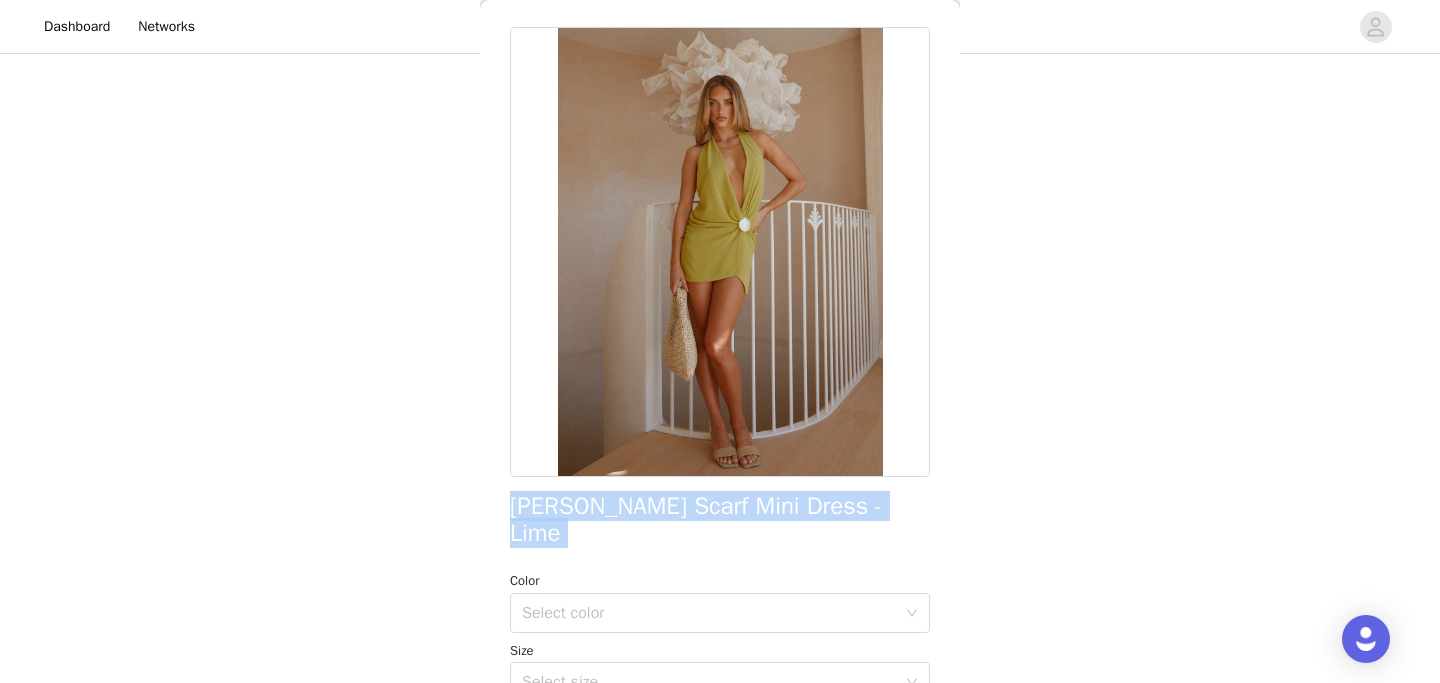 click on "Eleanora Plunge Scarf Mini Dress - Lime" at bounding box center (720, 520) 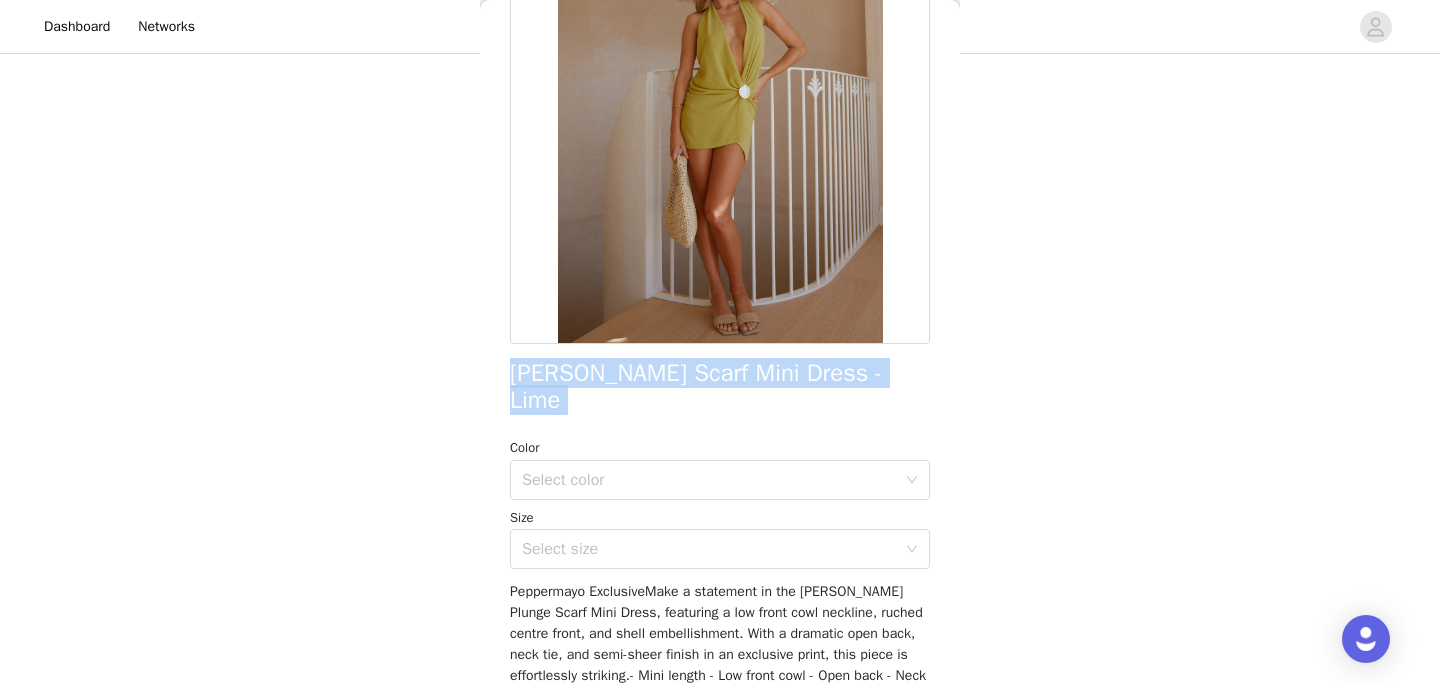 scroll, scrollTop: 268, scrollLeft: 0, axis: vertical 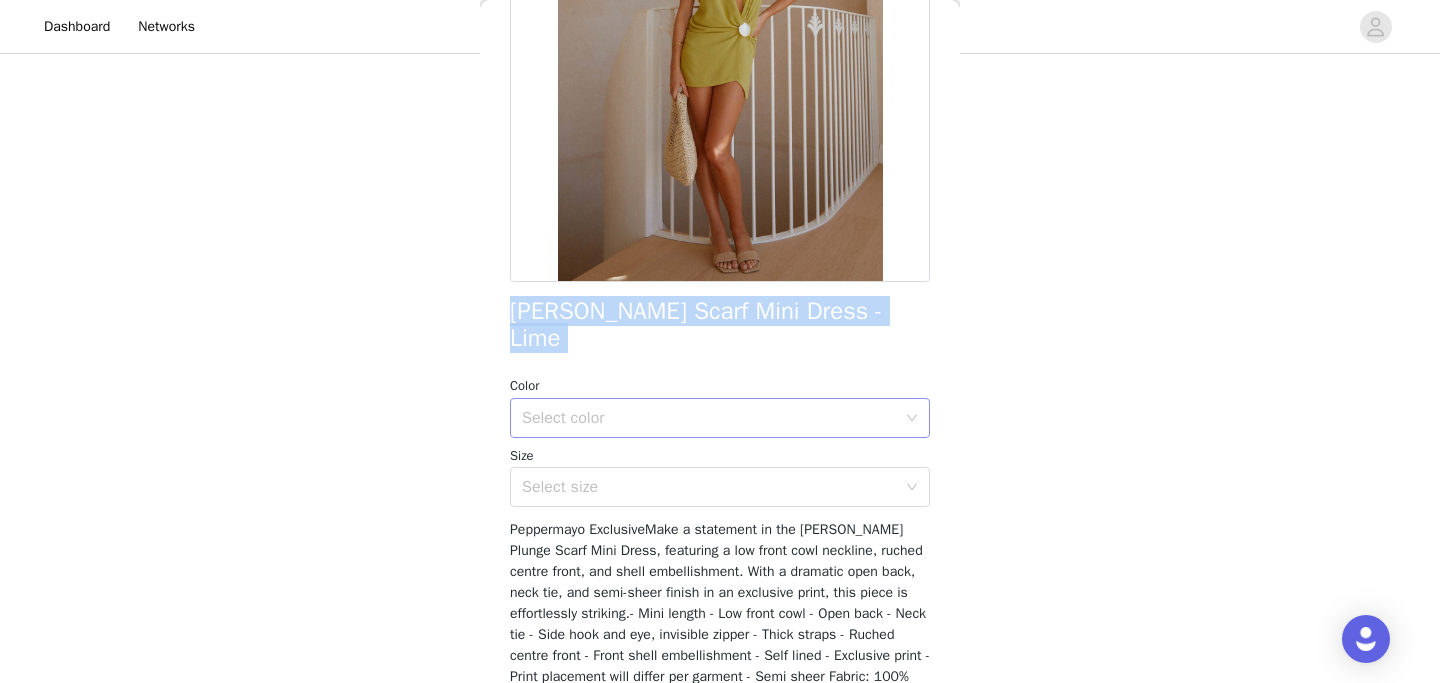 click on "Select color" at bounding box center [709, 418] 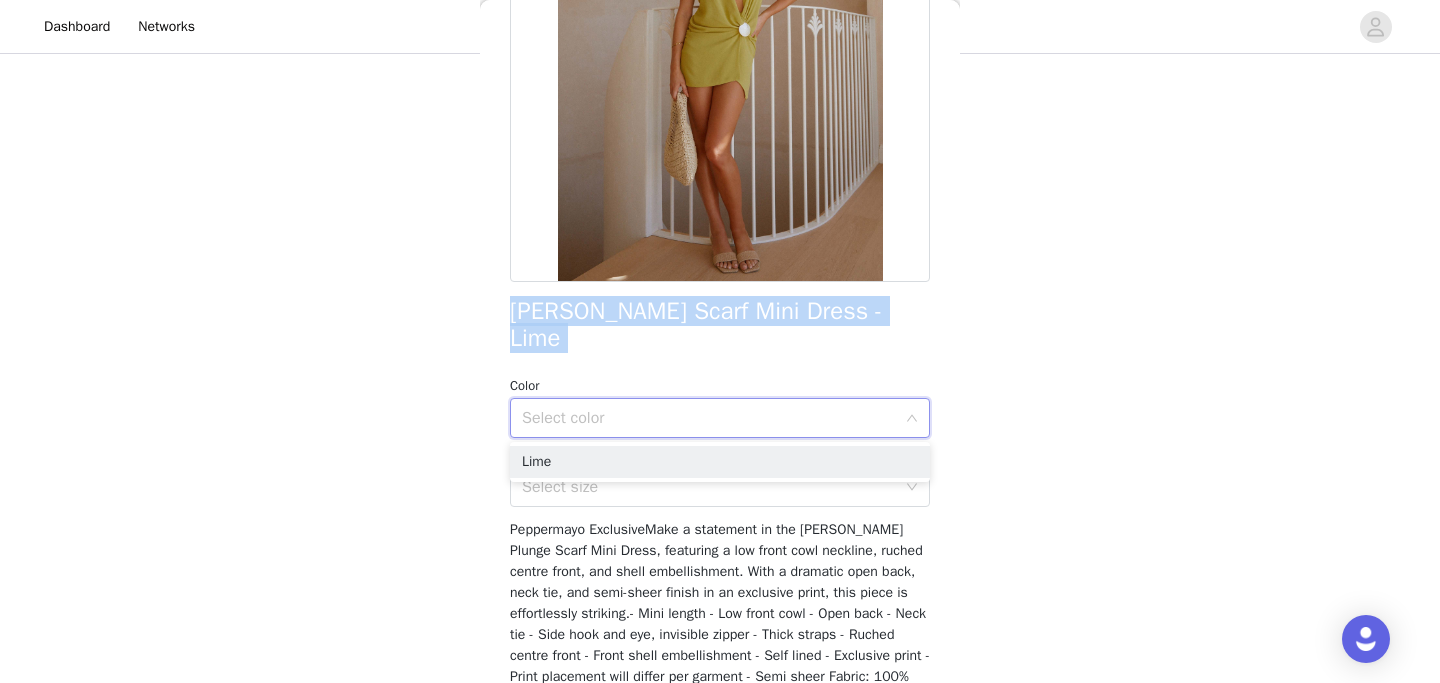 click on "Select color" at bounding box center (709, 418) 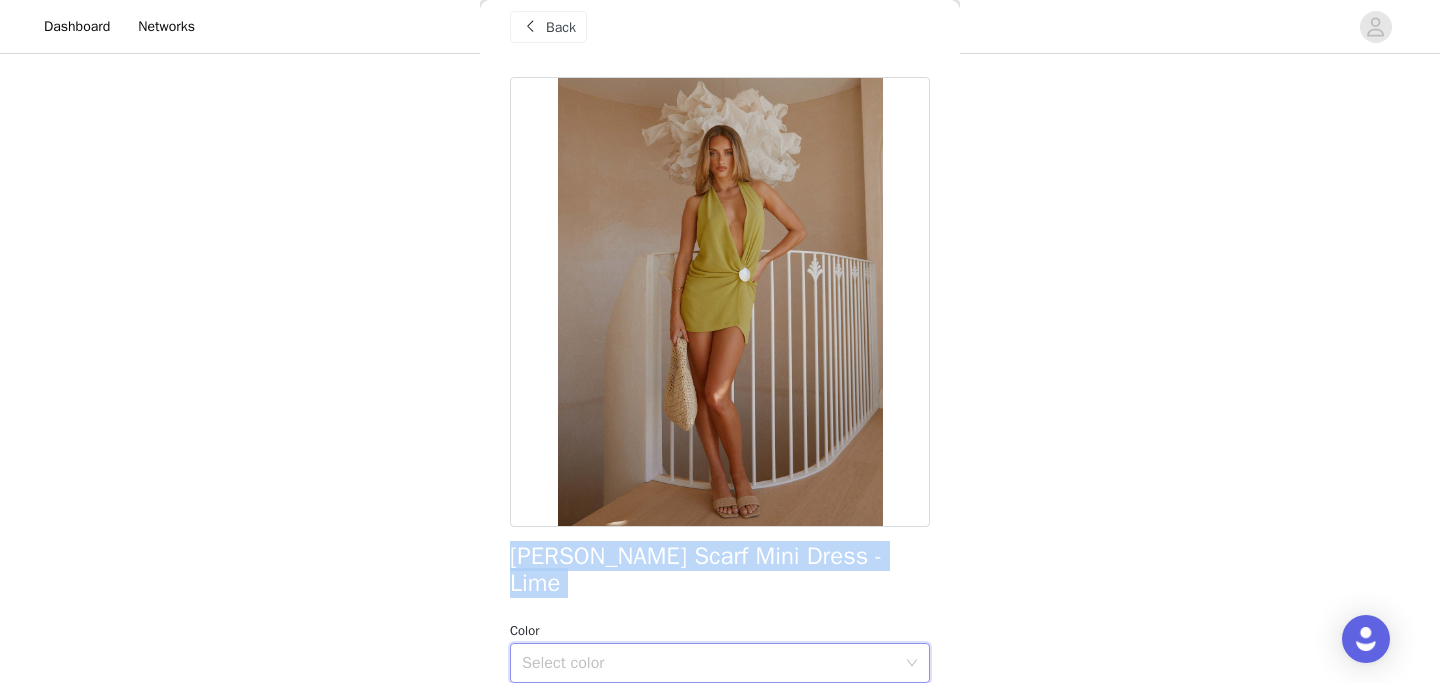scroll, scrollTop: 0, scrollLeft: 0, axis: both 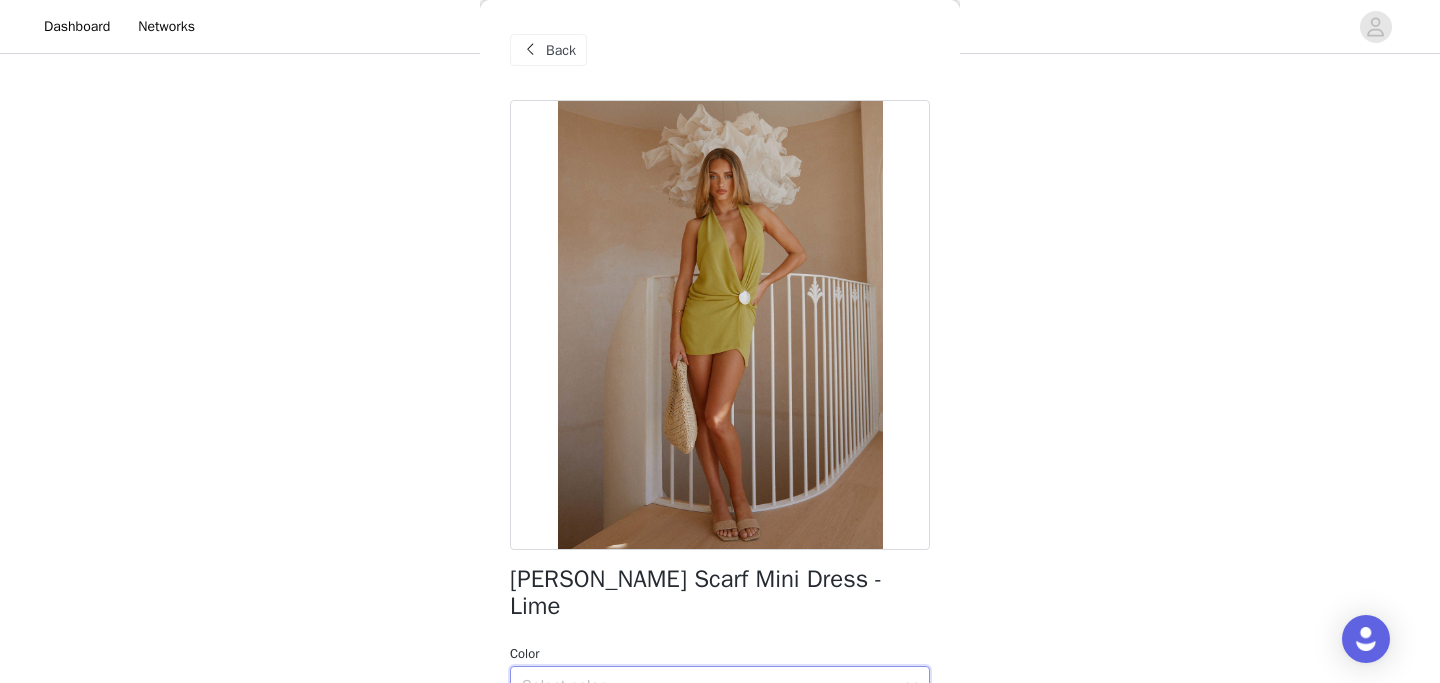 click on "Back" at bounding box center (561, 50) 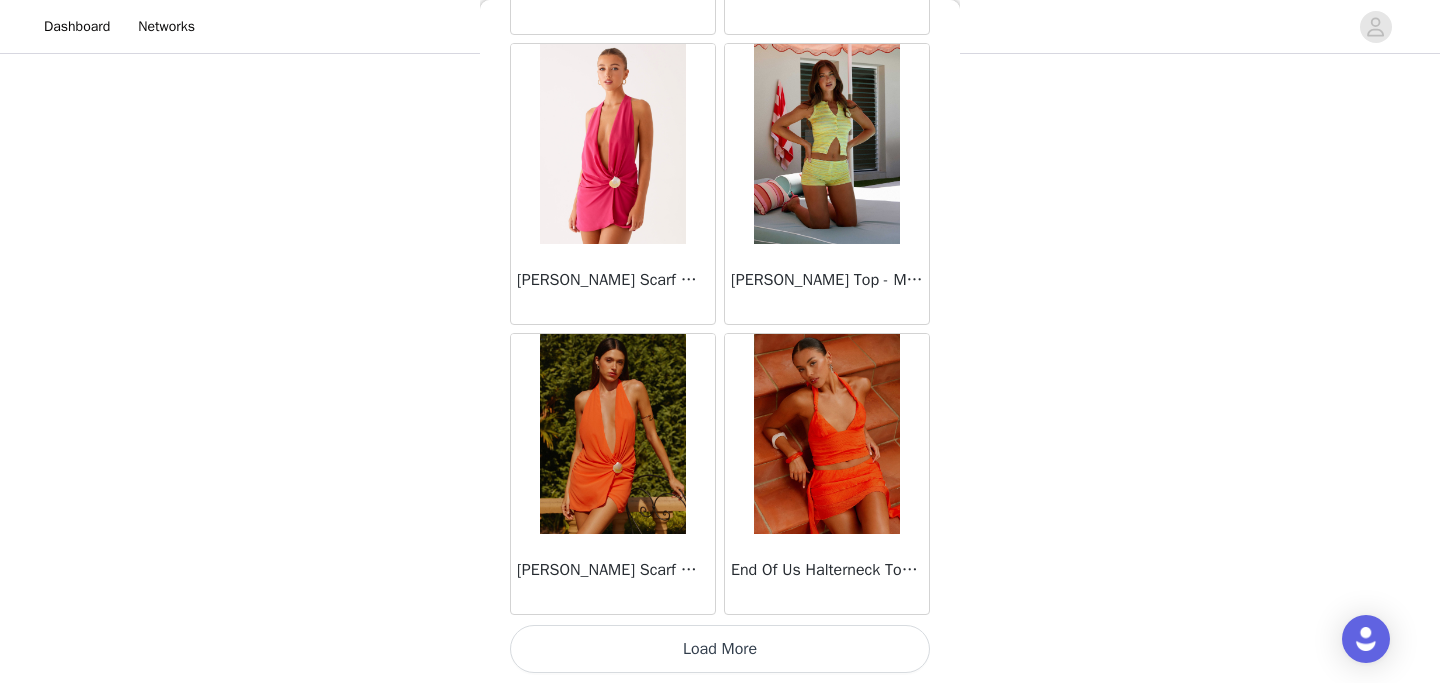 scroll, scrollTop: 19775, scrollLeft: 0, axis: vertical 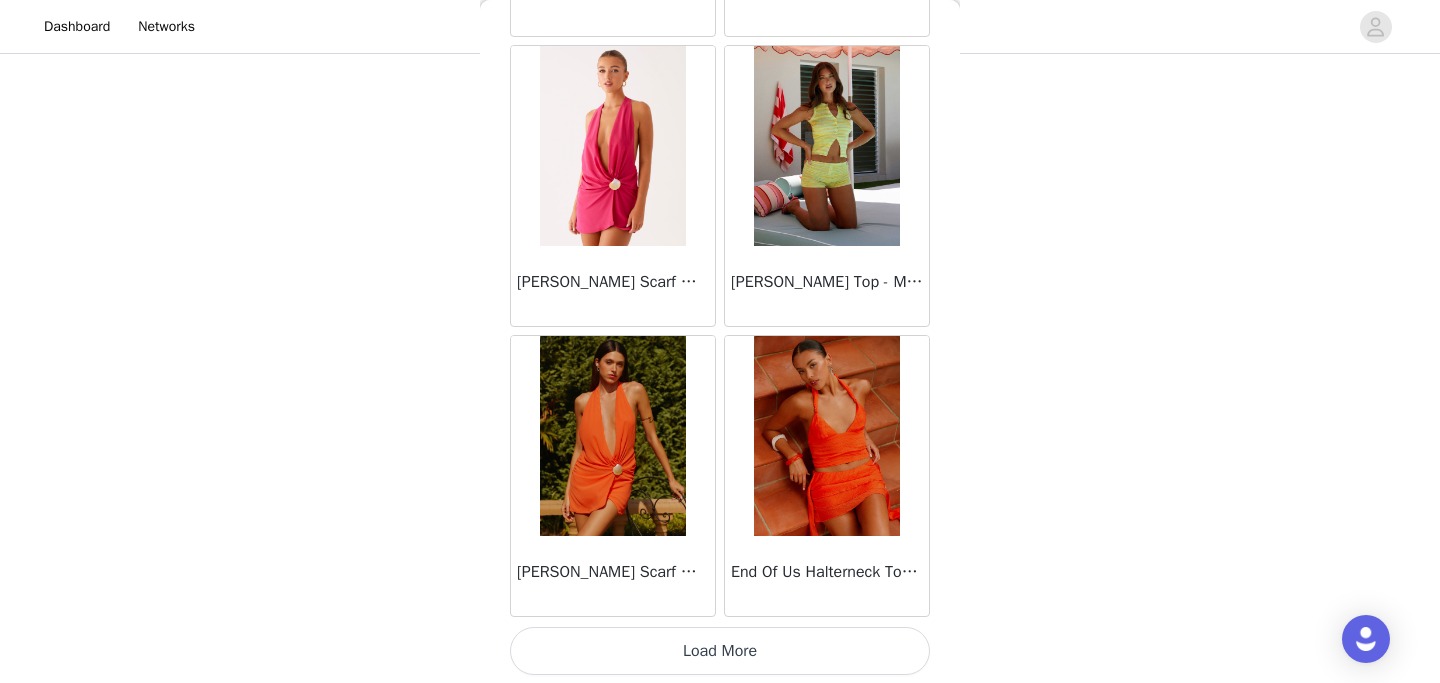 click on "Load More" at bounding box center (720, 651) 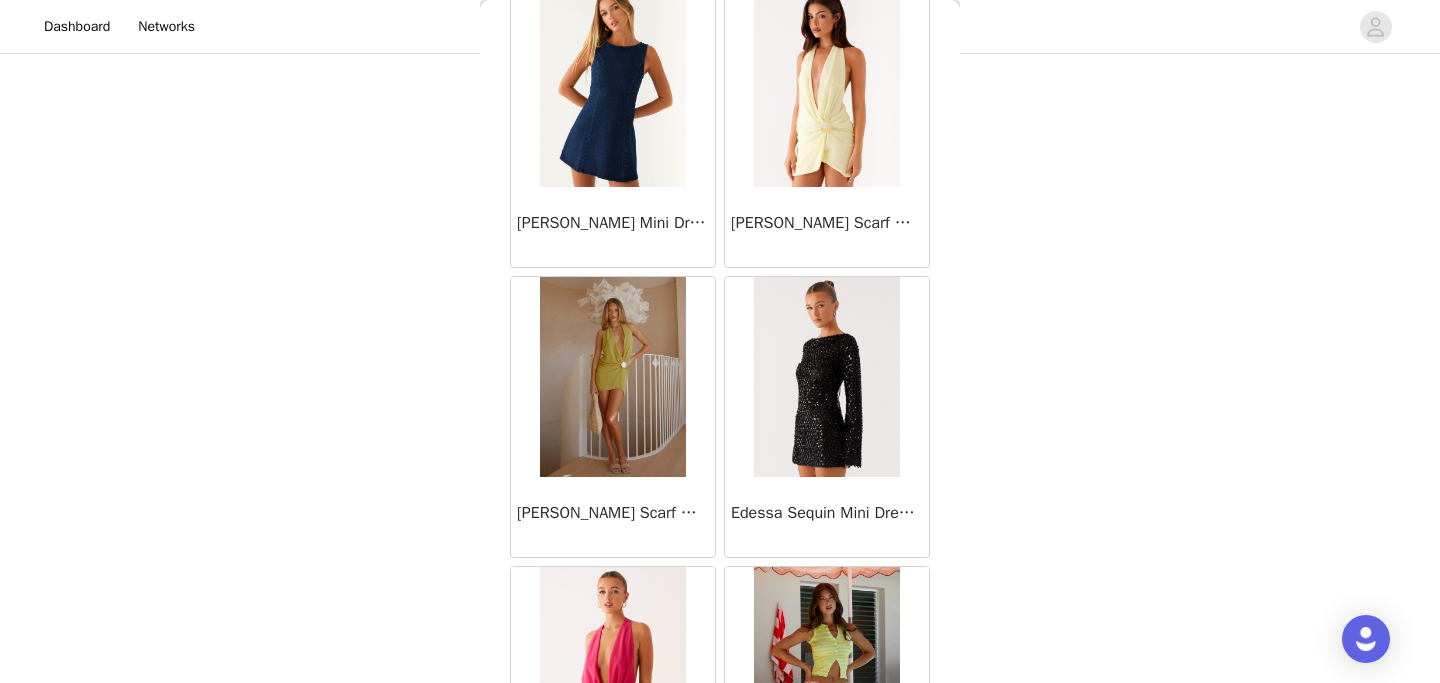 scroll, scrollTop: 19250, scrollLeft: 0, axis: vertical 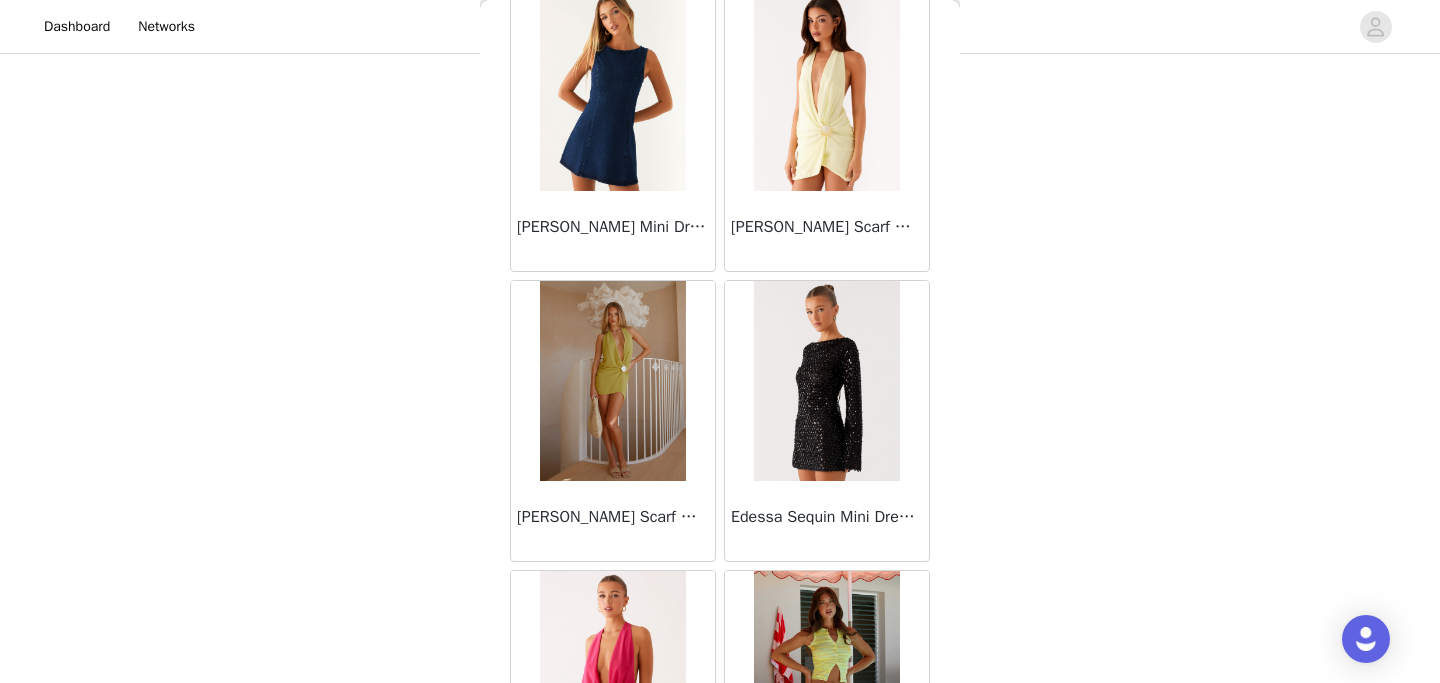 click at bounding box center [612, 381] 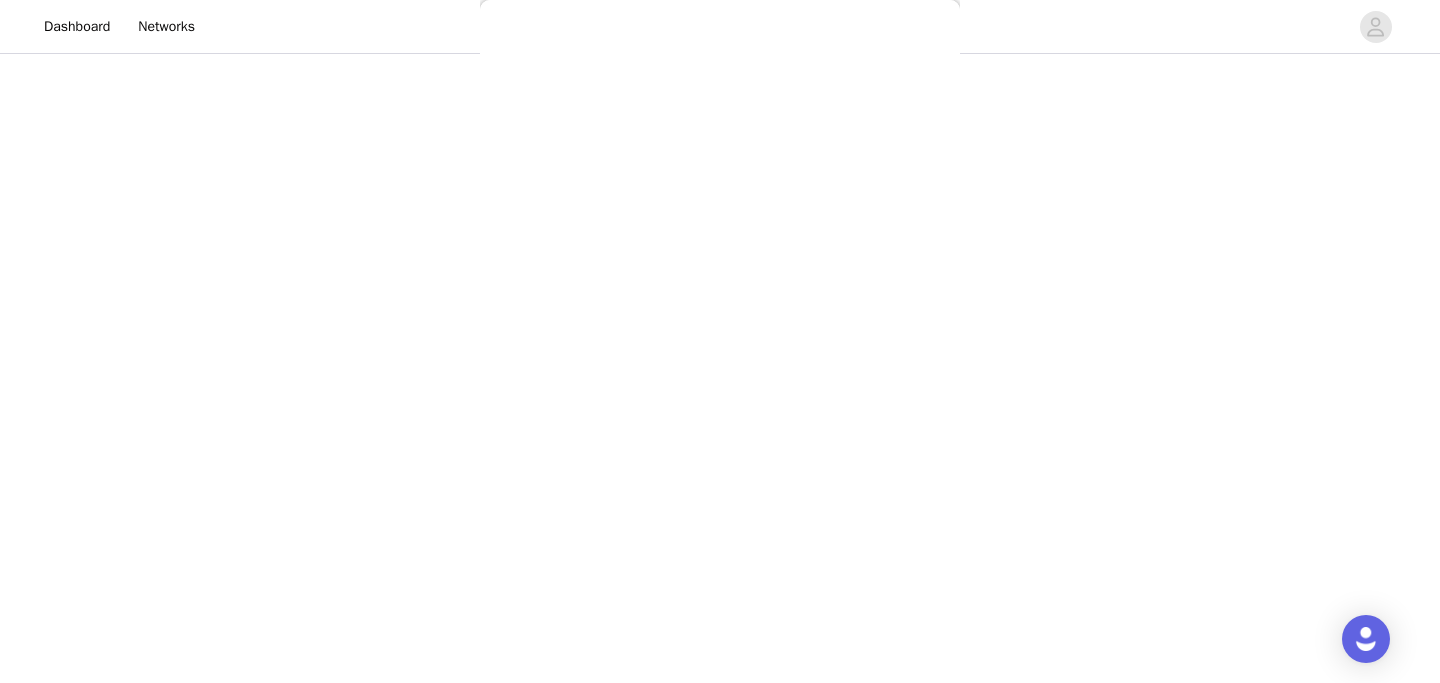 scroll, scrollTop: 440, scrollLeft: 0, axis: vertical 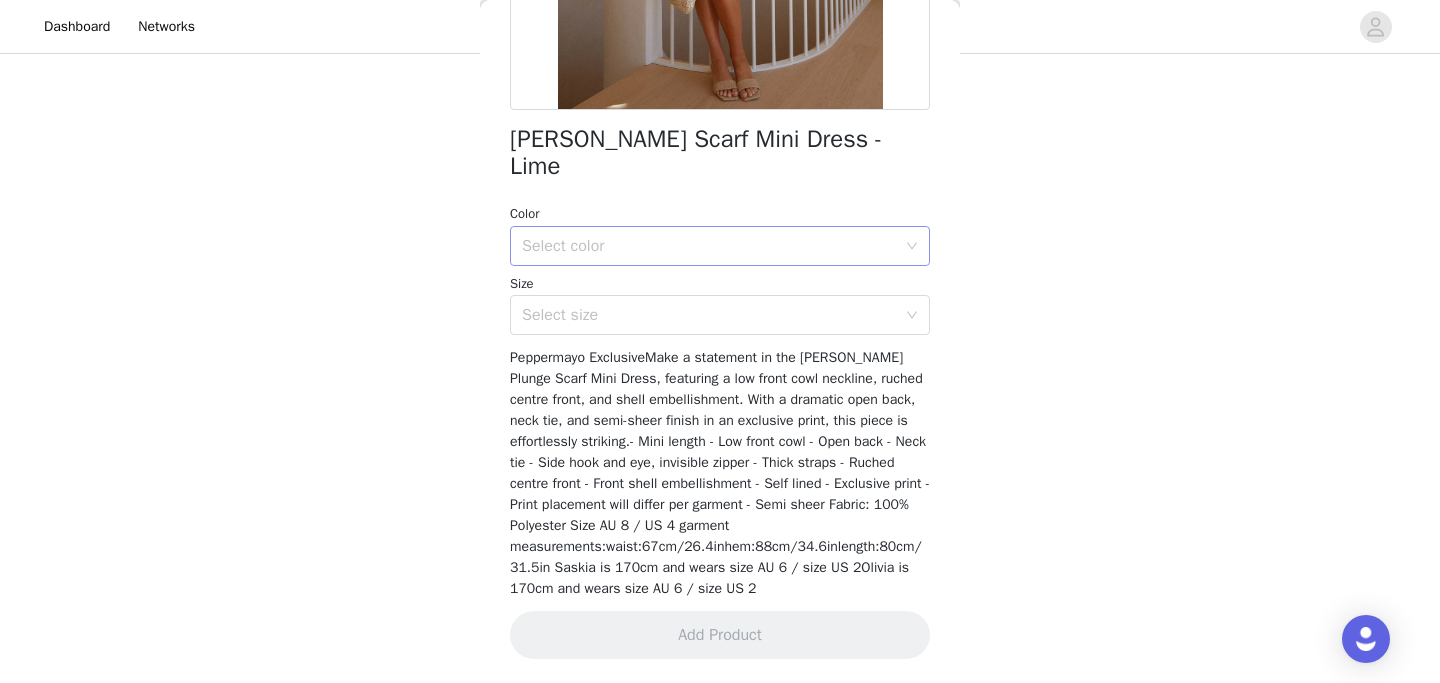 click on "Select color" at bounding box center [713, 246] 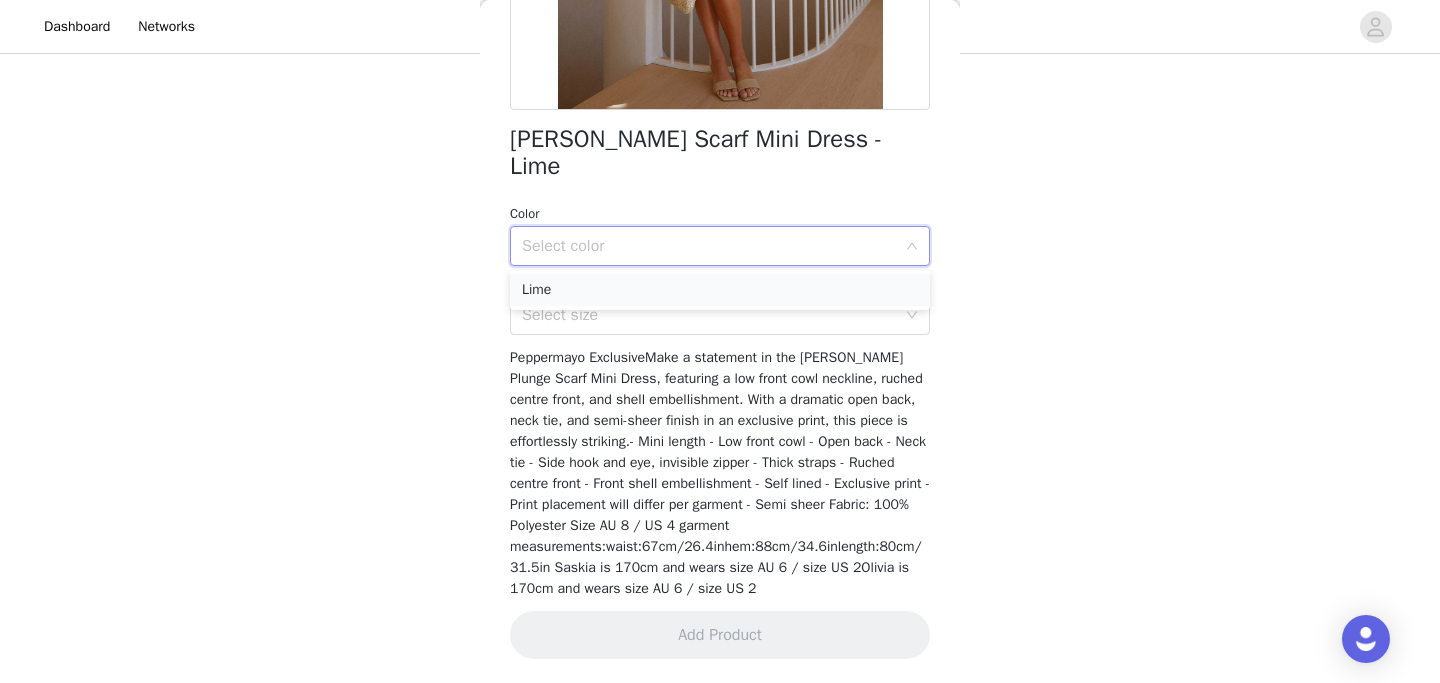 click on "Lime" at bounding box center (720, 290) 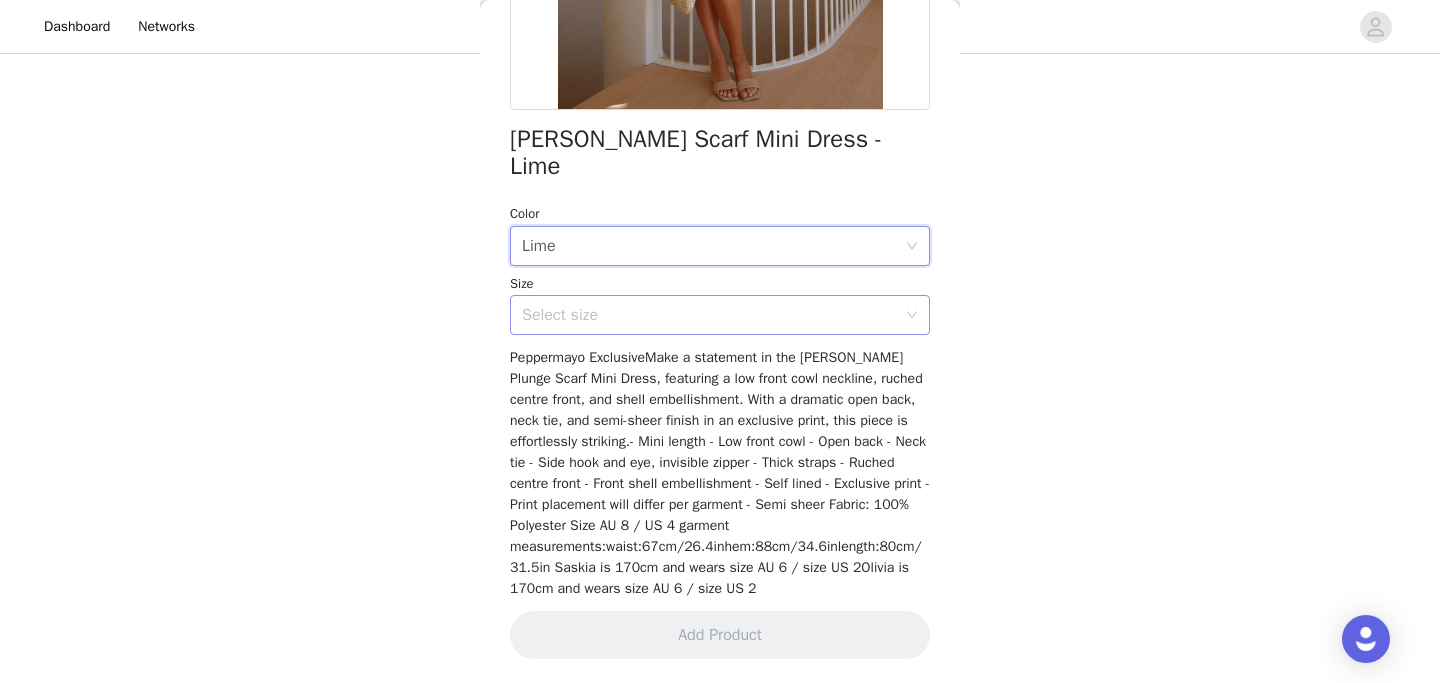 click on "Select size" at bounding box center [709, 315] 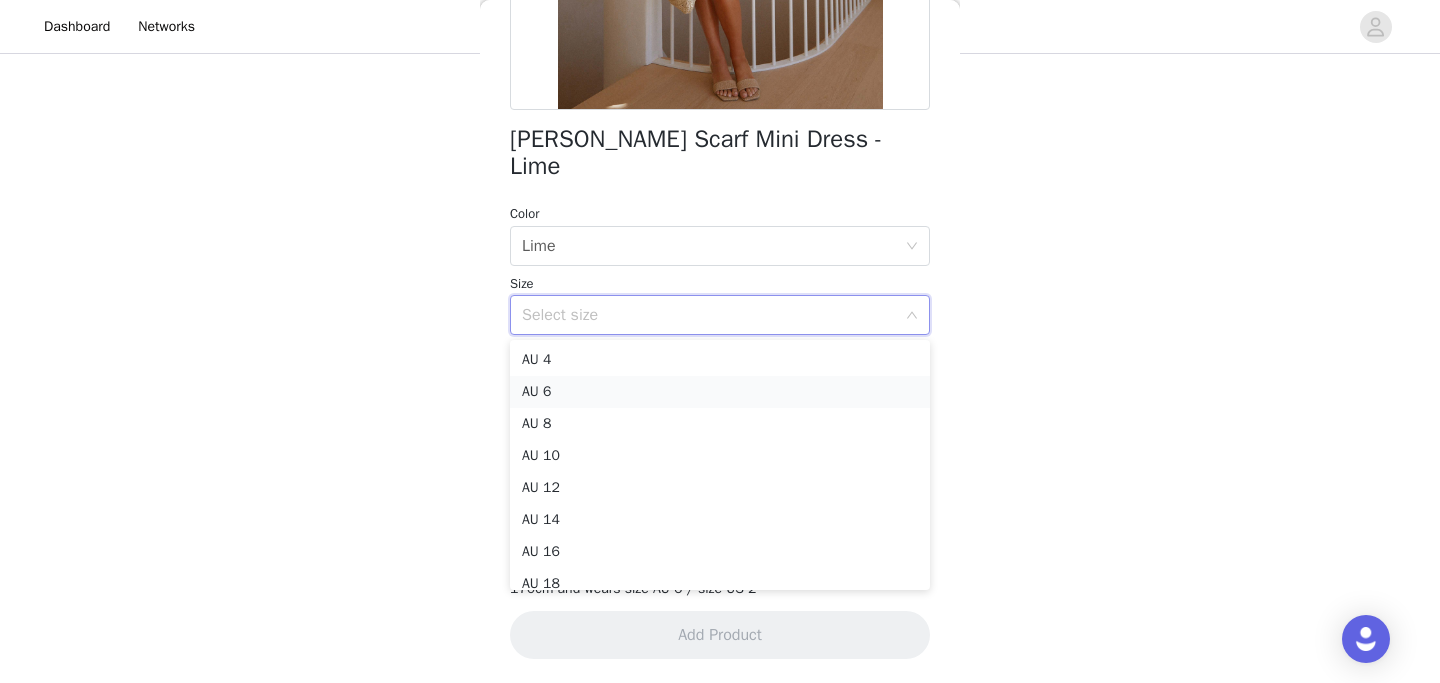 click on "AU 6" at bounding box center (720, 392) 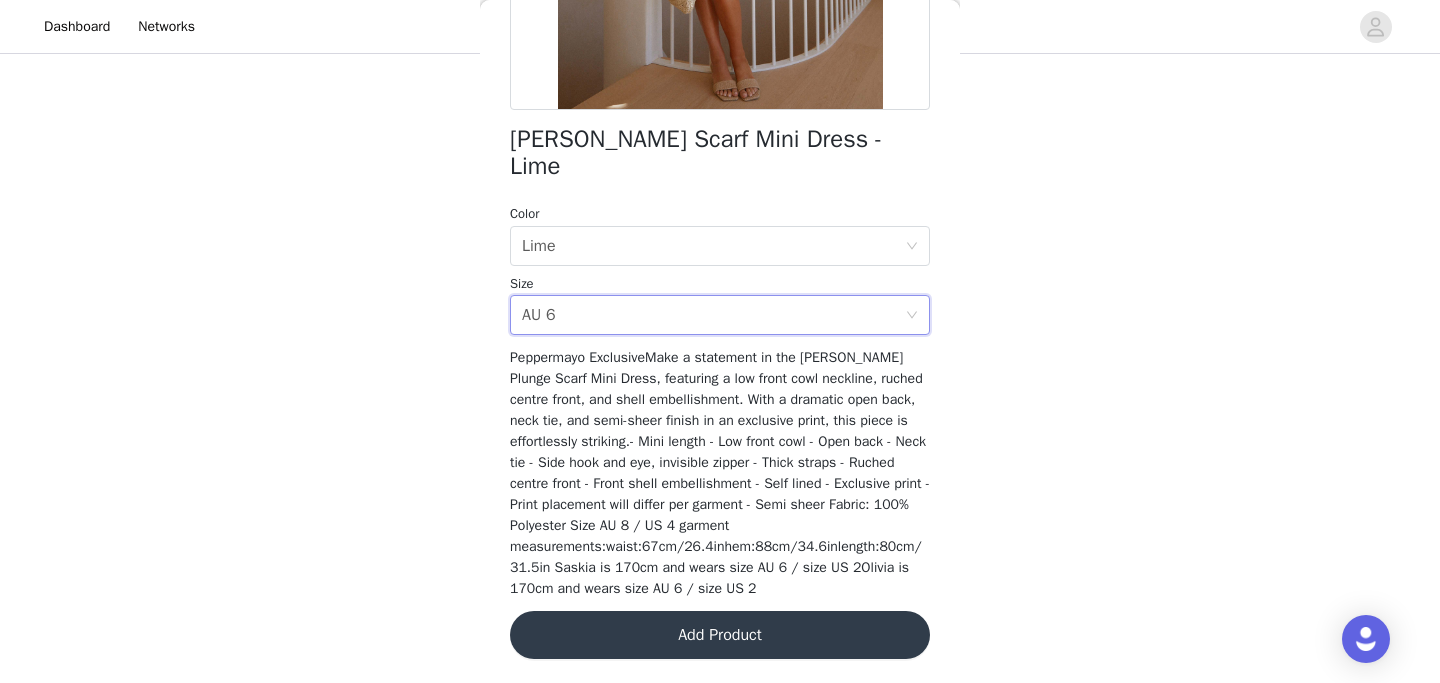 click on "Add Product" at bounding box center (720, 635) 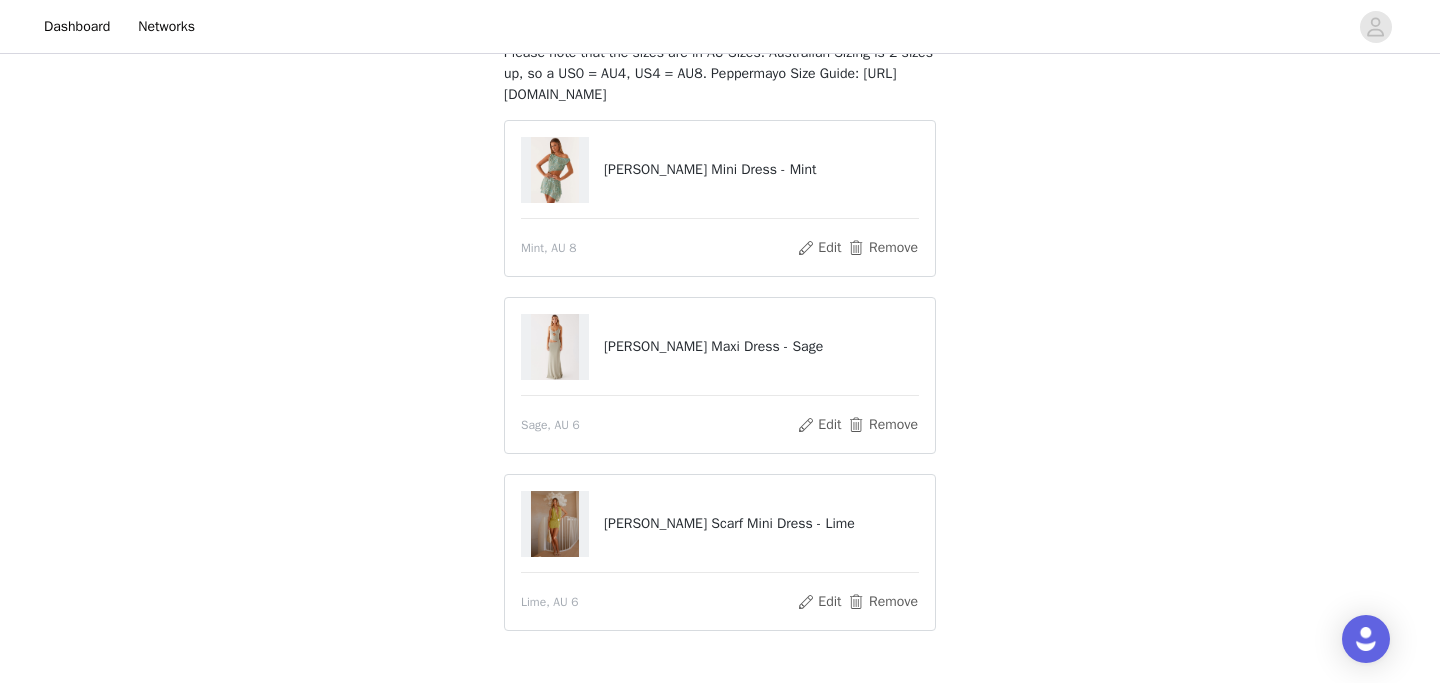 scroll, scrollTop: 136, scrollLeft: 0, axis: vertical 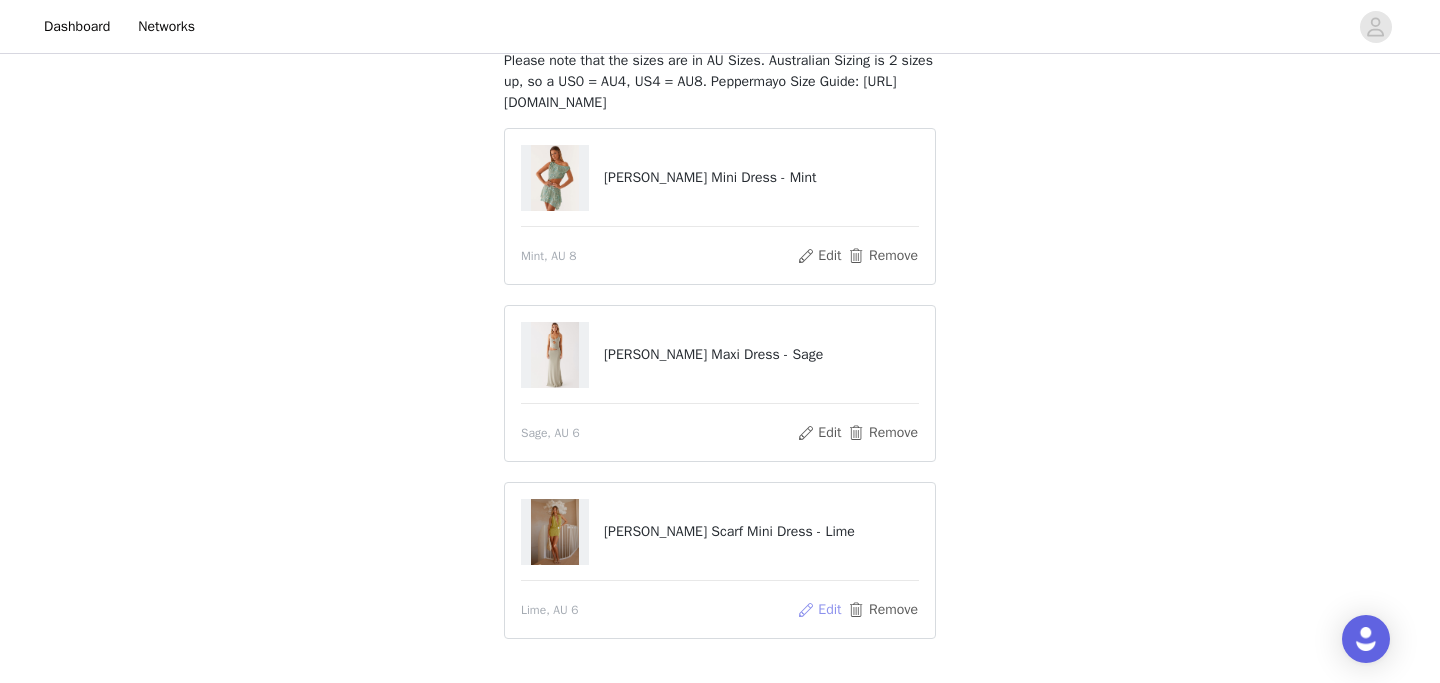 click on "Edit" at bounding box center [819, 610] 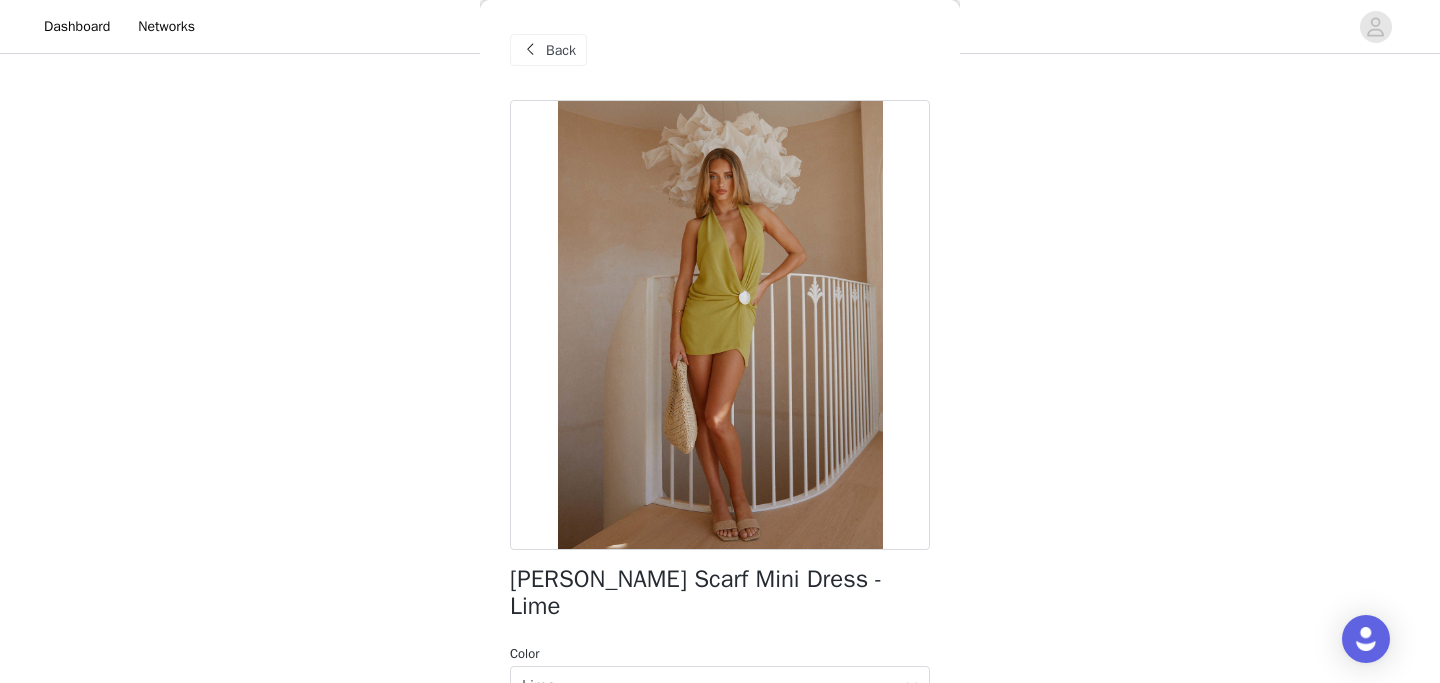 click on "Back" at bounding box center (561, 50) 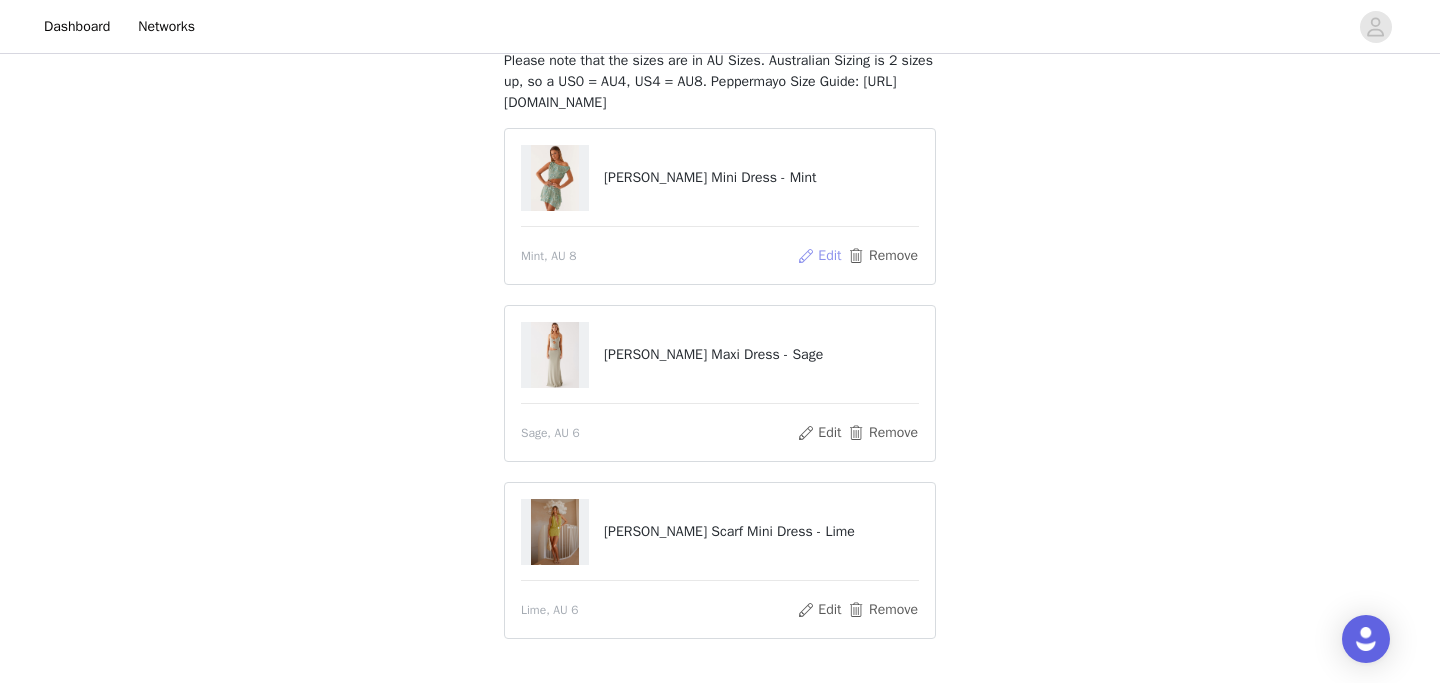 click on "Edit" at bounding box center [819, 256] 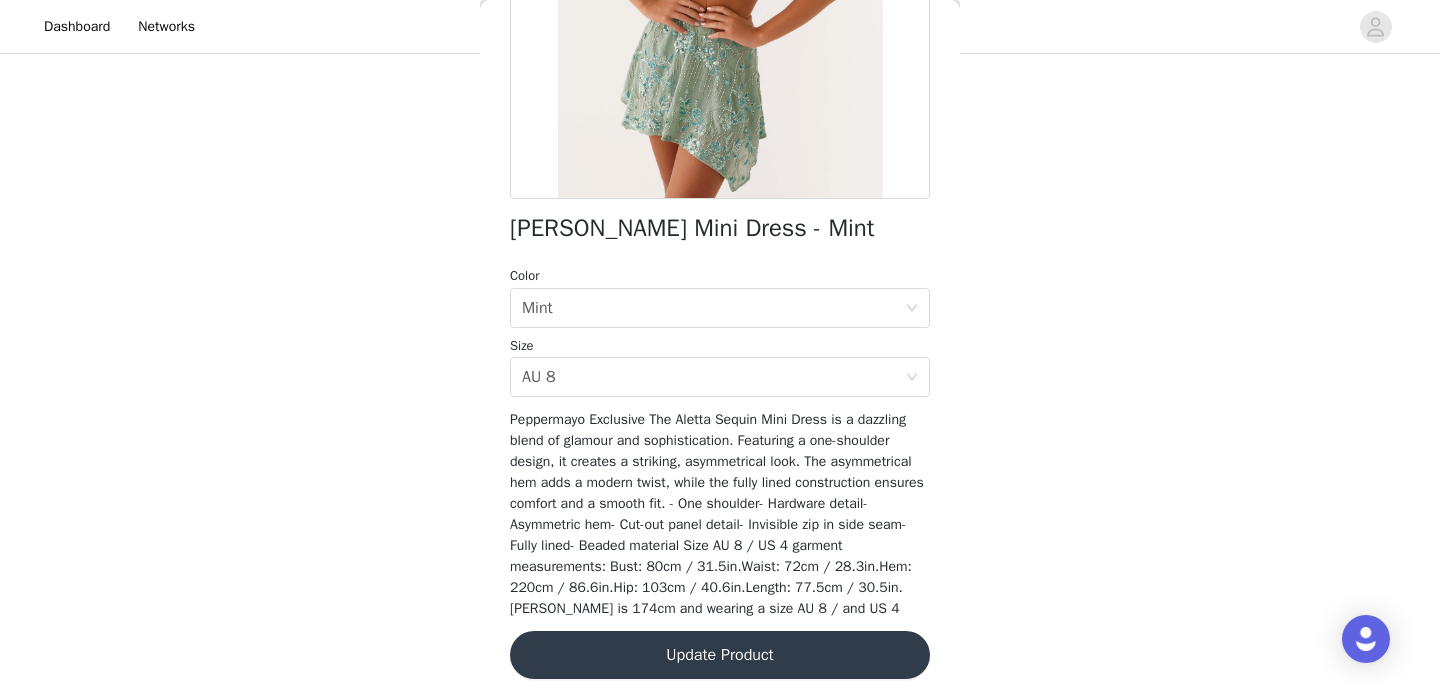 scroll, scrollTop: 353, scrollLeft: 0, axis: vertical 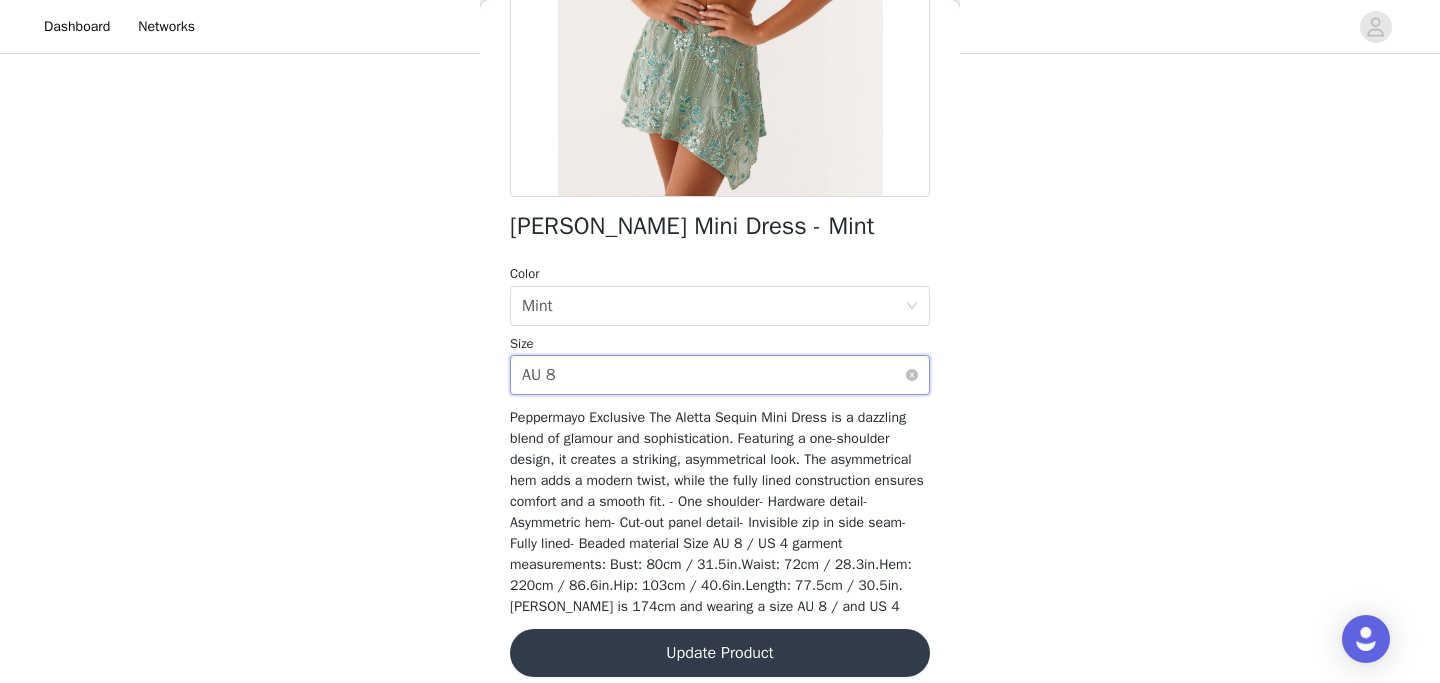 click on "Select size AU 8" at bounding box center (713, 375) 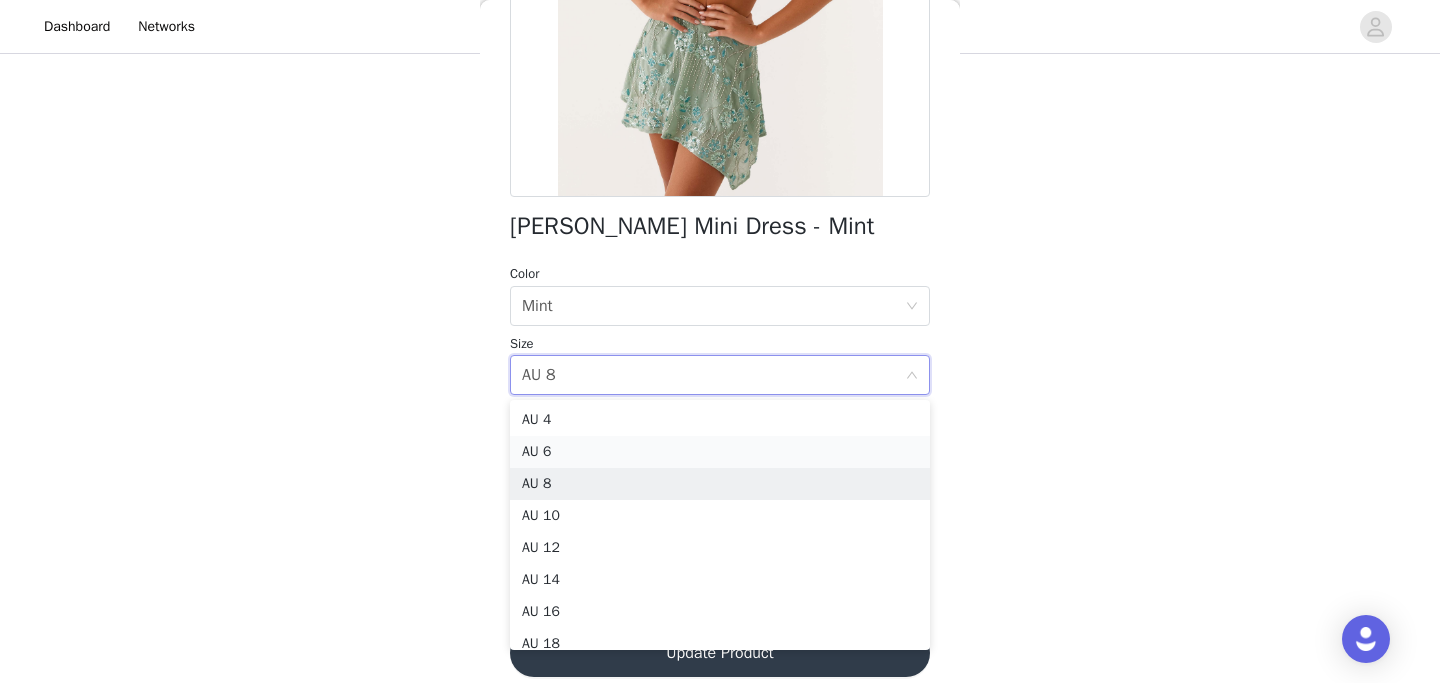 click on "AU 6" at bounding box center (720, 452) 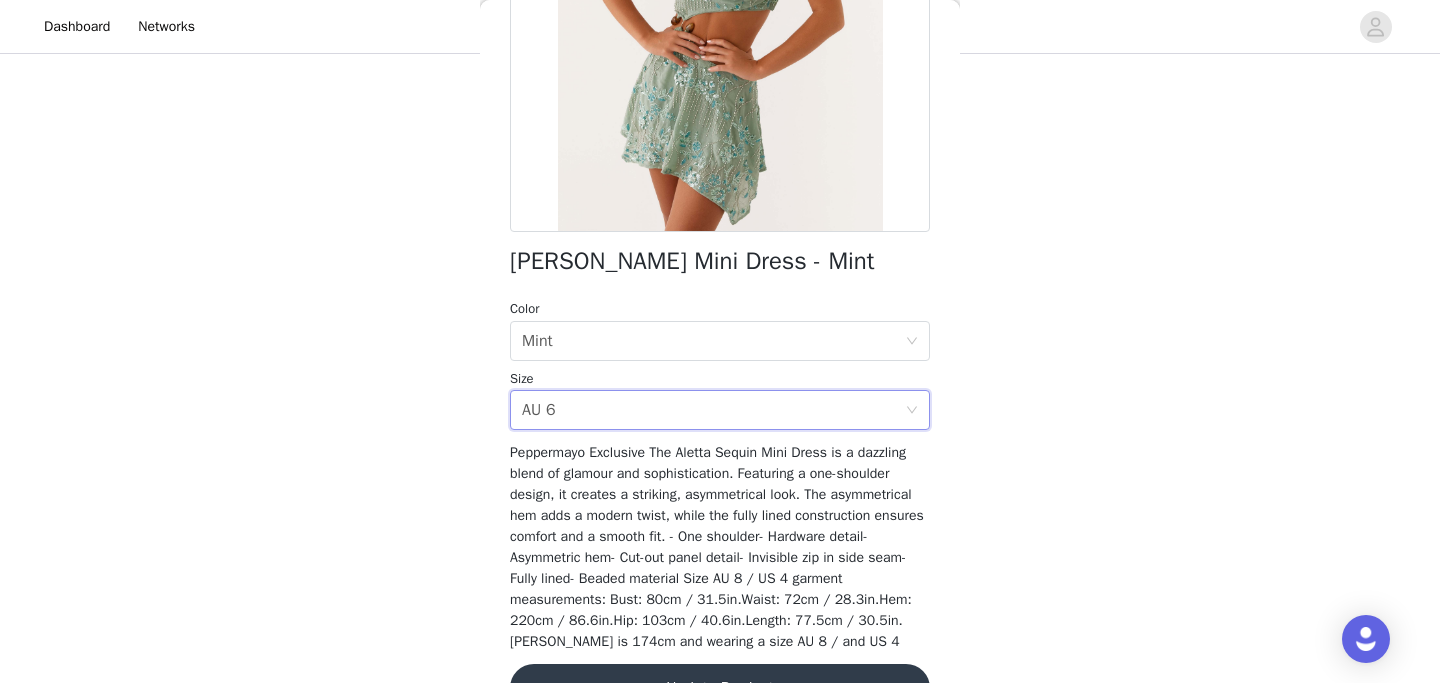 scroll, scrollTop: 319, scrollLeft: 0, axis: vertical 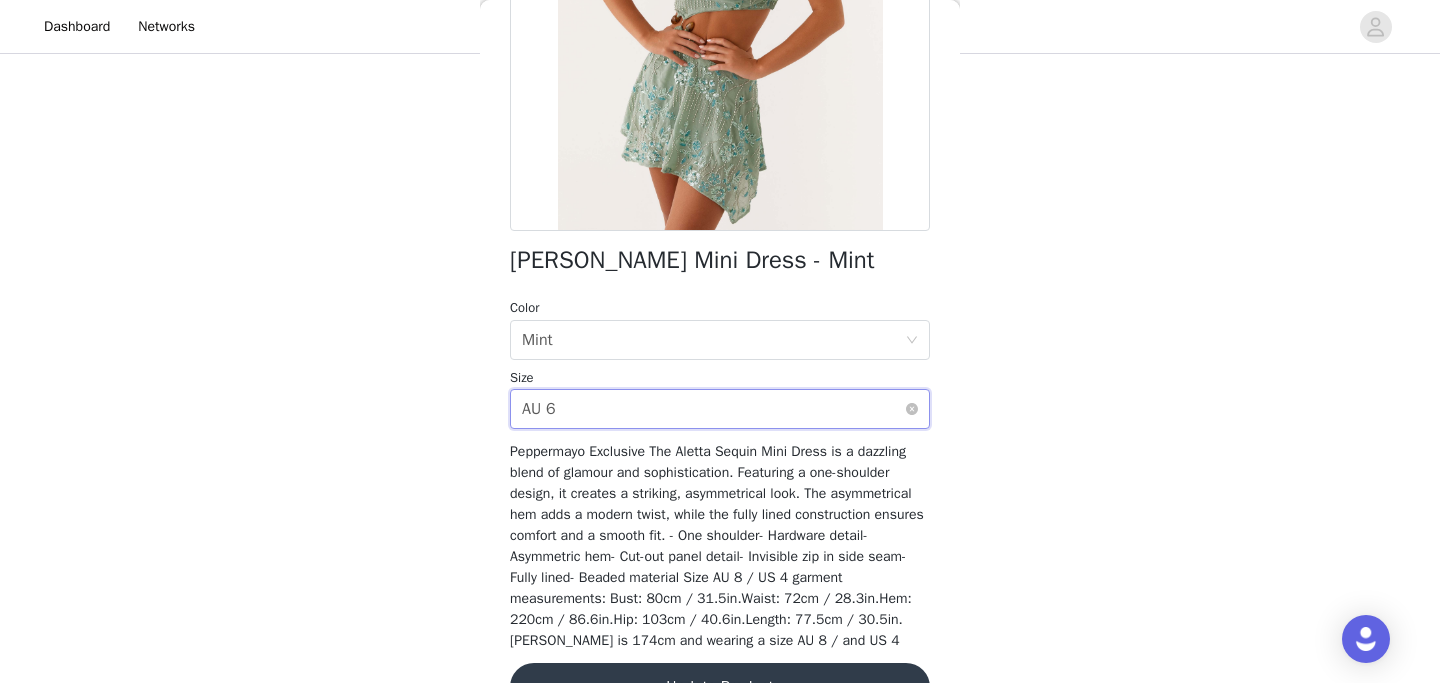 click on "Select size AU 6" at bounding box center (713, 409) 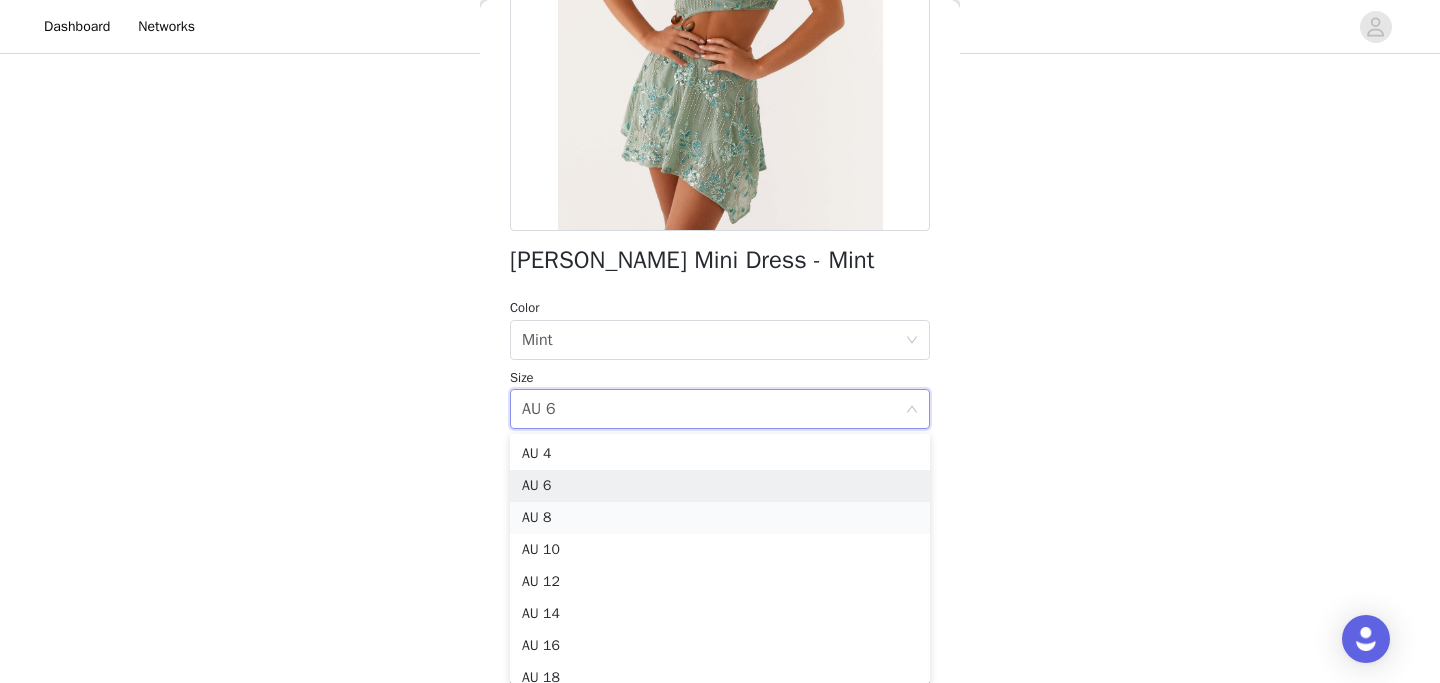 click on "AU 8" at bounding box center [720, 518] 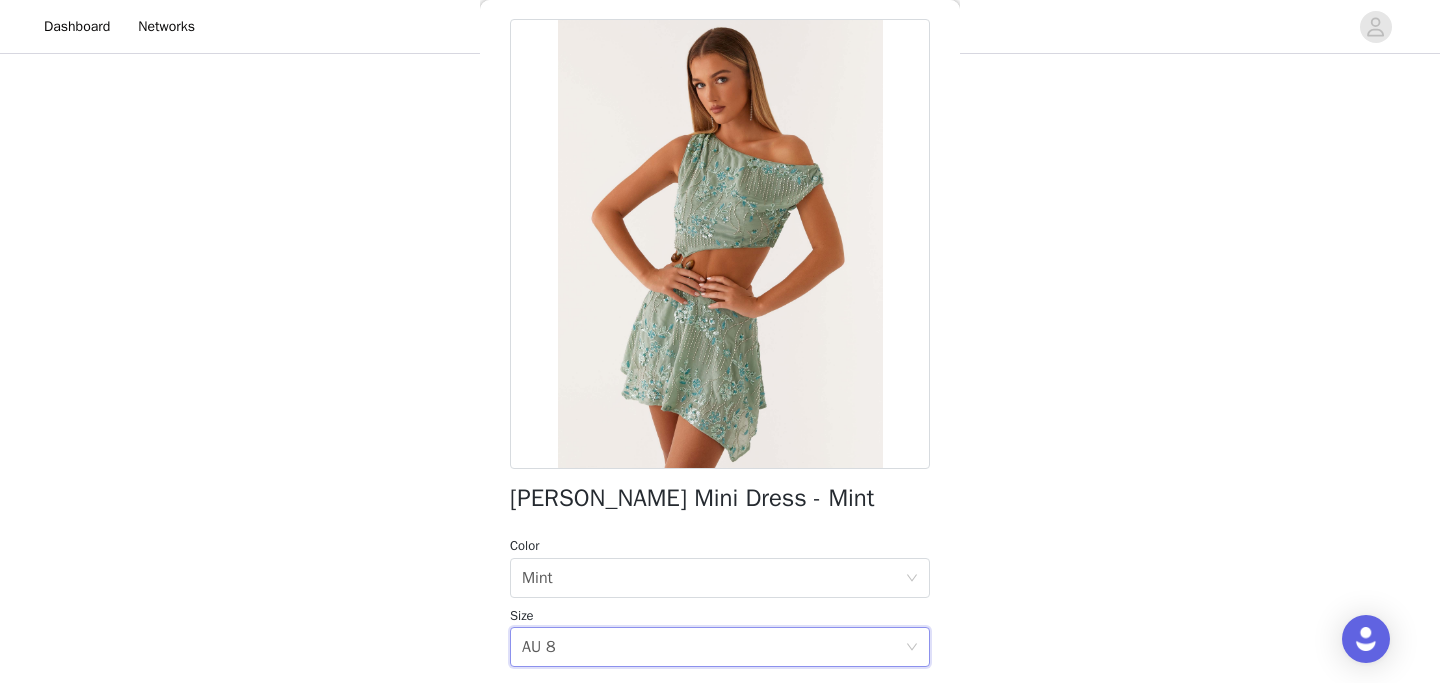scroll, scrollTop: 38, scrollLeft: 0, axis: vertical 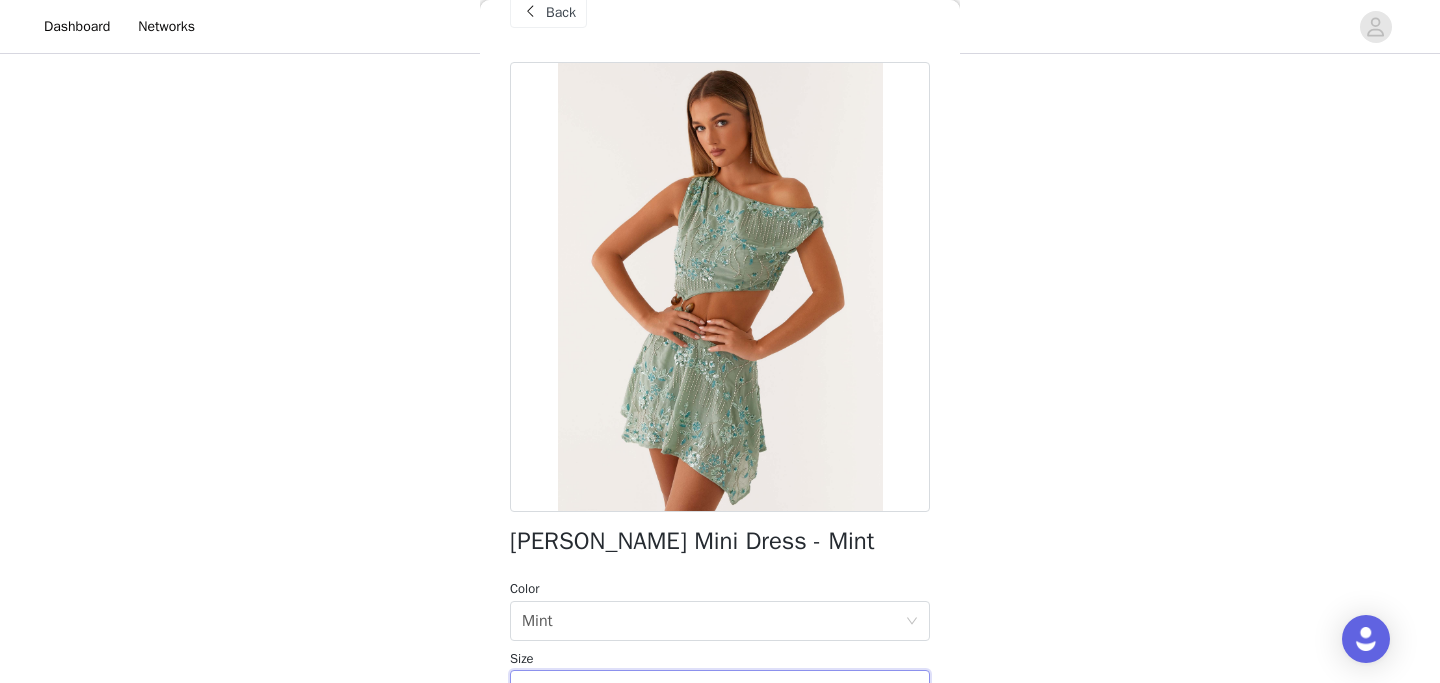 click on "Back" at bounding box center [548, 12] 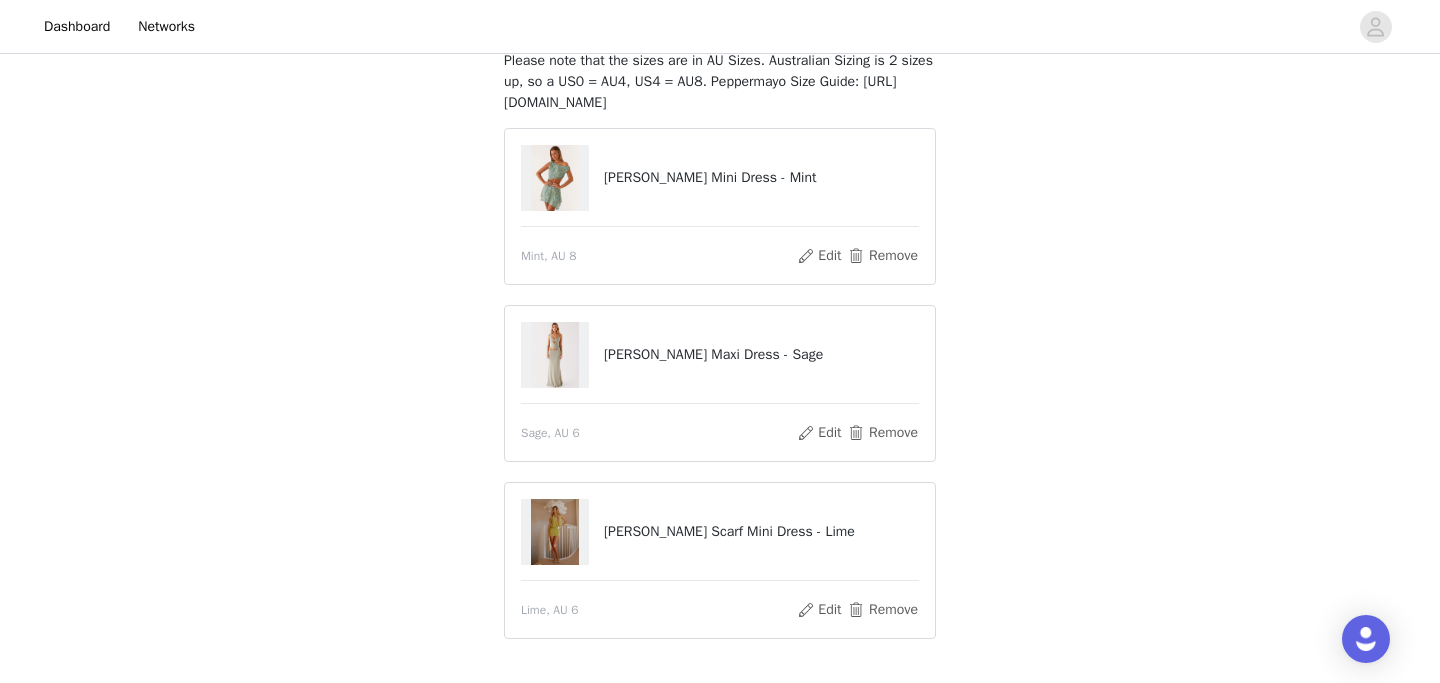 scroll, scrollTop: 279, scrollLeft: 0, axis: vertical 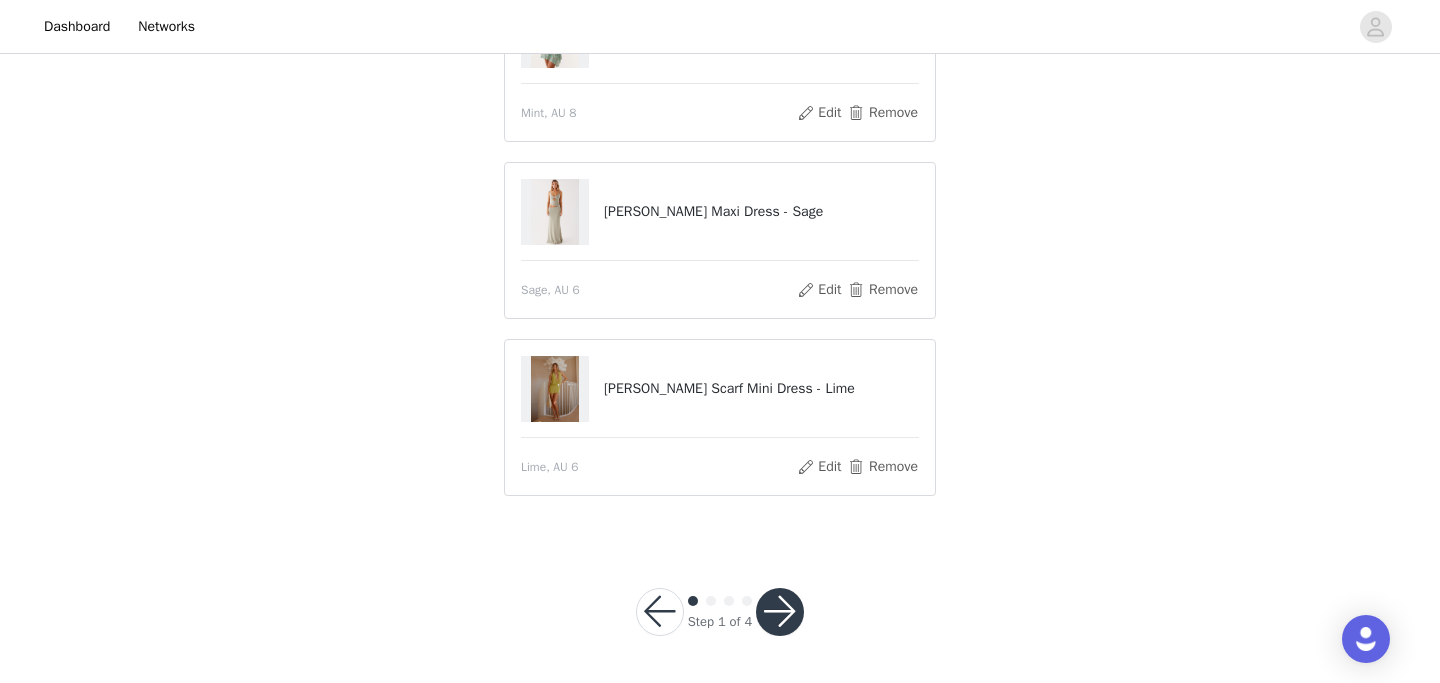click at bounding box center (780, 612) 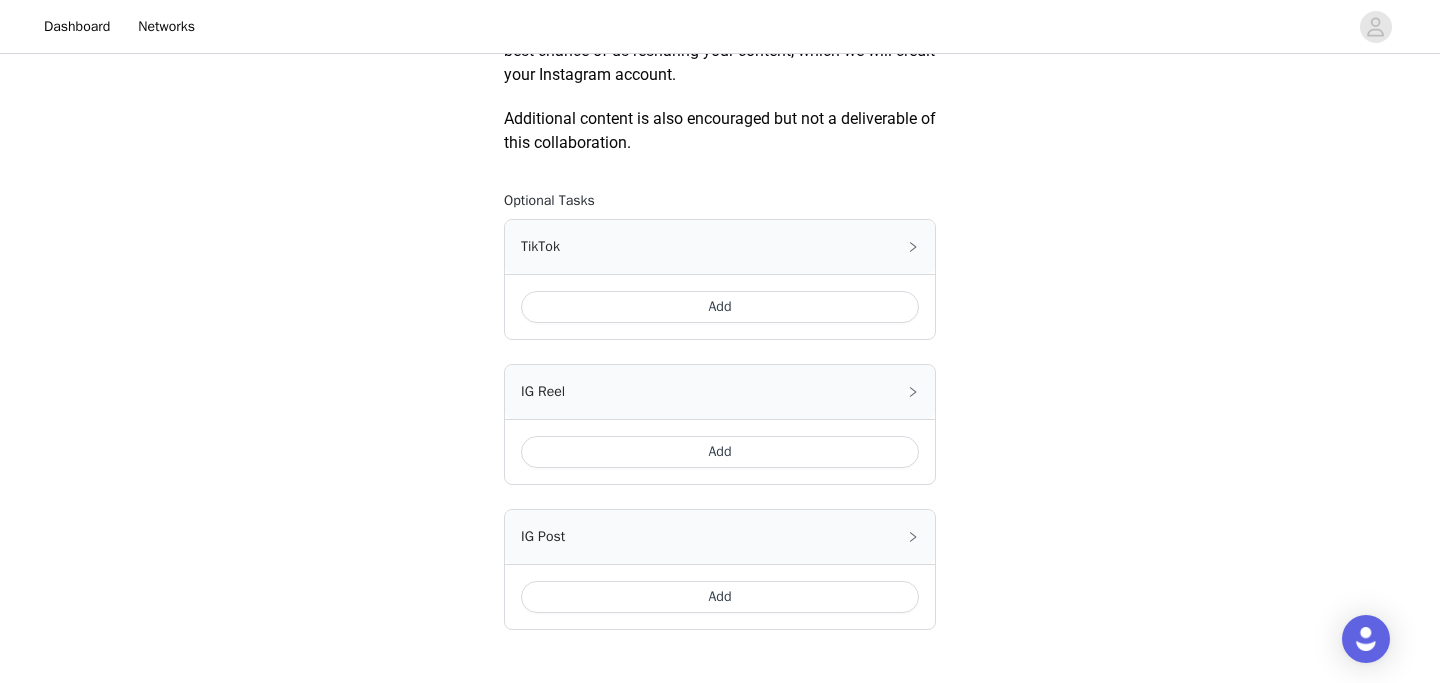 scroll, scrollTop: 1027, scrollLeft: 0, axis: vertical 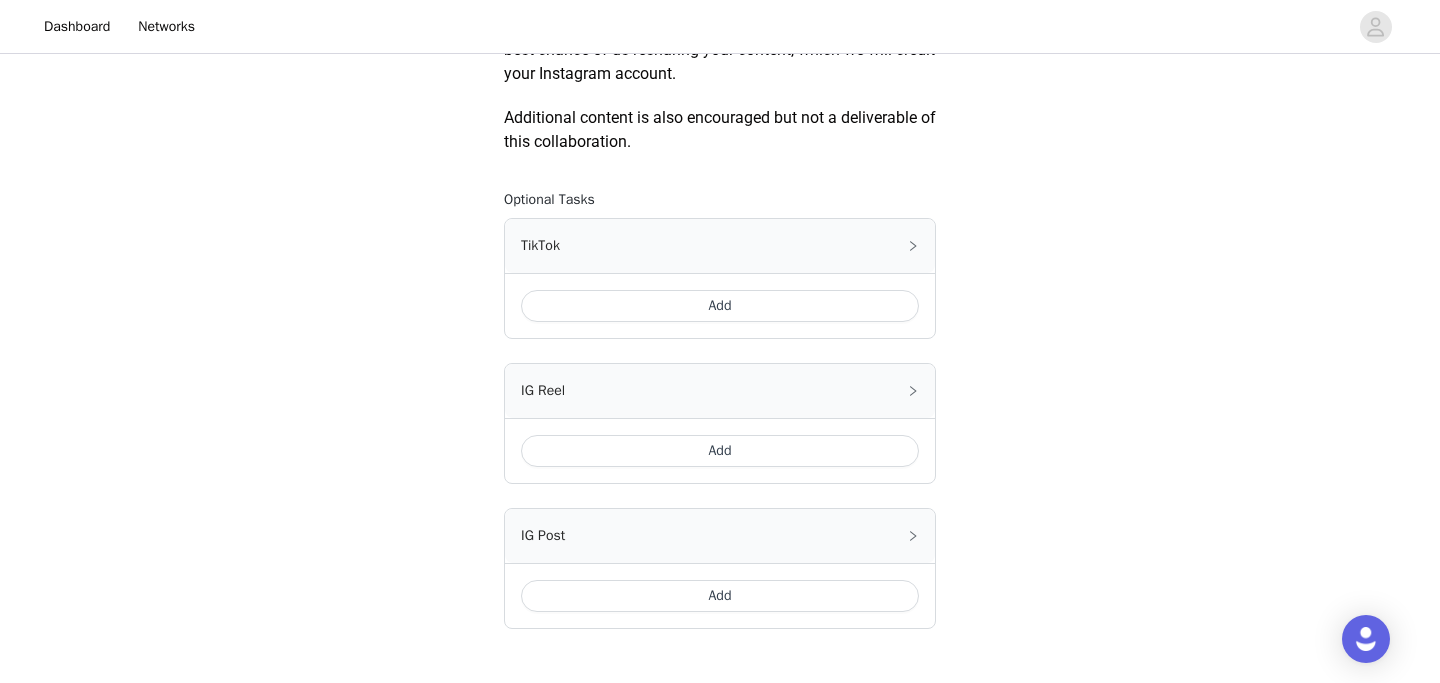 click on "Add" at bounding box center (720, 306) 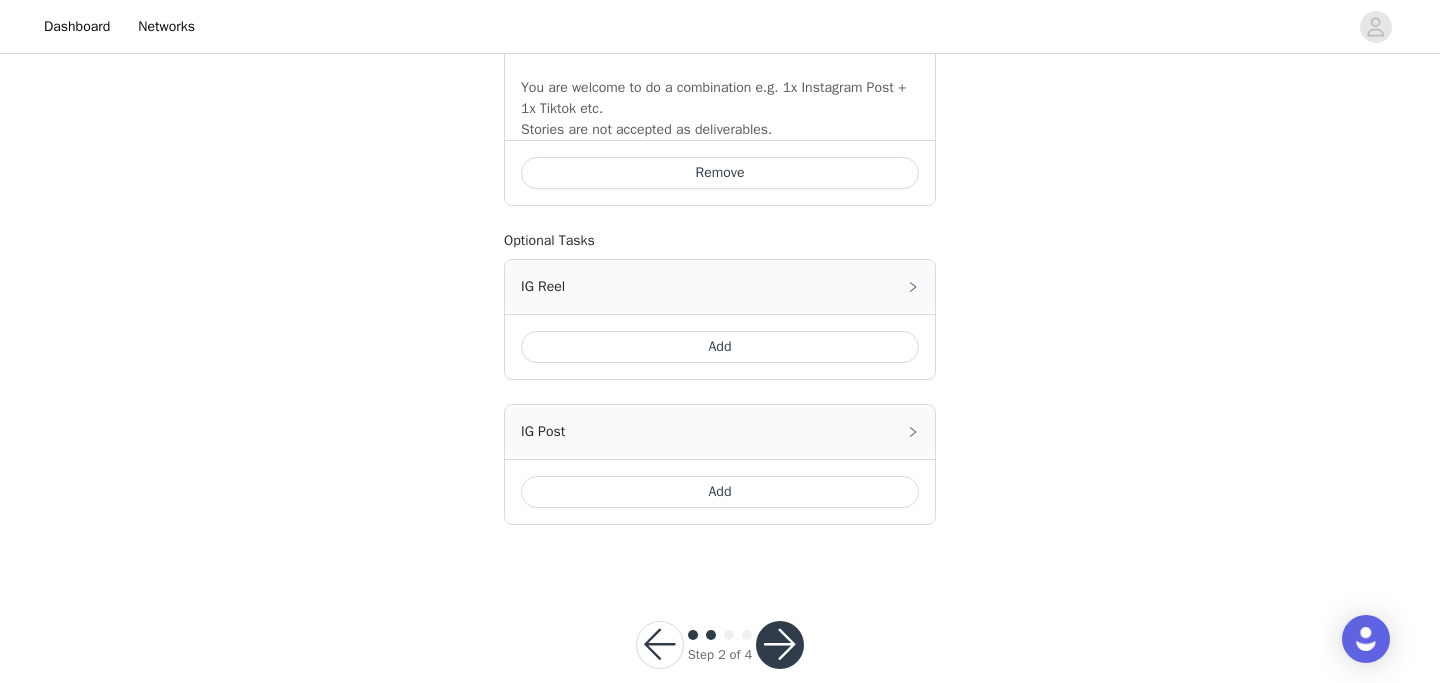 scroll, scrollTop: 1521, scrollLeft: 0, axis: vertical 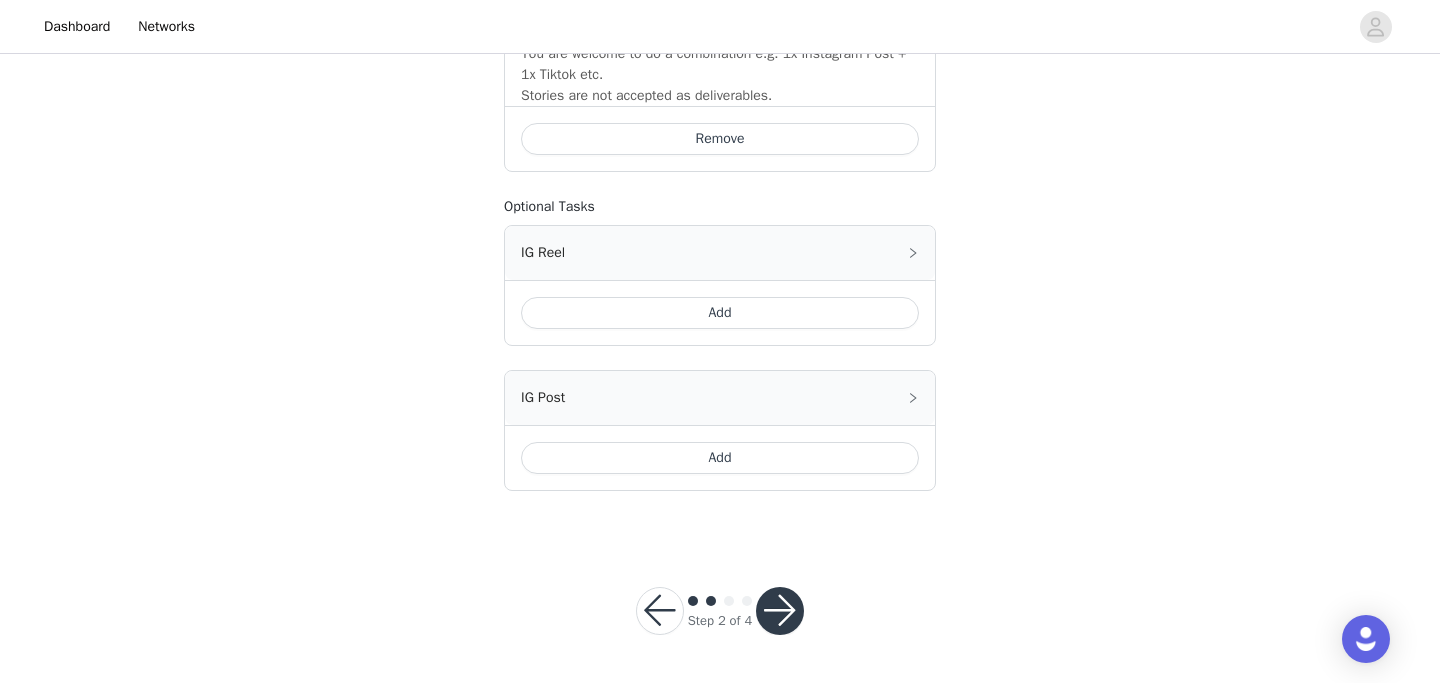 click at bounding box center (780, 611) 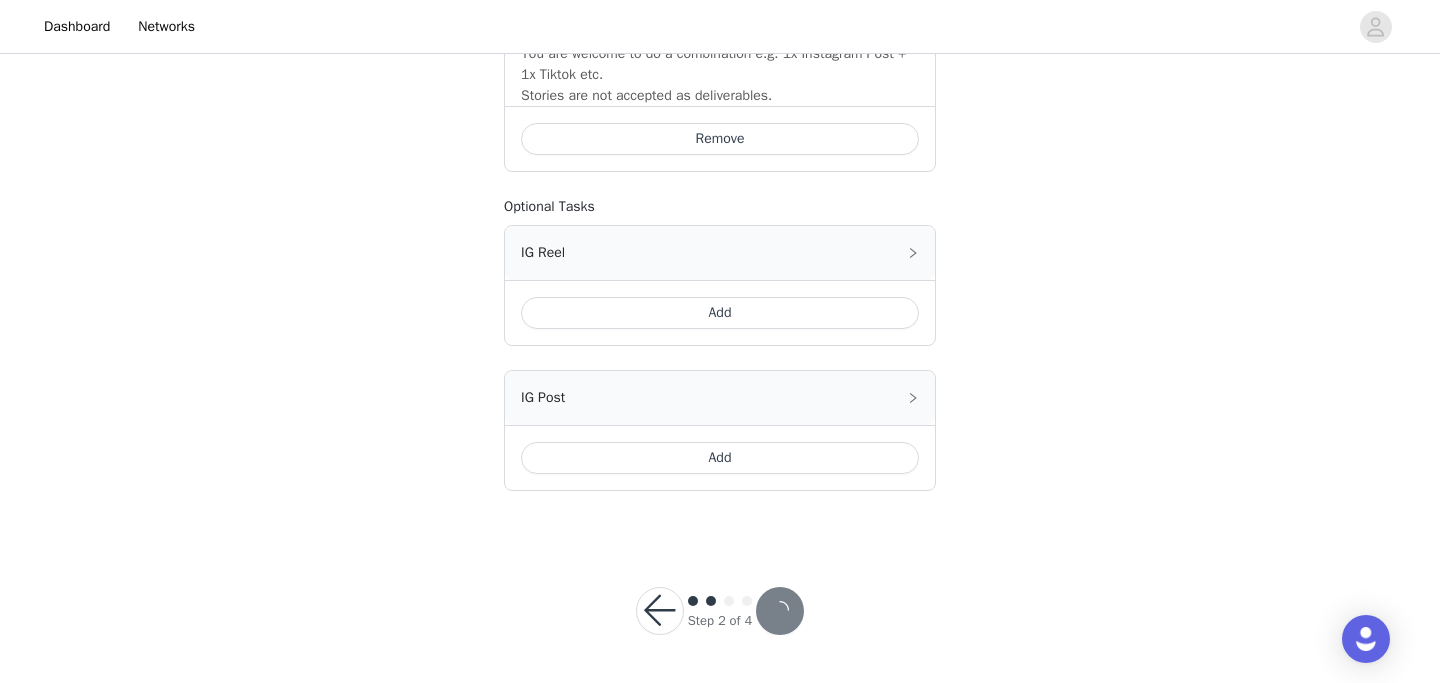 scroll, scrollTop: 0, scrollLeft: 0, axis: both 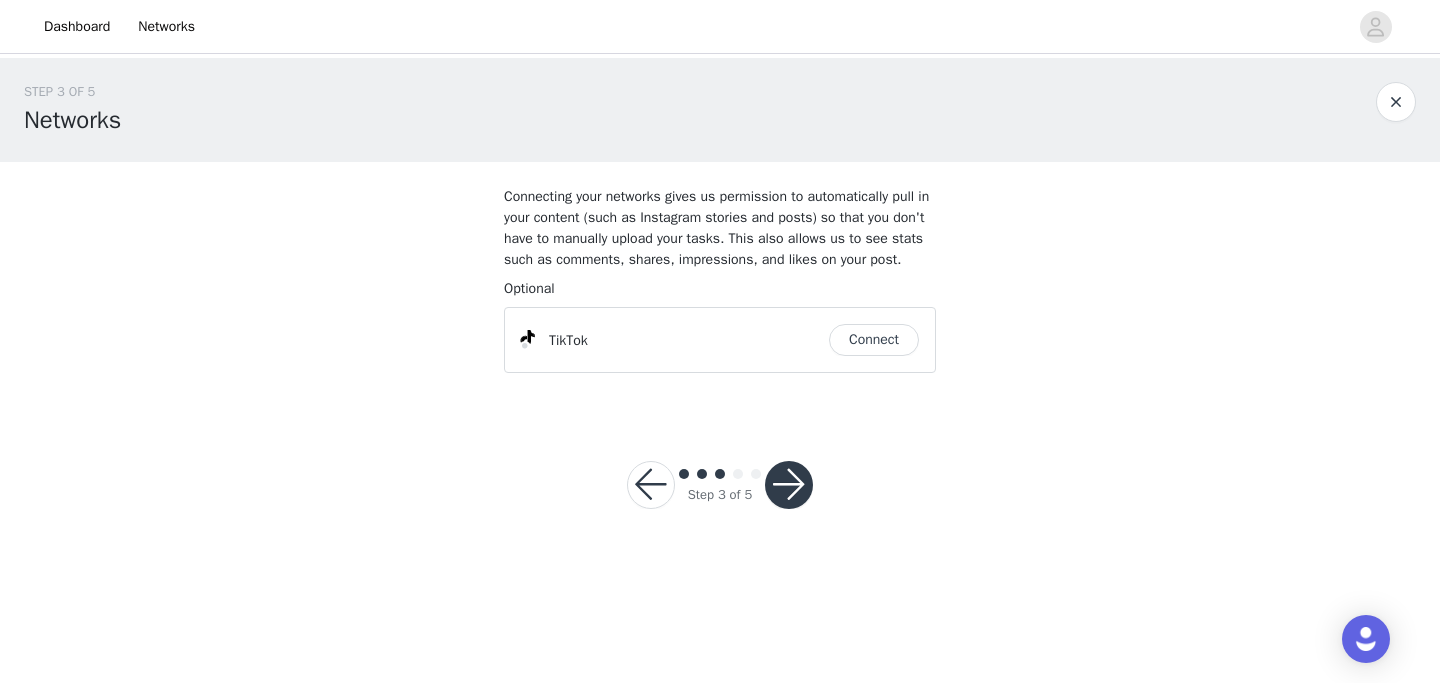 click at bounding box center [651, 485] 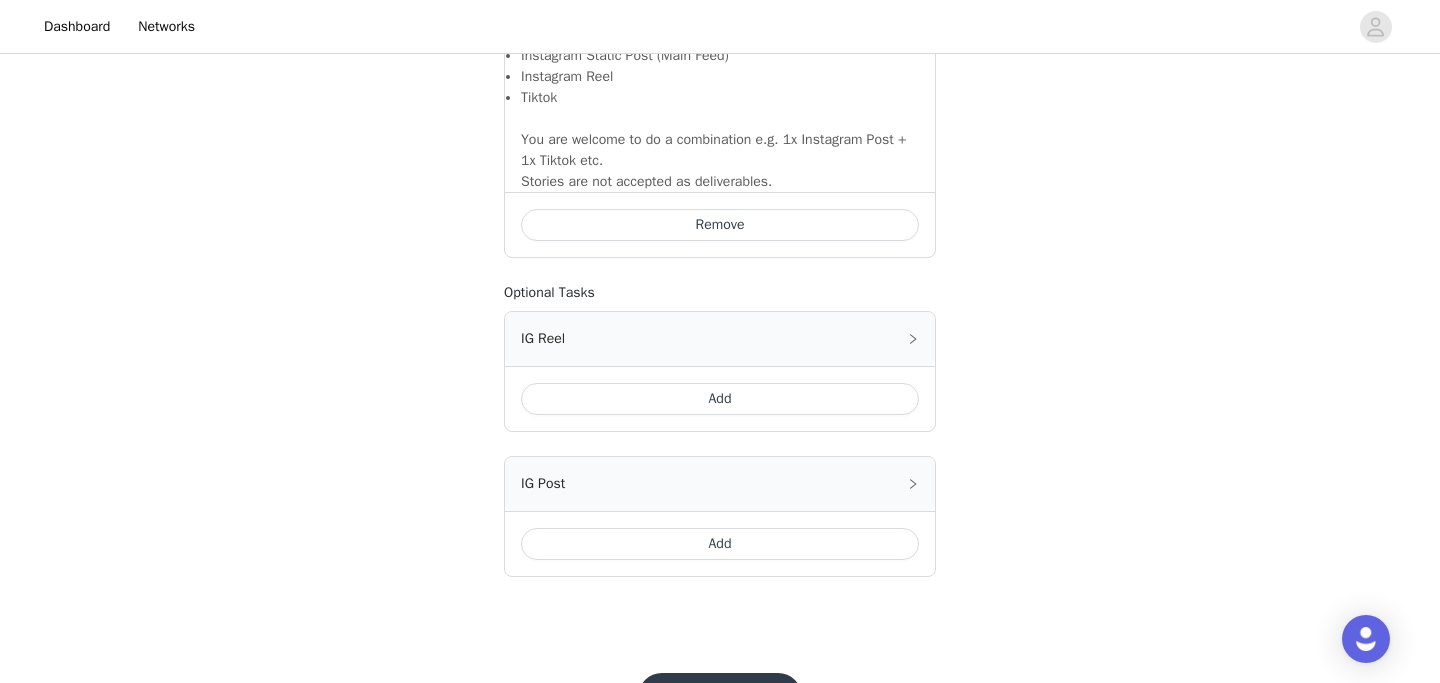scroll, scrollTop: 1521, scrollLeft: 0, axis: vertical 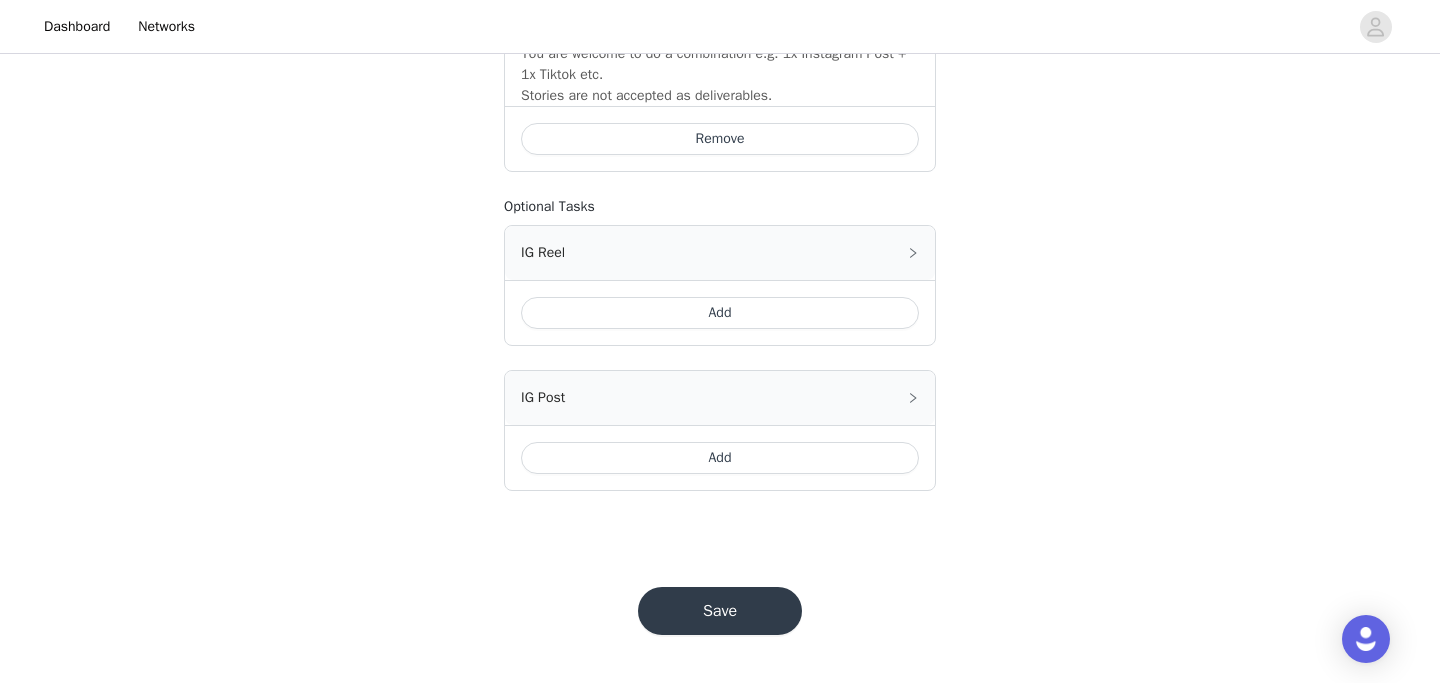 click on "Add" at bounding box center (720, 458) 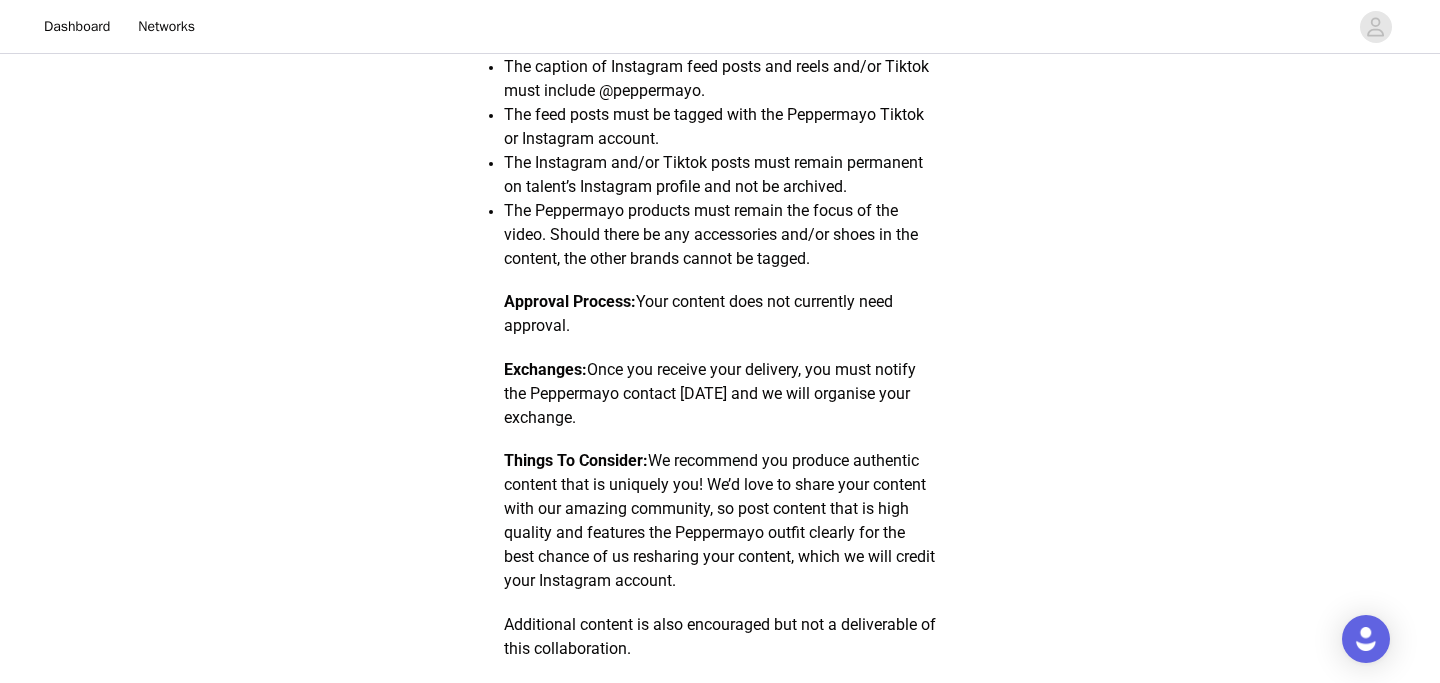 scroll, scrollTop: 1848, scrollLeft: 0, axis: vertical 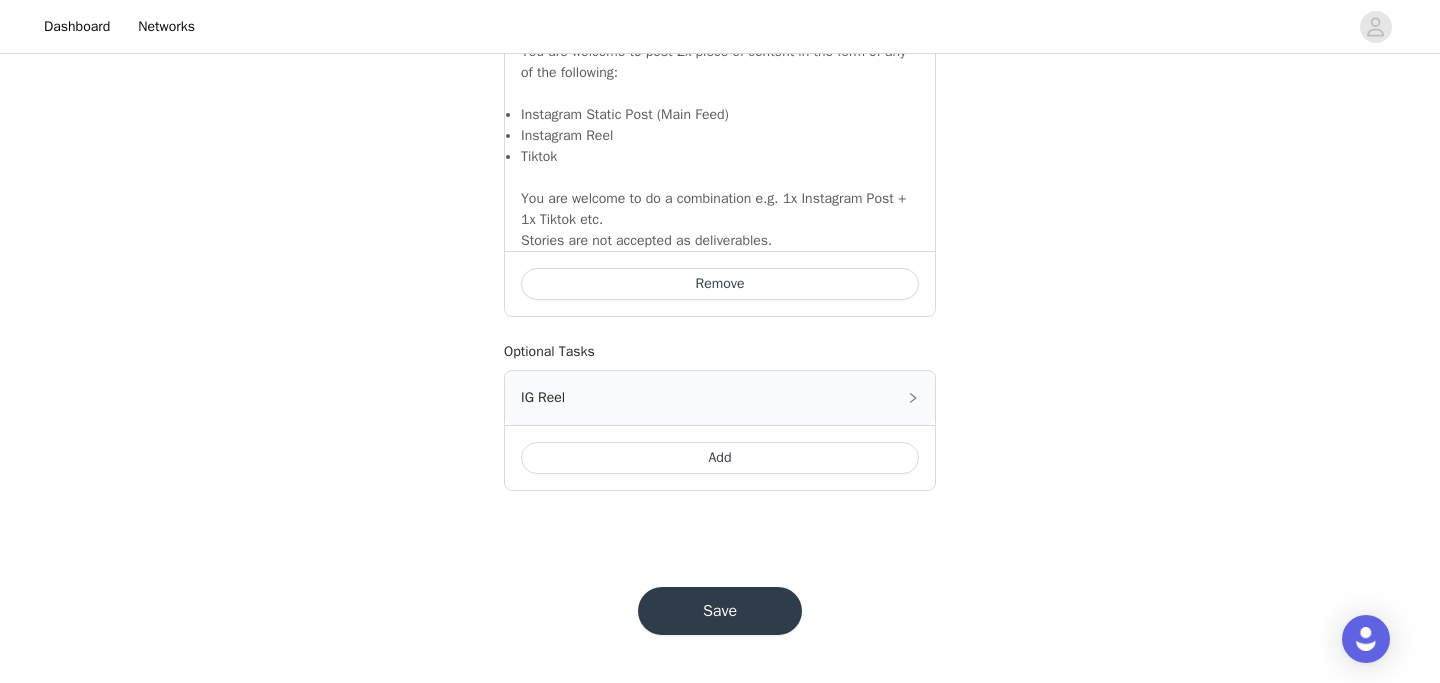 click on "Save" at bounding box center [720, 611] 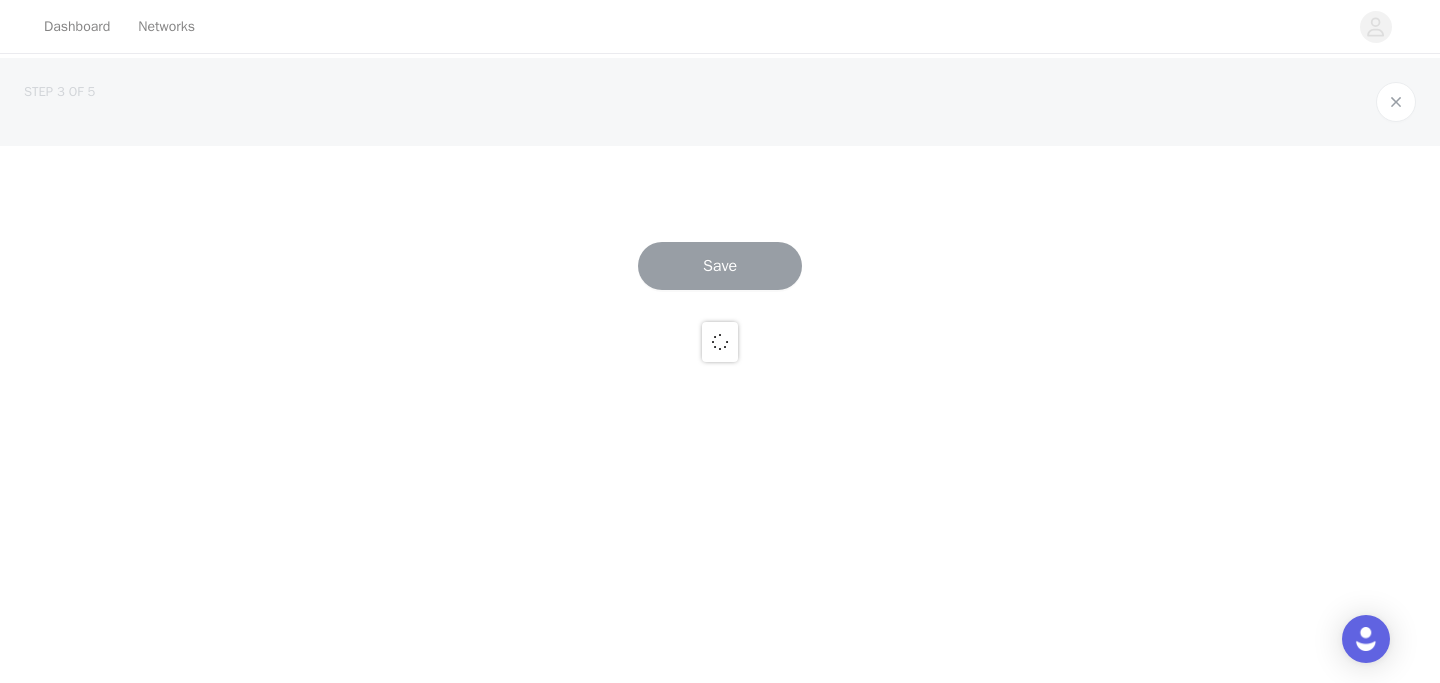 scroll, scrollTop: 0, scrollLeft: 0, axis: both 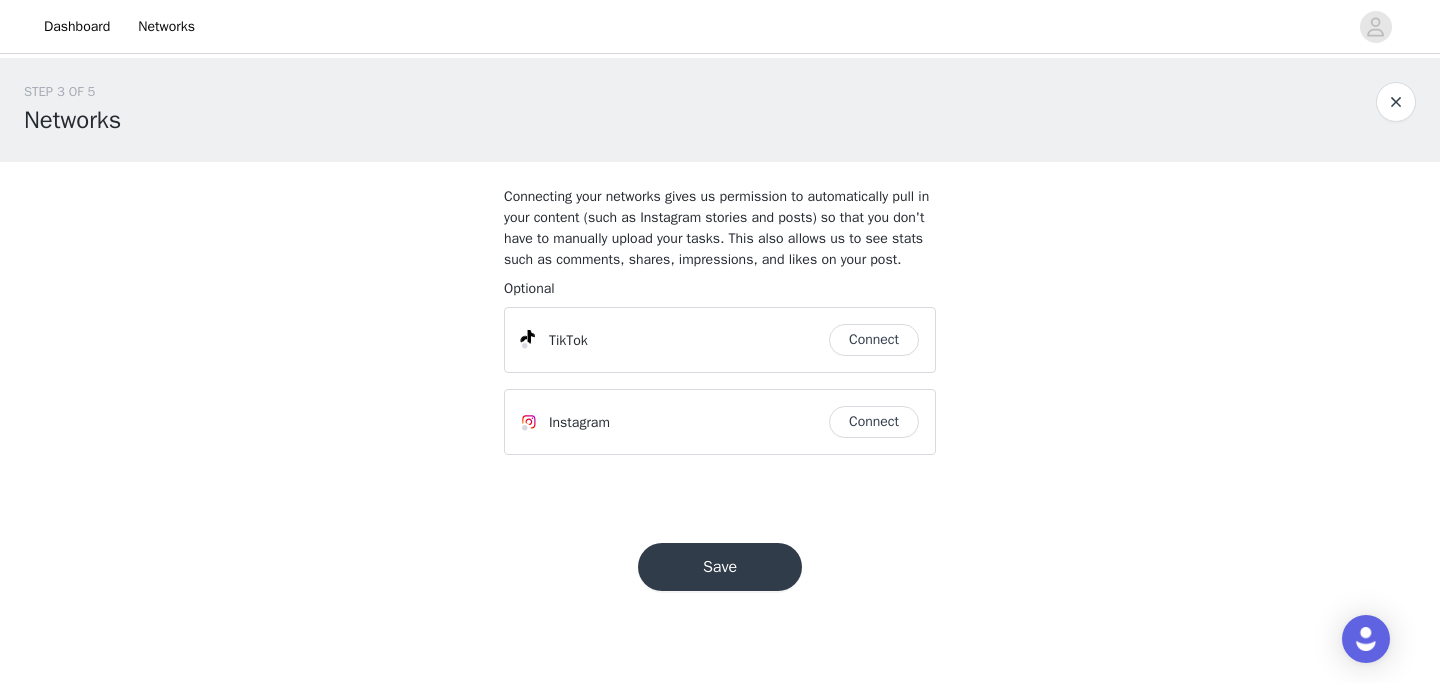 click on "Connect" at bounding box center [874, 340] 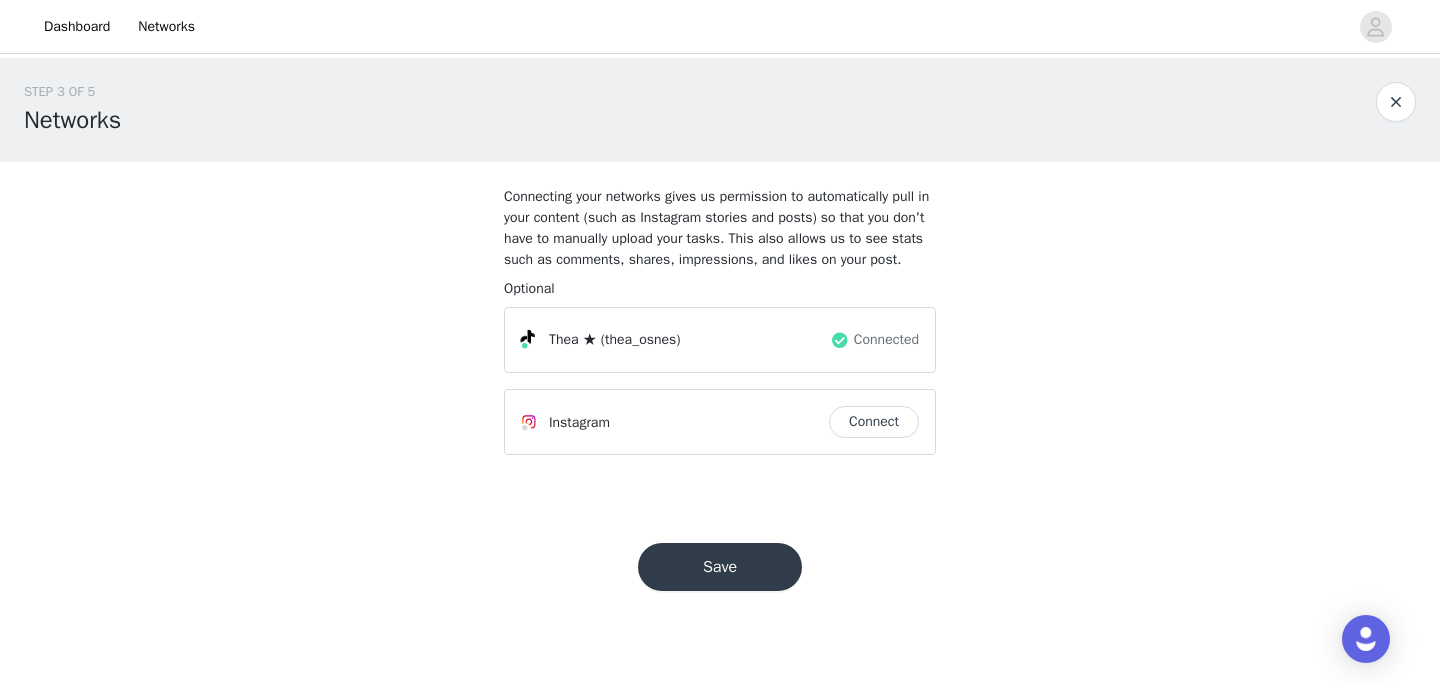 click on "Connect" at bounding box center [874, 422] 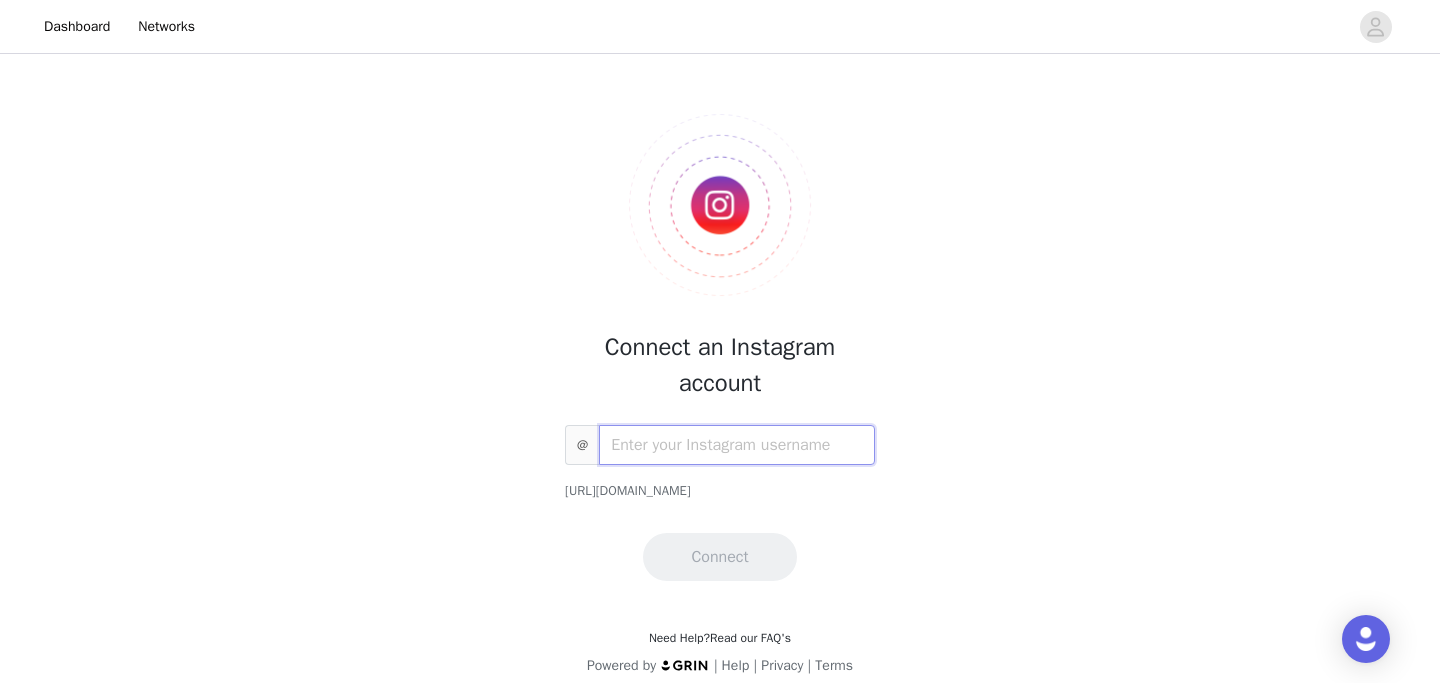 click at bounding box center (737, 445) 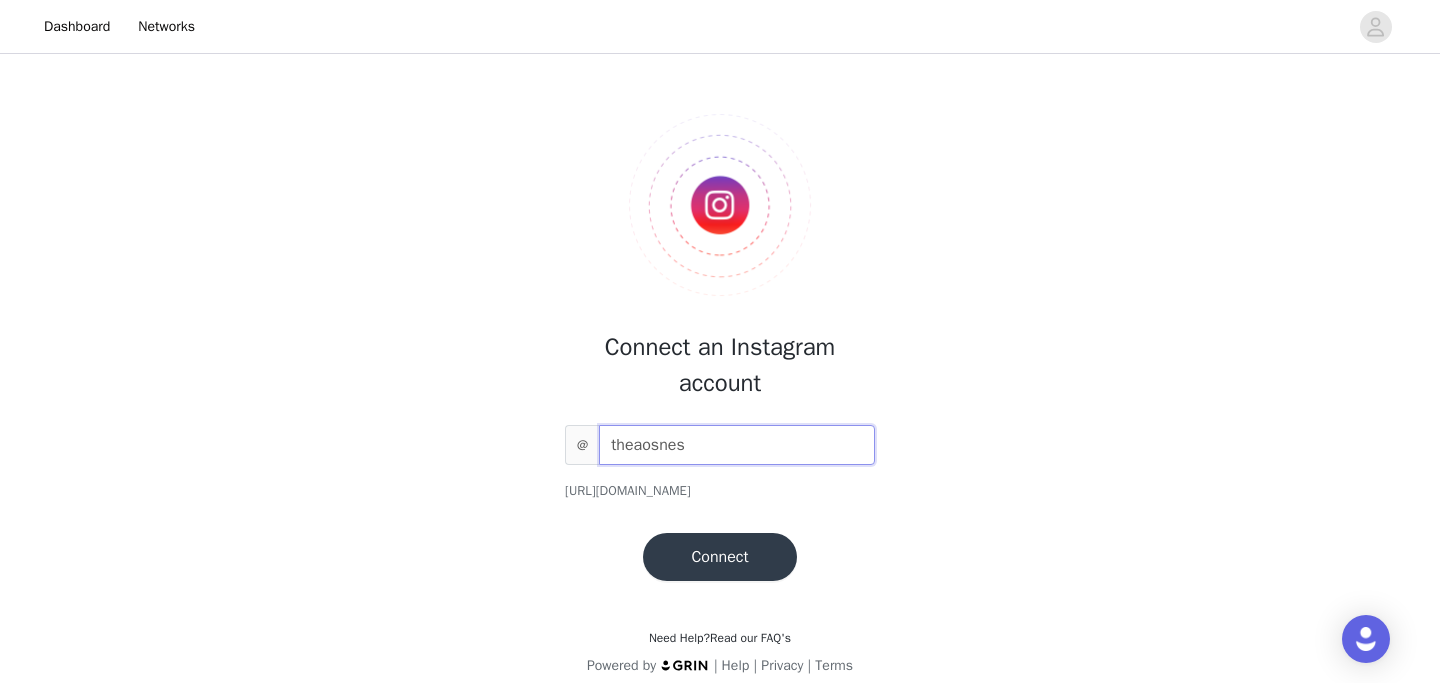 type on "theaosnes" 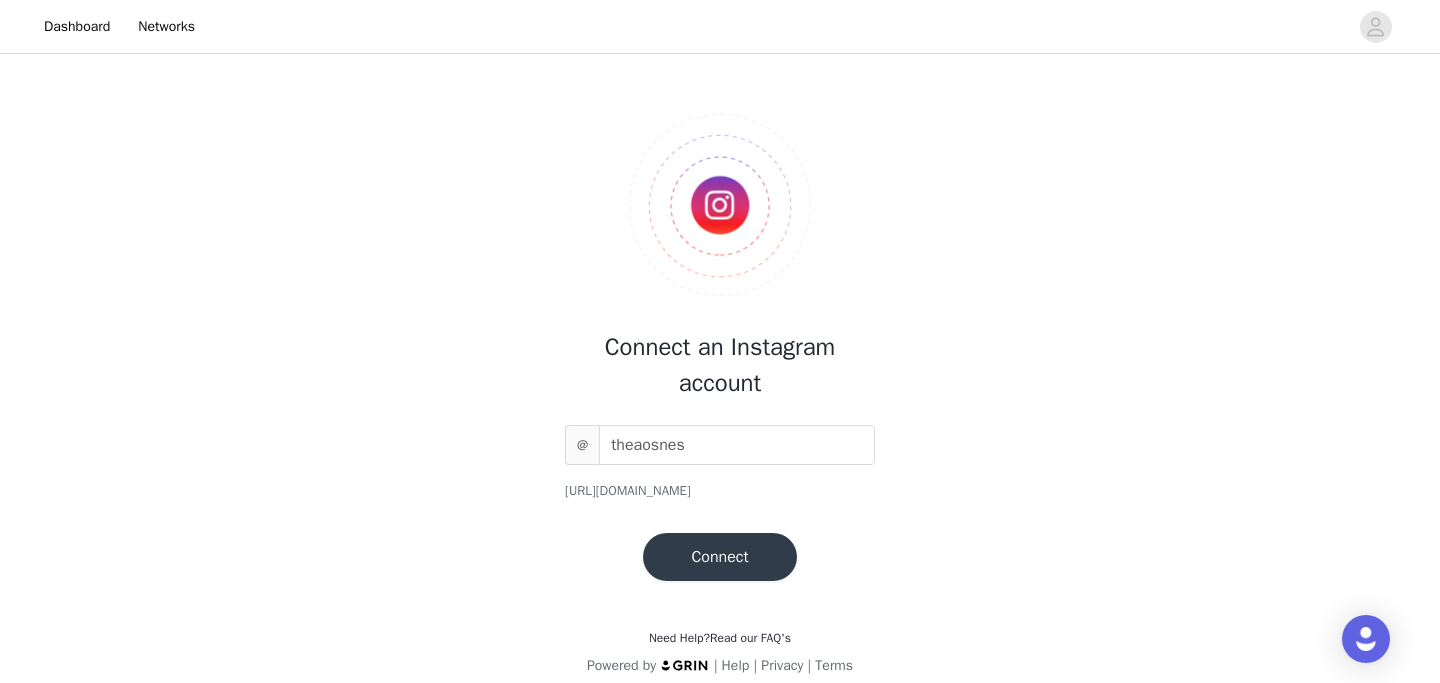 click on "Connect" at bounding box center (719, 557) 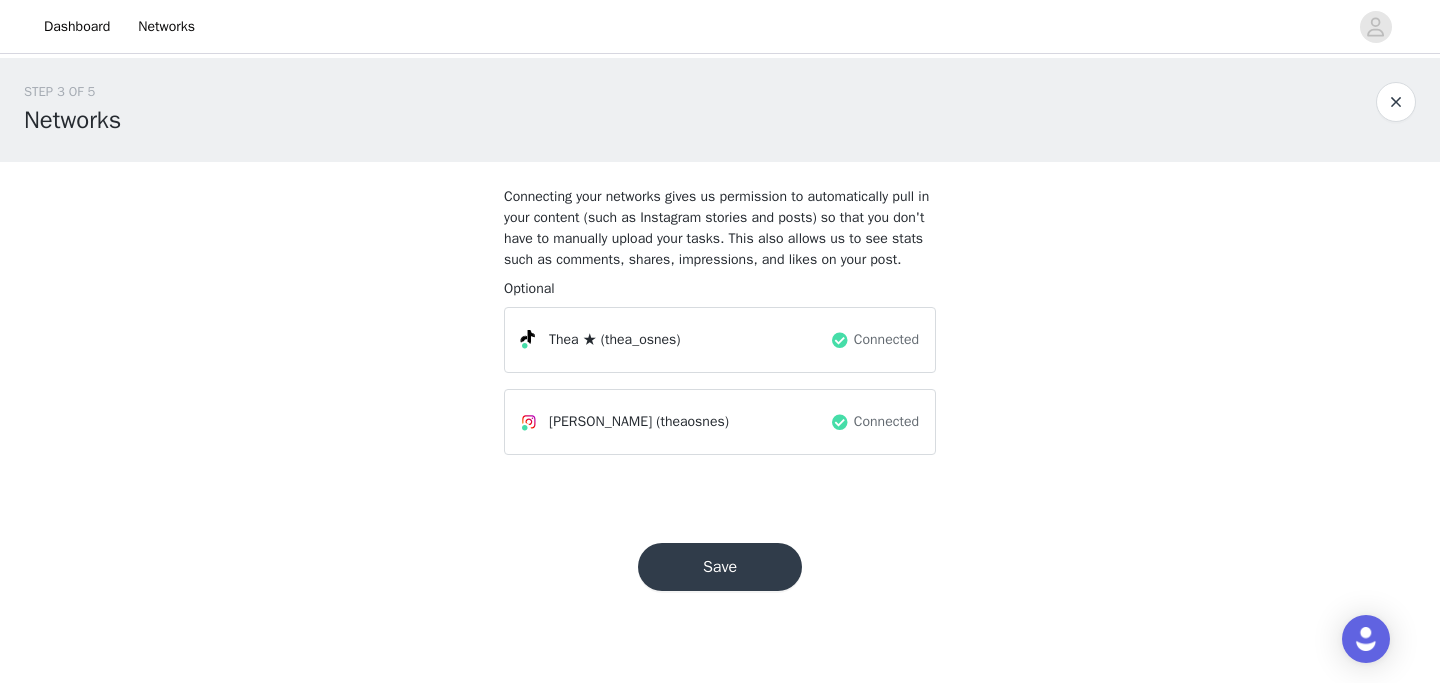 click on "Save" at bounding box center (720, 567) 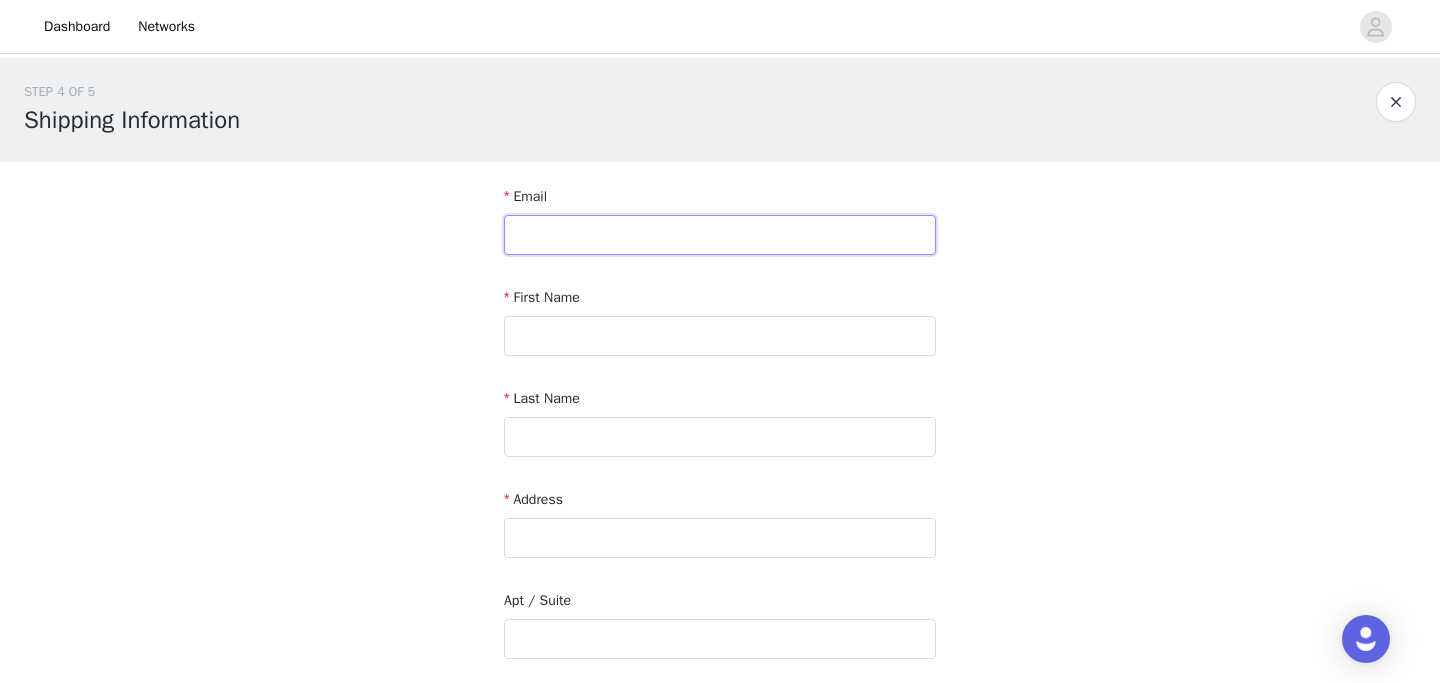 click at bounding box center [720, 235] 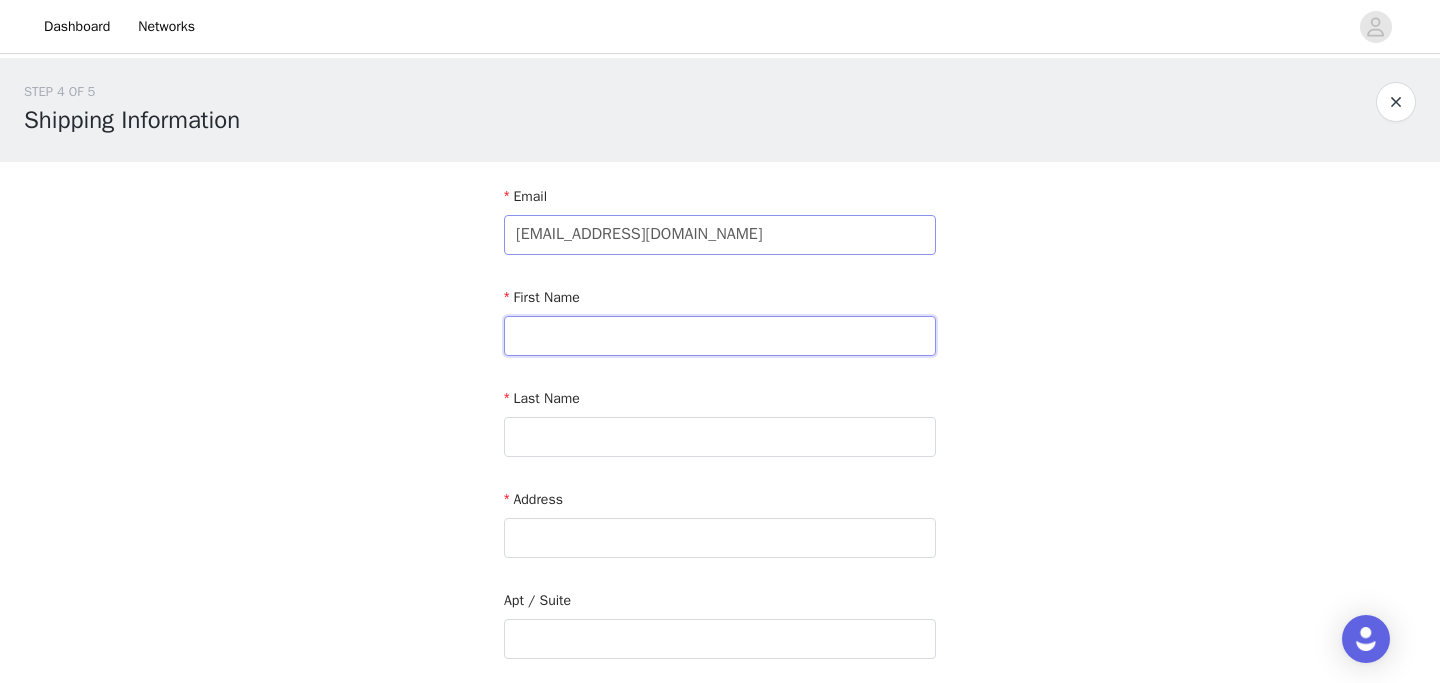 type on "Thea Osnes" 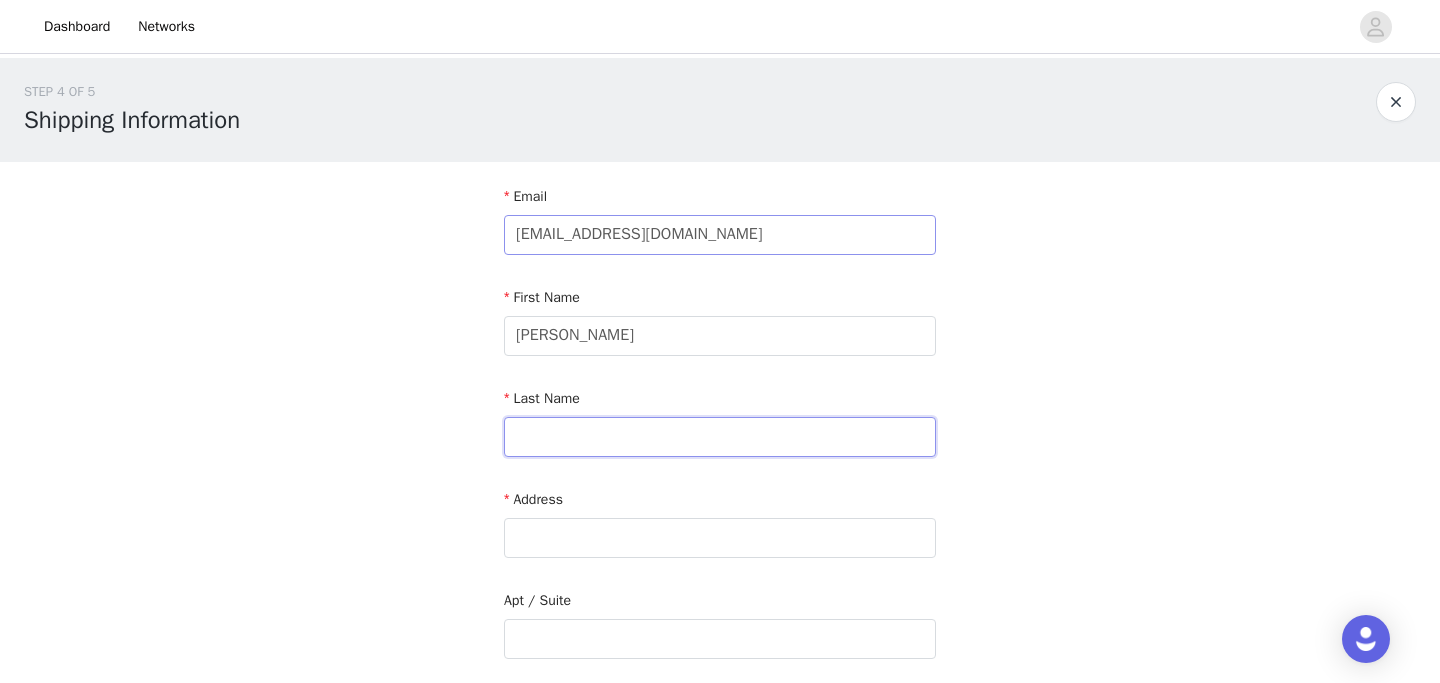 type on "Johannesen" 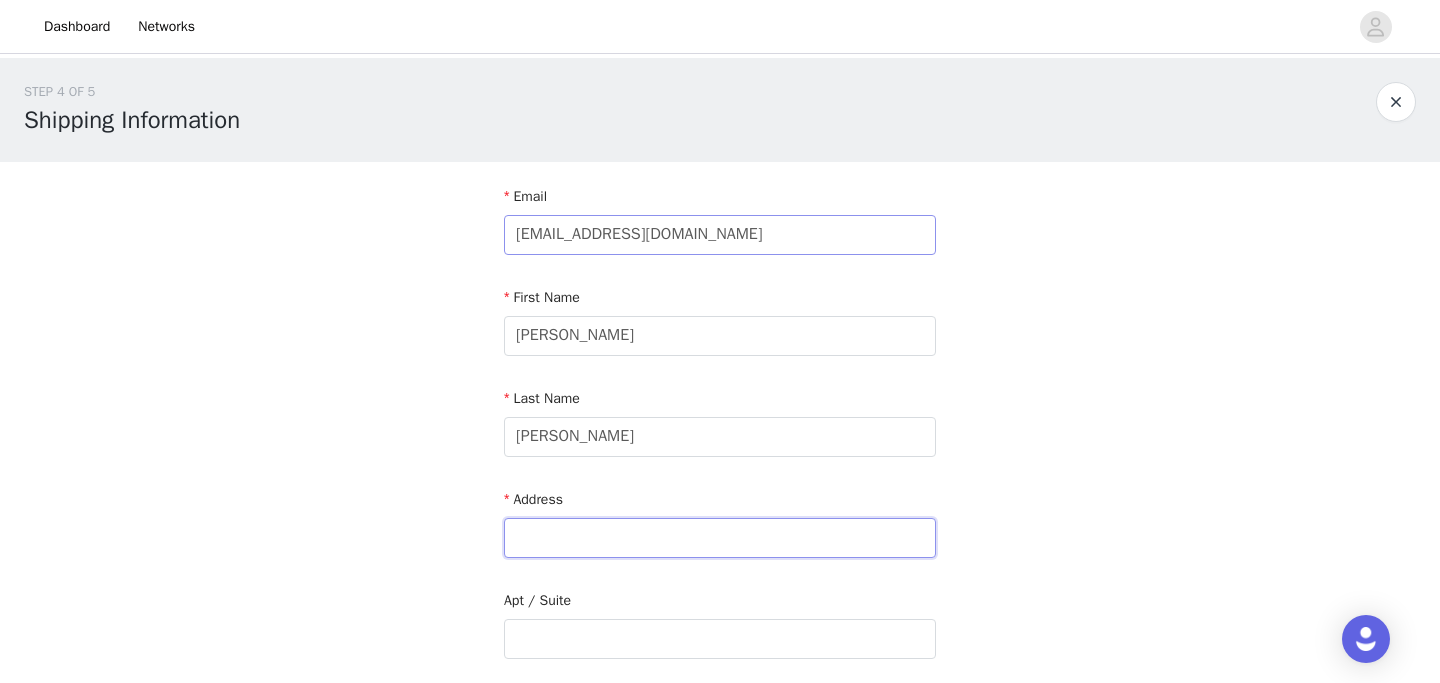 type on "Bjørgevegen 119A" 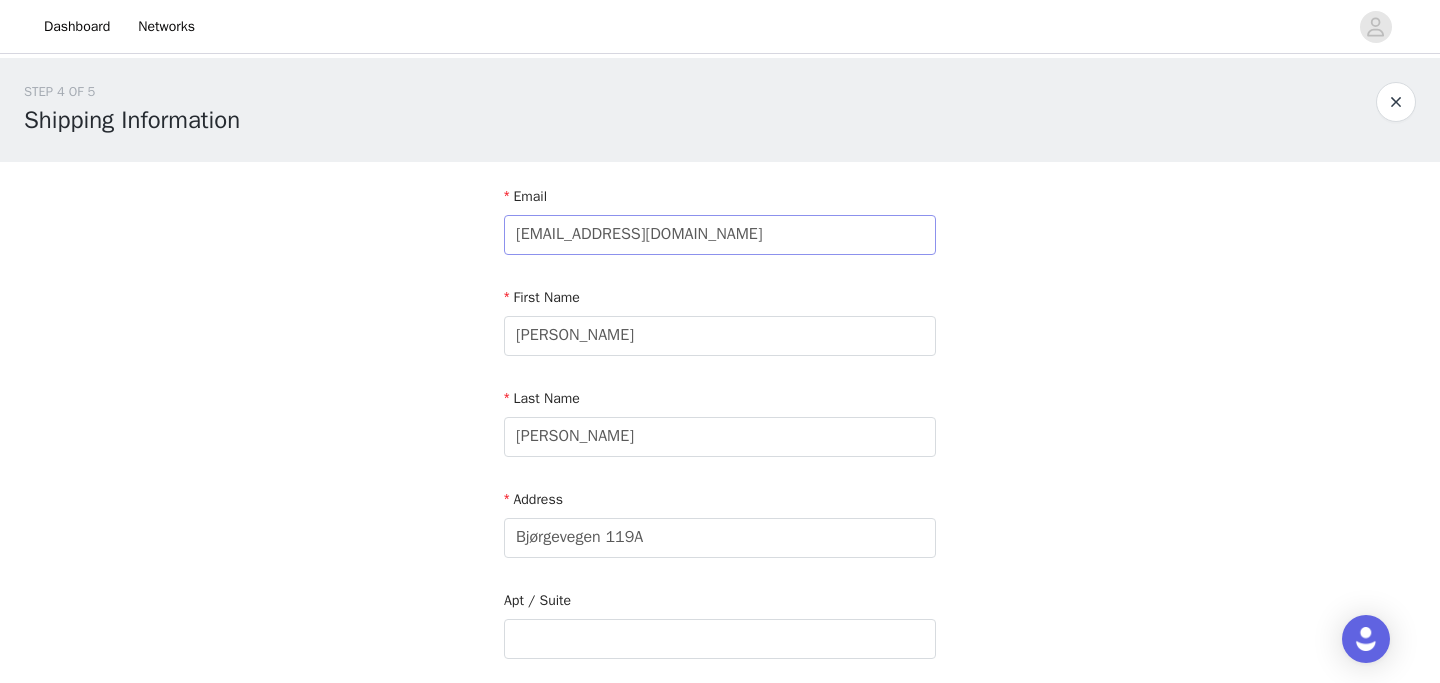 type on "Torvastad" 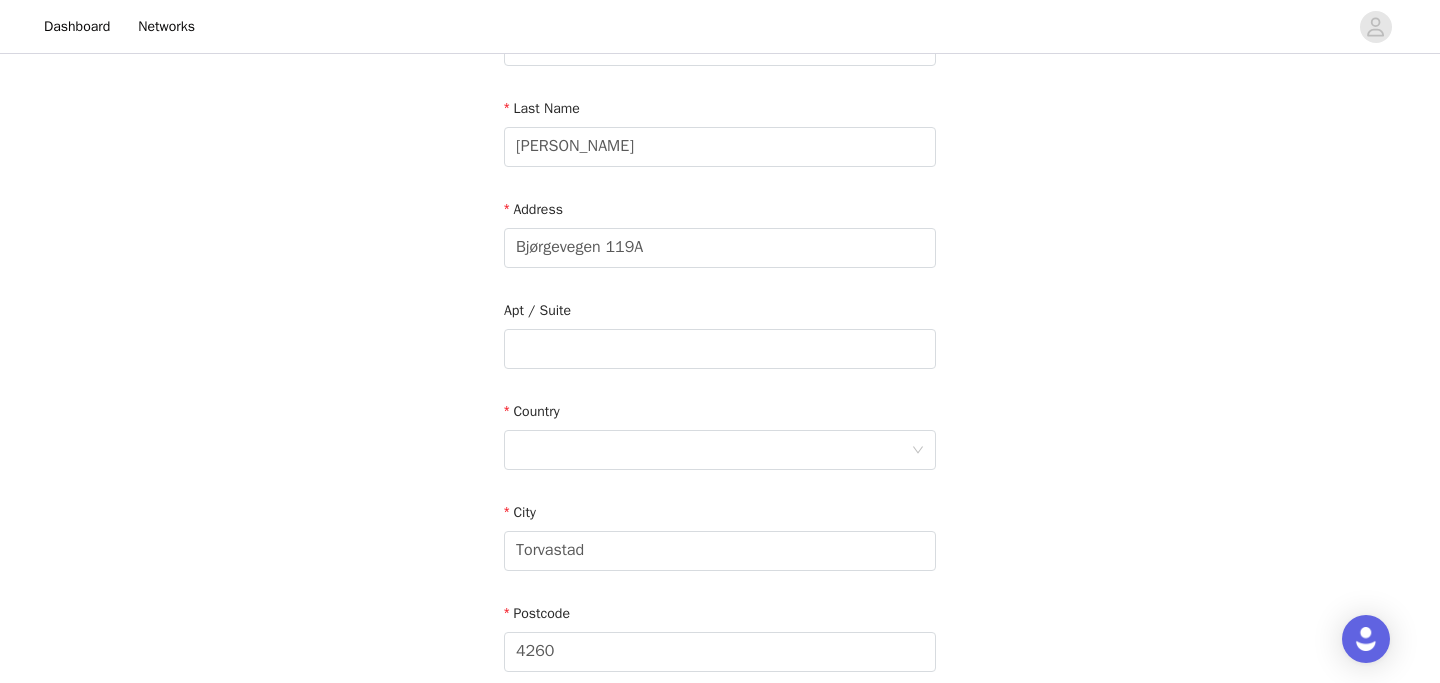 scroll, scrollTop: 275, scrollLeft: 0, axis: vertical 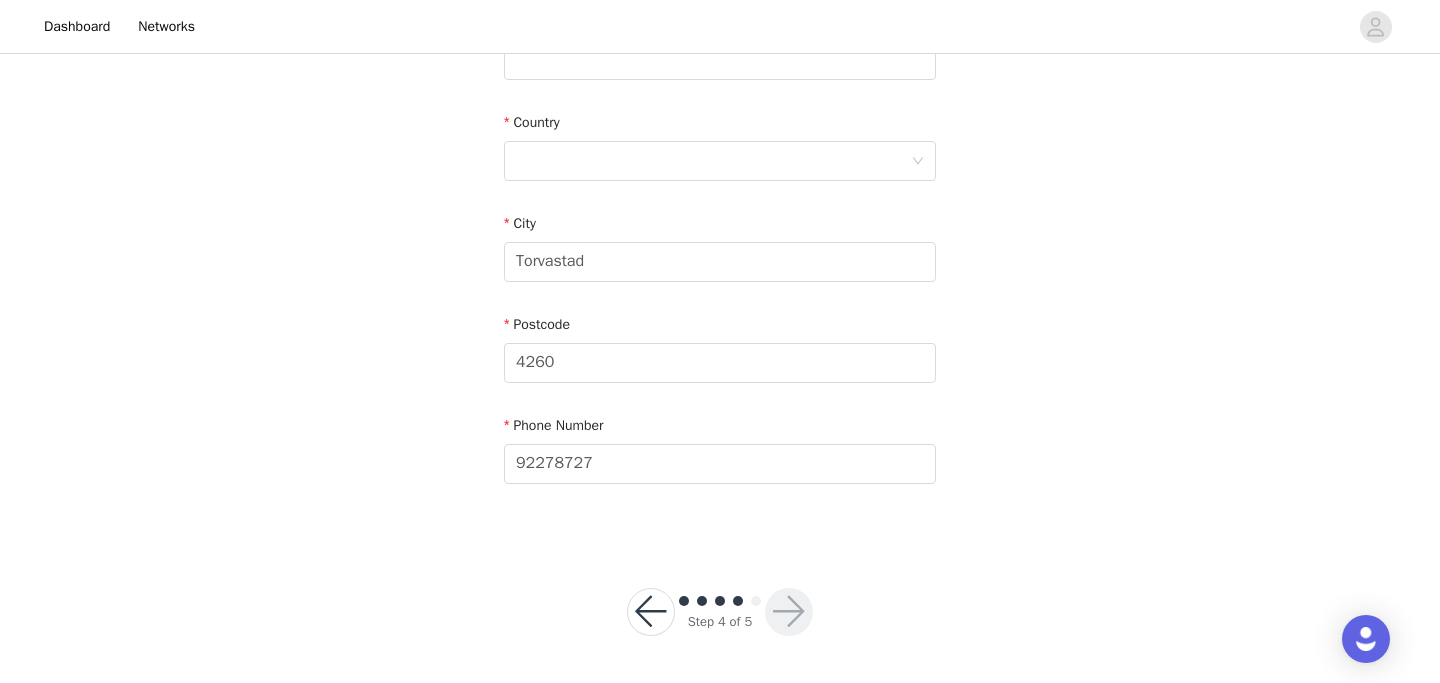 click at bounding box center [651, 612] 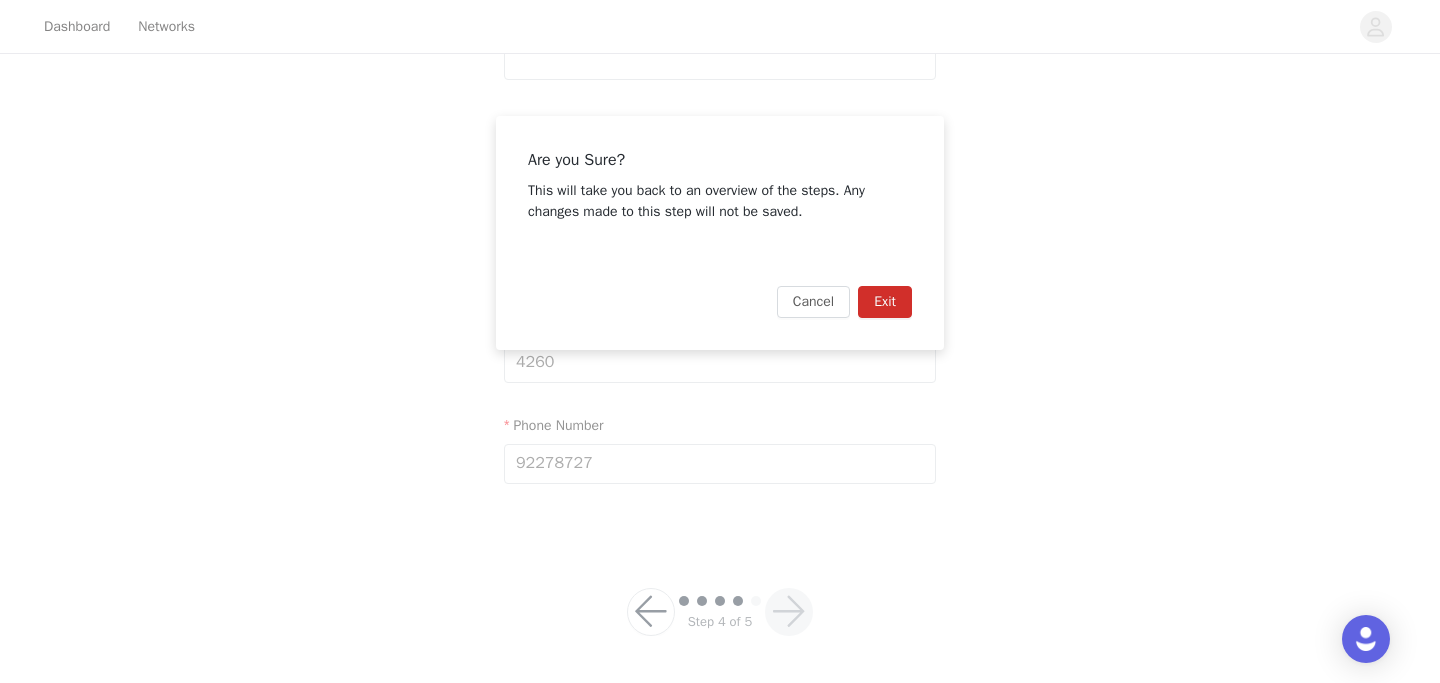 click on "Exit" at bounding box center [885, 302] 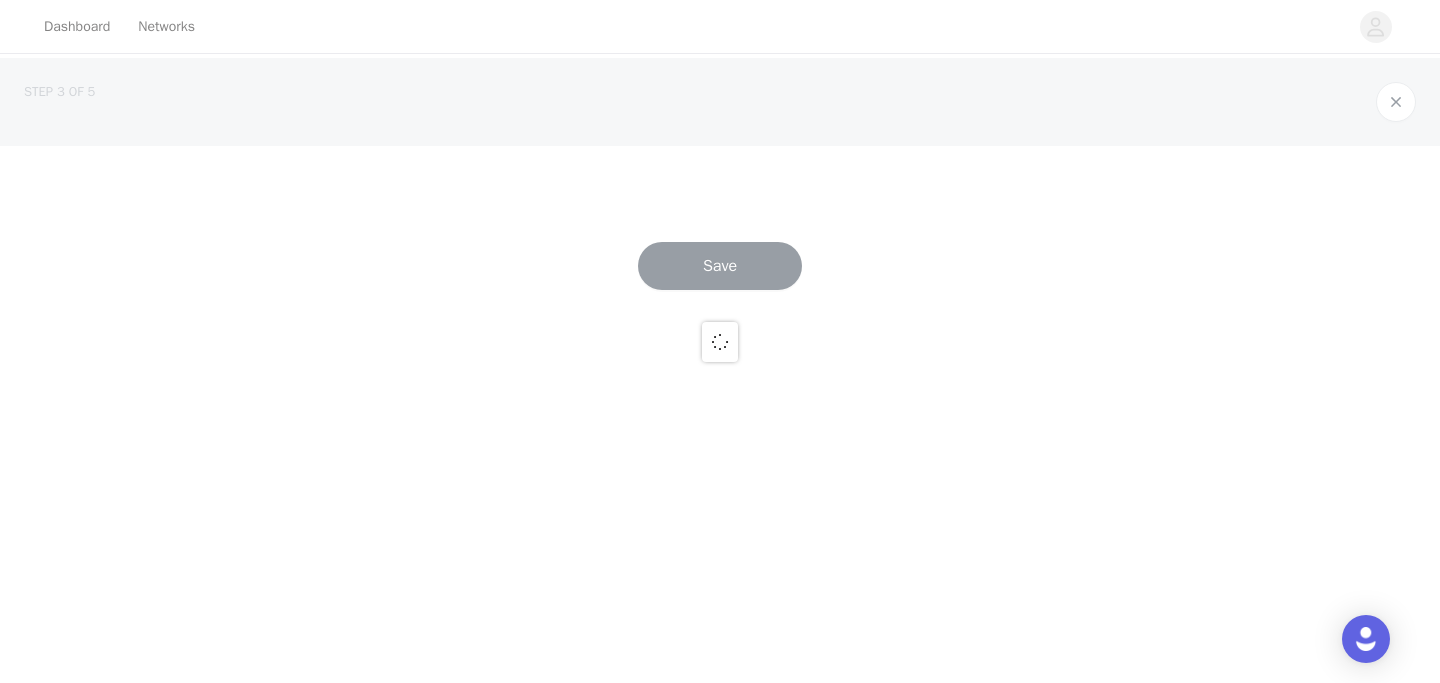 scroll, scrollTop: 0, scrollLeft: 0, axis: both 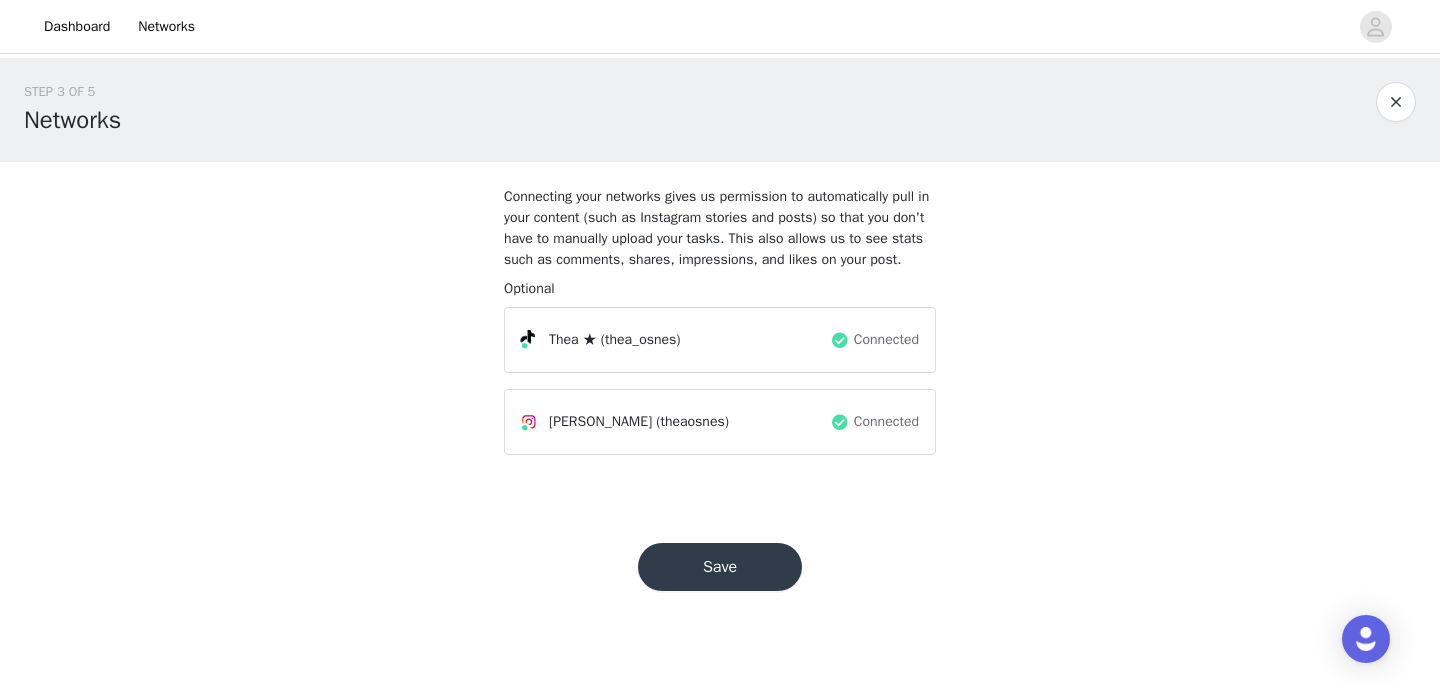 click on "Save" at bounding box center [720, 567] 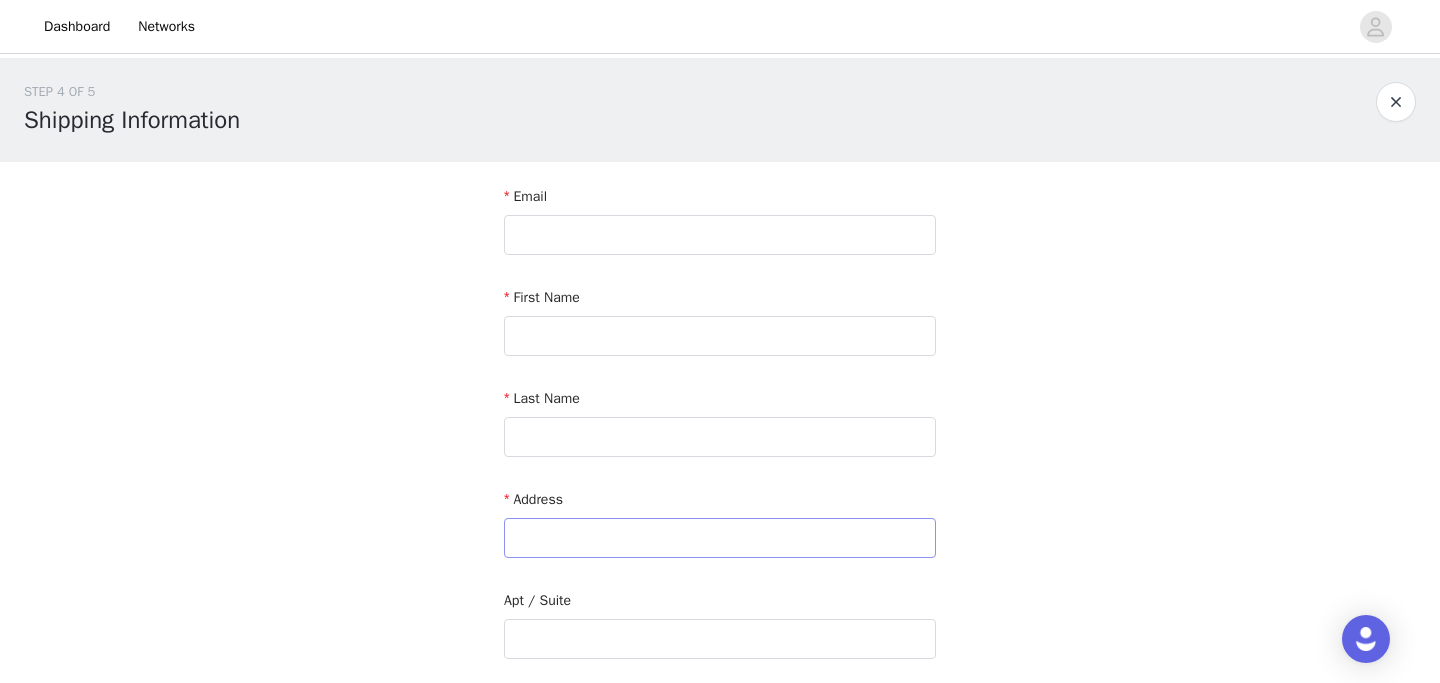 scroll, scrollTop: 579, scrollLeft: 0, axis: vertical 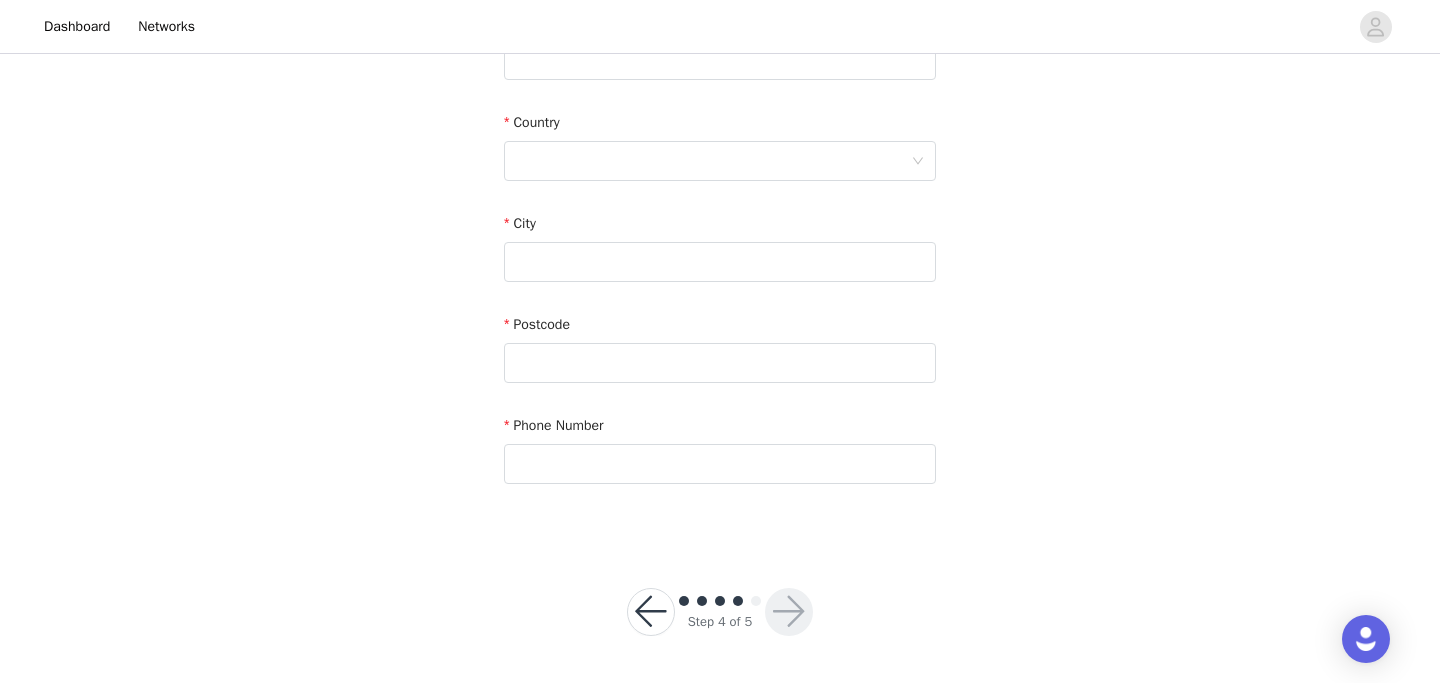 click at bounding box center [720, 602] 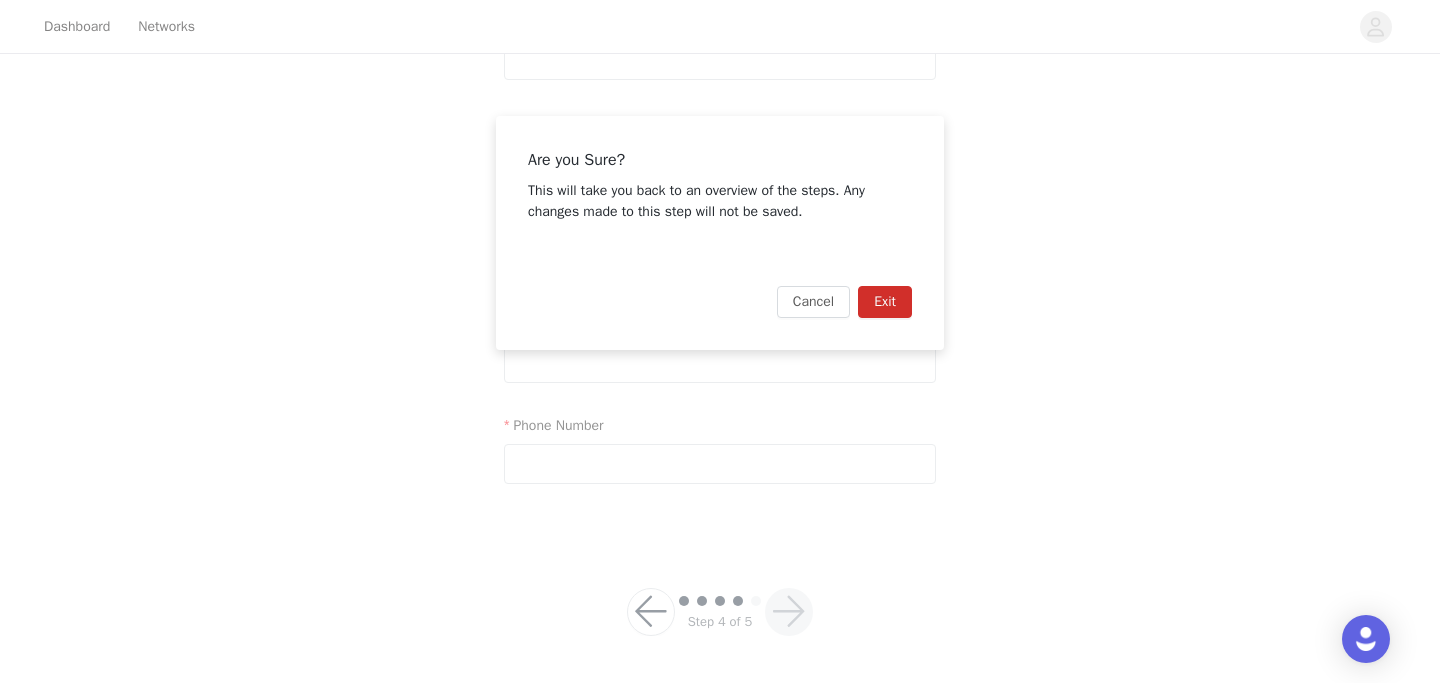 click on "Exit" at bounding box center [885, 302] 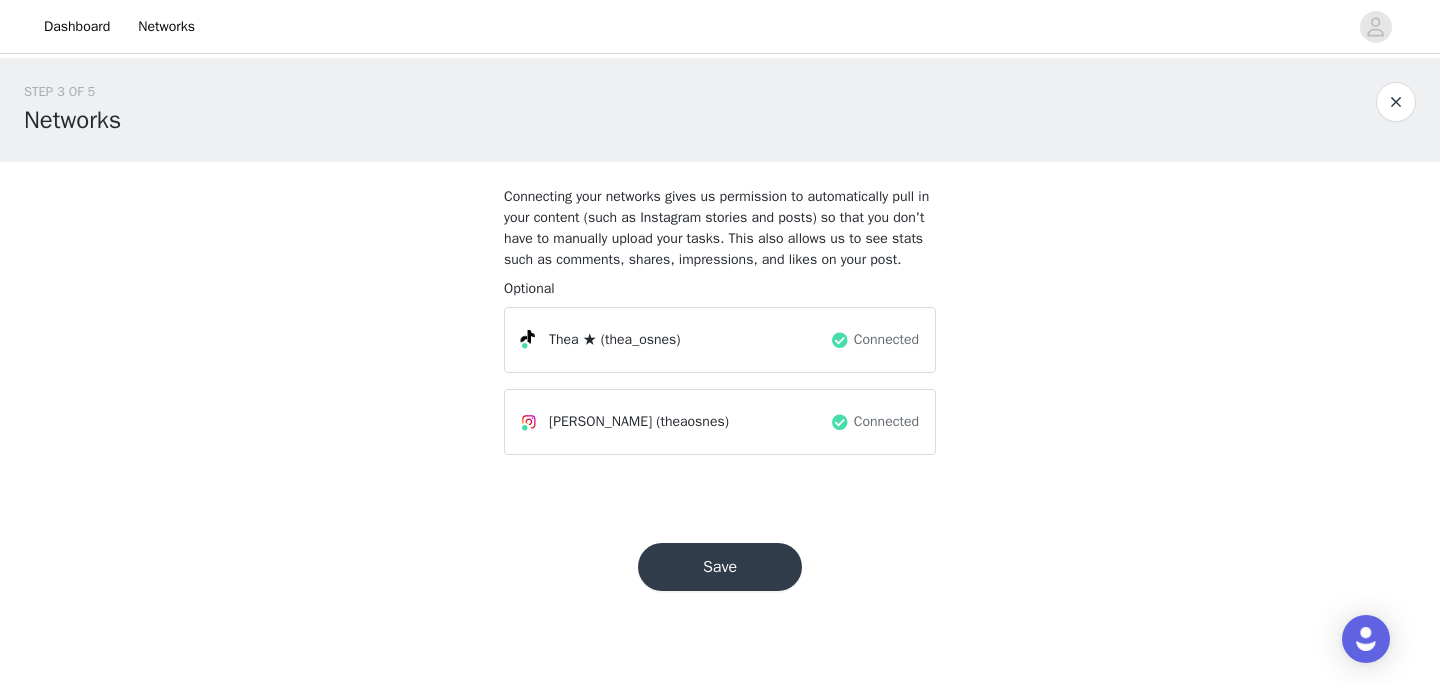 click at bounding box center (1396, 102) 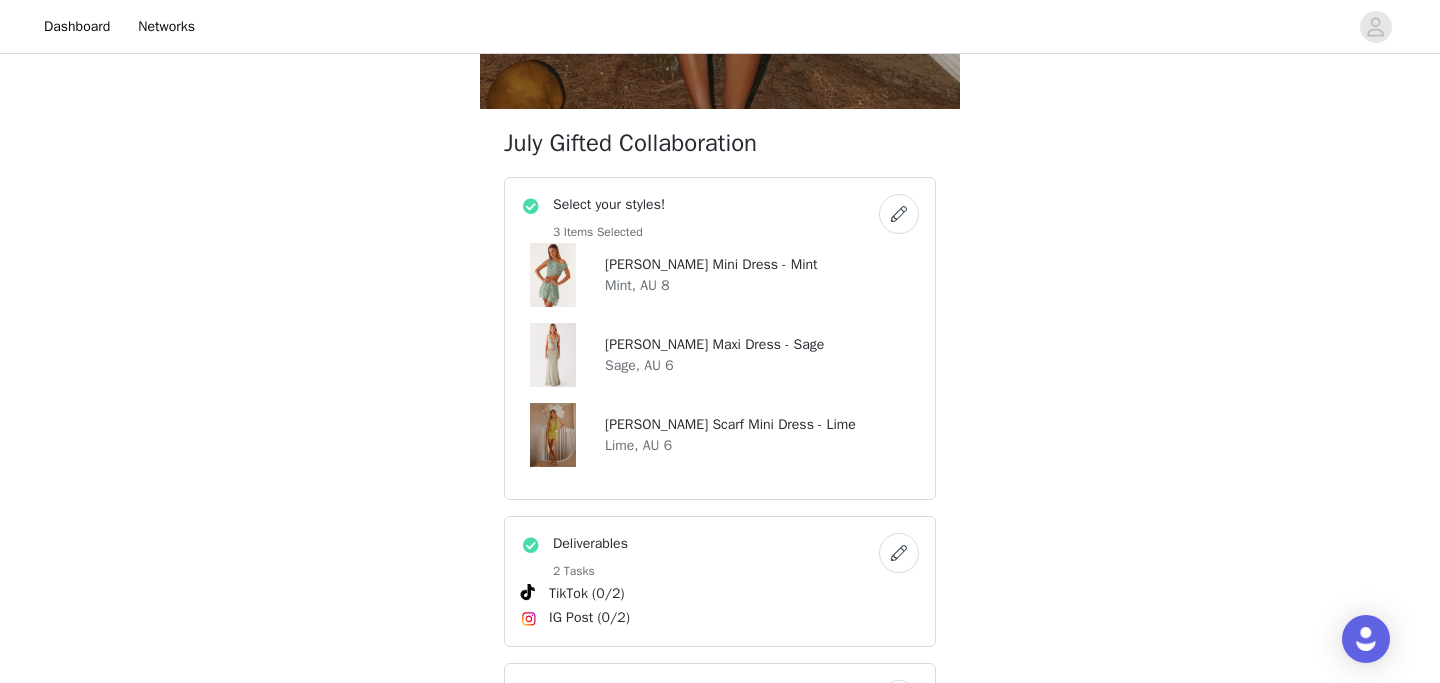 scroll, scrollTop: 478, scrollLeft: 0, axis: vertical 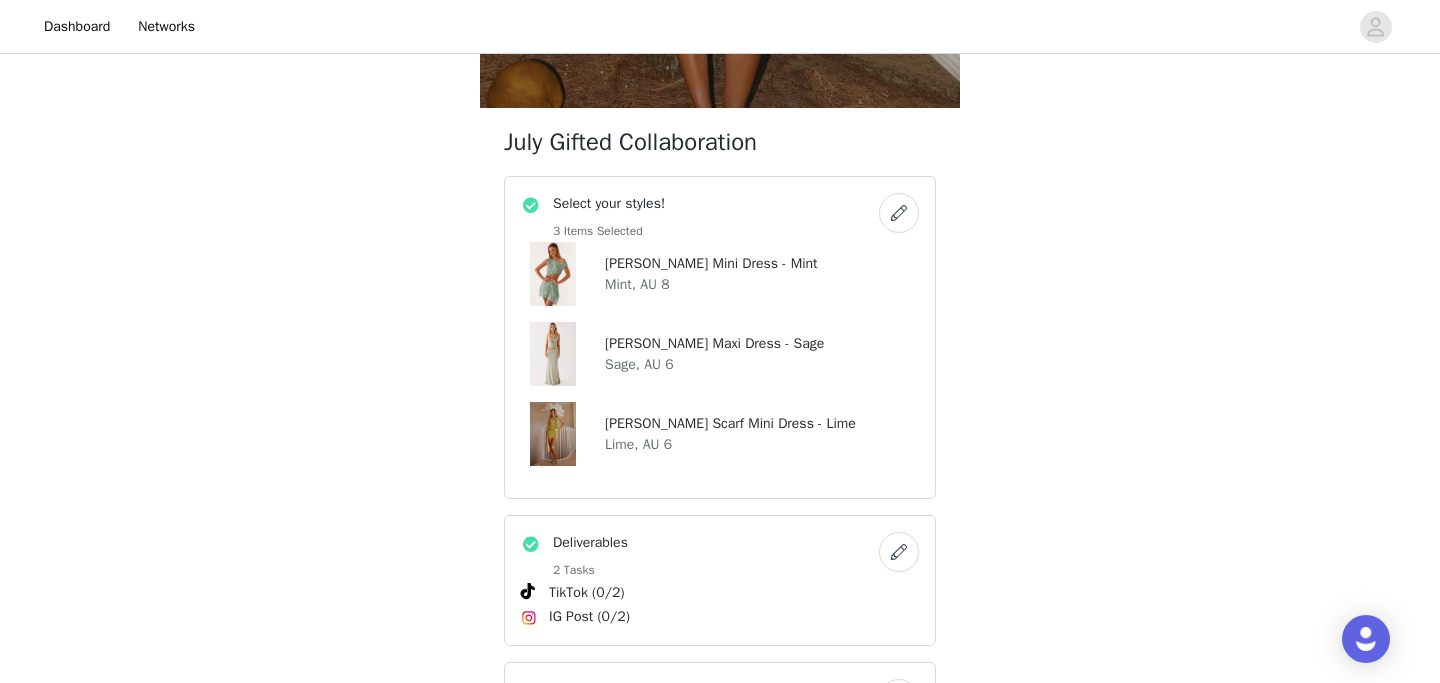click at bounding box center [899, 213] 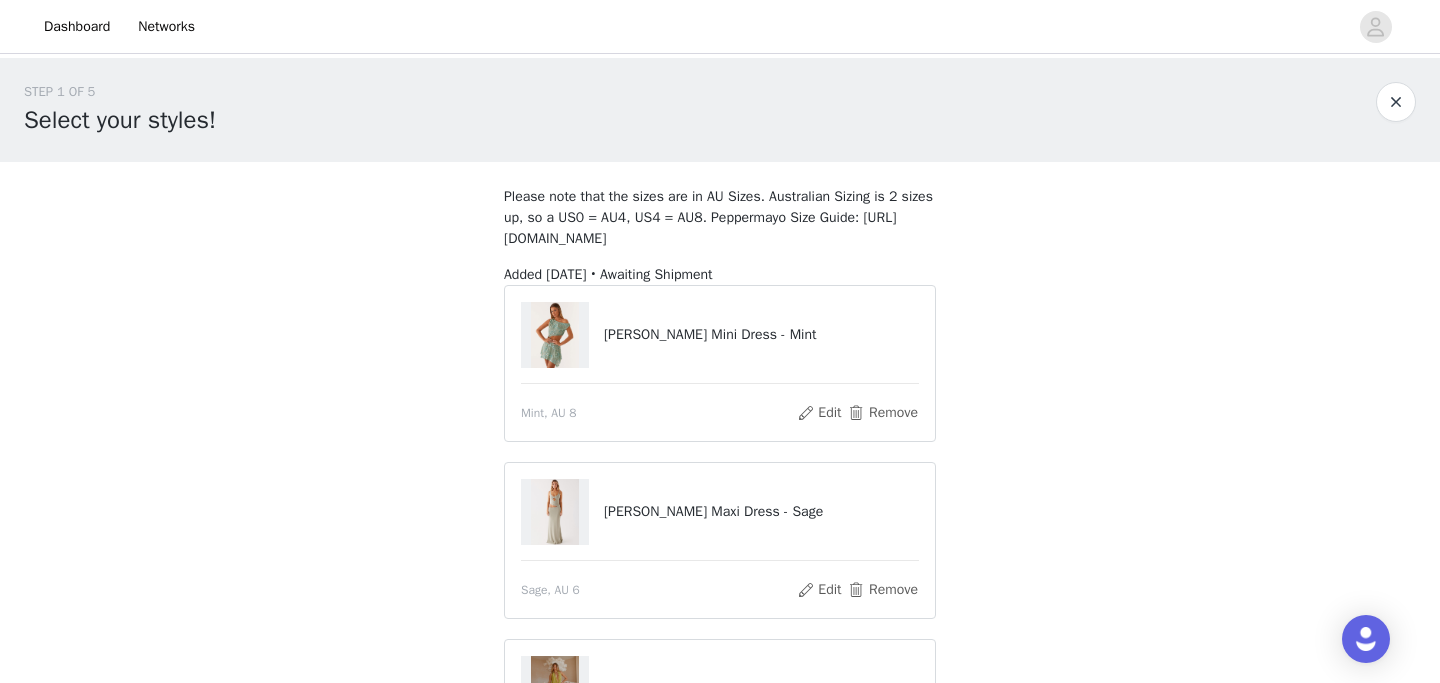 scroll, scrollTop: 300, scrollLeft: 0, axis: vertical 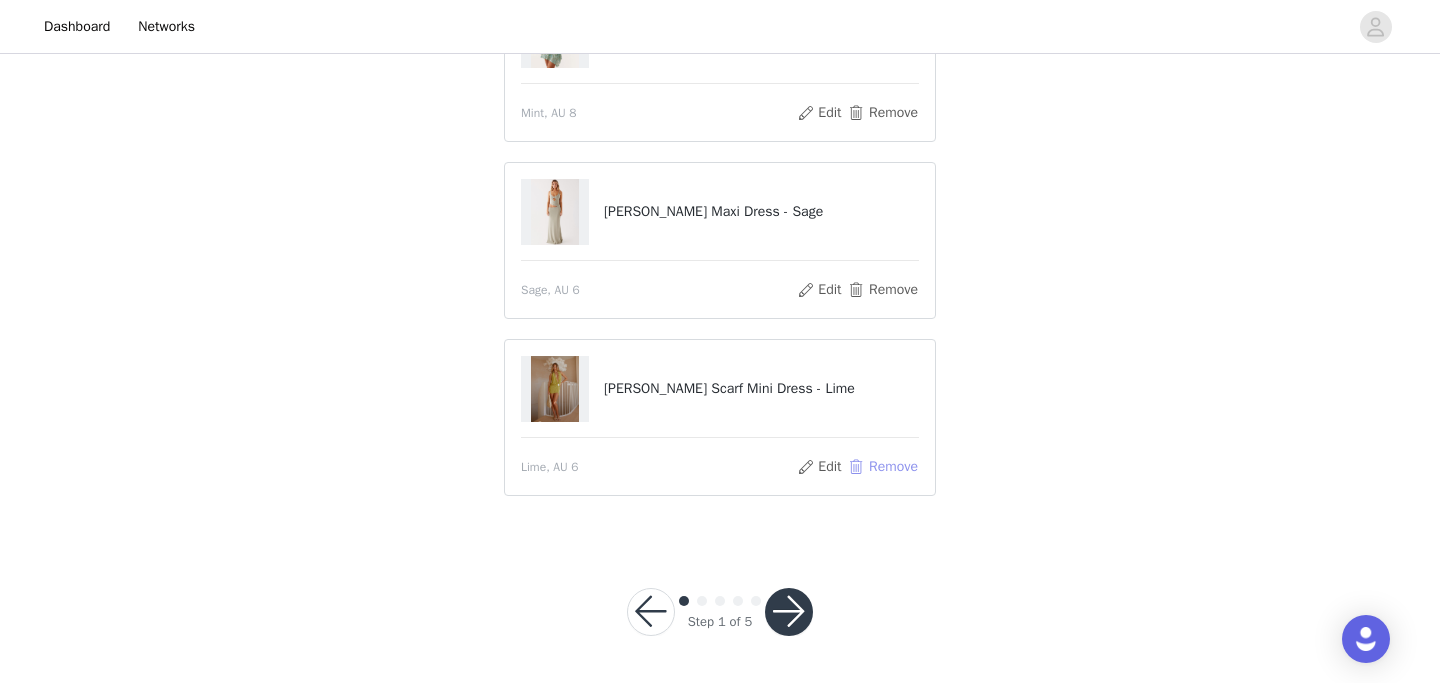 click on "Remove" at bounding box center [883, 467] 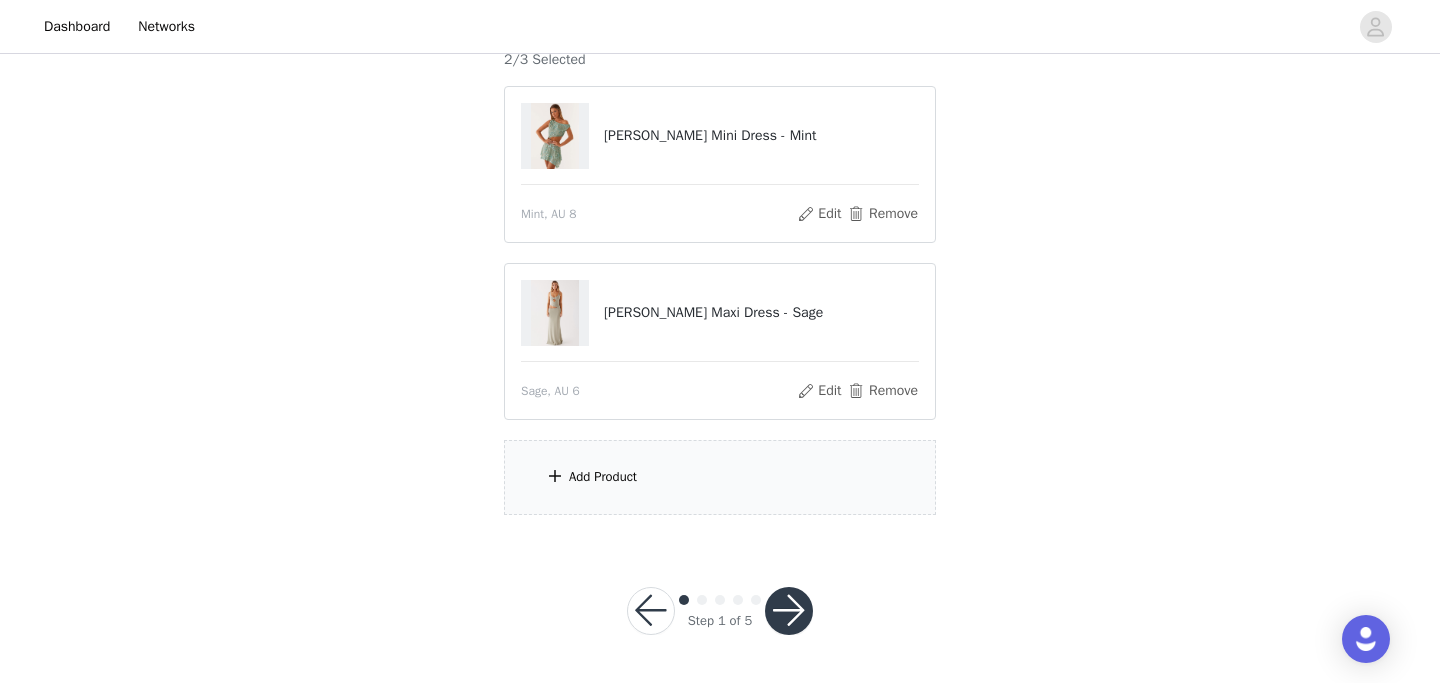 scroll, scrollTop: 231, scrollLeft: 0, axis: vertical 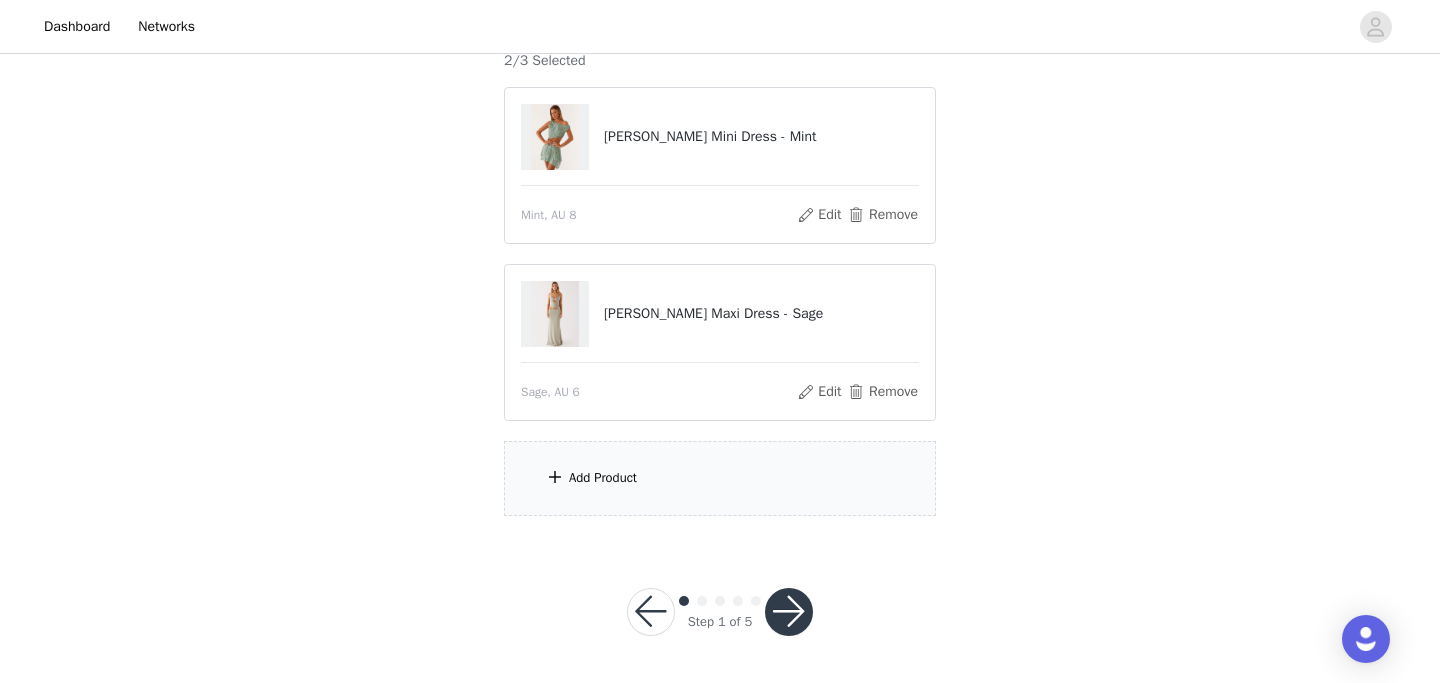 click on "Add Product" at bounding box center (720, 478) 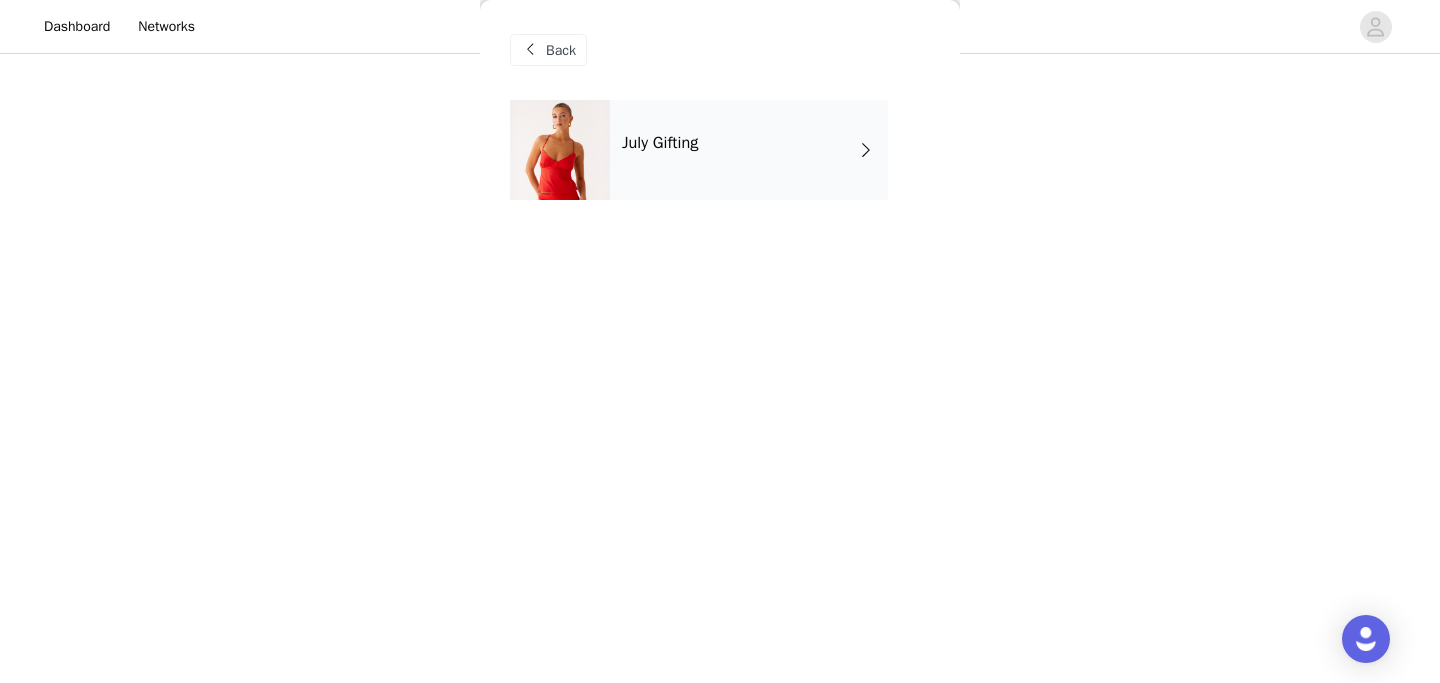 click on "July Gifting" at bounding box center [749, 150] 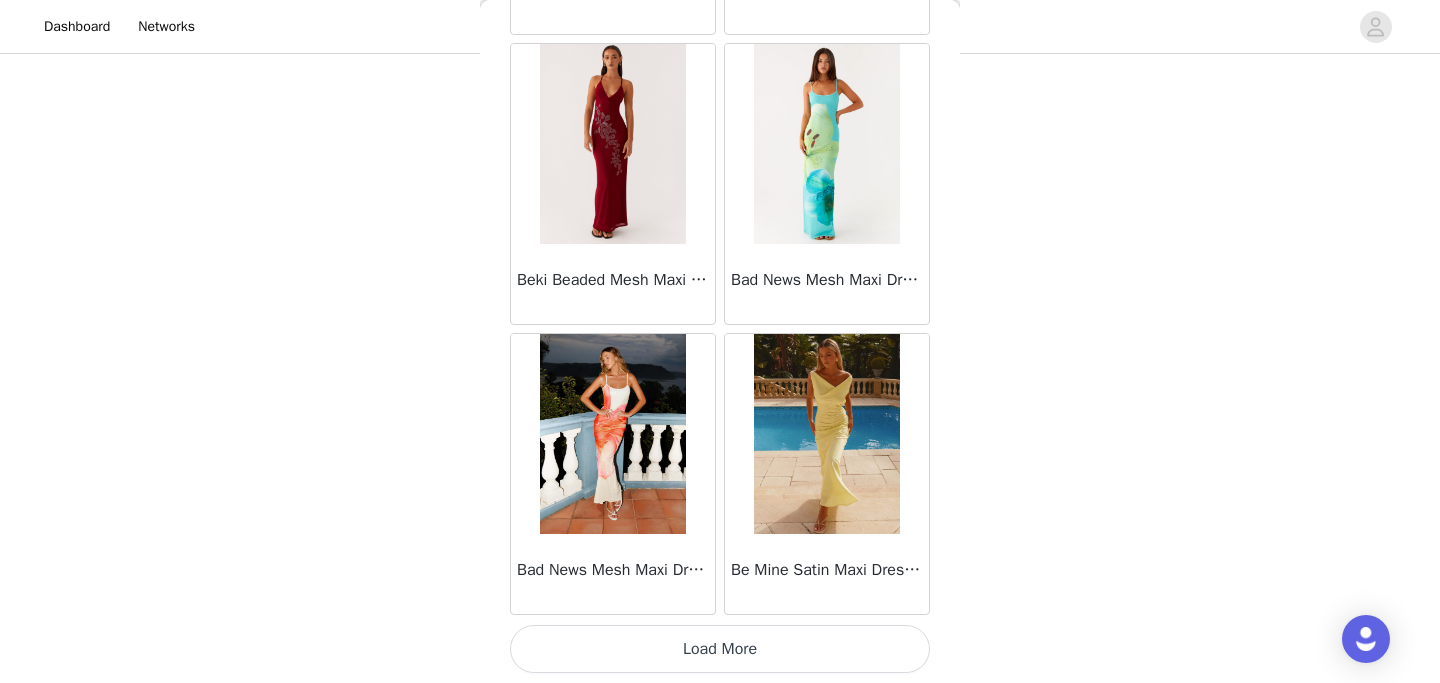click on "Load More" at bounding box center (720, 649) 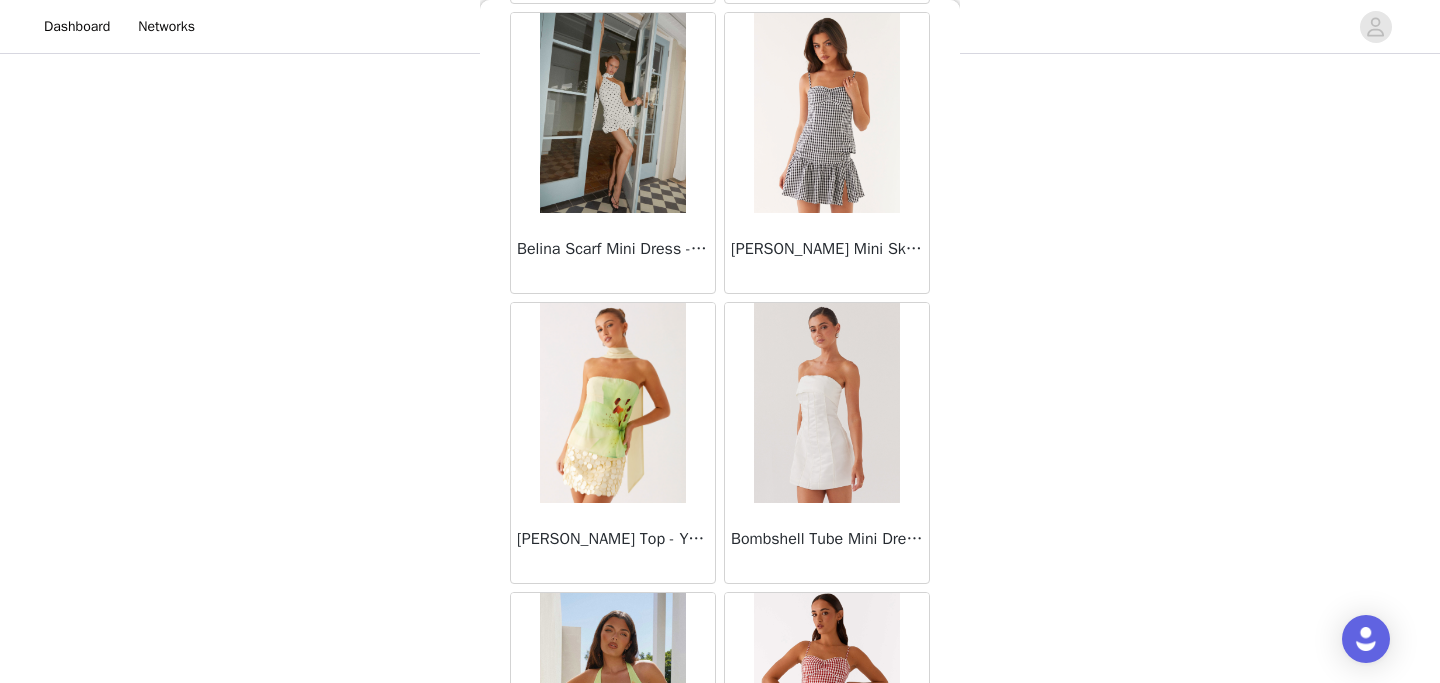 scroll, scrollTop: 5277, scrollLeft: 0, axis: vertical 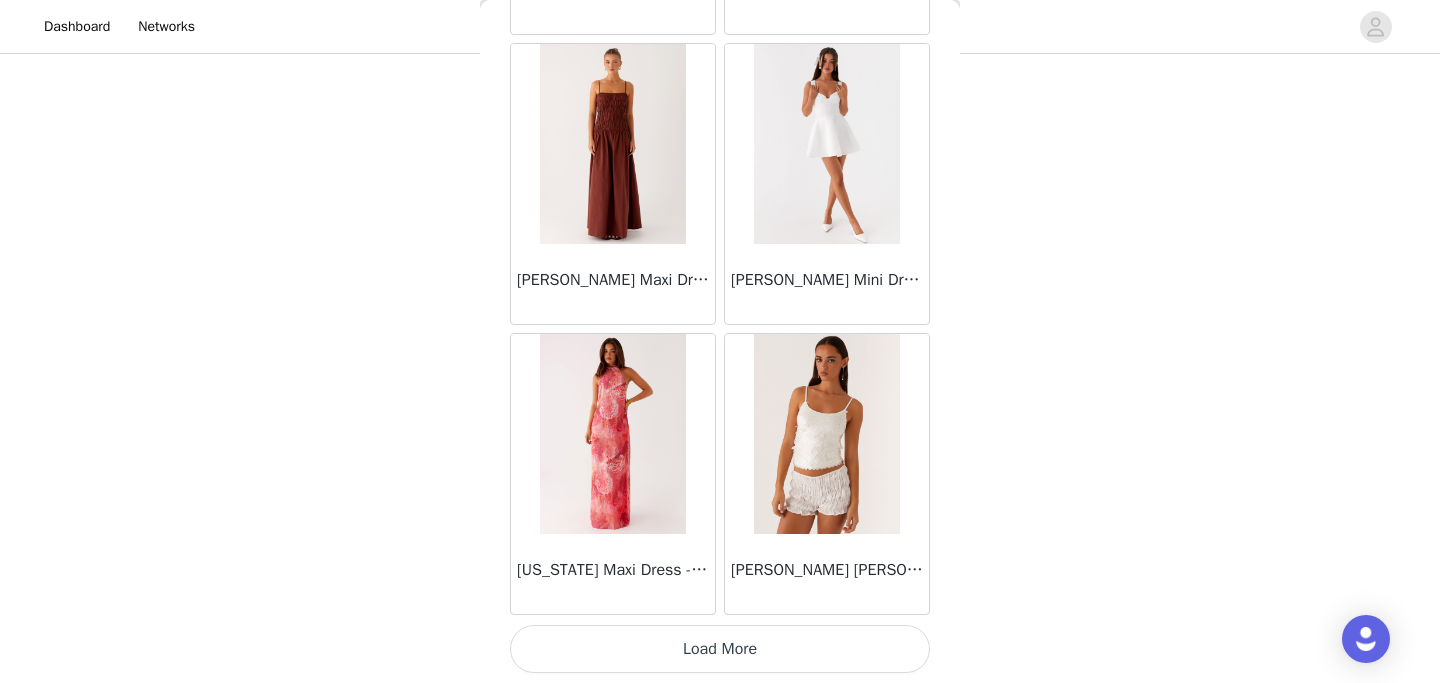 click on "Load More" at bounding box center (720, 649) 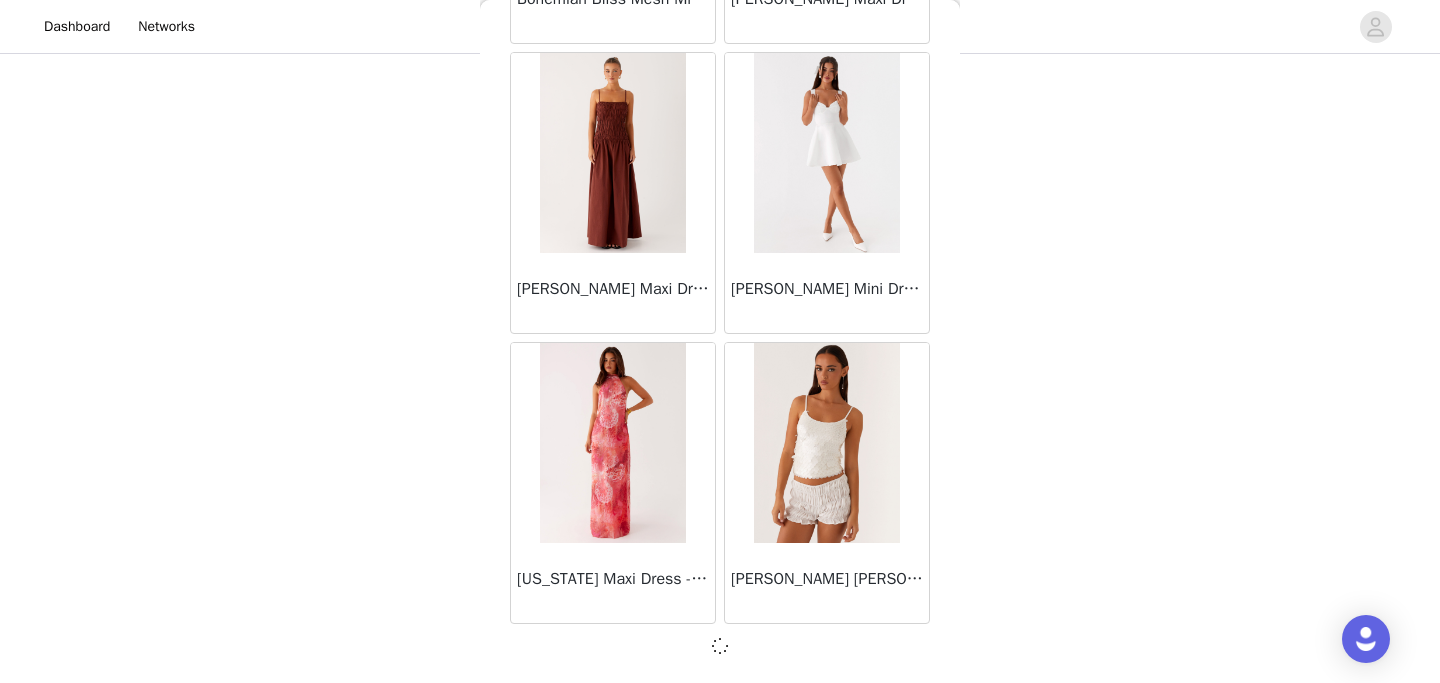 scroll, scrollTop: 5268, scrollLeft: 0, axis: vertical 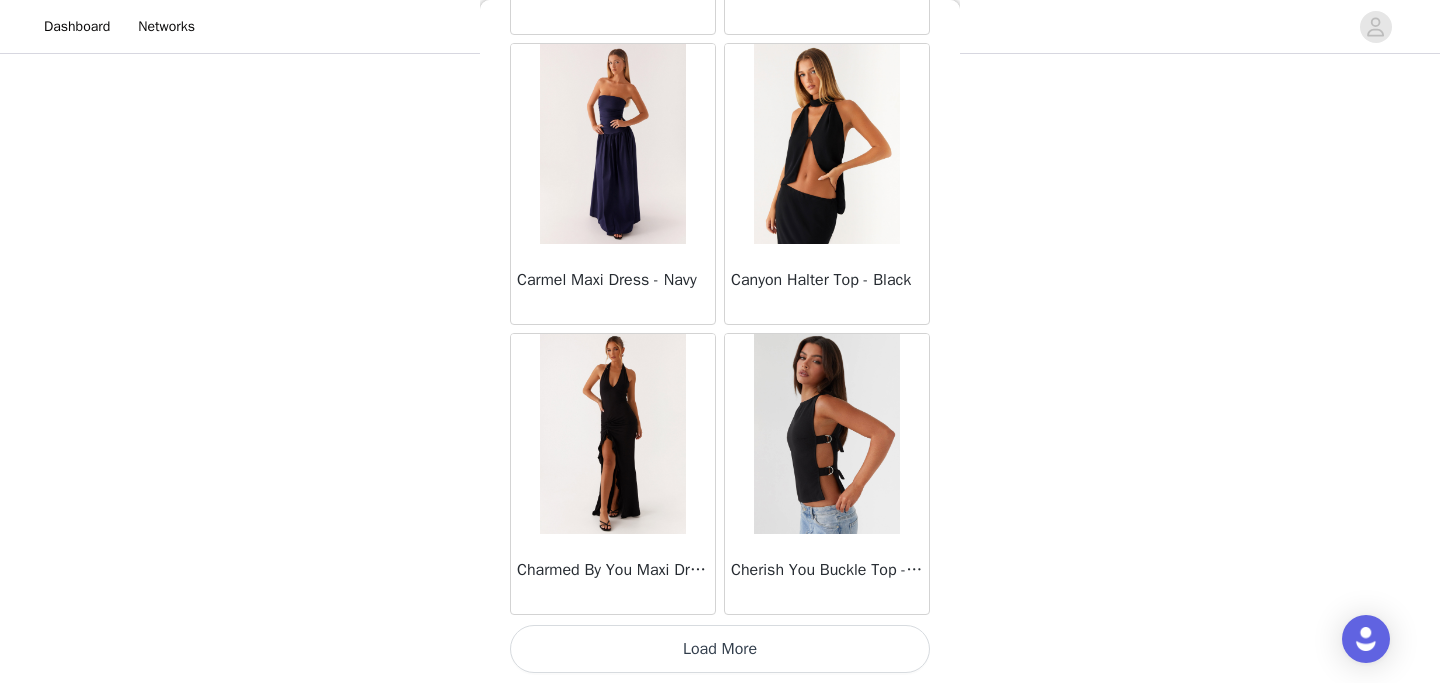 click on "Load More" at bounding box center (720, 649) 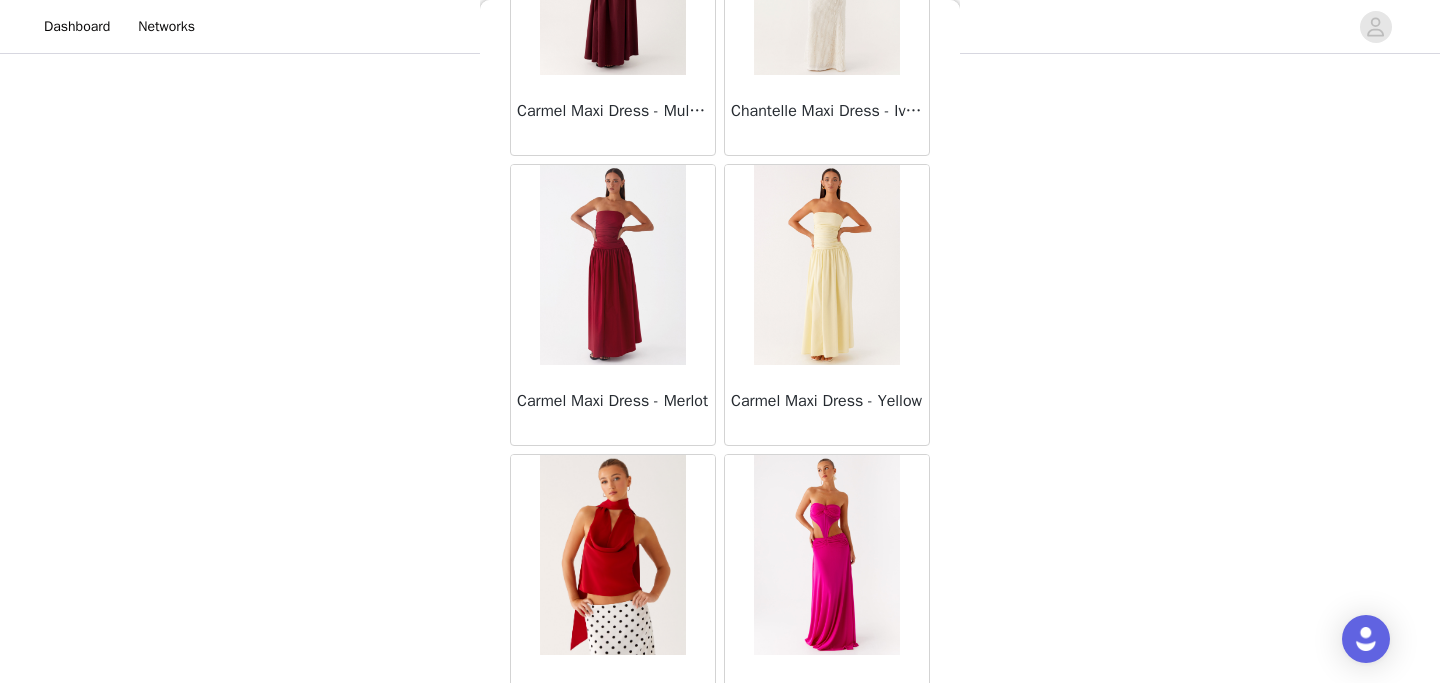 scroll, scrollTop: 11077, scrollLeft: 0, axis: vertical 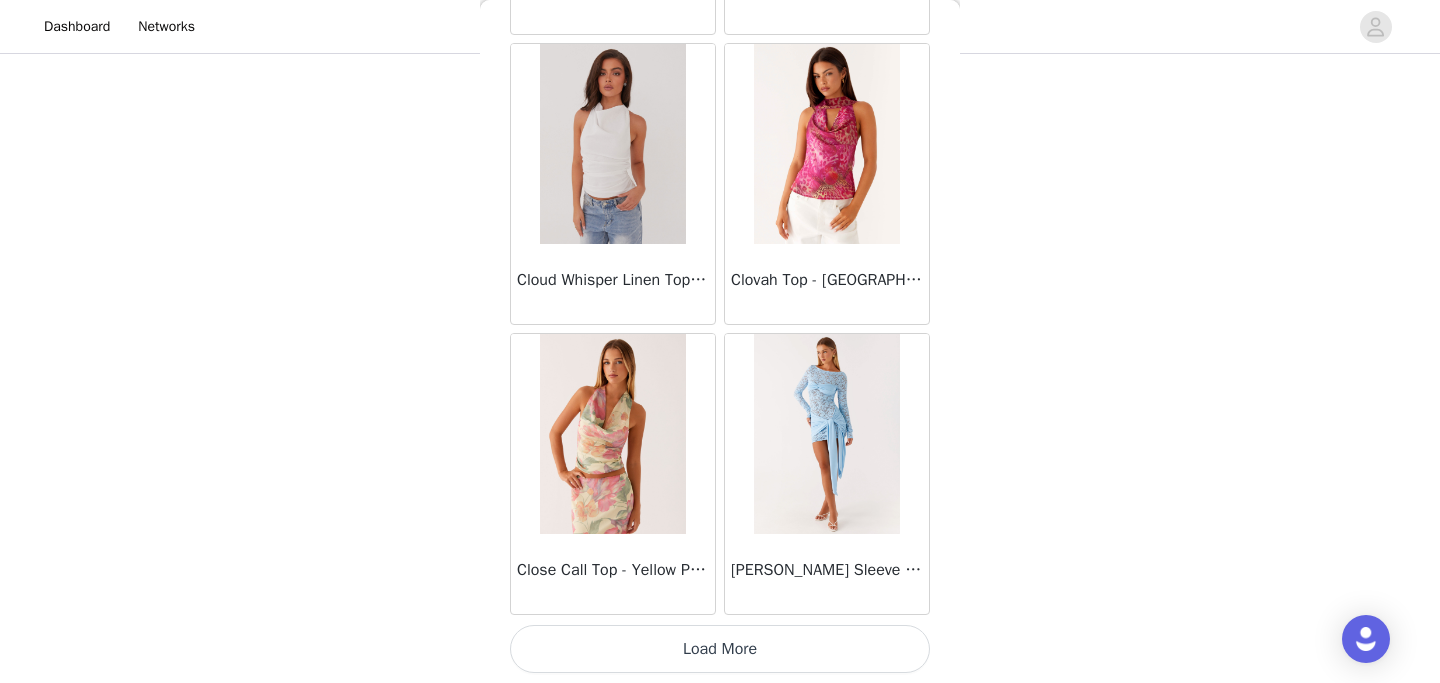 click on "Load More" at bounding box center [720, 649] 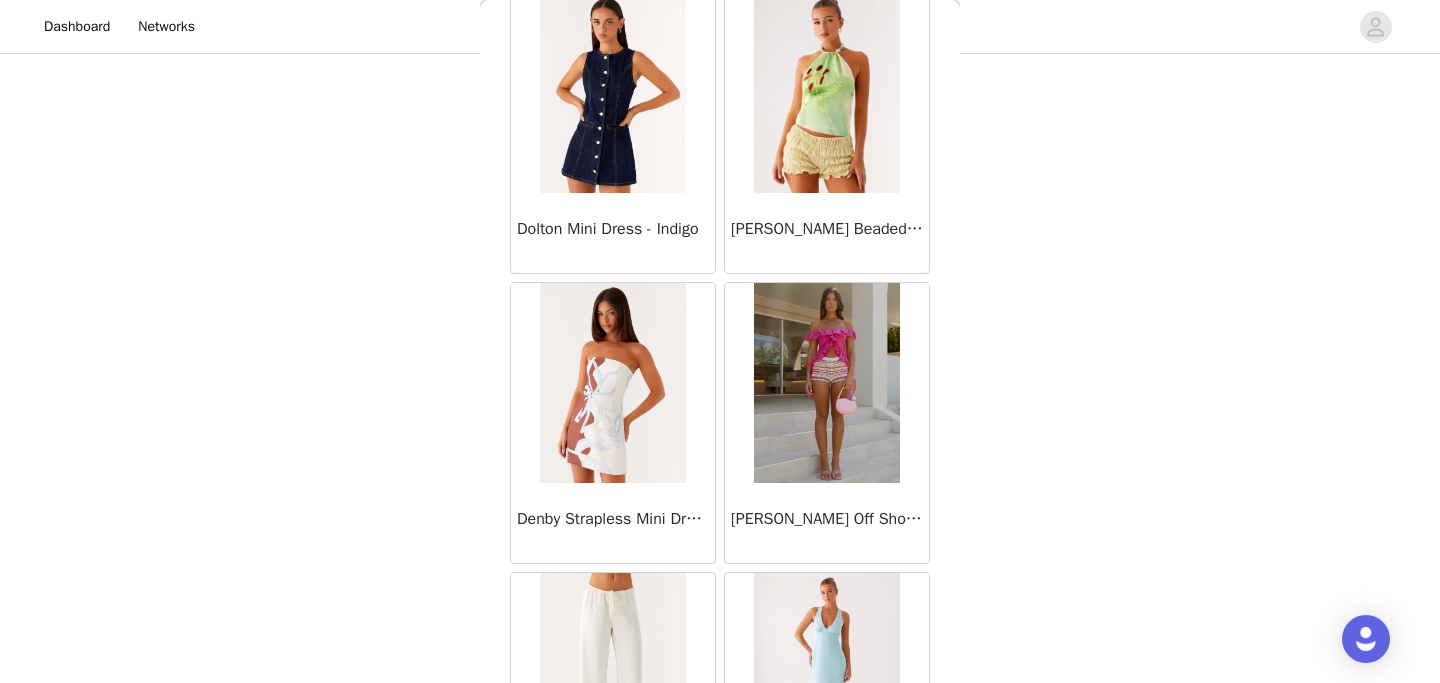 scroll, scrollTop: 13977, scrollLeft: 0, axis: vertical 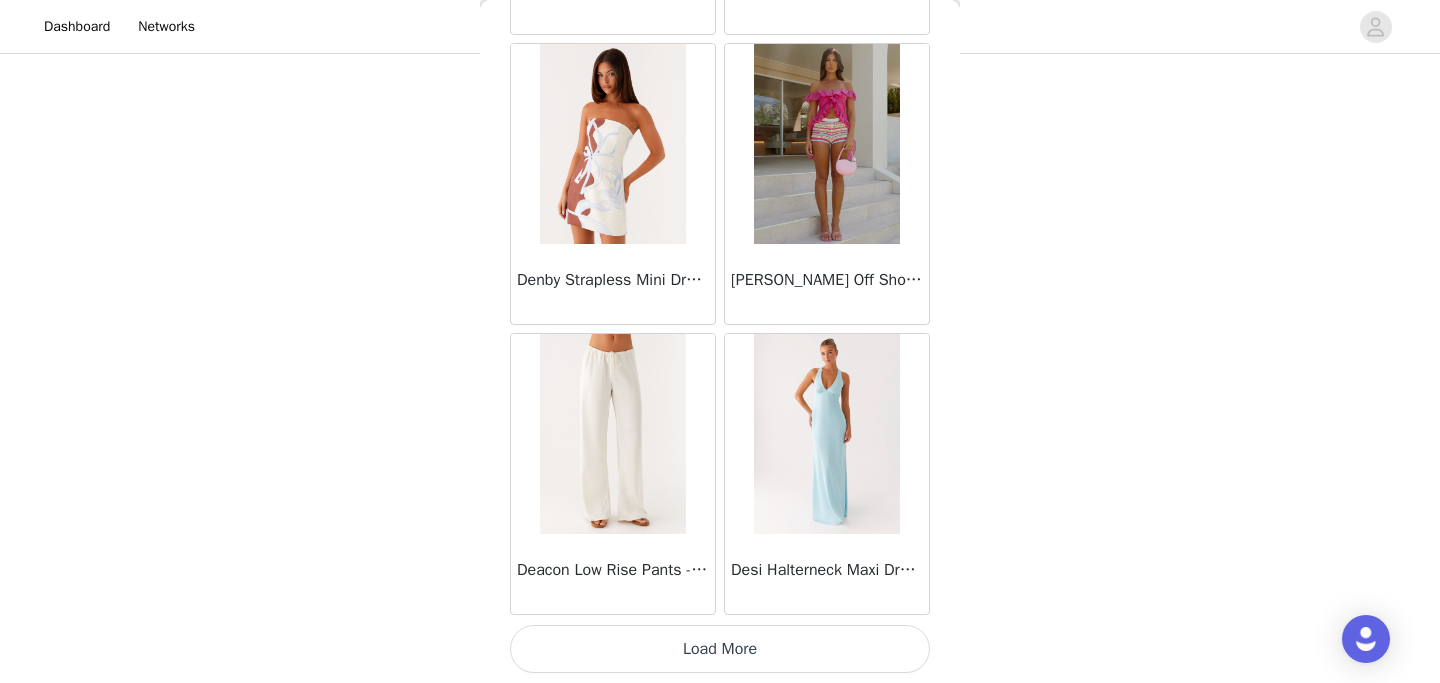 click on "Load More" at bounding box center (720, 649) 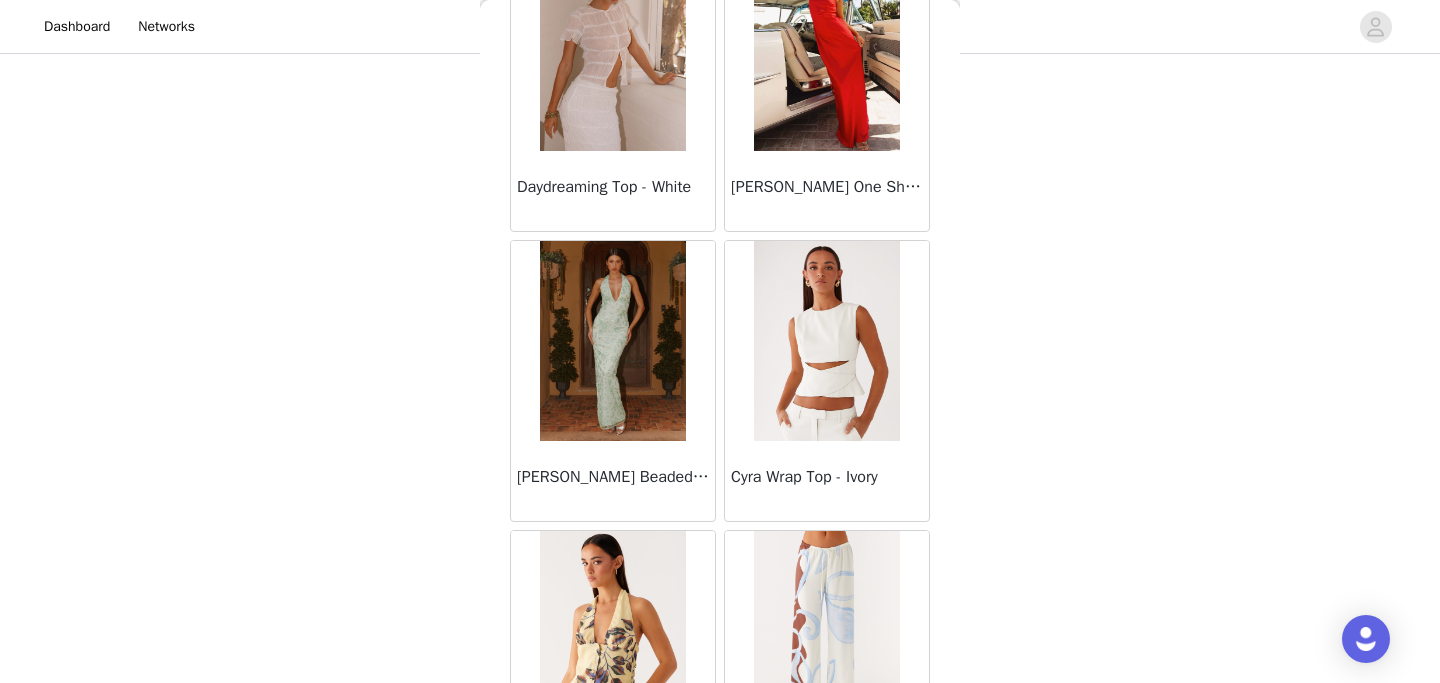 scroll, scrollTop: 16877, scrollLeft: 0, axis: vertical 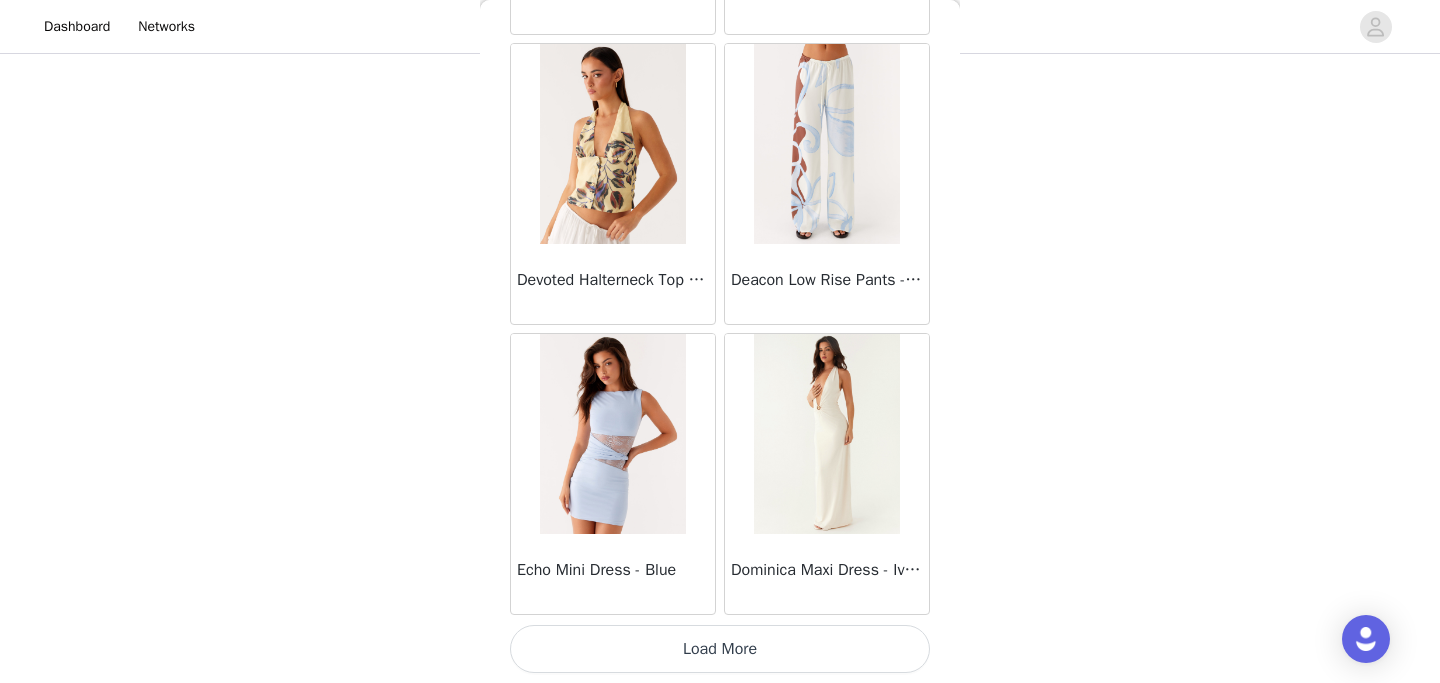 click on "Load More" at bounding box center [720, 649] 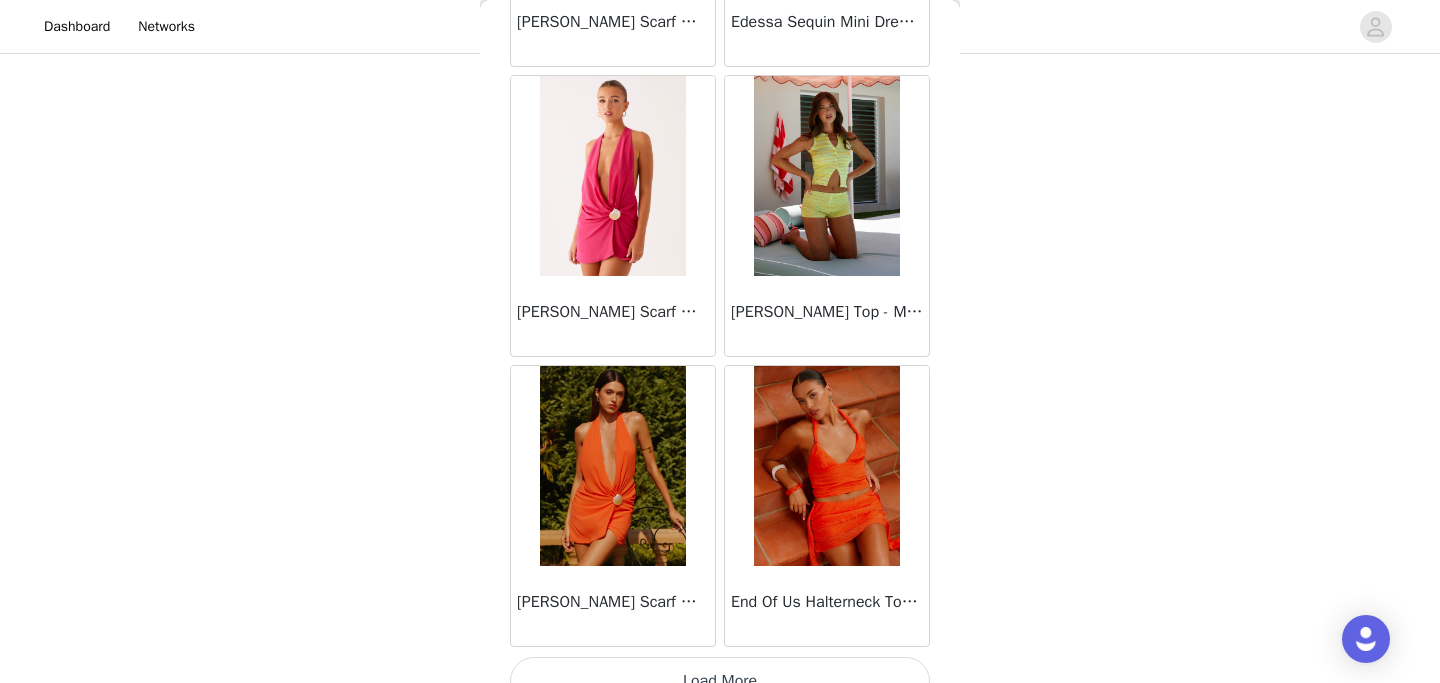 scroll, scrollTop: 19777, scrollLeft: 0, axis: vertical 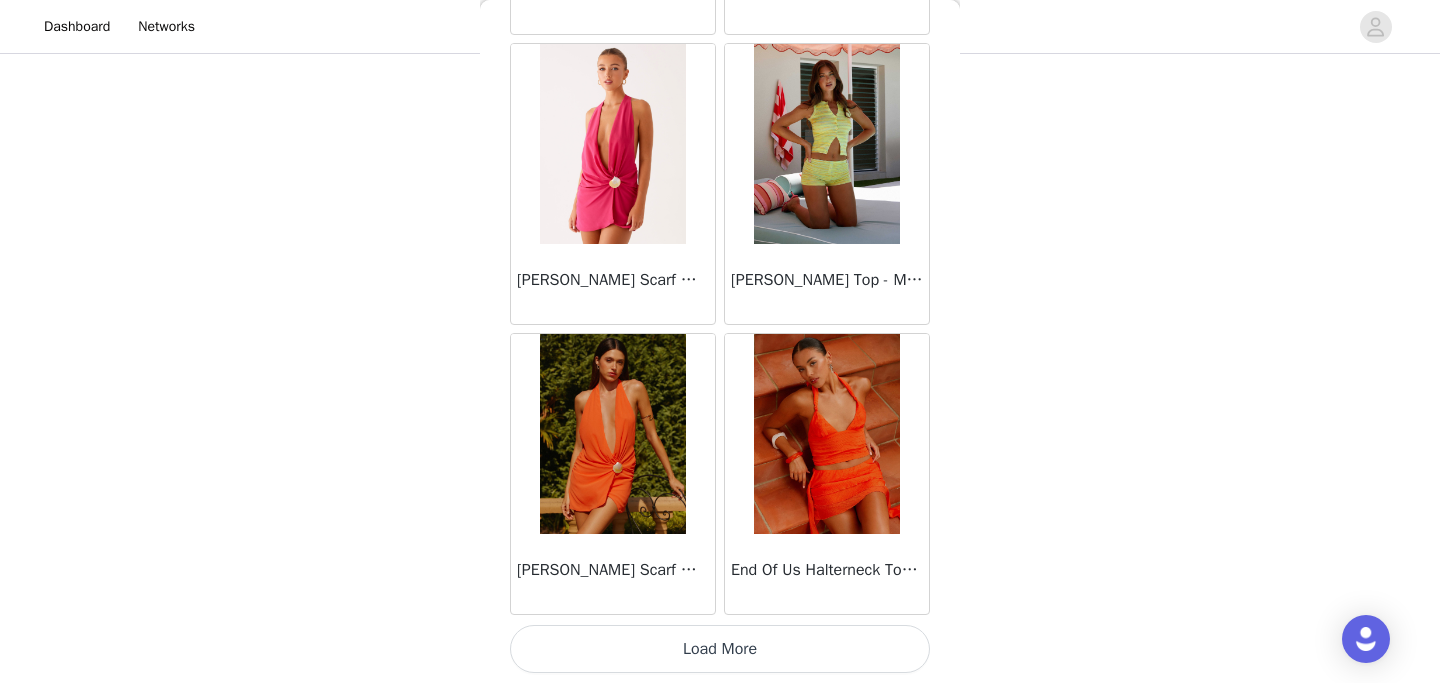 click at bounding box center [612, 144] 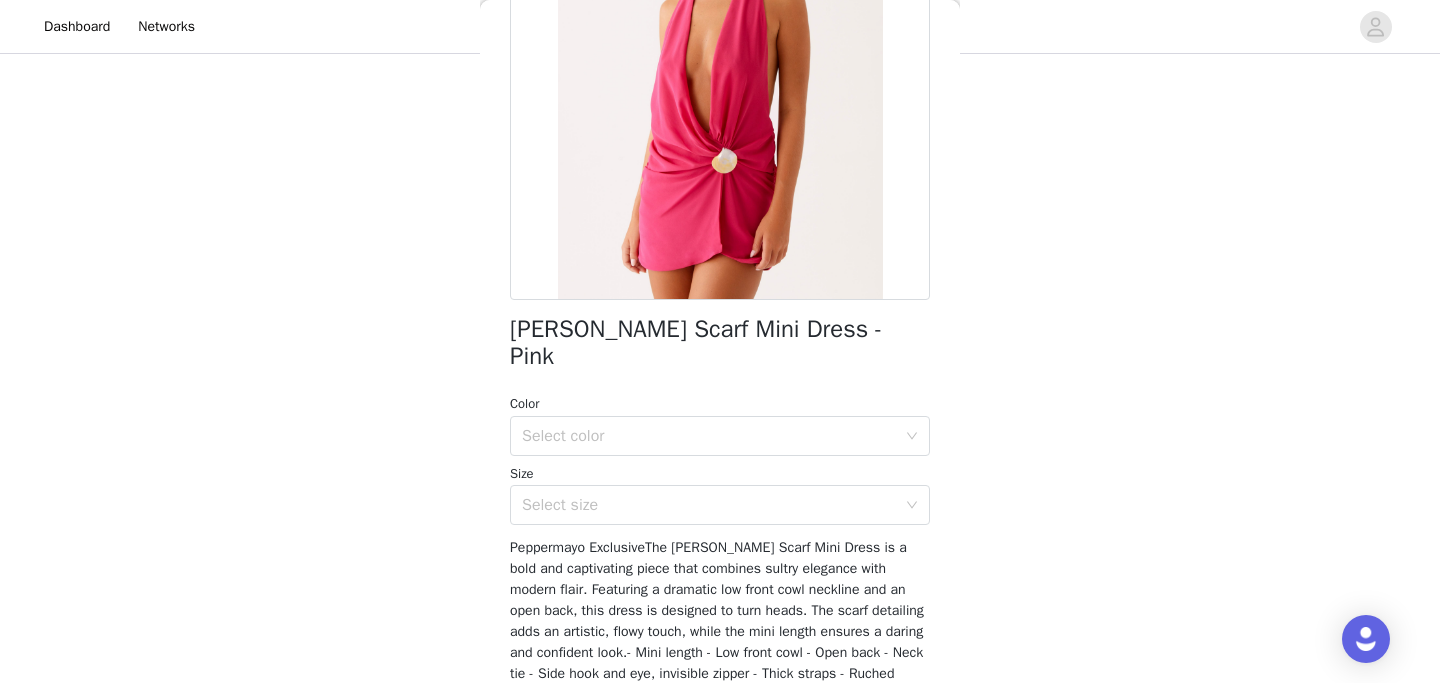 scroll, scrollTop: 254, scrollLeft: 0, axis: vertical 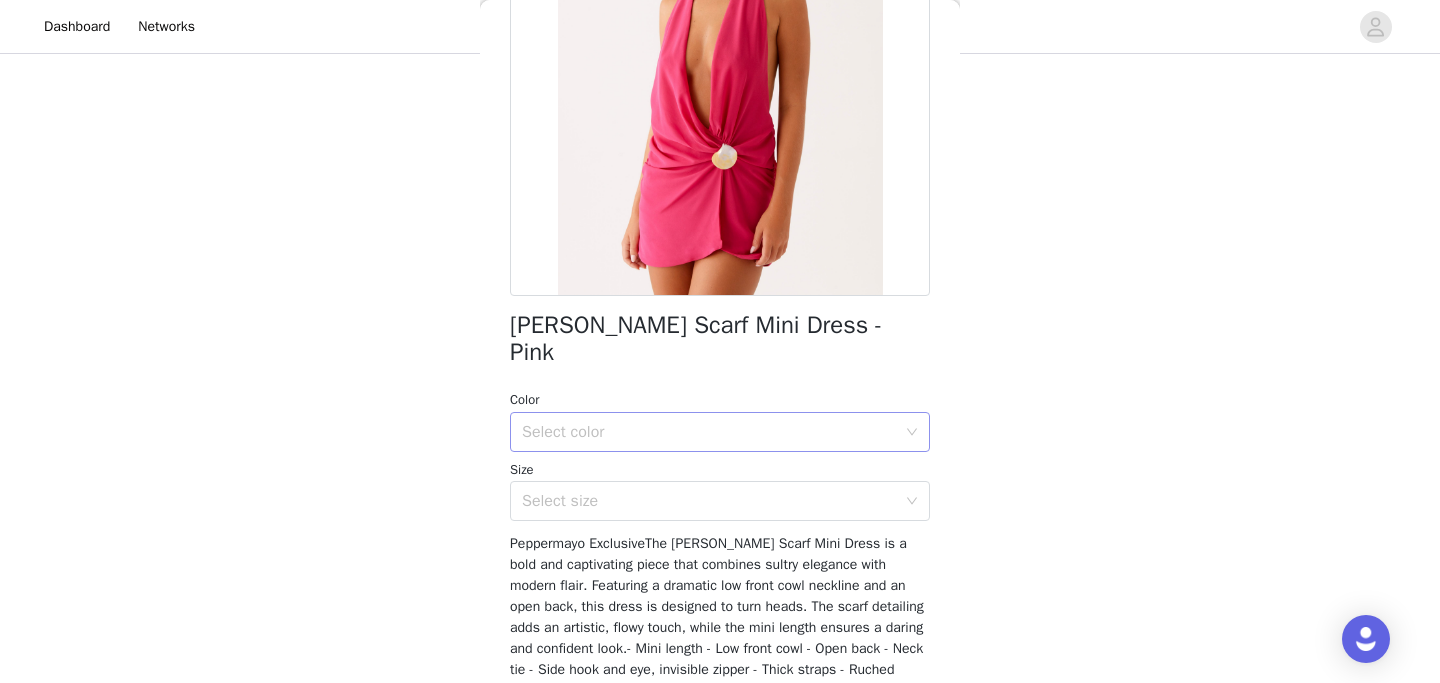 click on "Select color" at bounding box center (720, 432) 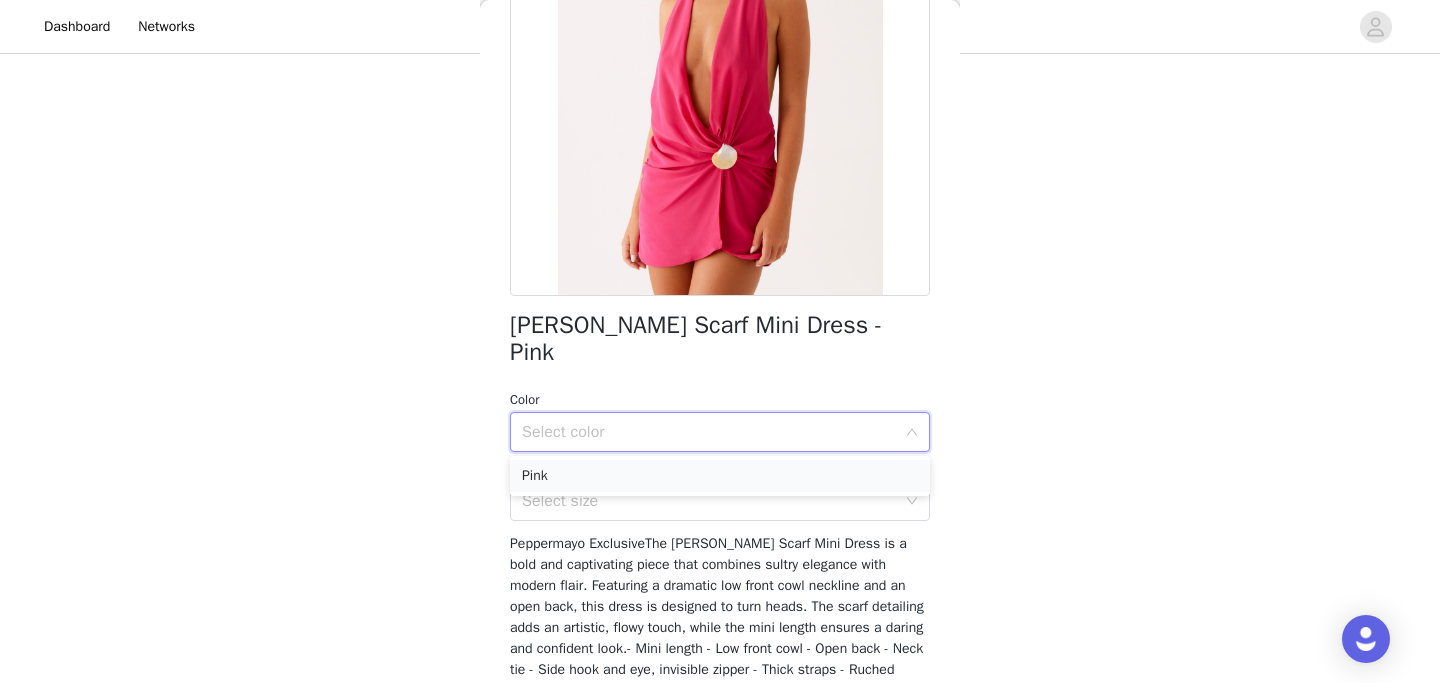 click on "Pink" at bounding box center [720, 476] 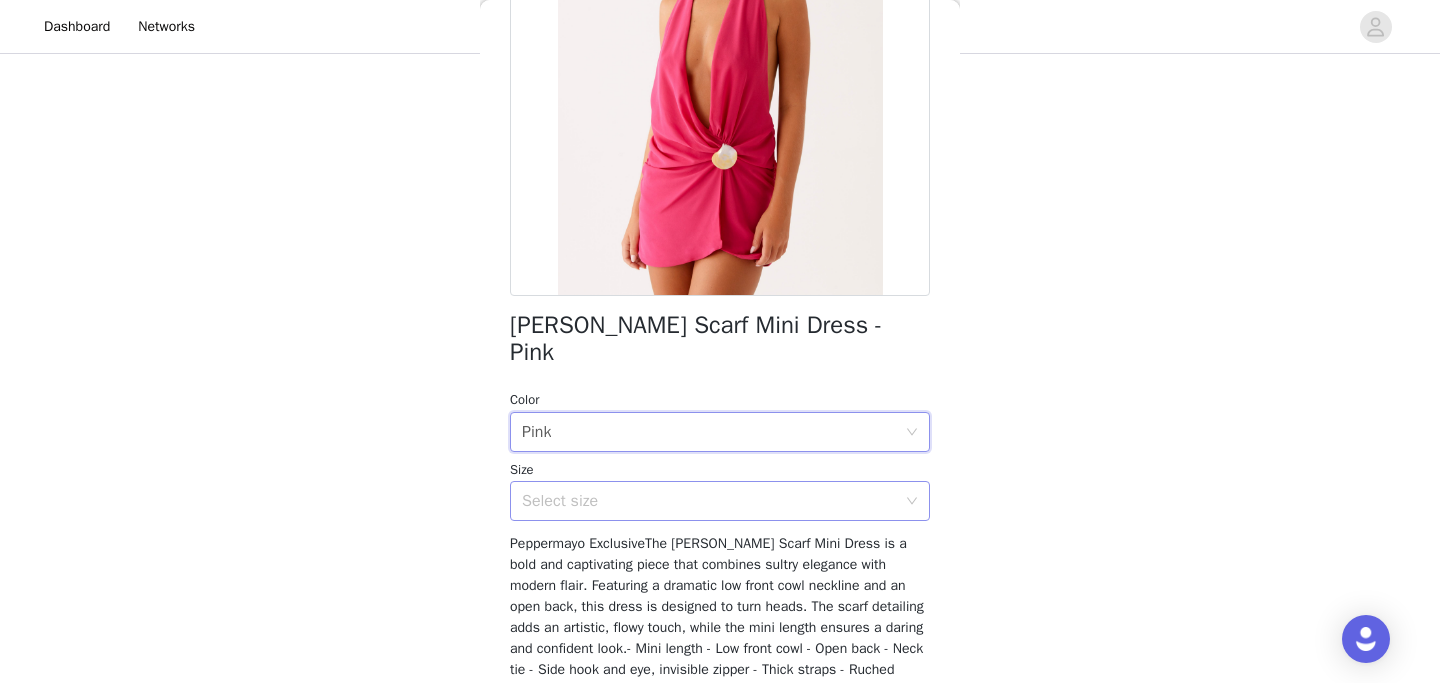 click on "Select size" at bounding box center [709, 501] 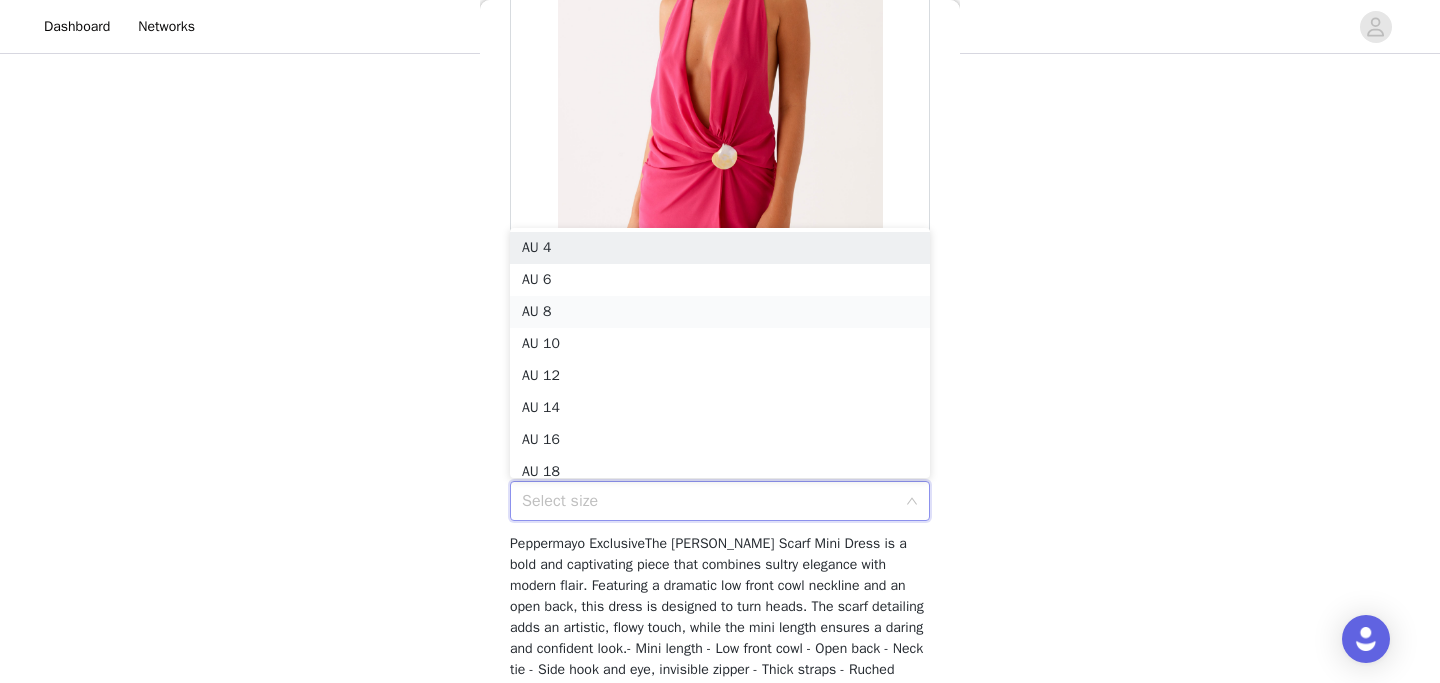 scroll, scrollTop: 10, scrollLeft: 0, axis: vertical 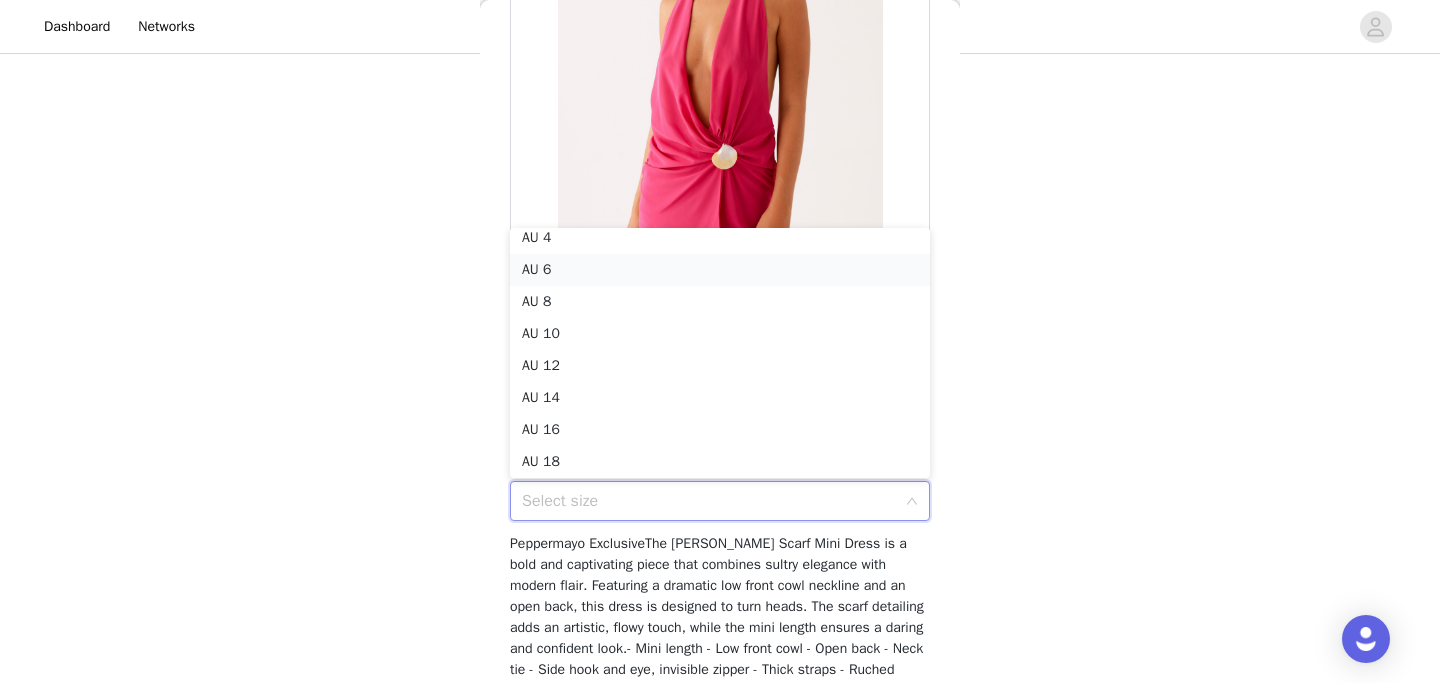 click on "AU 6" at bounding box center [720, 270] 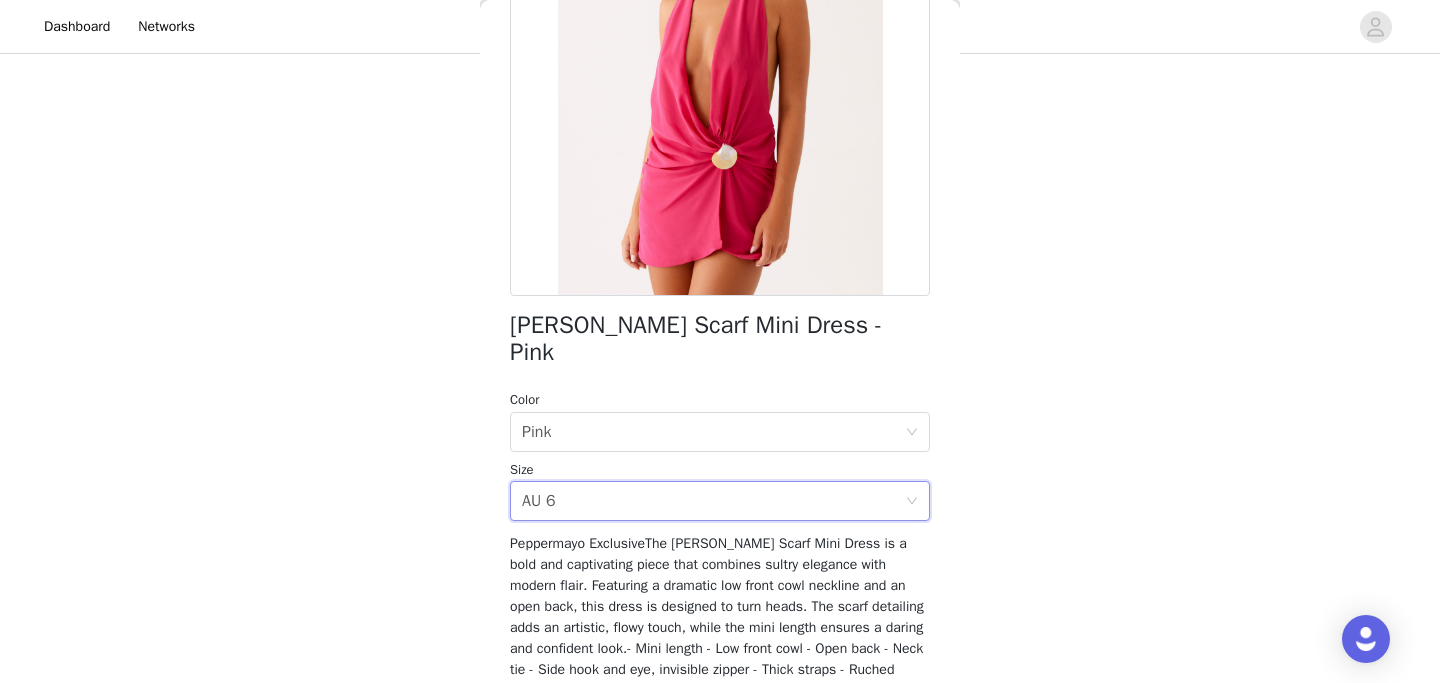scroll, scrollTop: 461, scrollLeft: 0, axis: vertical 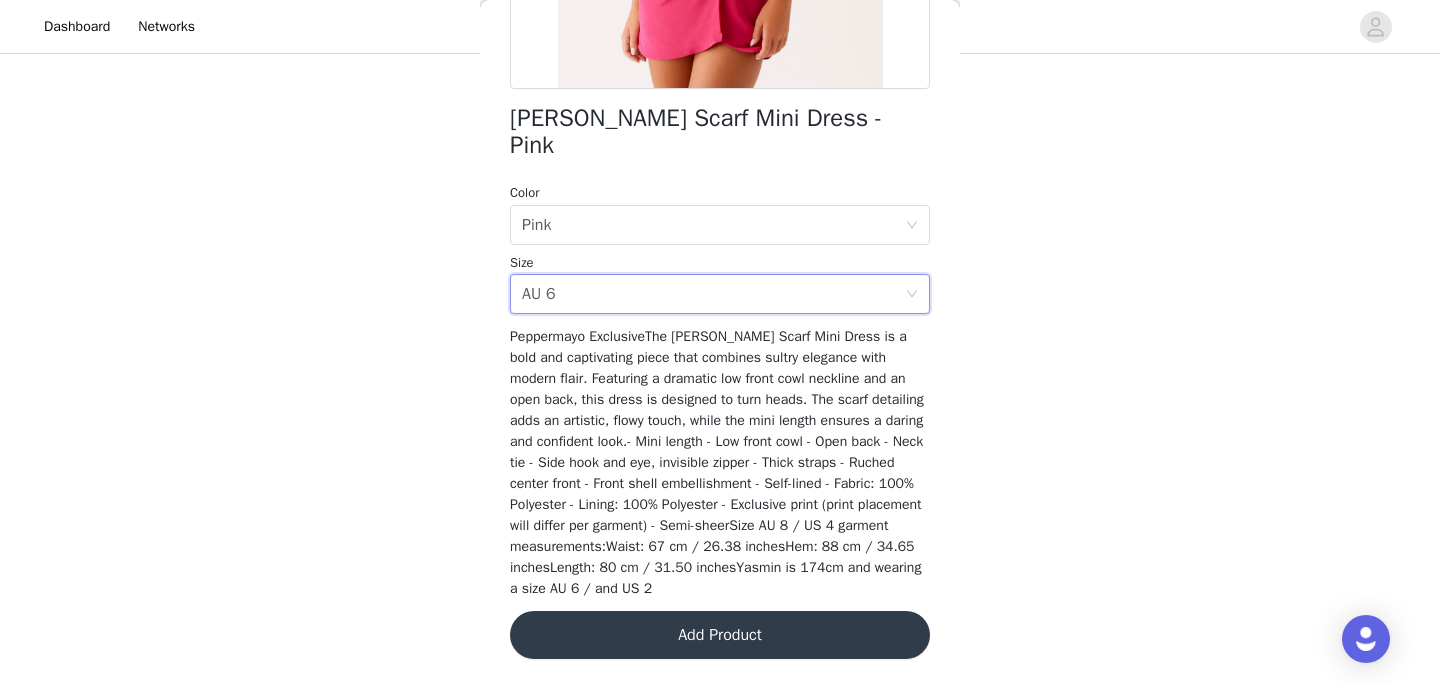 click on "Add Product" at bounding box center (720, 635) 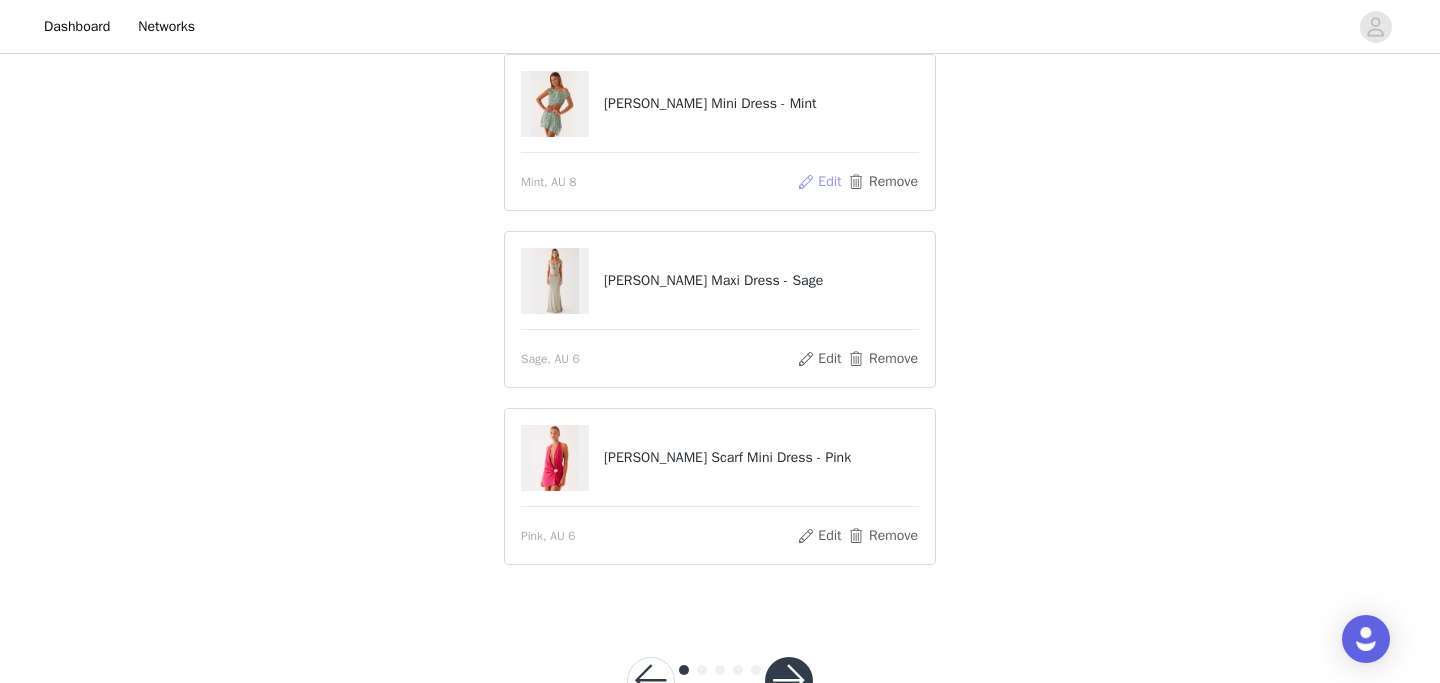 click on "Edit" at bounding box center [819, 182] 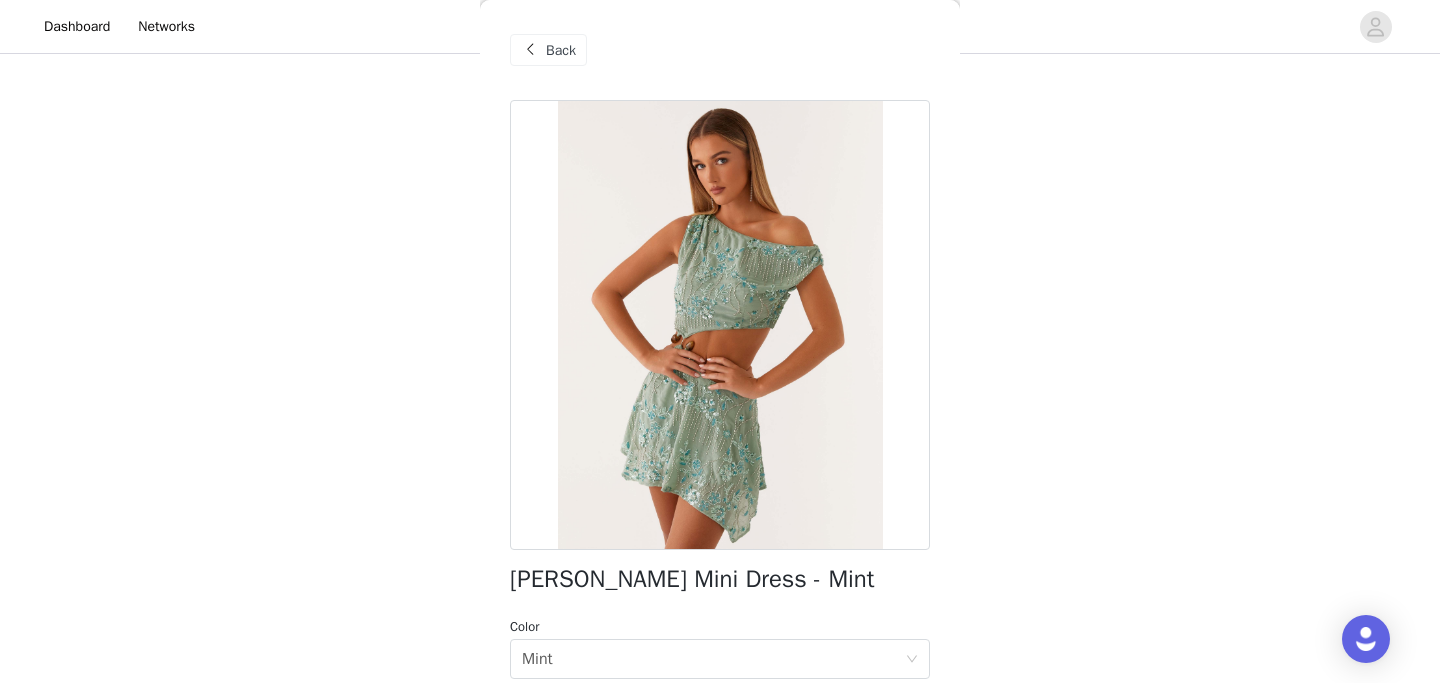 scroll, scrollTop: 287, scrollLeft: 0, axis: vertical 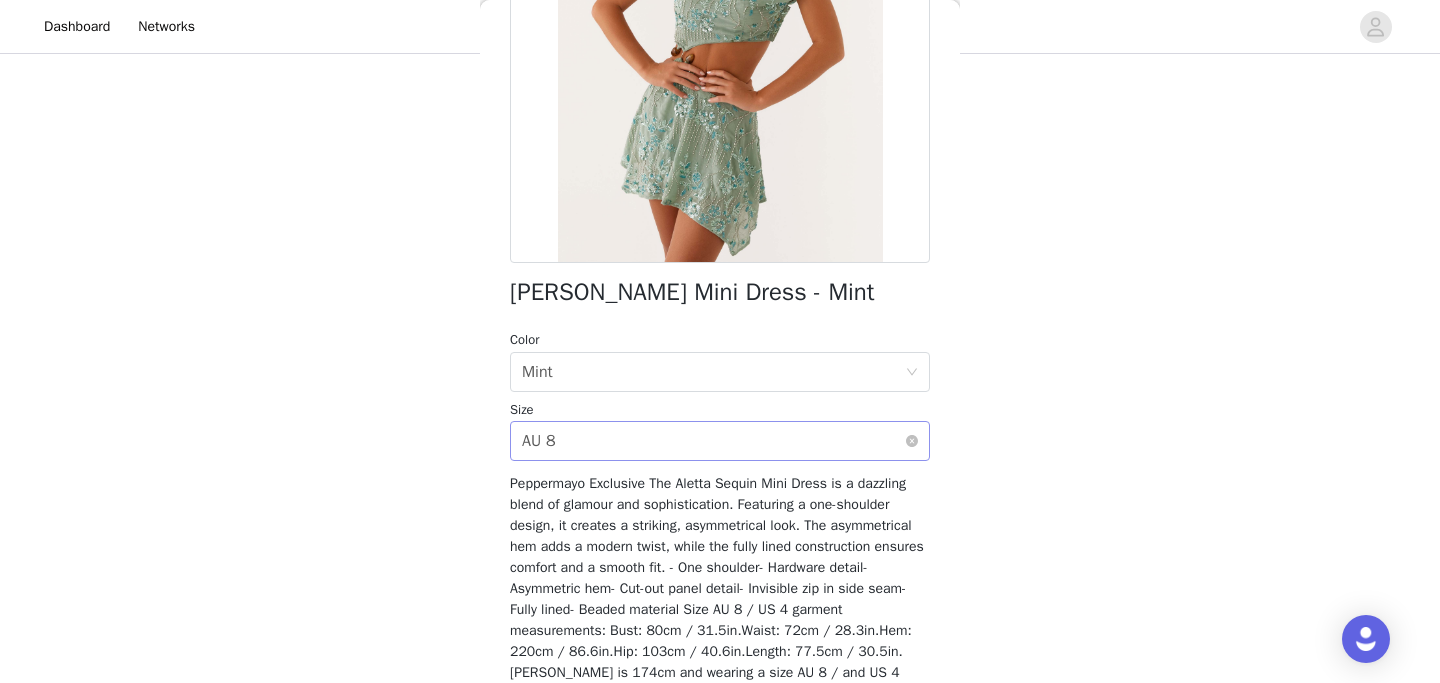 click on "Select size AU 8" at bounding box center [713, 441] 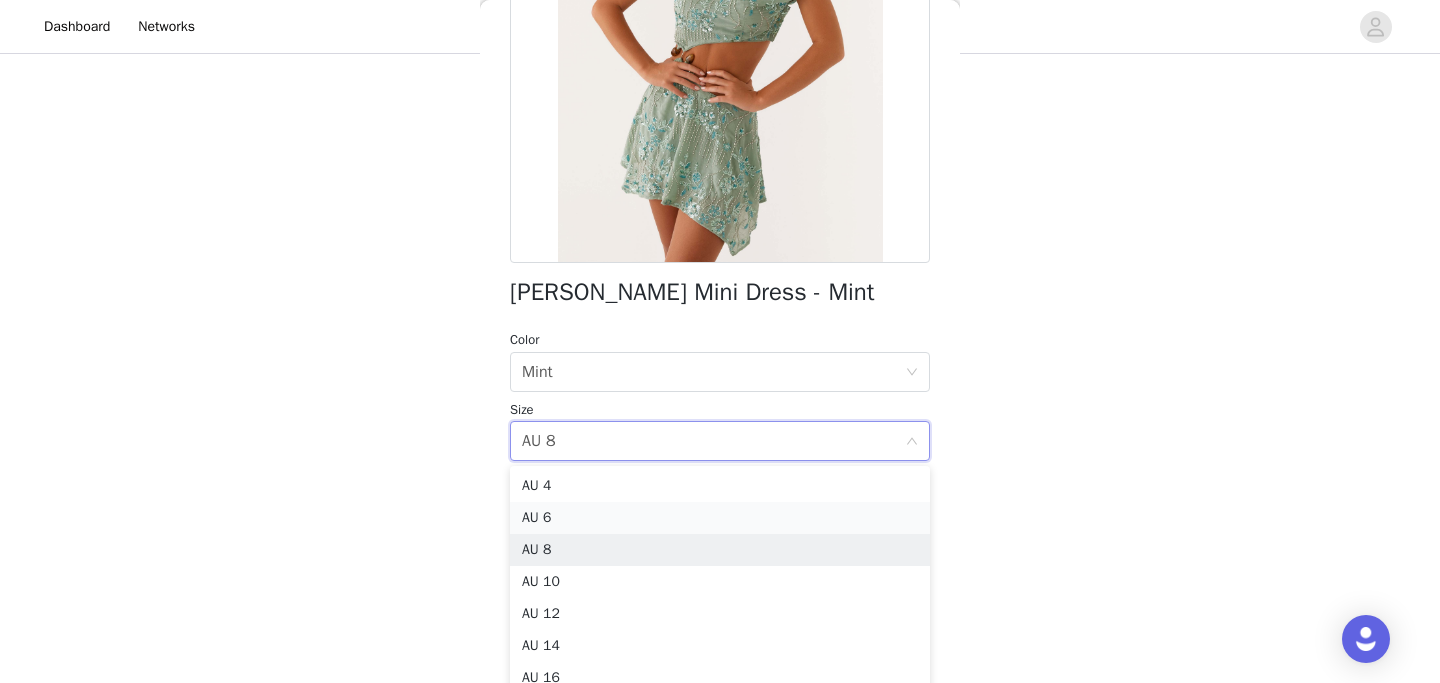 click on "AU 6" at bounding box center [720, 518] 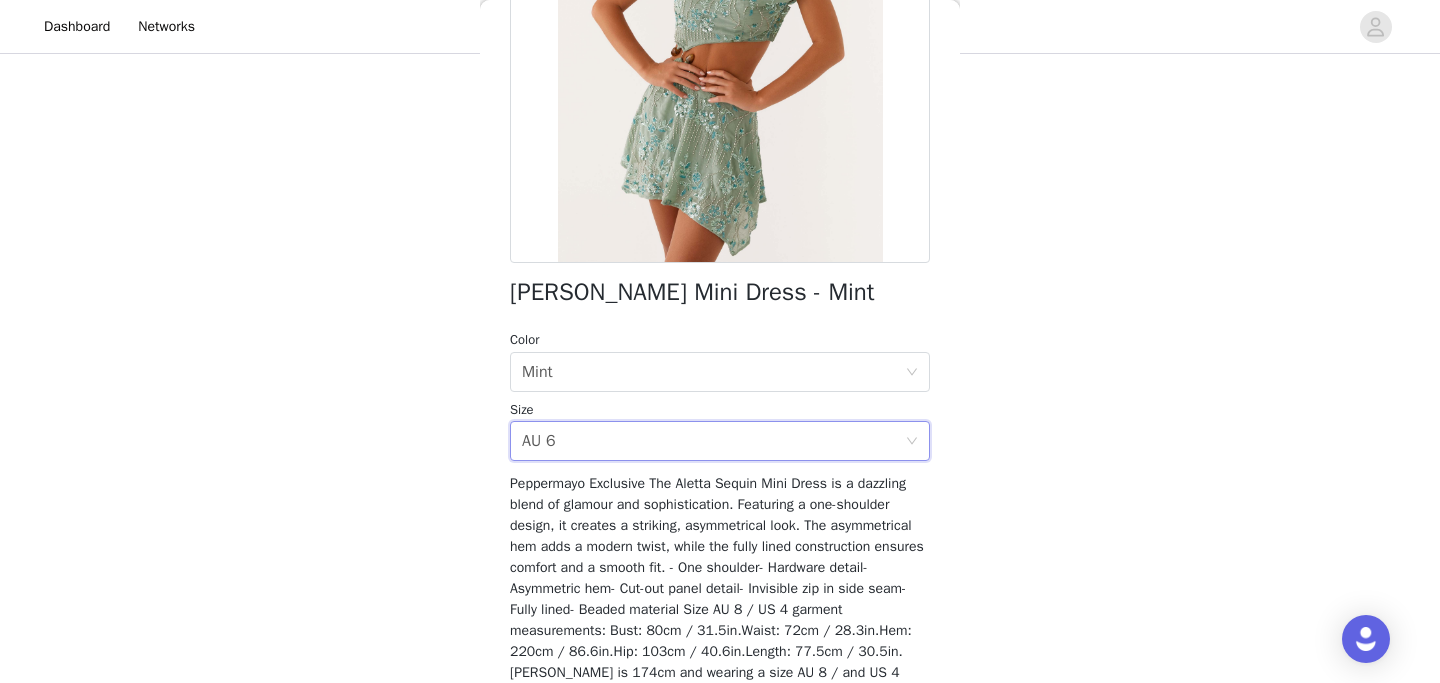 scroll, scrollTop: 392, scrollLeft: 0, axis: vertical 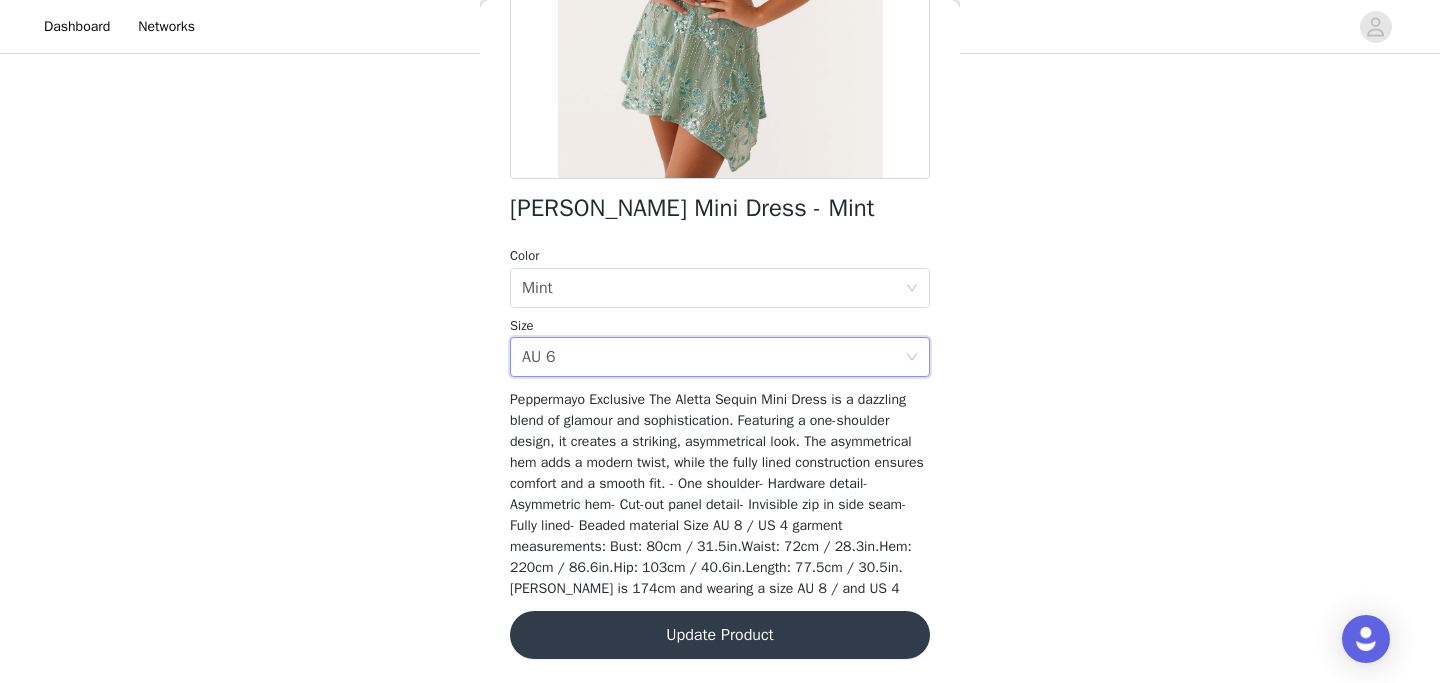 click on "Update Product" at bounding box center (720, 635) 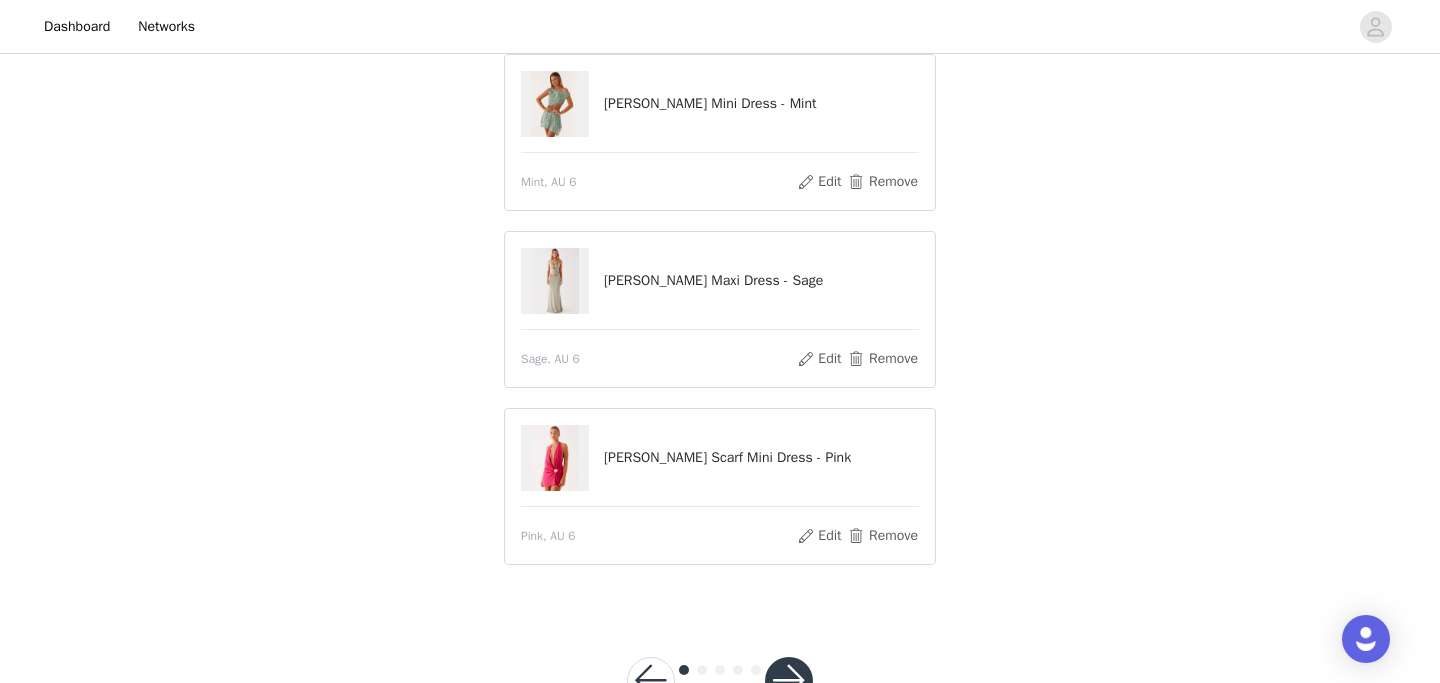 scroll, scrollTop: 300, scrollLeft: 0, axis: vertical 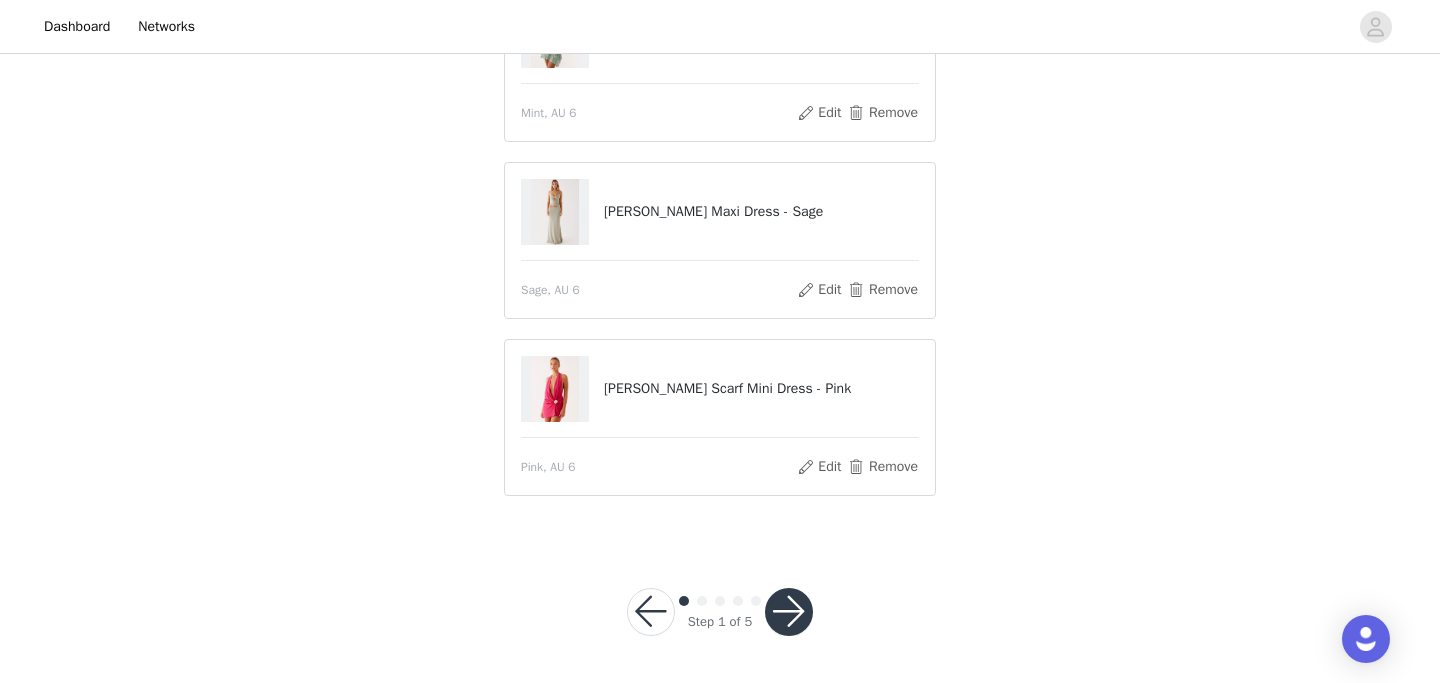 click at bounding box center [789, 612] 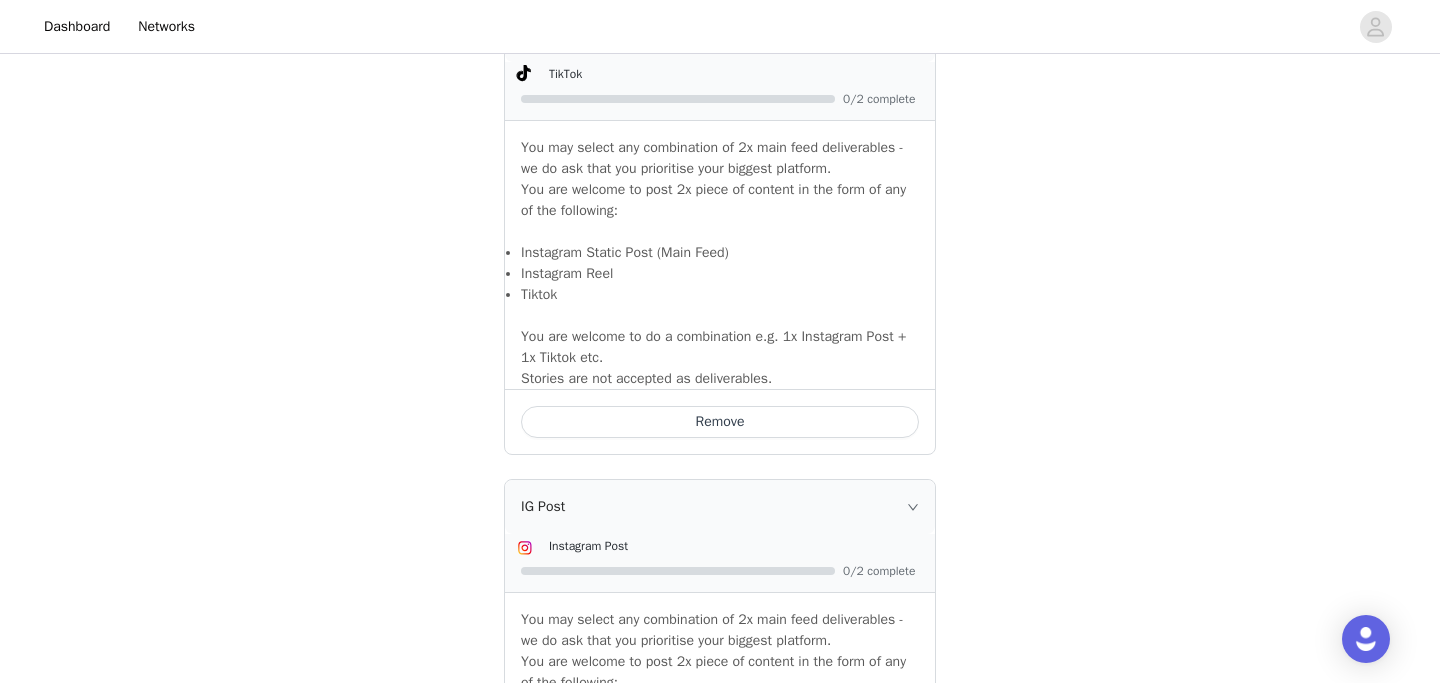scroll, scrollTop: 1848, scrollLeft: 0, axis: vertical 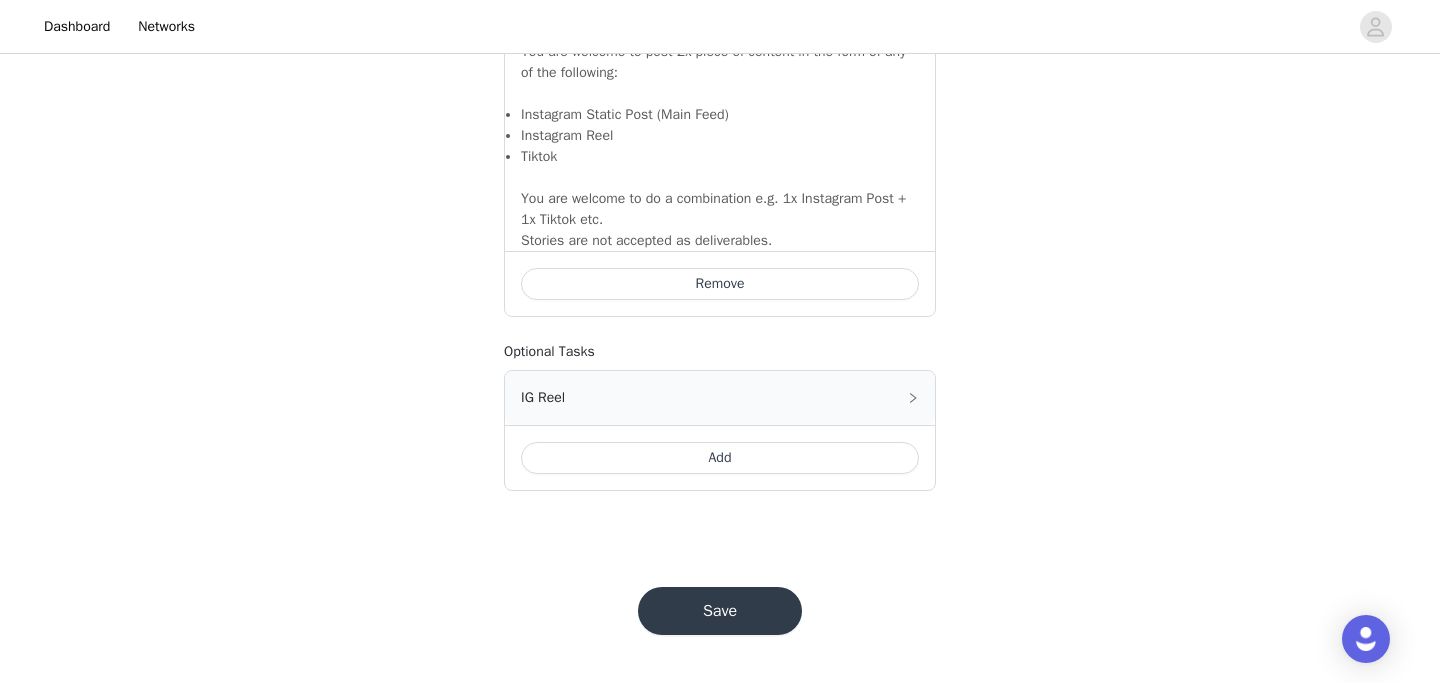 click on "Save" at bounding box center (720, 611) 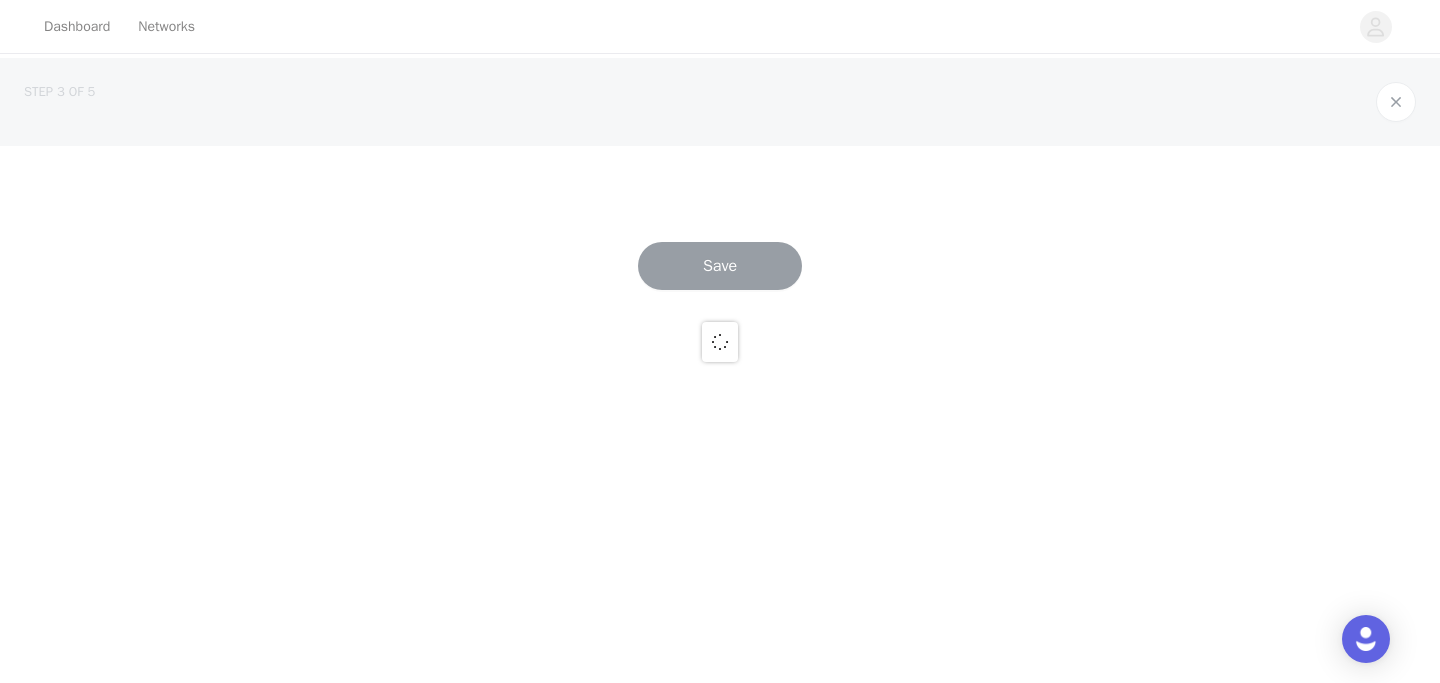 scroll, scrollTop: 0, scrollLeft: 0, axis: both 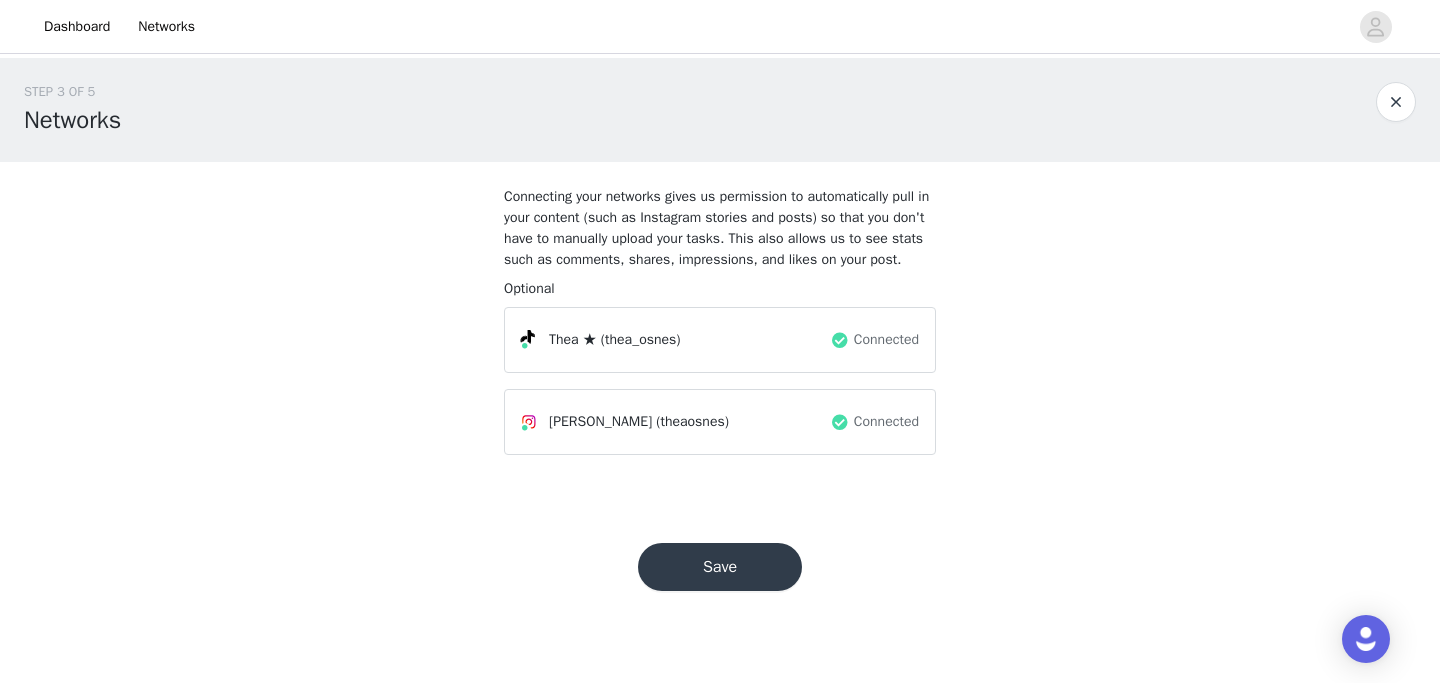 click on "Save" at bounding box center (720, 567) 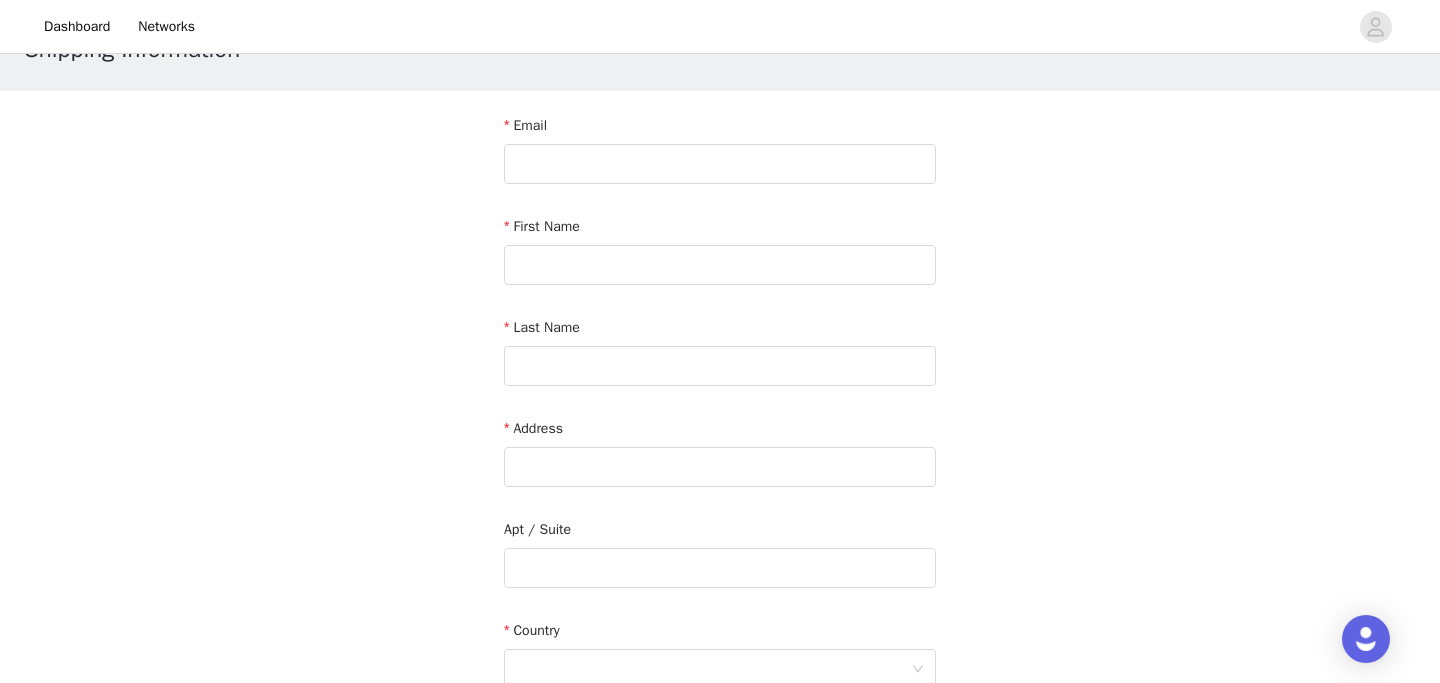 scroll, scrollTop: 39, scrollLeft: 0, axis: vertical 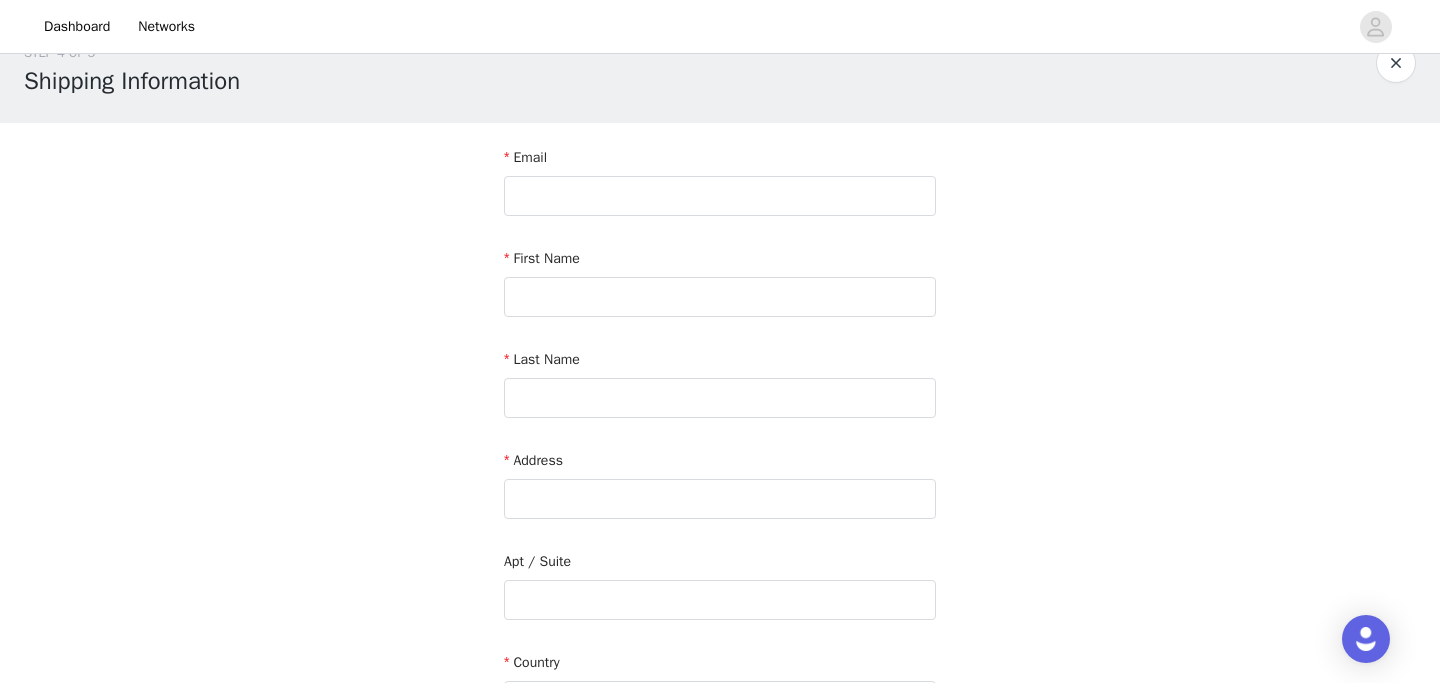 click on "Email" at bounding box center (720, 185) 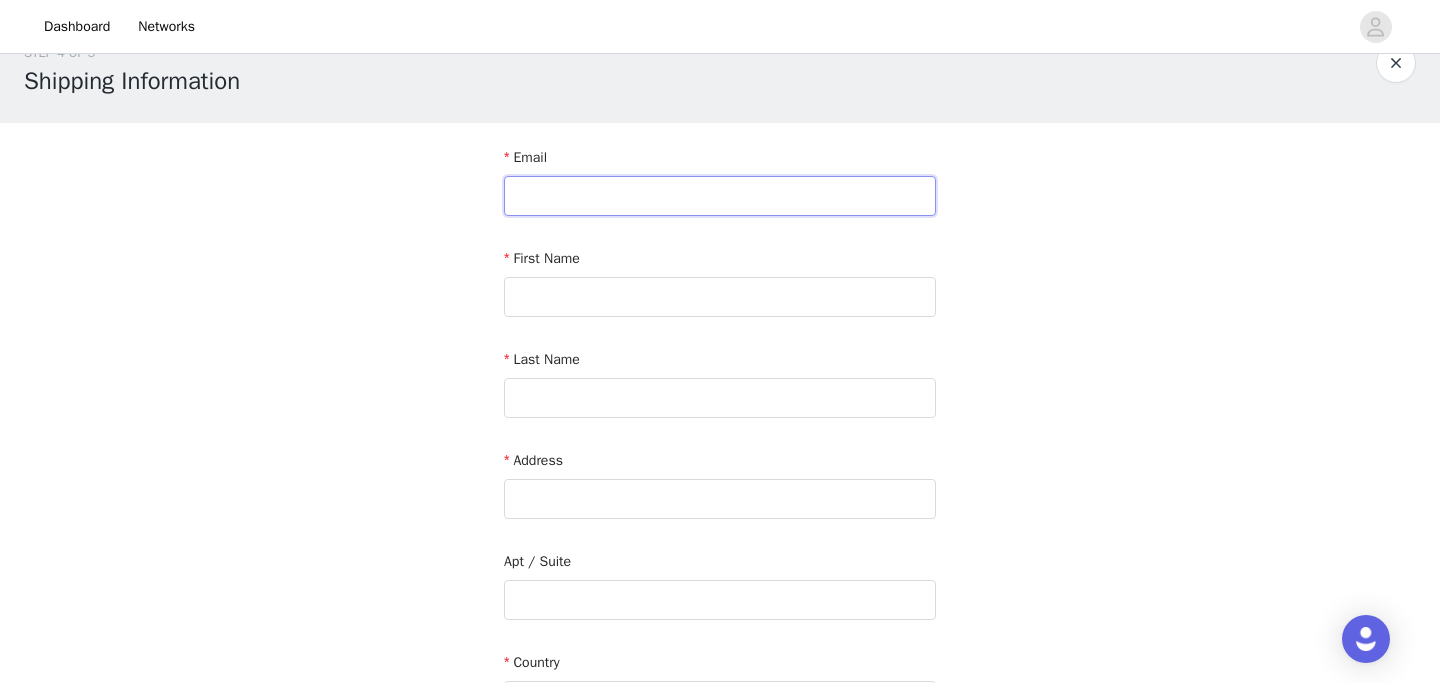 click at bounding box center (720, 196) 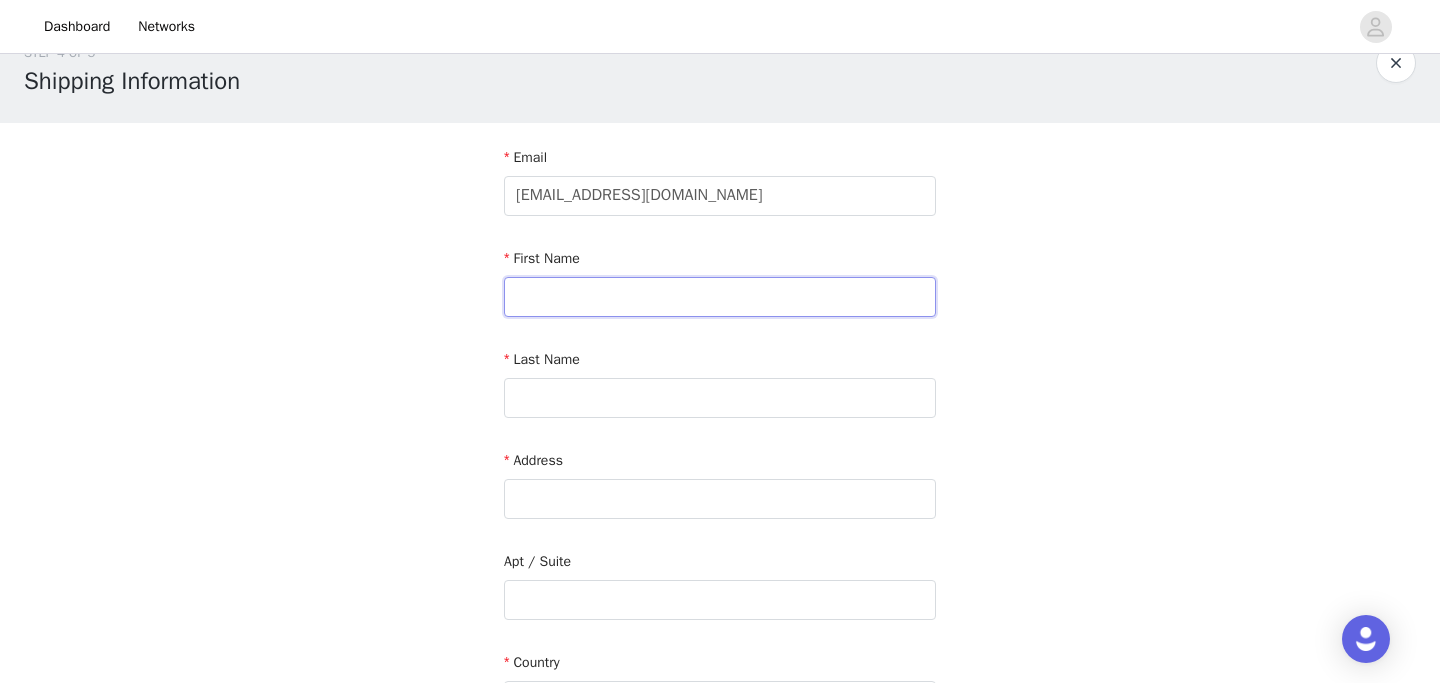 type on "Thea Osnes" 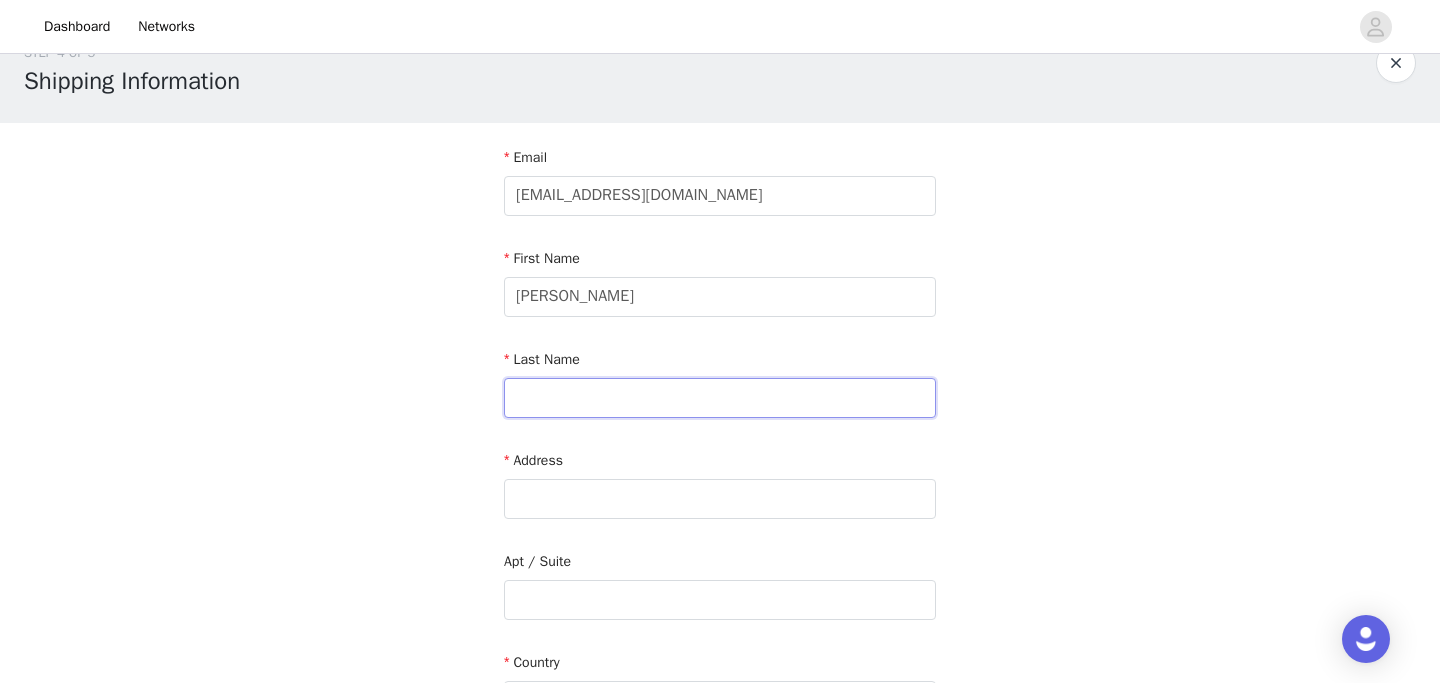 type on "Johannesen" 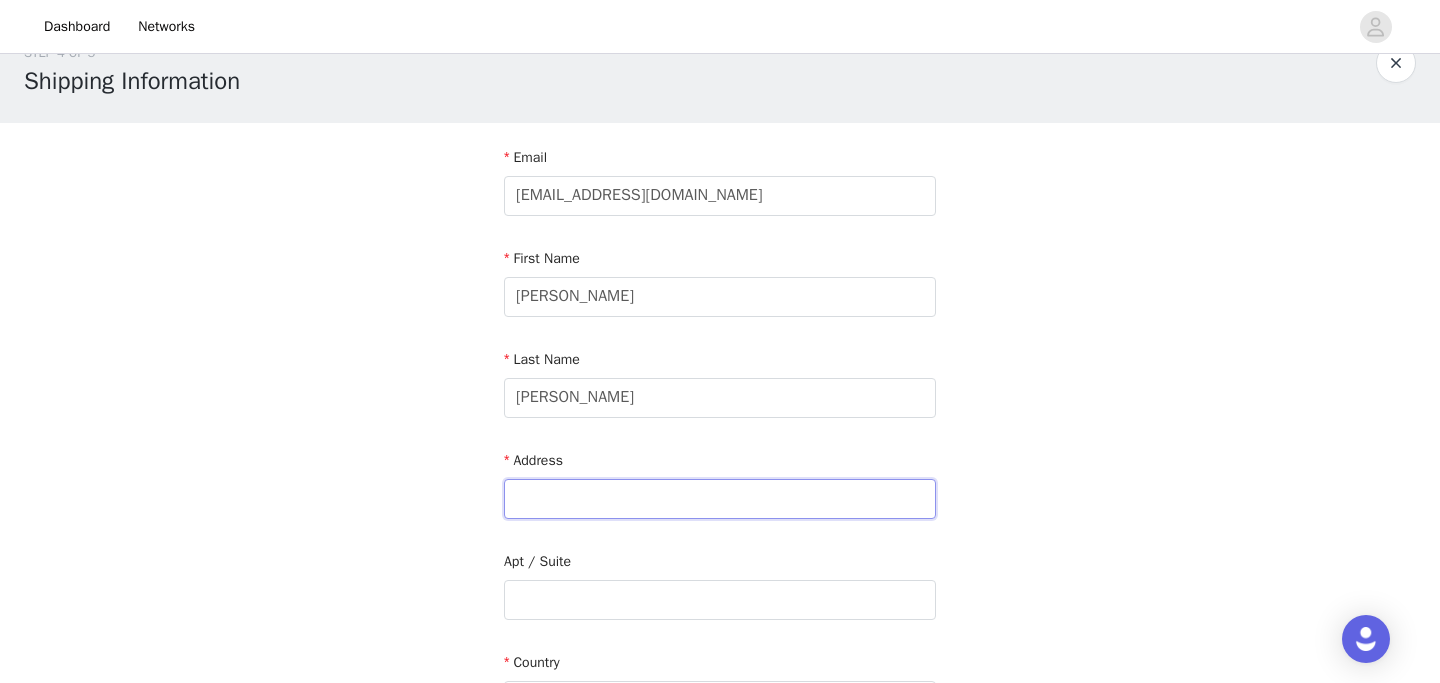 type on "Bjørgevegen 119A" 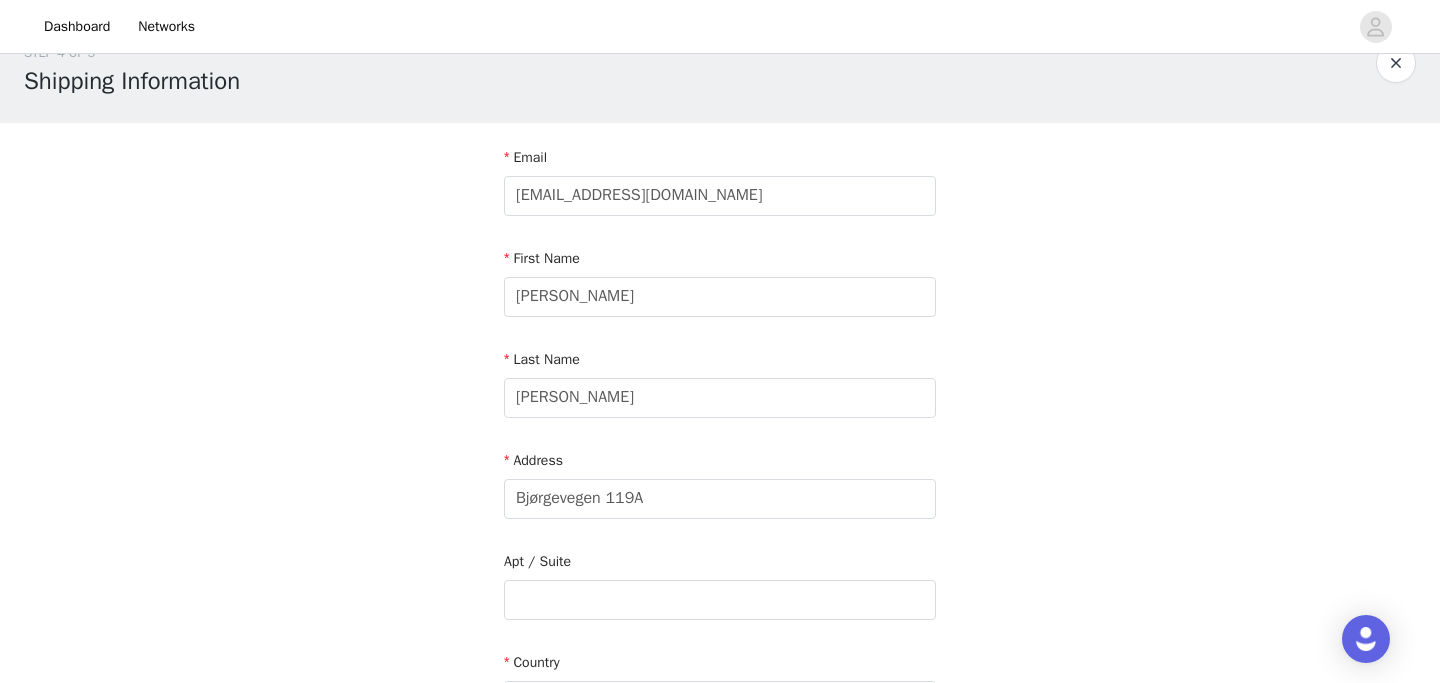 type on "Torvastad" 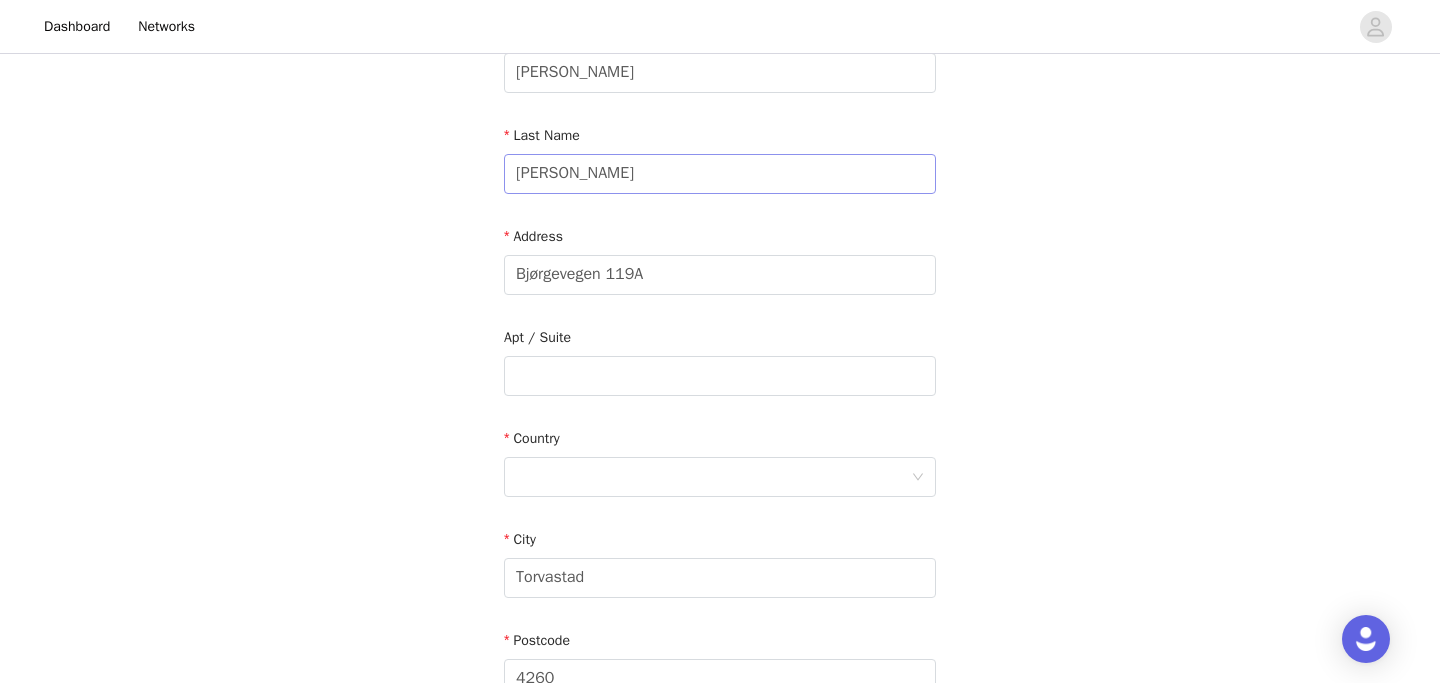scroll, scrollTop: 265, scrollLeft: 0, axis: vertical 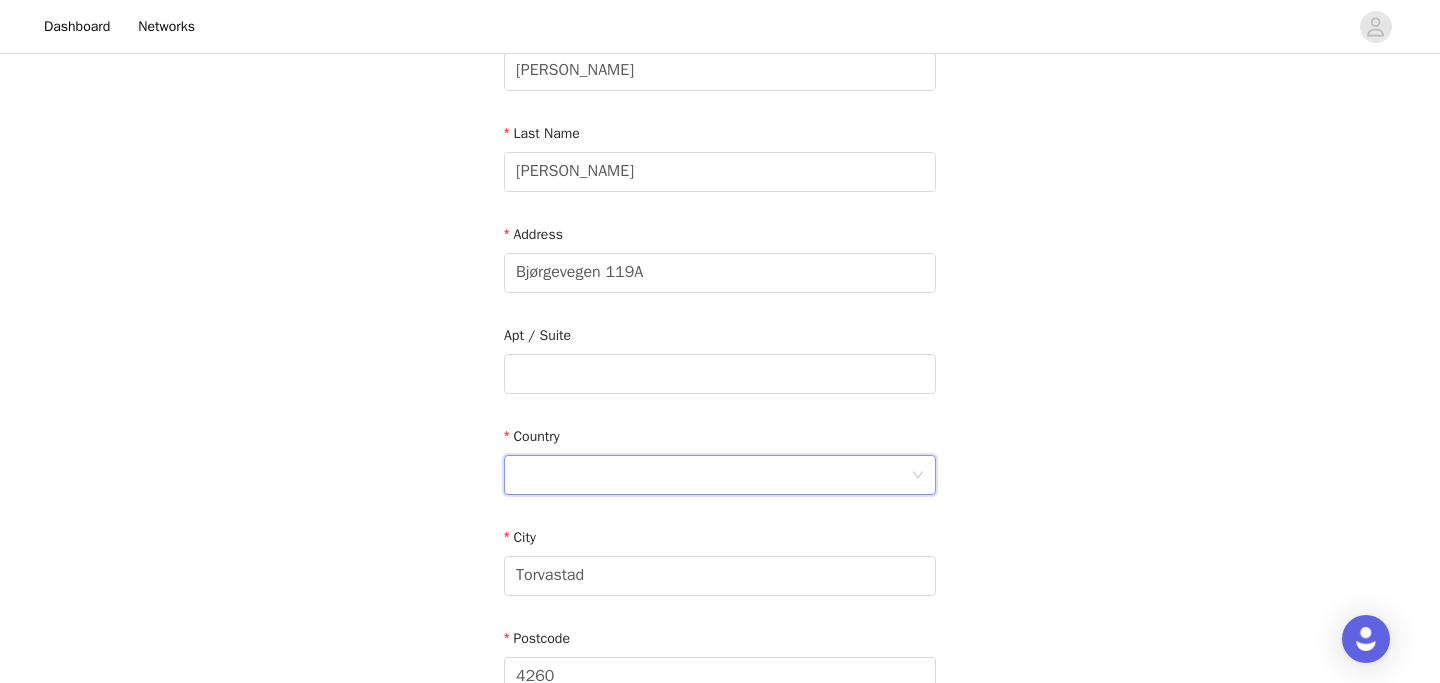click at bounding box center (713, 475) 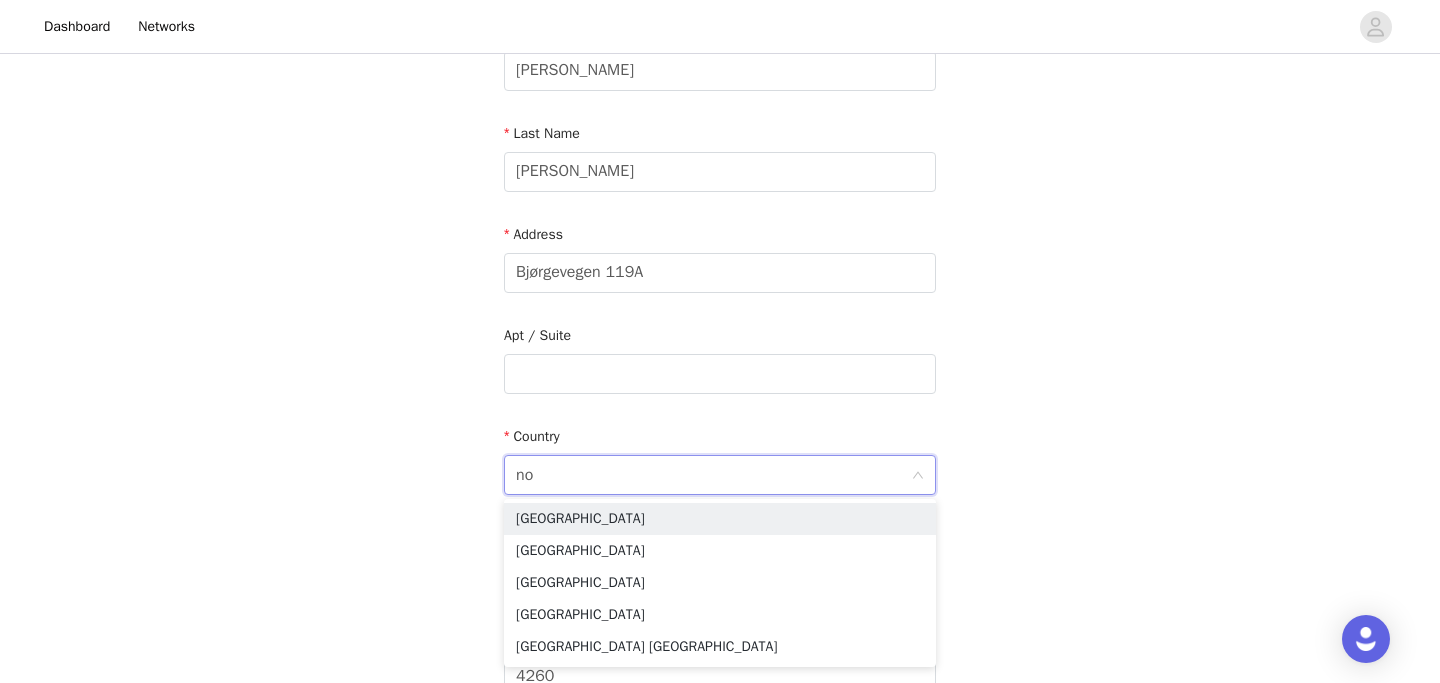 type on "nor" 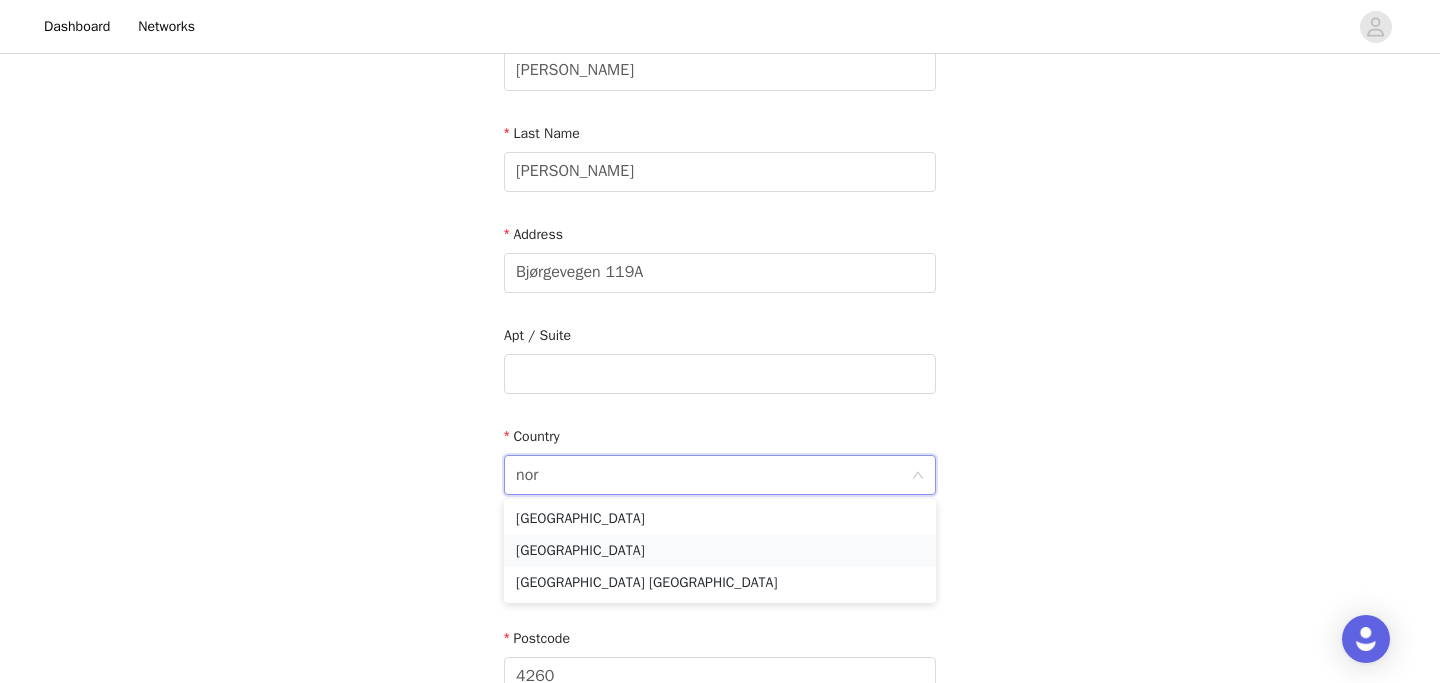 click on "Norway" at bounding box center [720, 551] 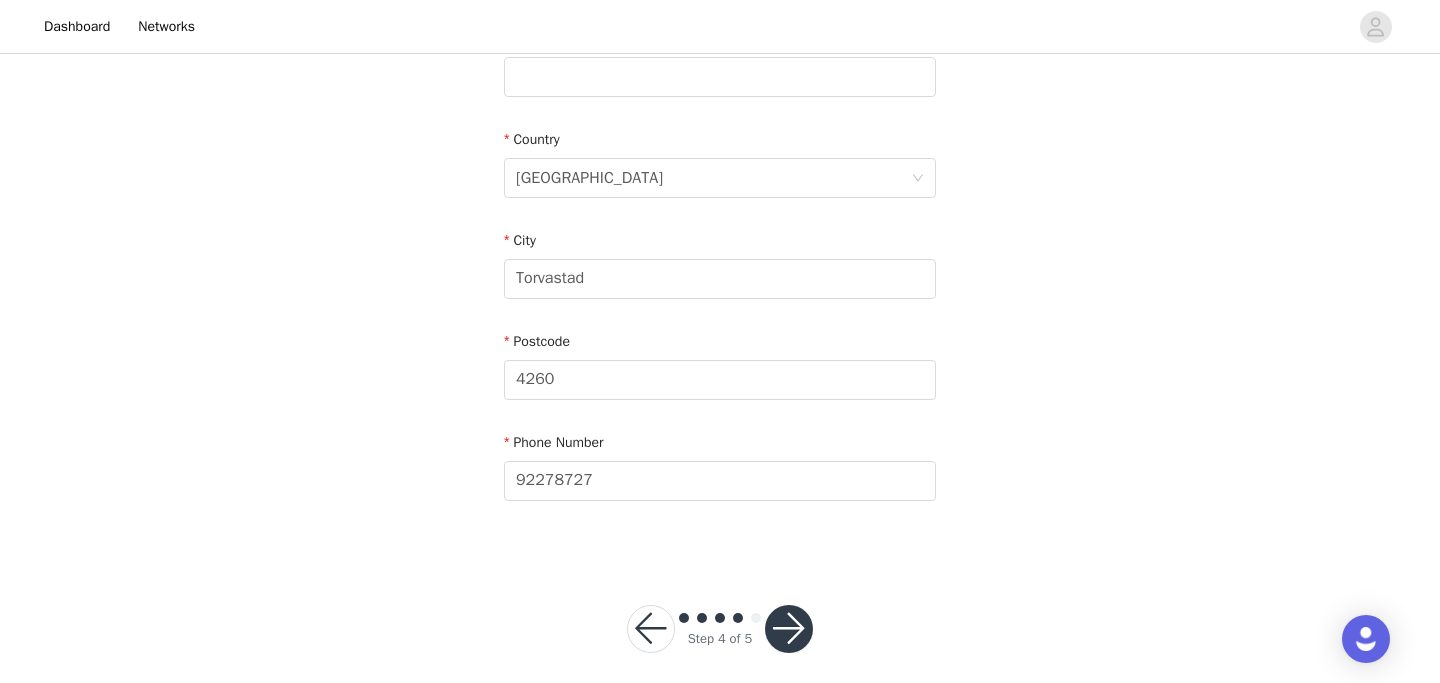 scroll, scrollTop: 569, scrollLeft: 0, axis: vertical 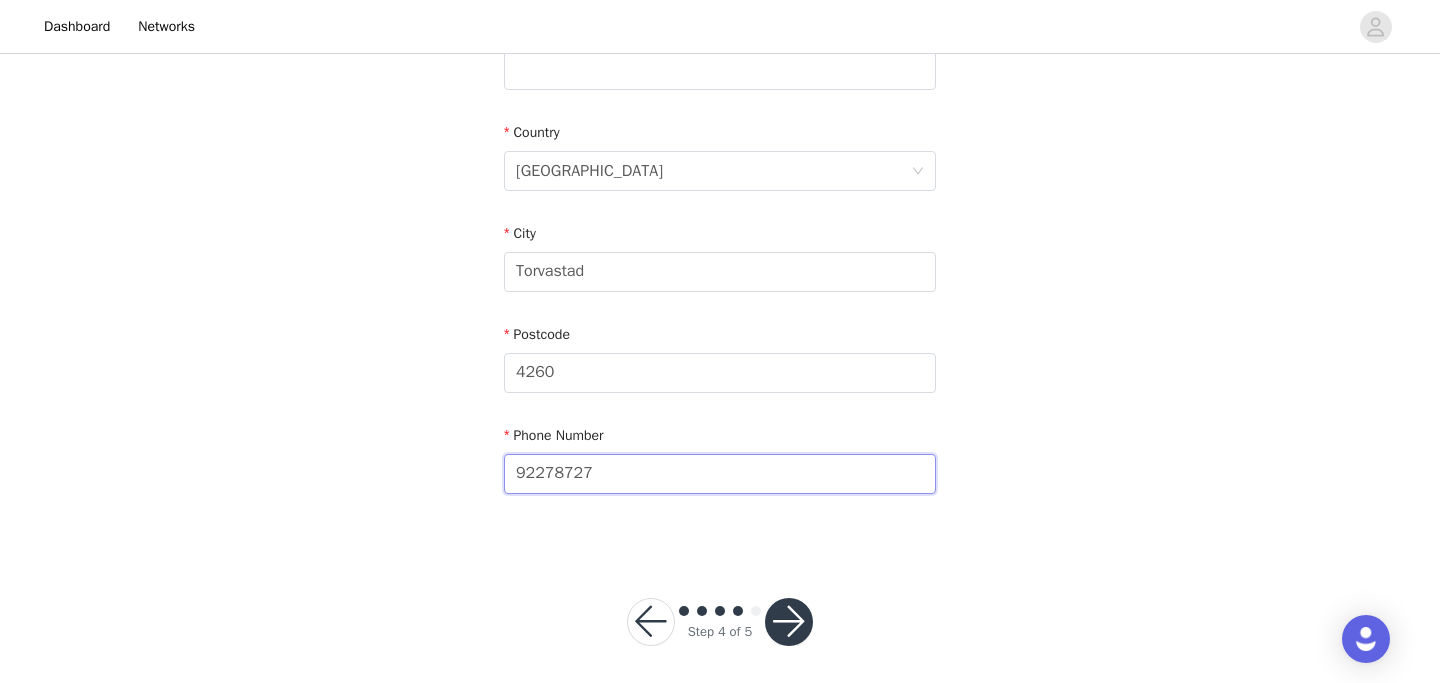 click on "92278727" at bounding box center (720, 474) 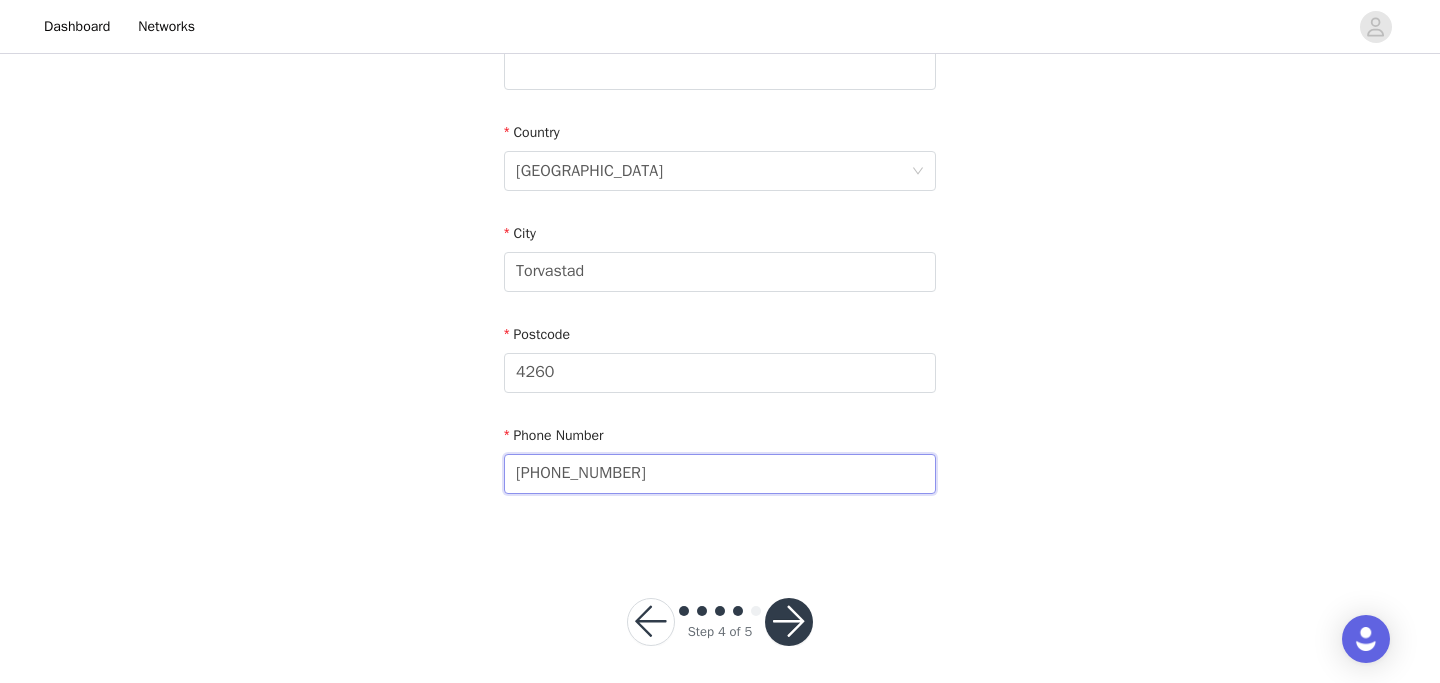 type on "+4792278727" 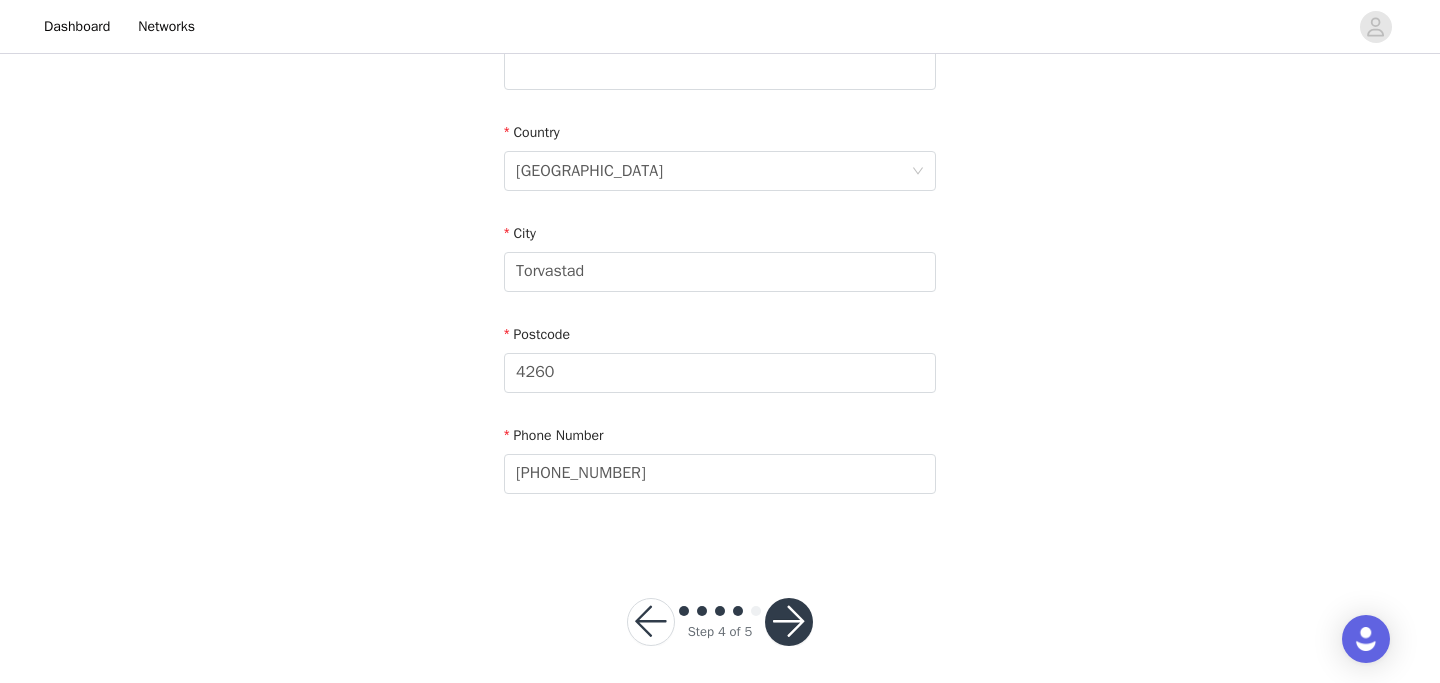 click on "Email theaosnes@gmail.com   First Name Thea Osnes   Last Name Johannesen   Address Bjørgevegen 119A   Apt / Suite   Country
Norway
City Torvastad     Postcode 4260   Phone Number +4792278727" at bounding box center [720, 71] 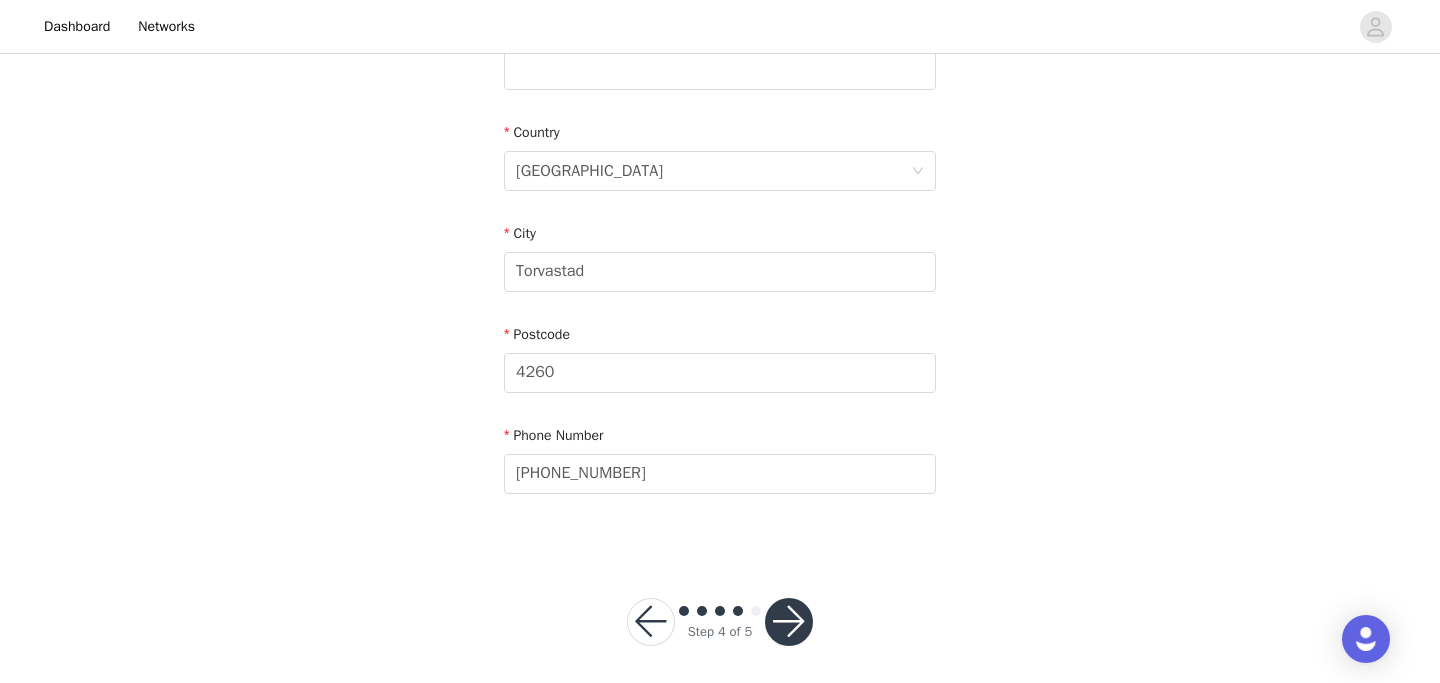click at bounding box center [789, 622] 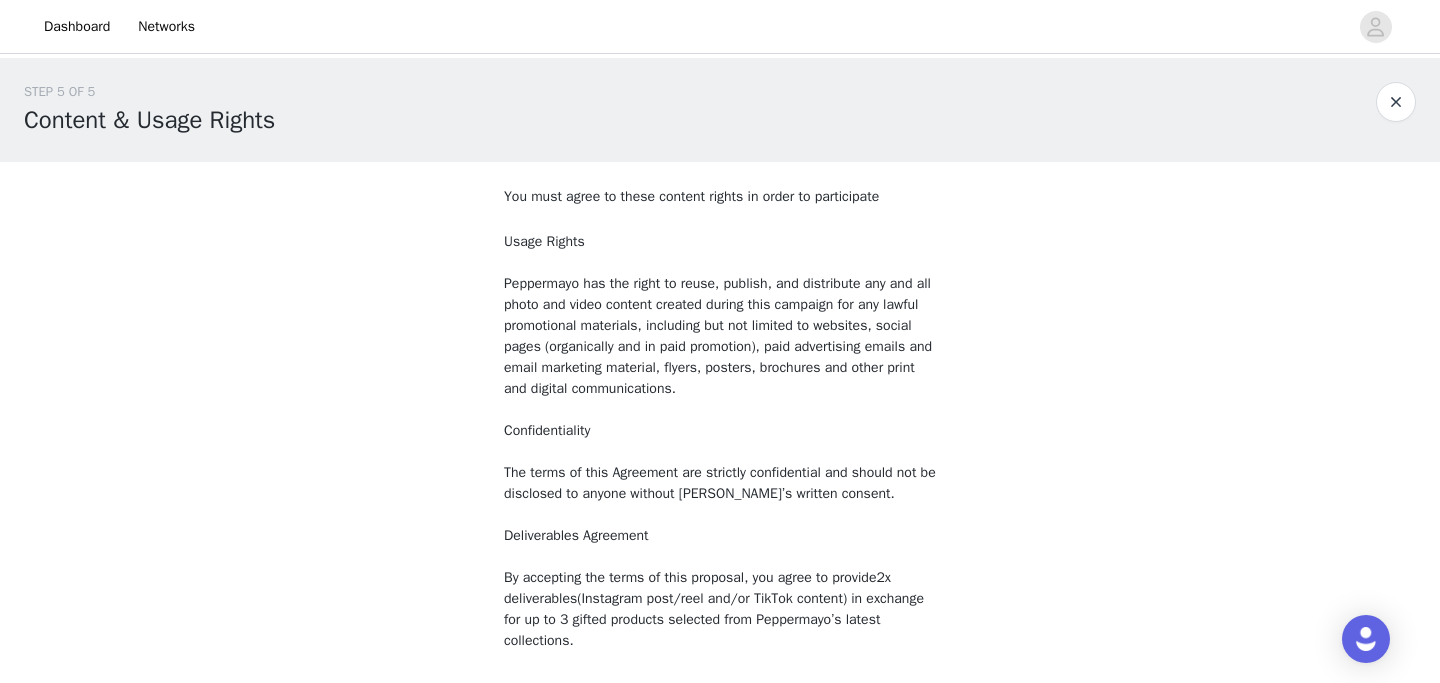 scroll, scrollTop: 241, scrollLeft: 0, axis: vertical 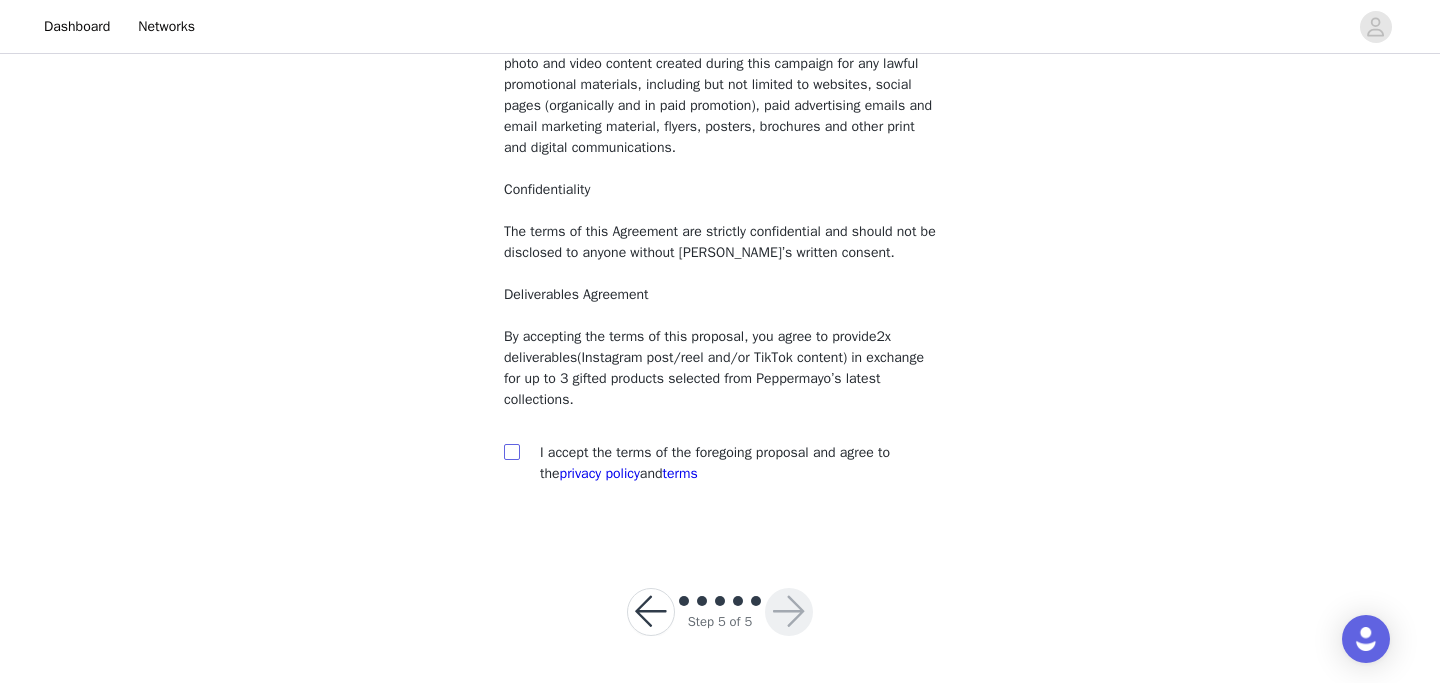 click at bounding box center (511, 451) 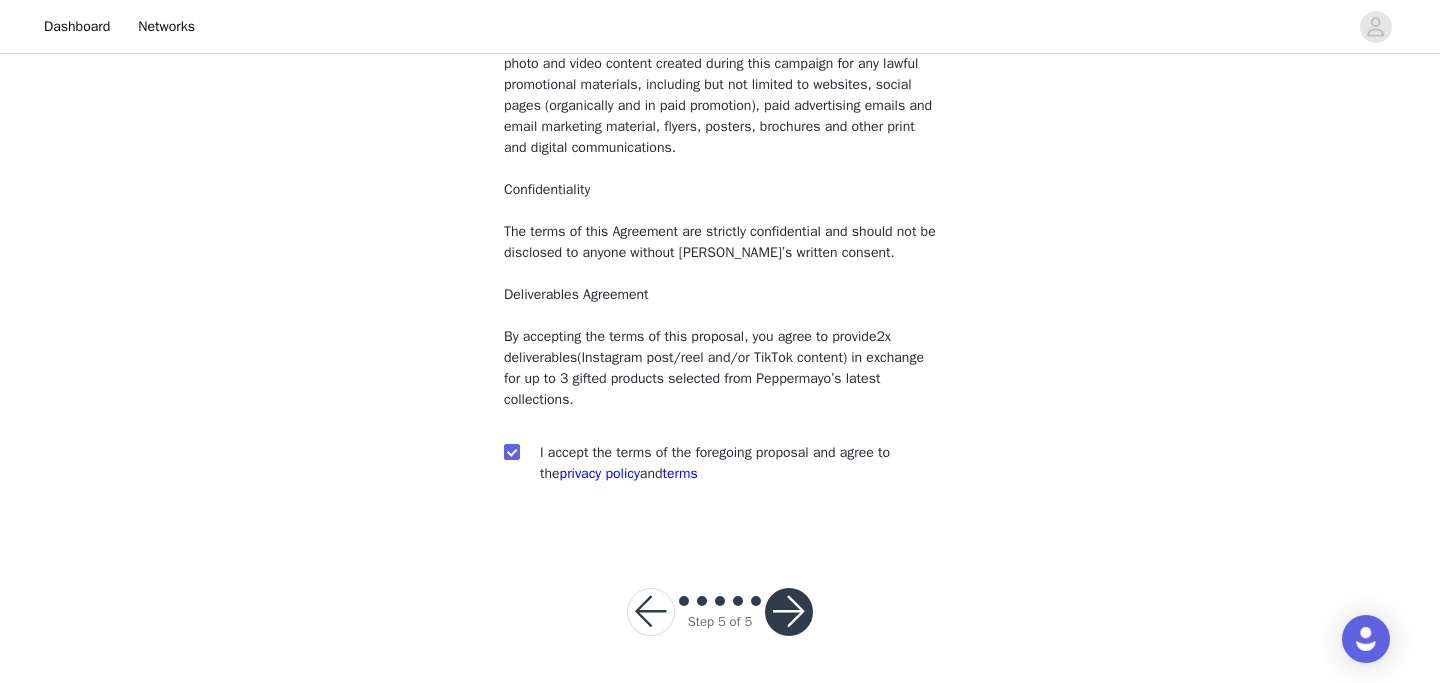 click at bounding box center (789, 612) 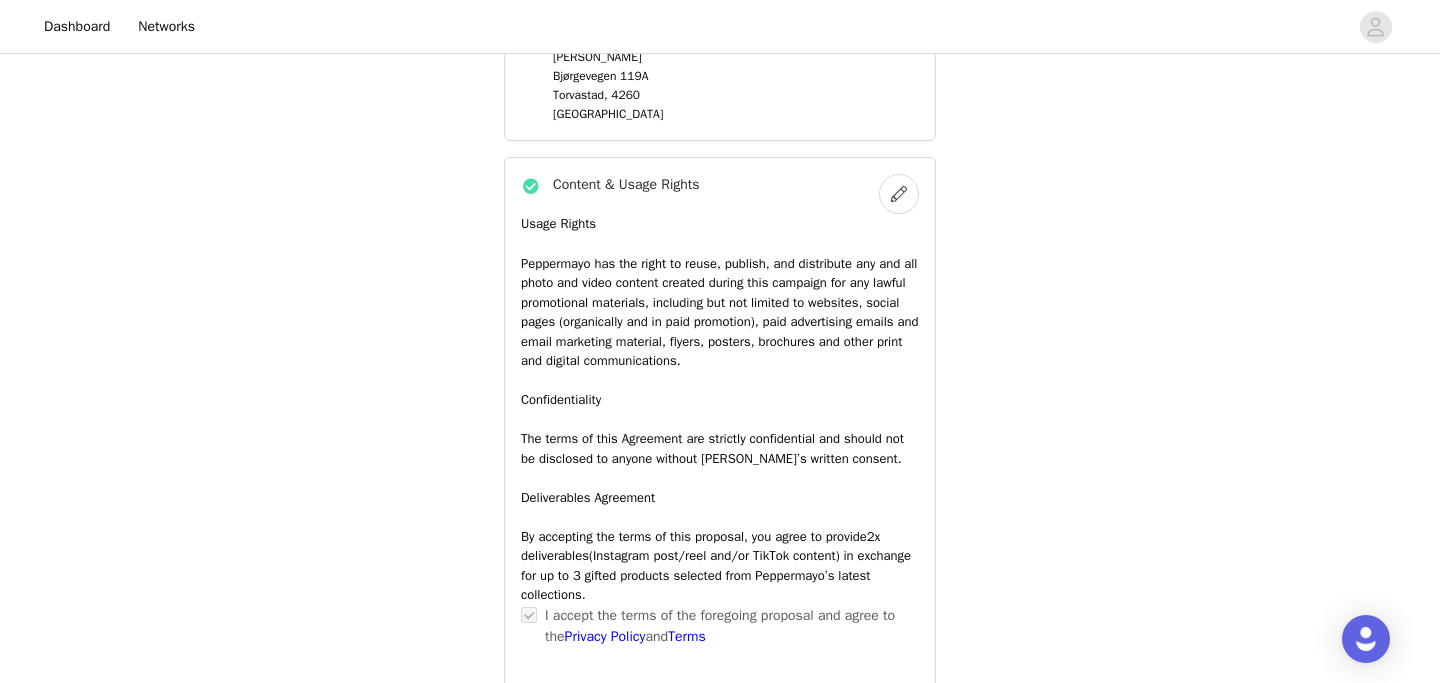 scroll, scrollTop: 1549, scrollLeft: 0, axis: vertical 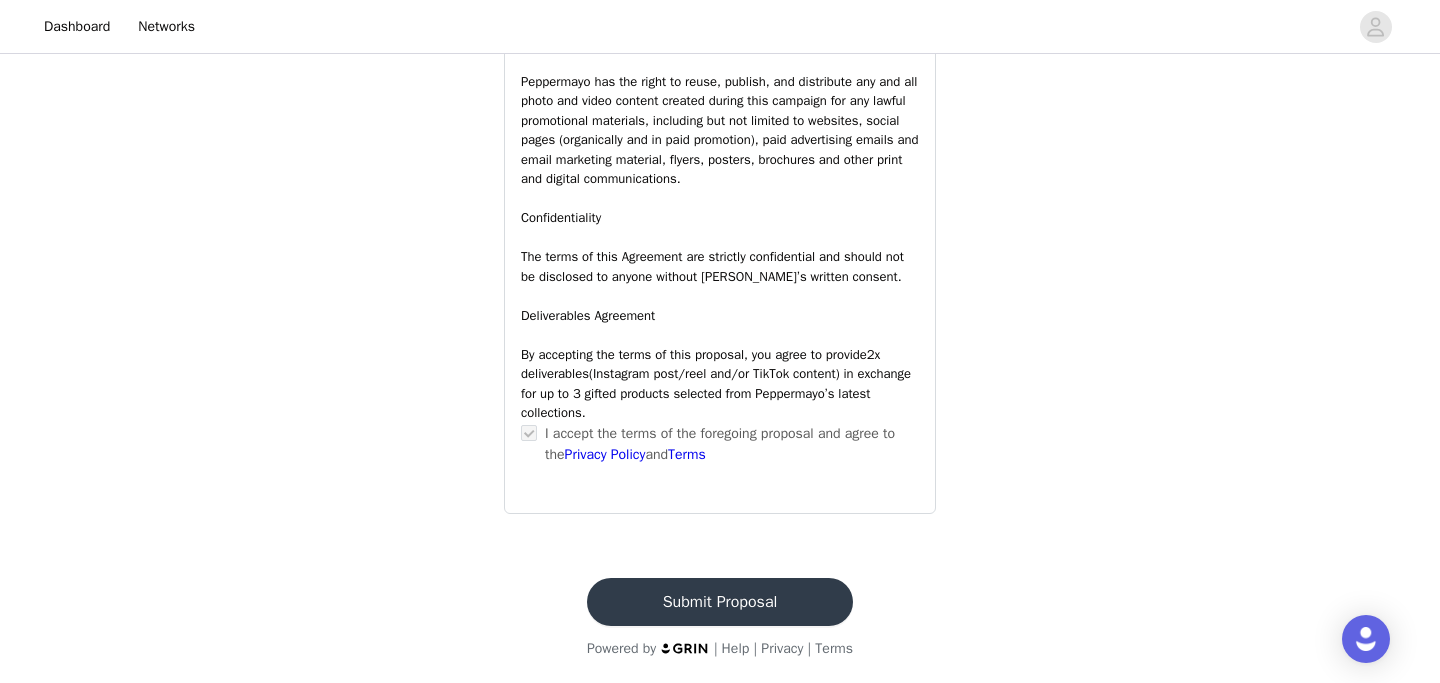 click on "Submit Proposal" at bounding box center [720, 602] 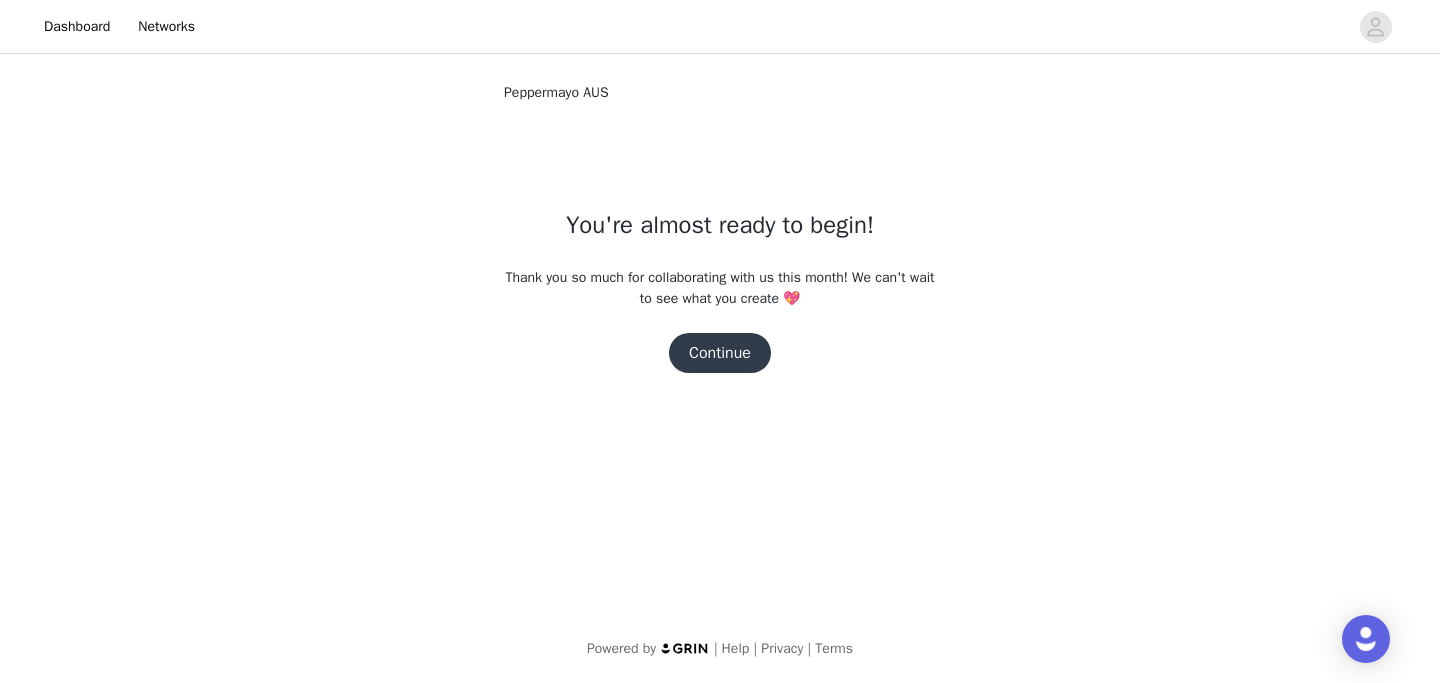 scroll, scrollTop: 0, scrollLeft: 0, axis: both 